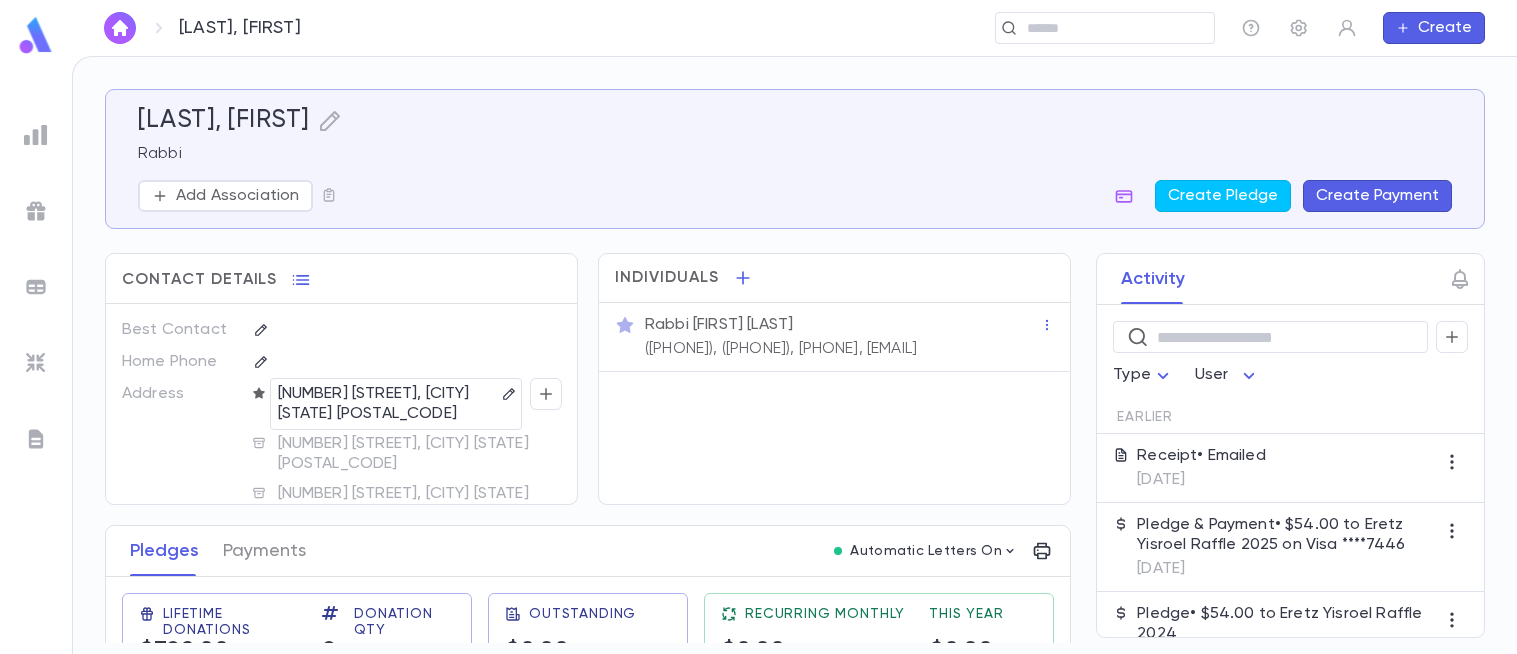 scroll, scrollTop: 0, scrollLeft: 0, axis: both 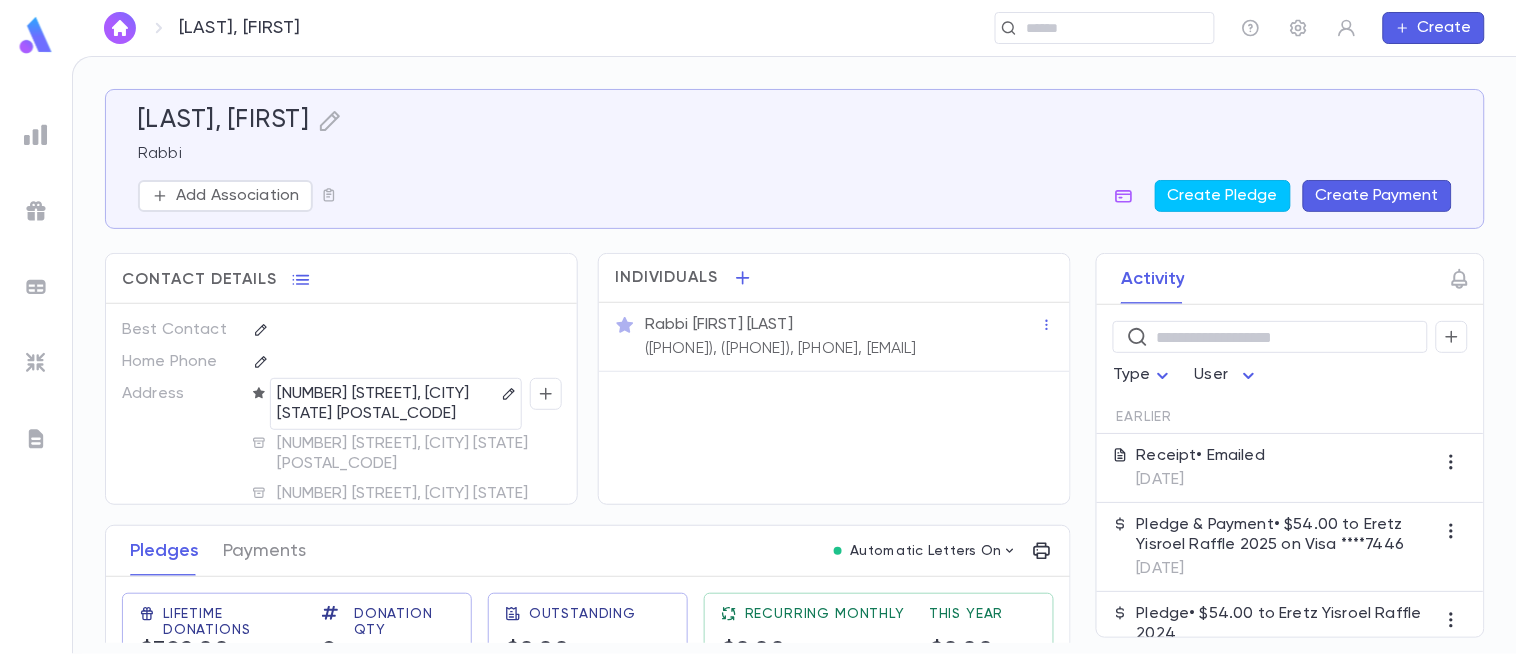 click at bounding box center (36, 135) 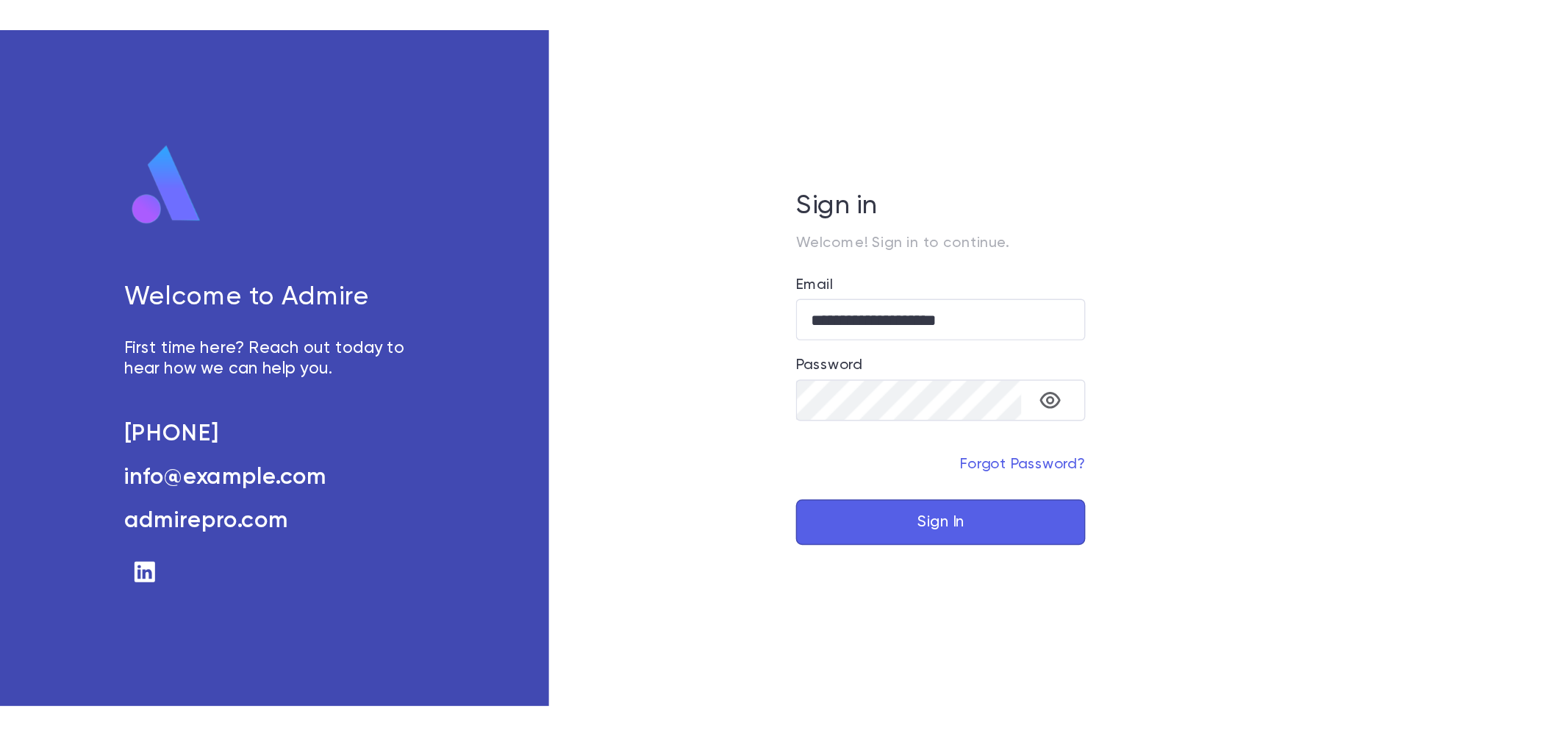 scroll, scrollTop: 0, scrollLeft: 0, axis: both 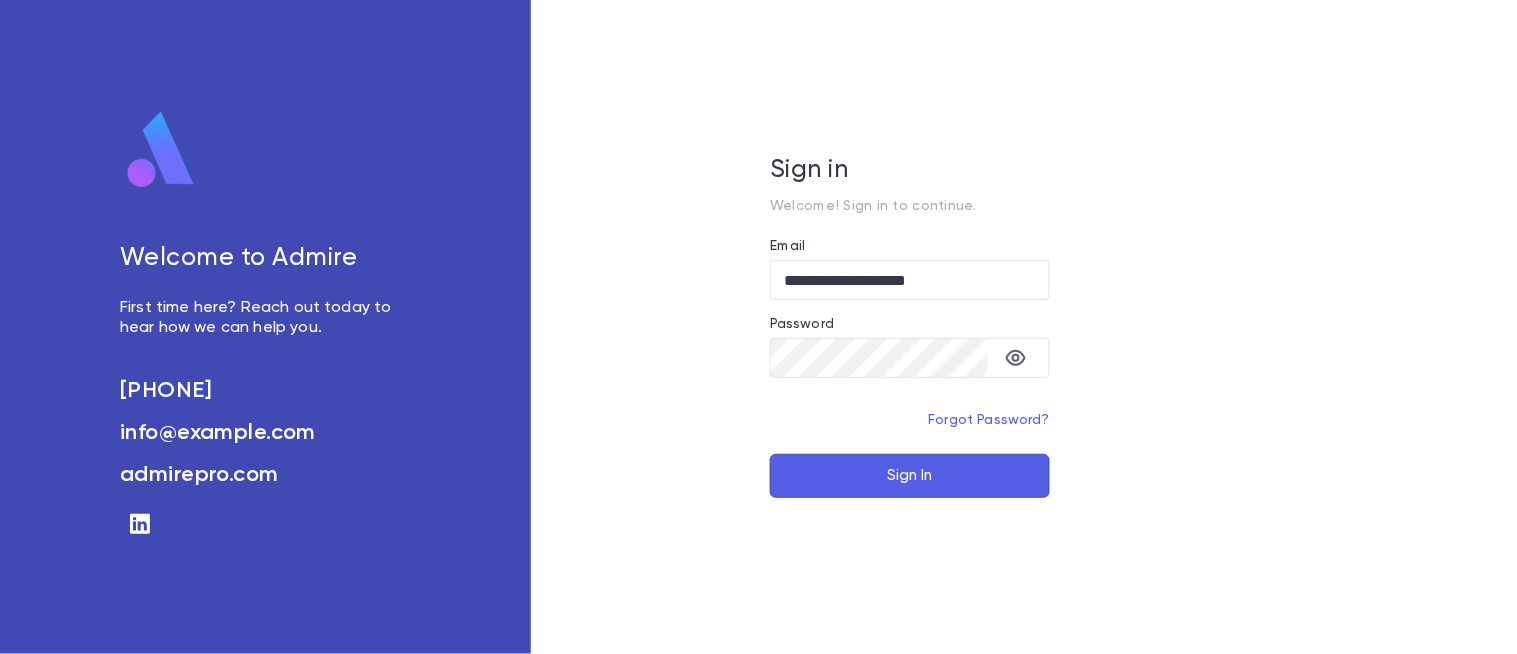 click on "Sign In" at bounding box center (910, 476) 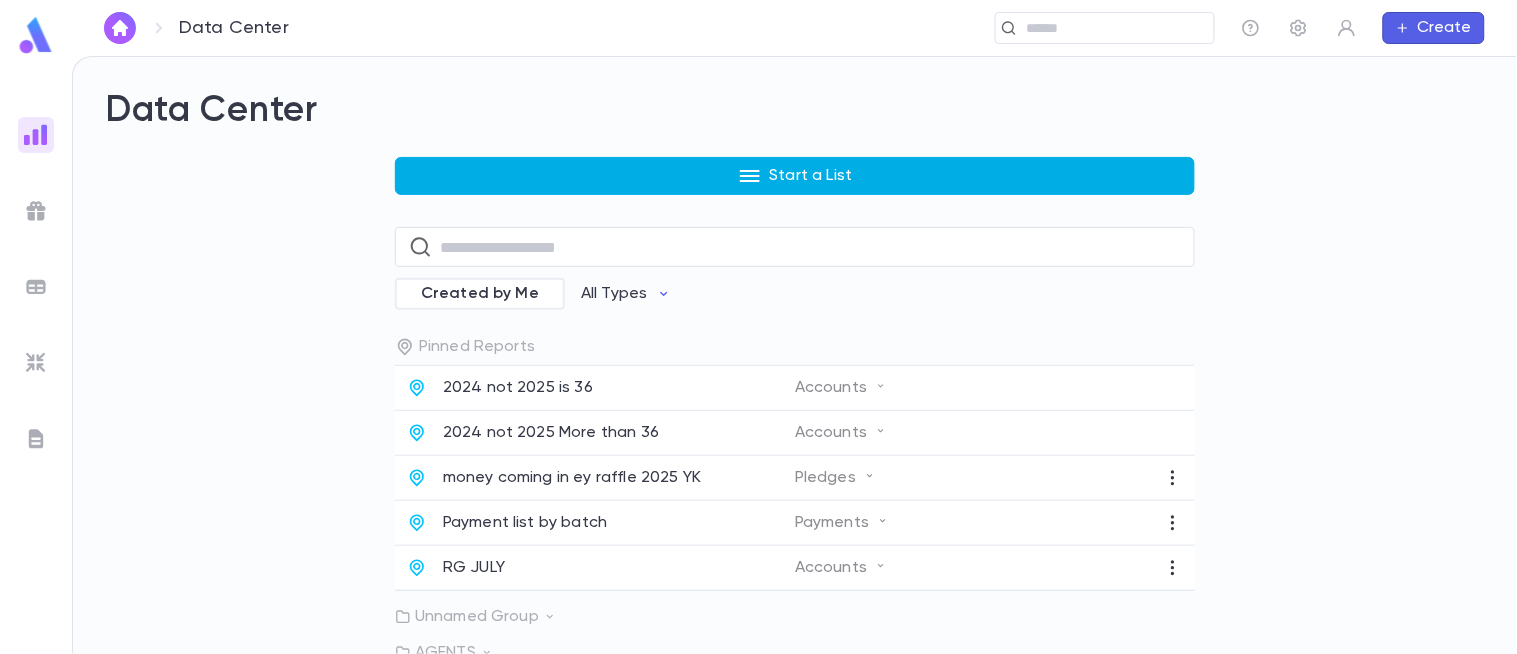 click on "Start a List" at bounding box center (795, 176) 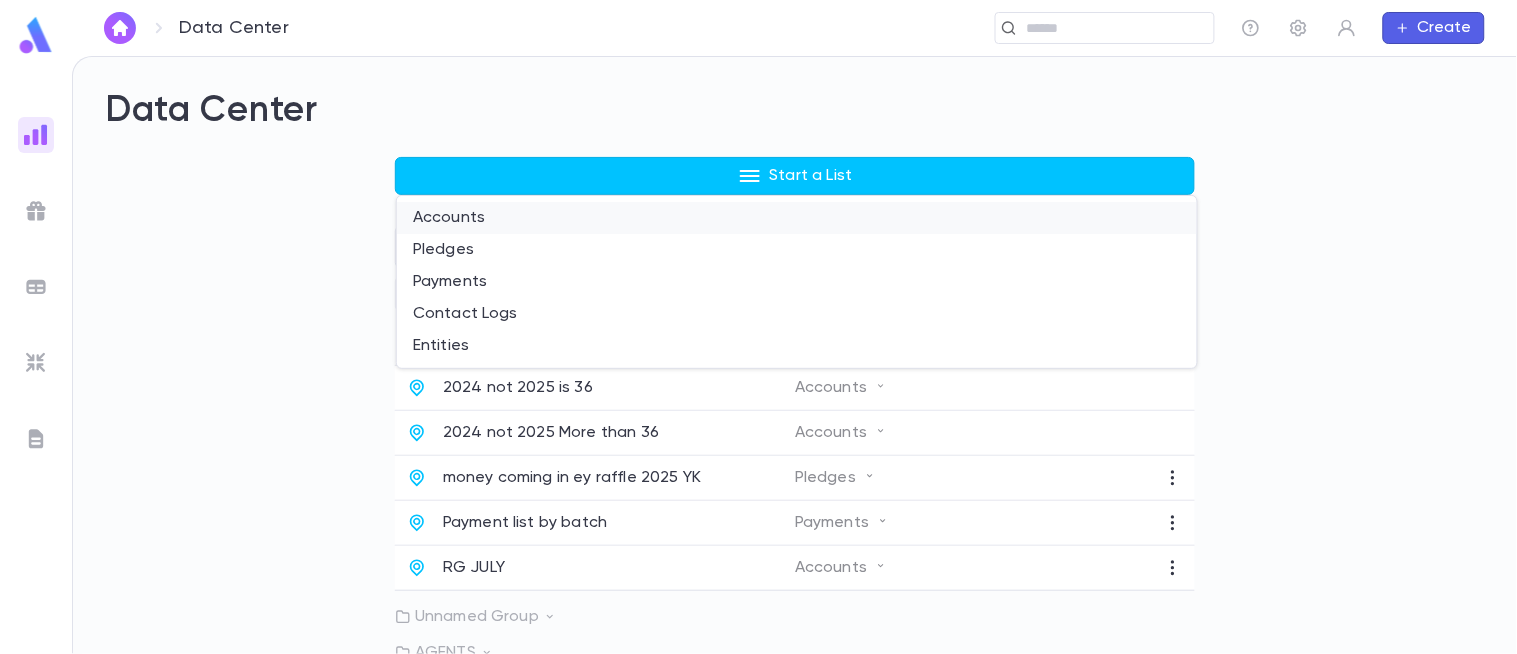 click on "Accounts" at bounding box center [797, 218] 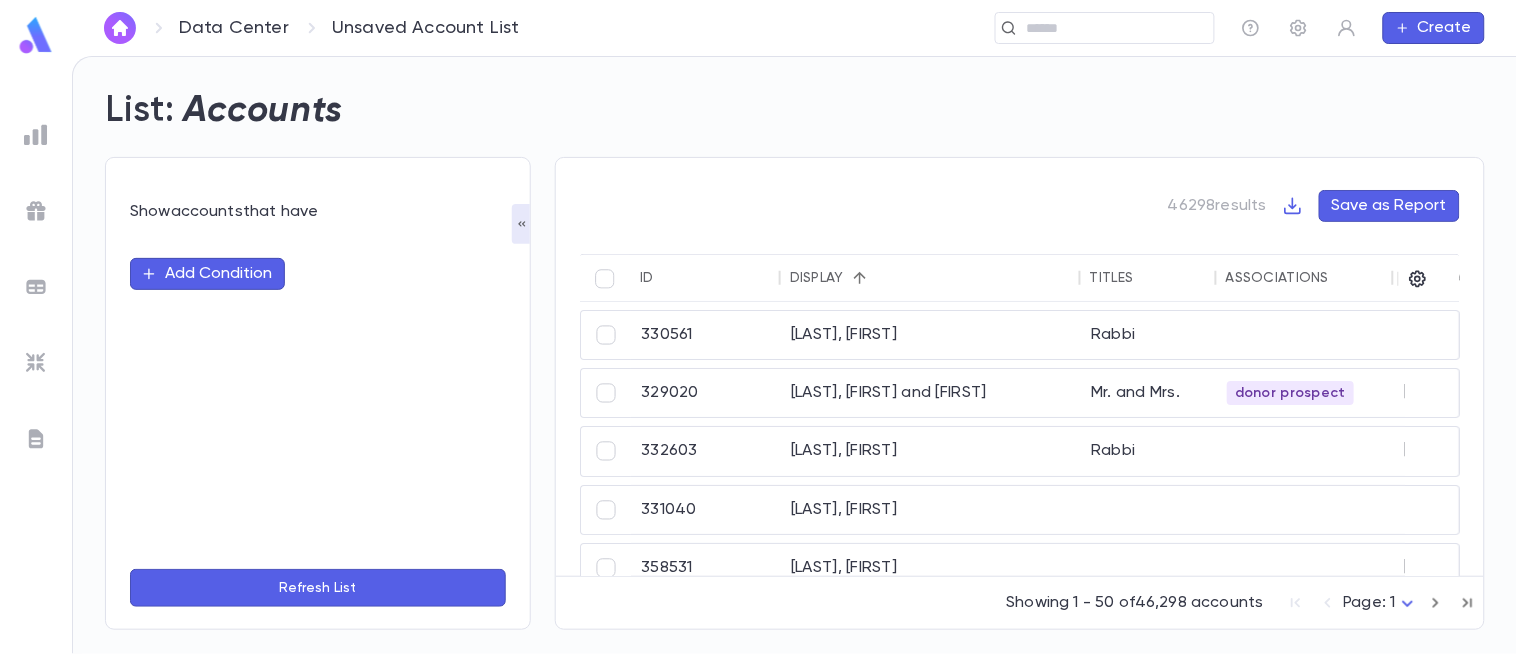 click on "Add Condition" at bounding box center [207, 274] 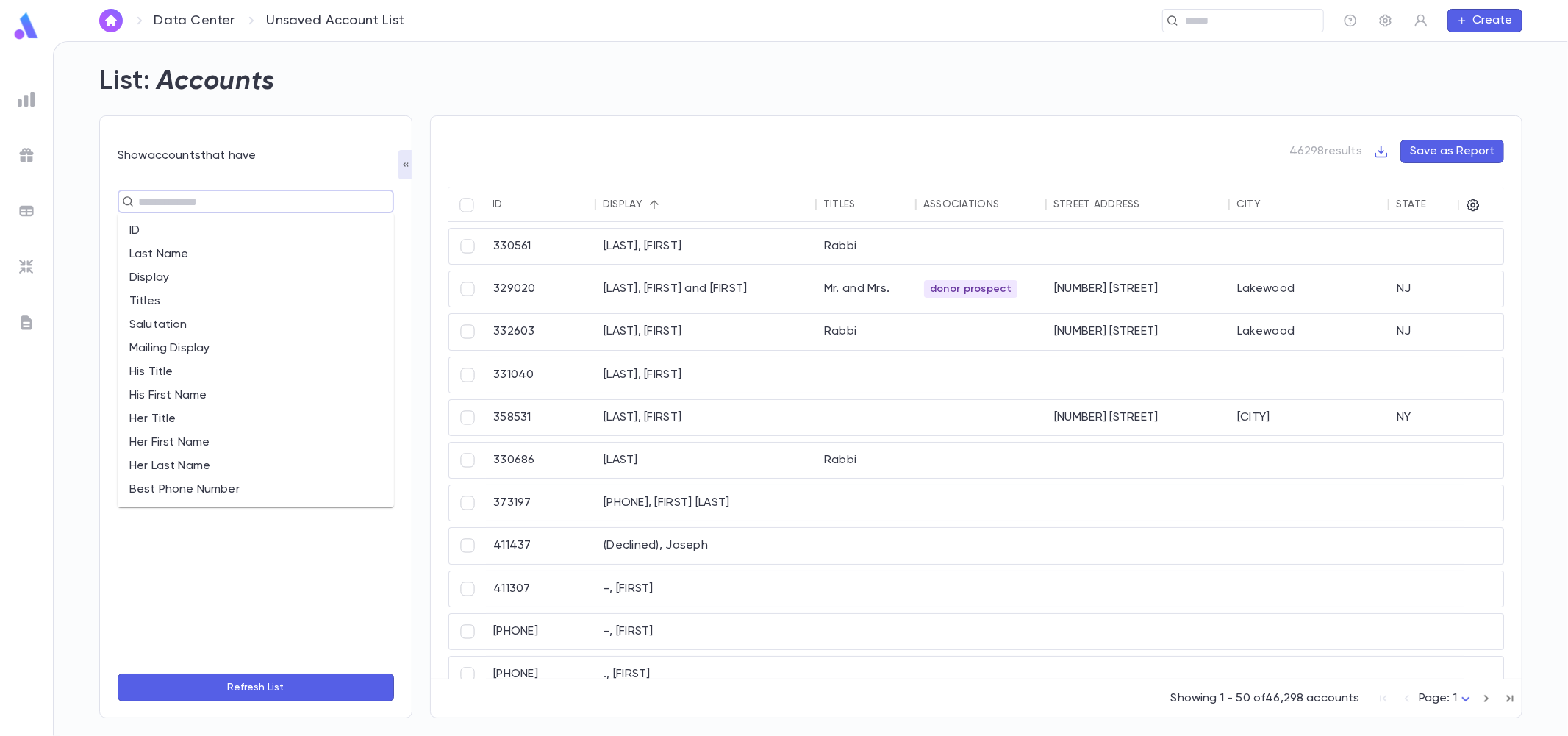click at bounding box center [249, 201] 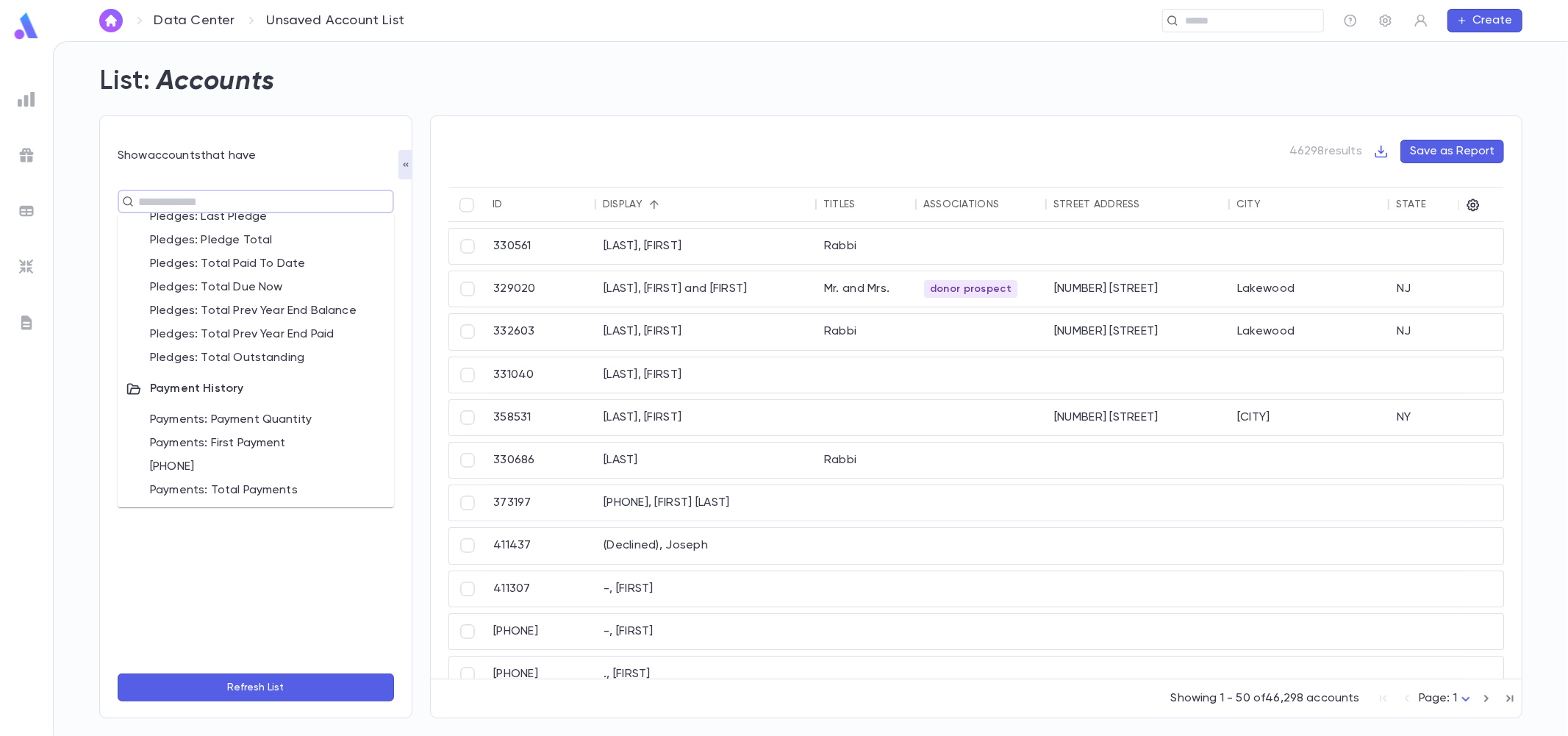 scroll, scrollTop: 794, scrollLeft: 0, axis: vertical 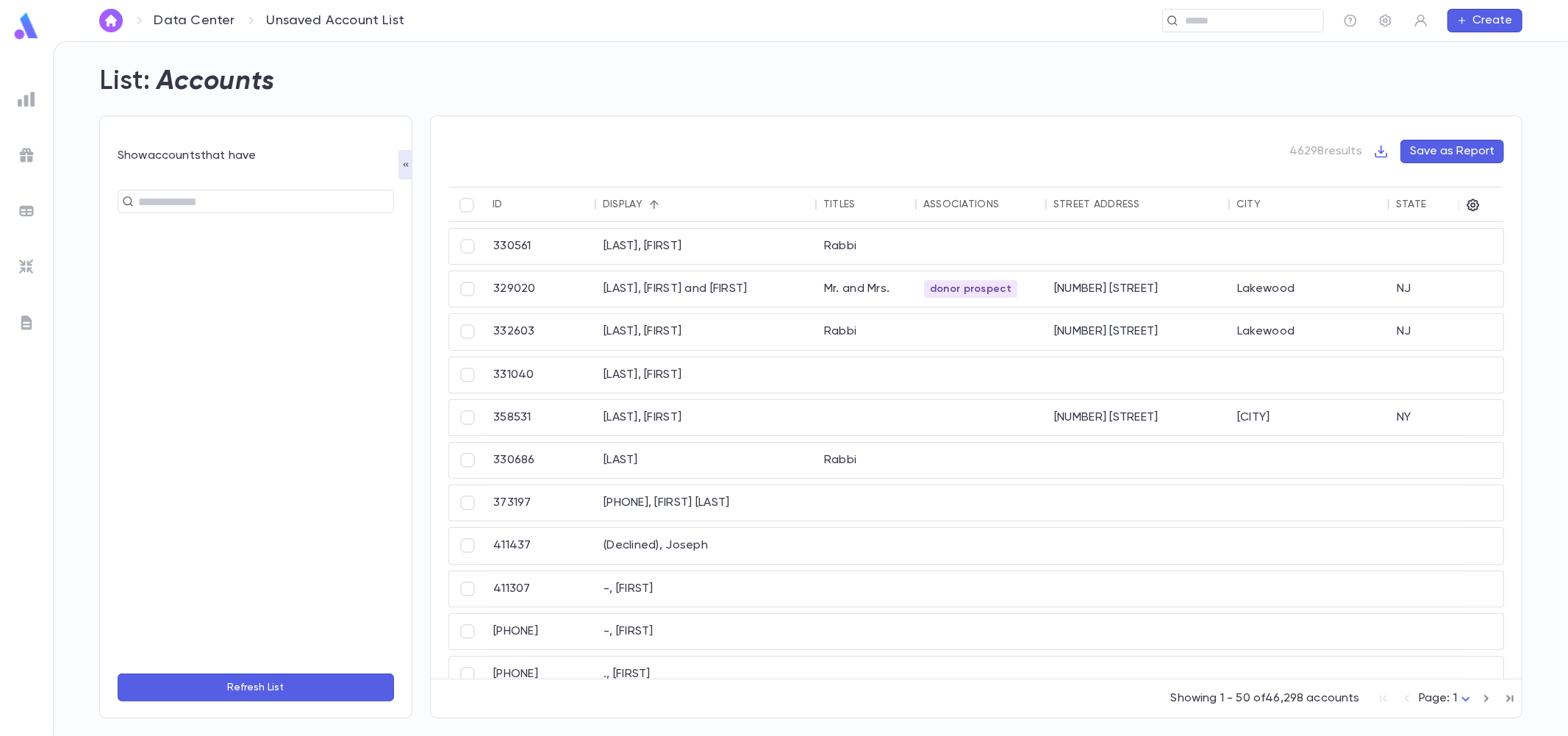 click on "​" at bounding box center [256, 417] 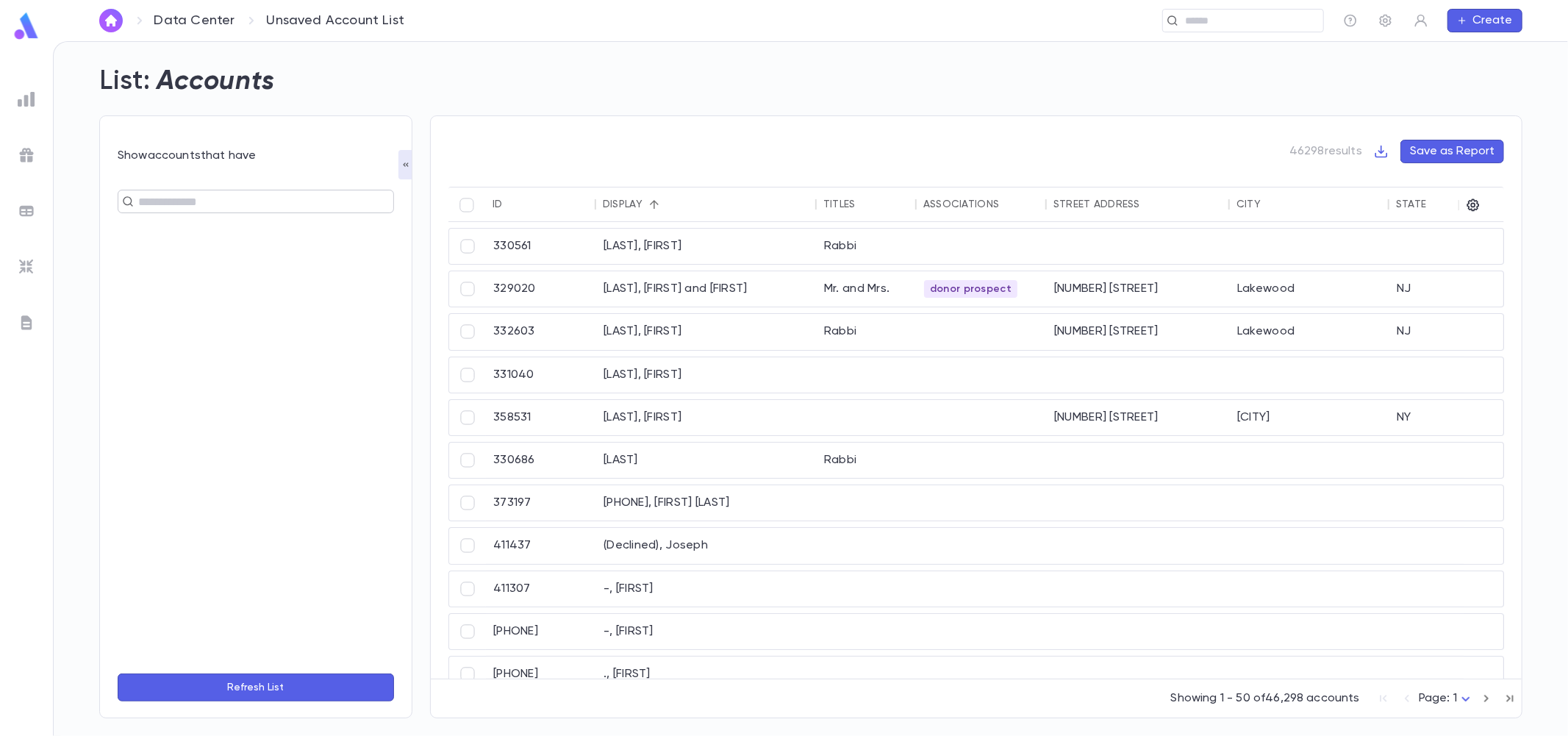 click on "​" at bounding box center [256, 201] 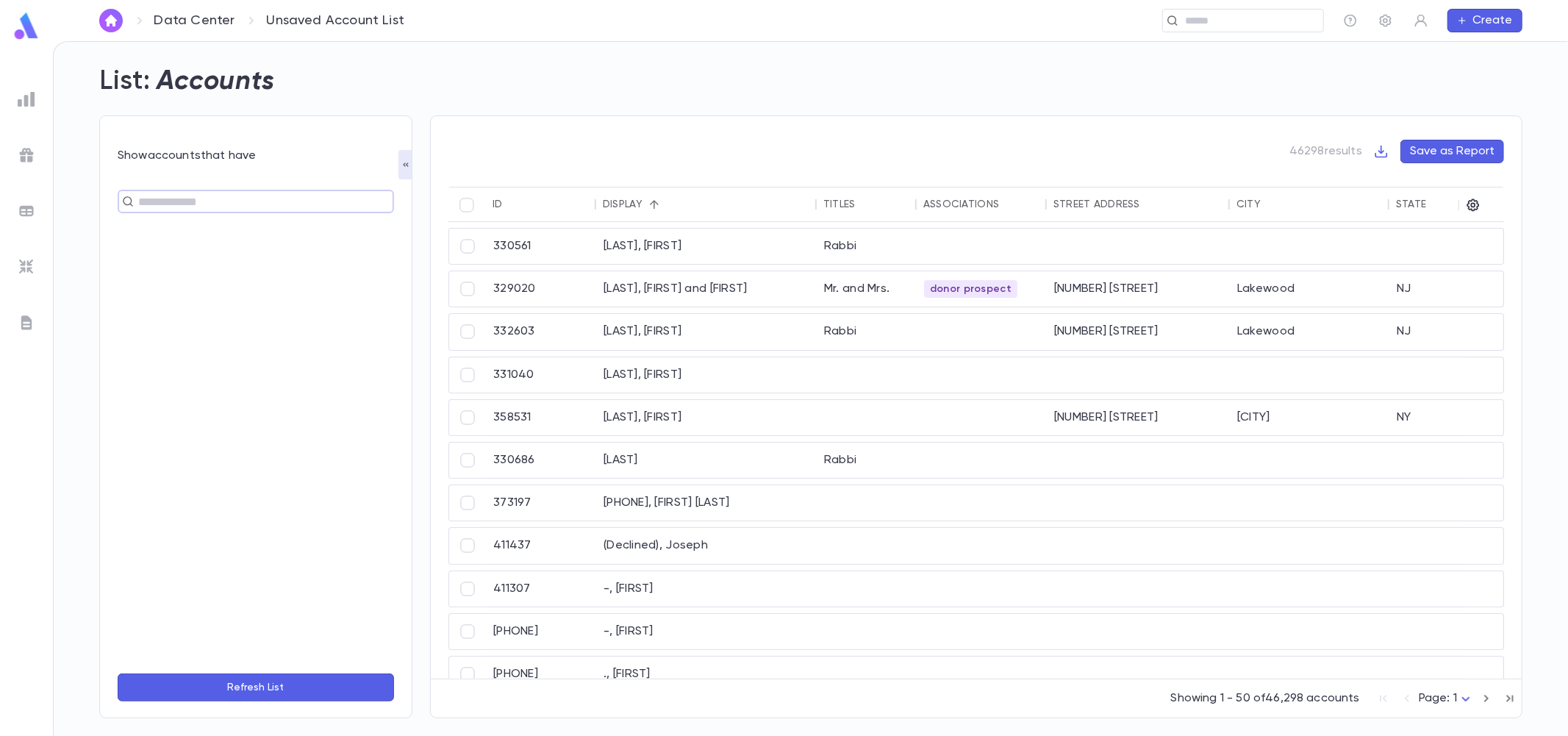 click at bounding box center (249, 201) 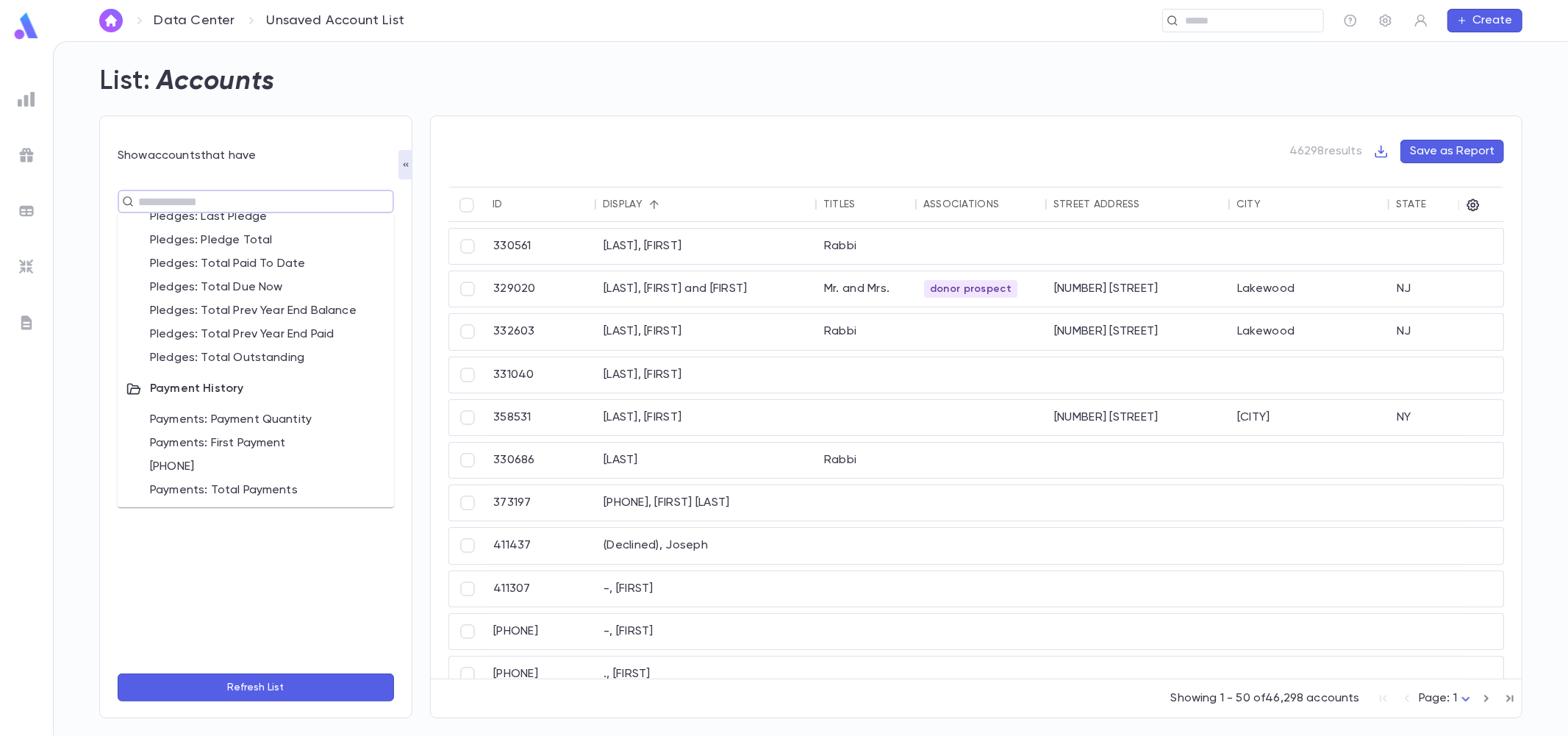scroll, scrollTop: 794, scrollLeft: 0, axis: vertical 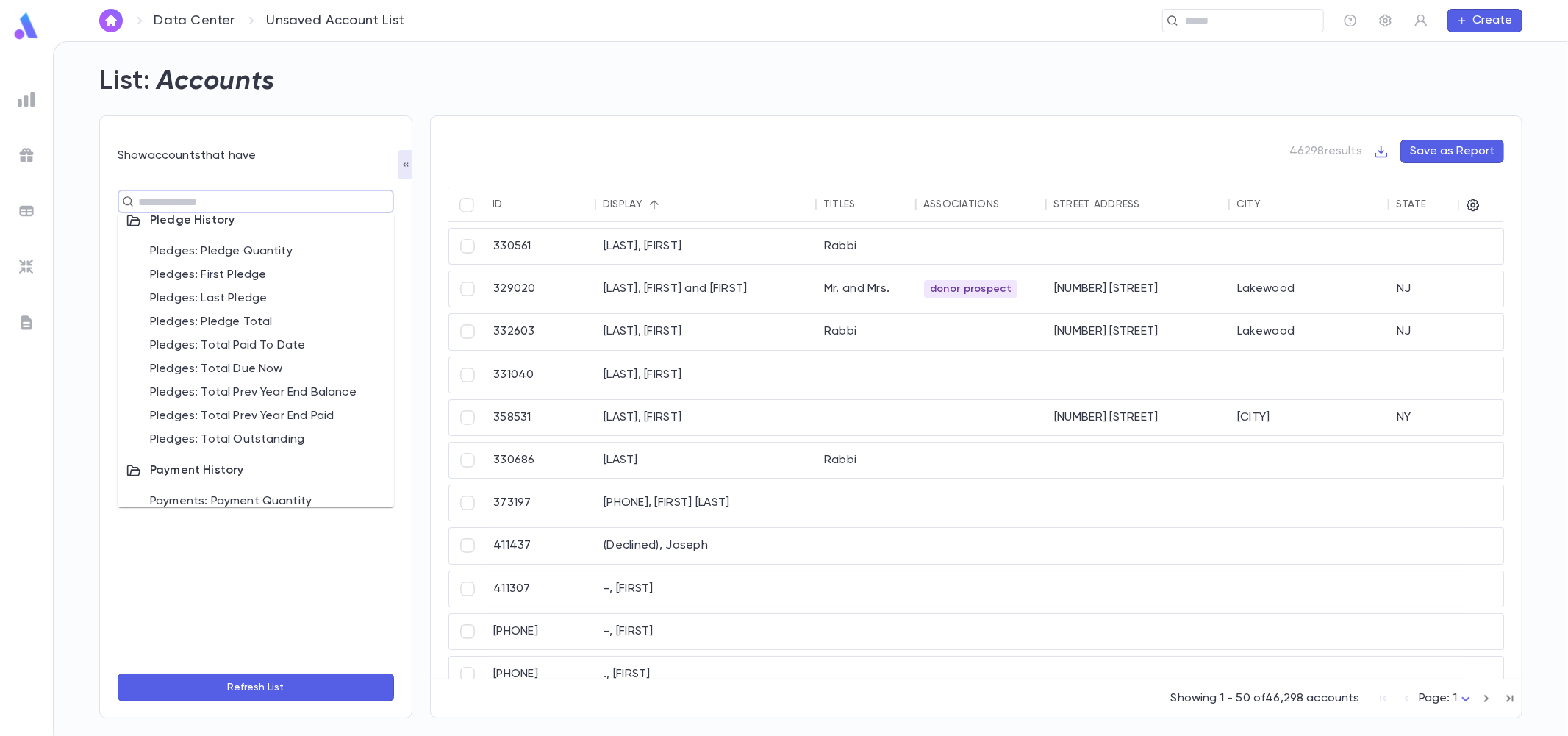 click on "Pledges: Pledge Total" at bounding box center [256, 322] 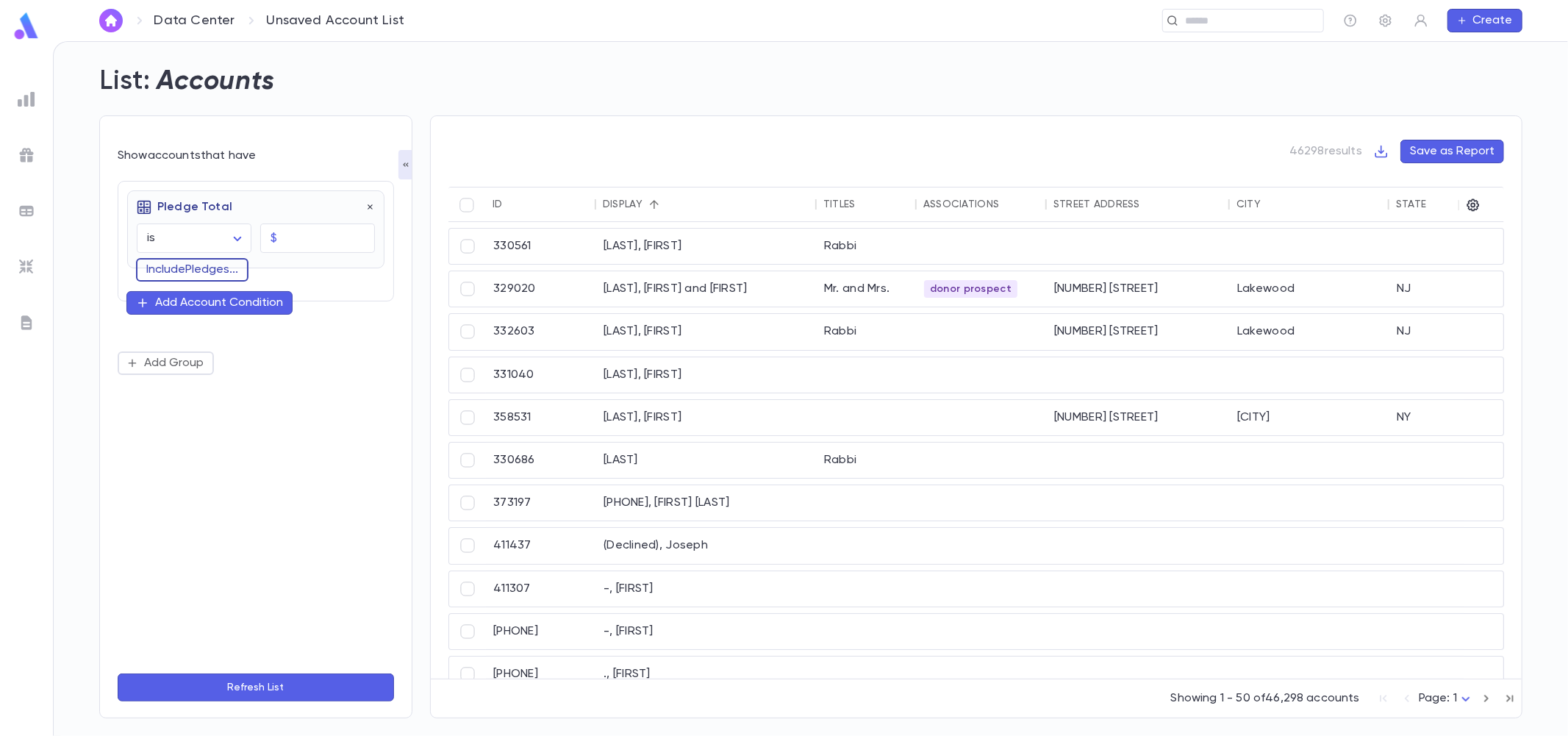 click on "Include  Pledges ..." at bounding box center [192, 270] 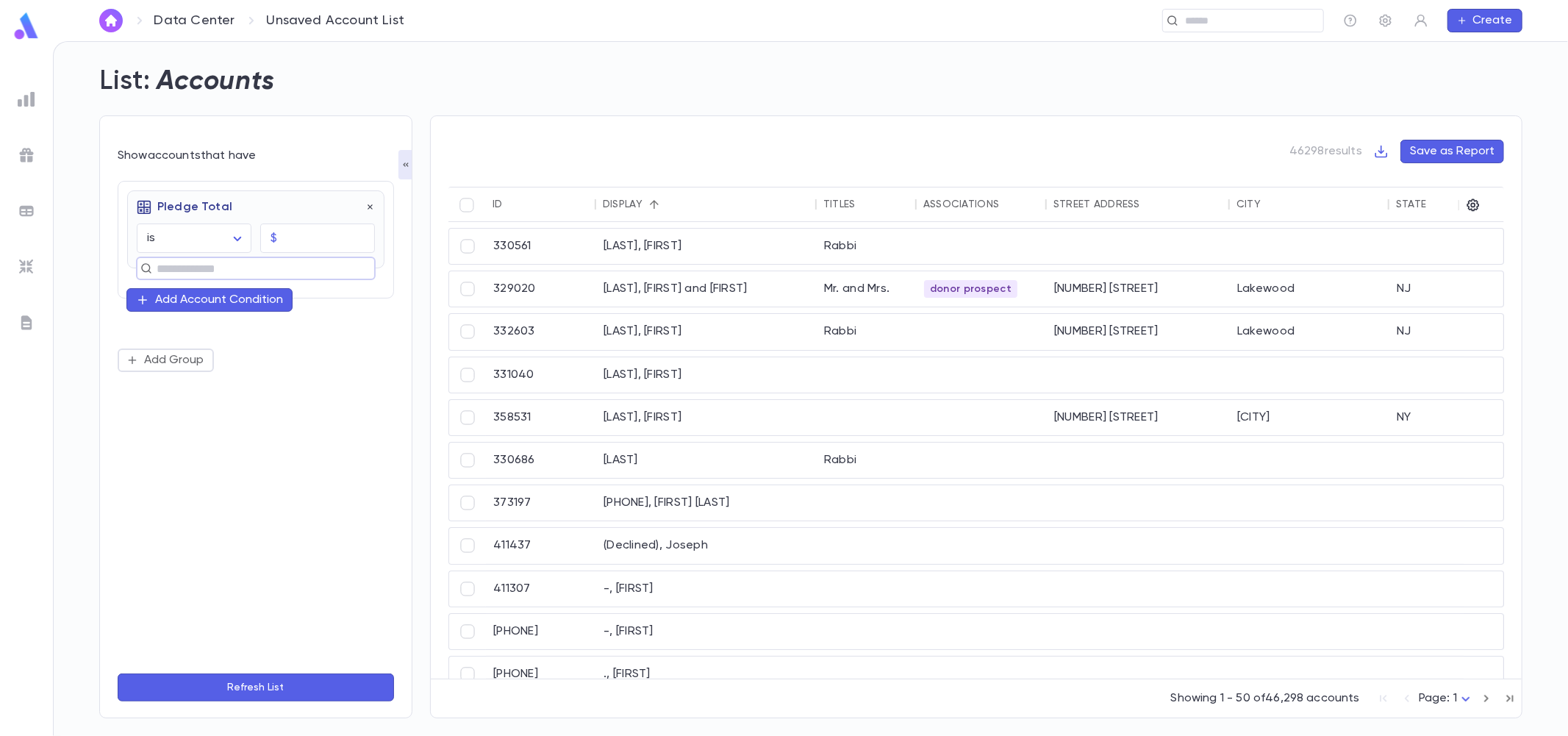 click at bounding box center (249, 268) 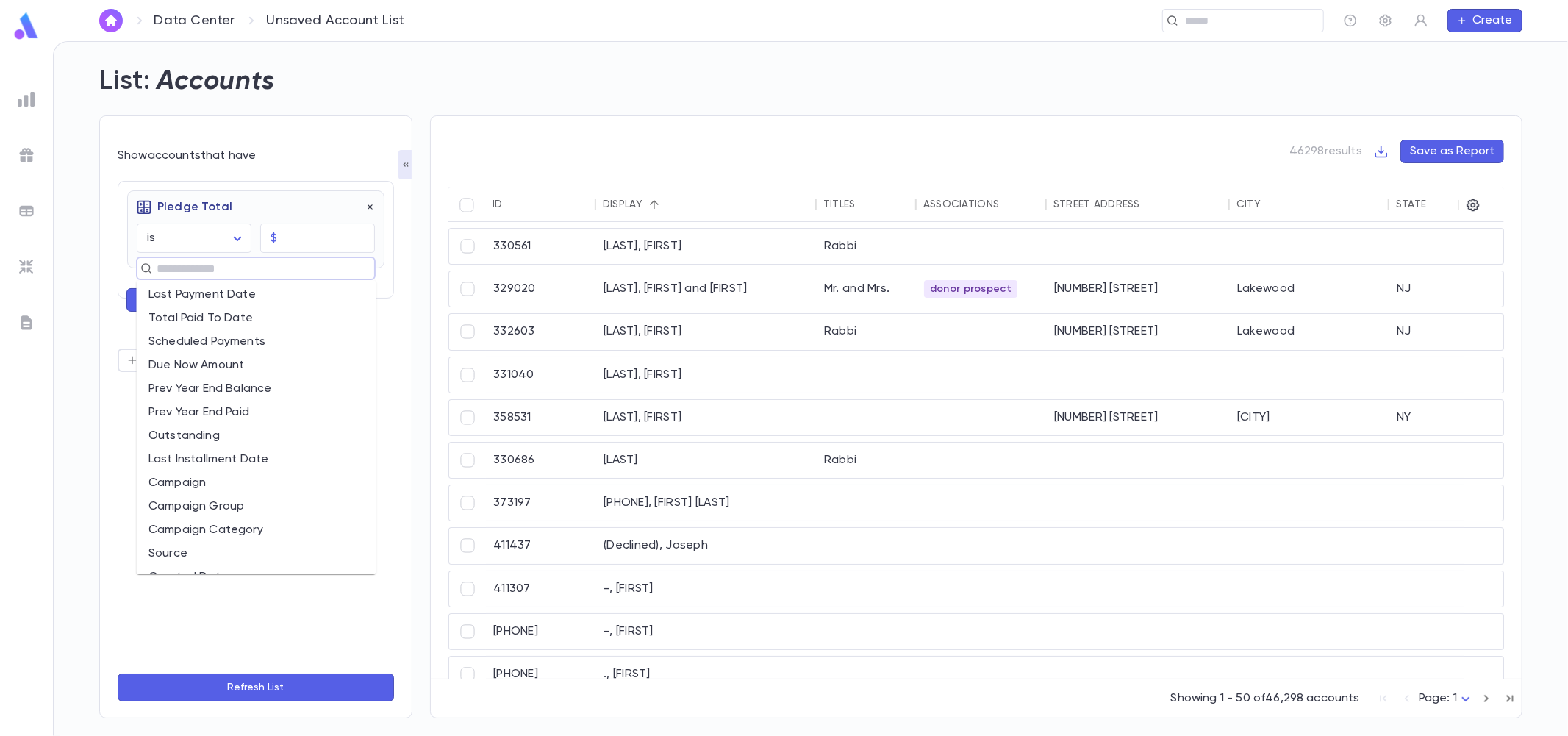 scroll, scrollTop: 0, scrollLeft: 0, axis: both 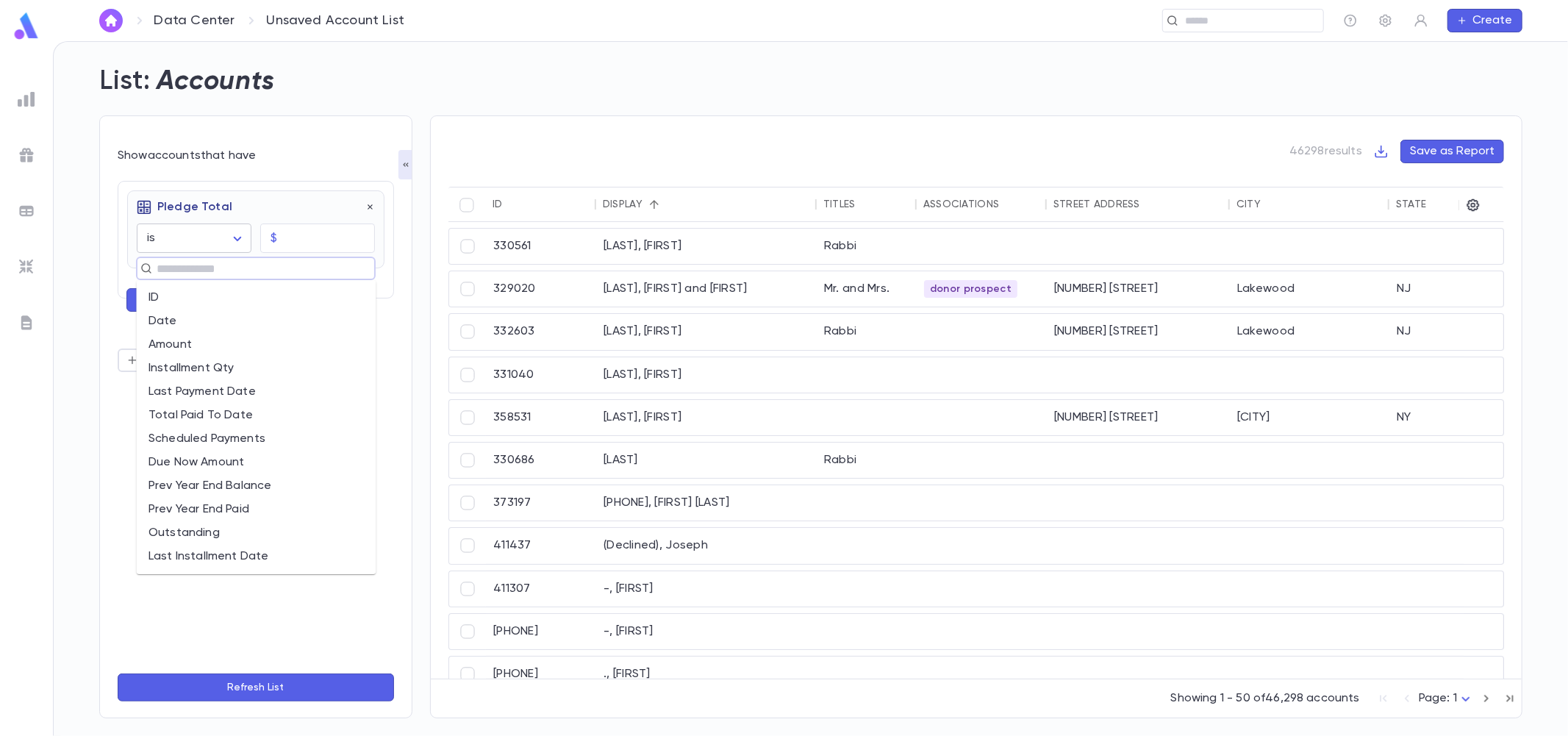 click on "Data Center Unsaved Account List ​  Create List:  Accounts Show  accounts  that have Pledge Total is ****** ​ $ ​ ​   Add Account Condition Add Group Refresh List 46298  results Save as Report ID Display Titles Associations Street Address City State Zip Best Phone Number His Cell Numbers Her Cell Numbers 330561  Berger, Martin Rabbi 329020  Czermack, Danny and Suri Mr. and Mrs. donor prospect 808 South Lake Drive Lakewood NJ 08701 332603  Gluck, Rafael Rabbi 109 Park Place Lakewood NJ 08701 331040  Levy, Charie 358531  Rosenfield, Yale 1769 58th St Brooklyn NY 11204 330686  Schwartz Rabbi 373197 (732) 288-5683, Gella Brocha 411437 (Declined), Joseph 18452135297 411307 -, Chaya 18482233736 411131 -, Mimi 17324086718 411279 ., Herman 18484440903 411239 ., Steve 17186333200 412355 ., Sussman 17329014261 411222 ., Tydee 17323636068 411317 ., Virandel 15517953664 336282 ?, Bracha Mrs. 117 Hudson St Lakewood NJ 08701 Showing   1 - 50   of  46,298   accounts Page: 1 * Profile Log out Account Pledge Payment" at bounding box center [784, 388] 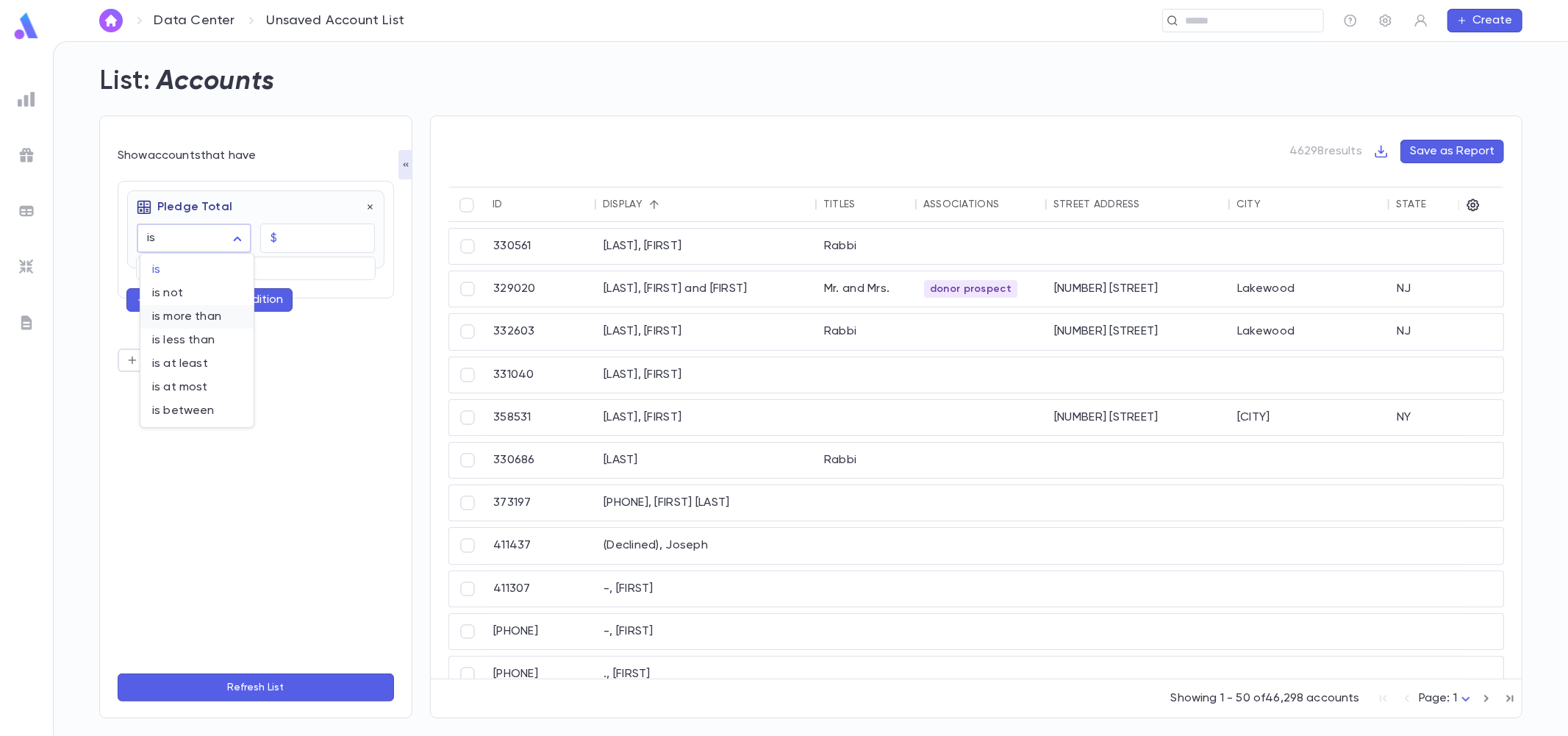 click on "is more than" at bounding box center [197, 317] 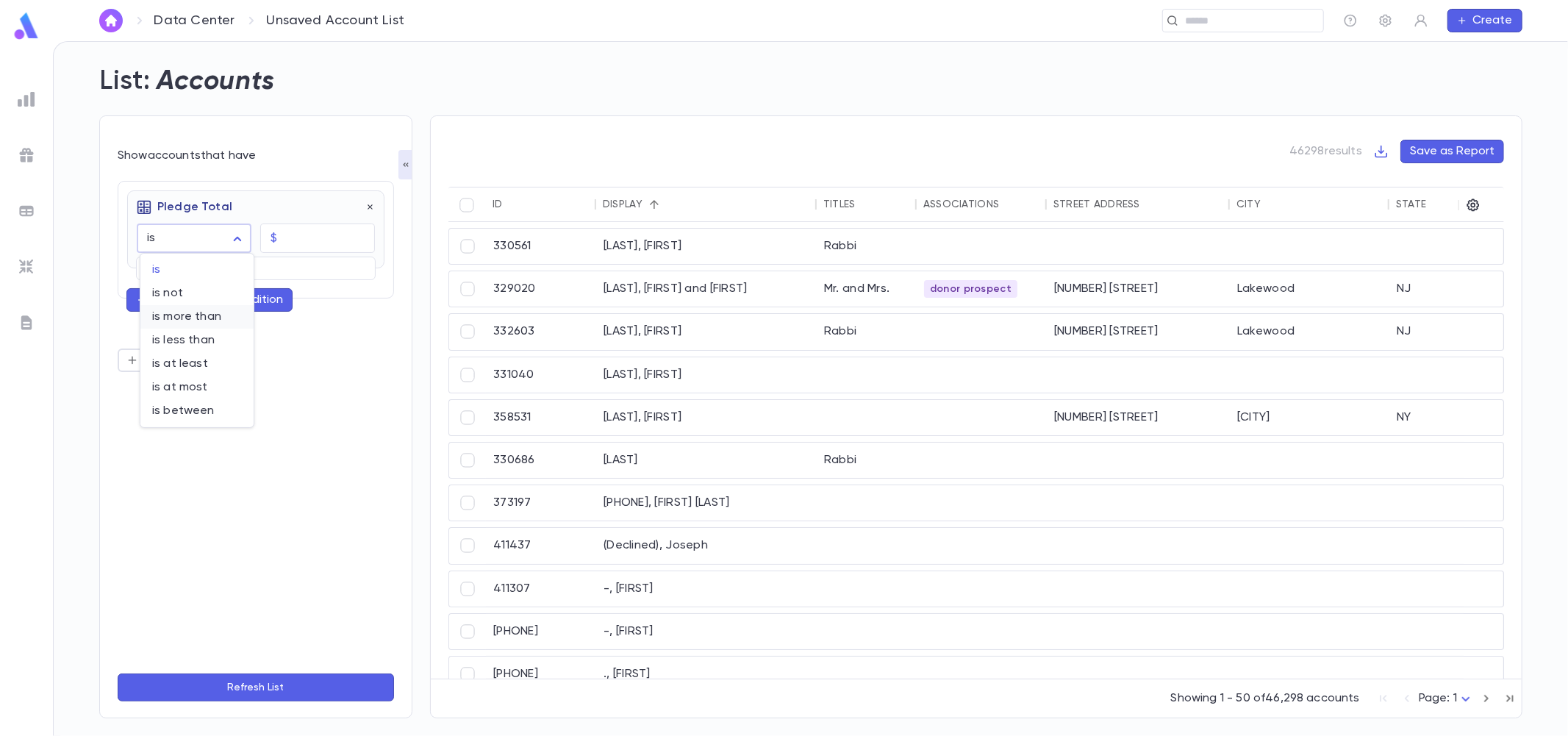 type on "**********" 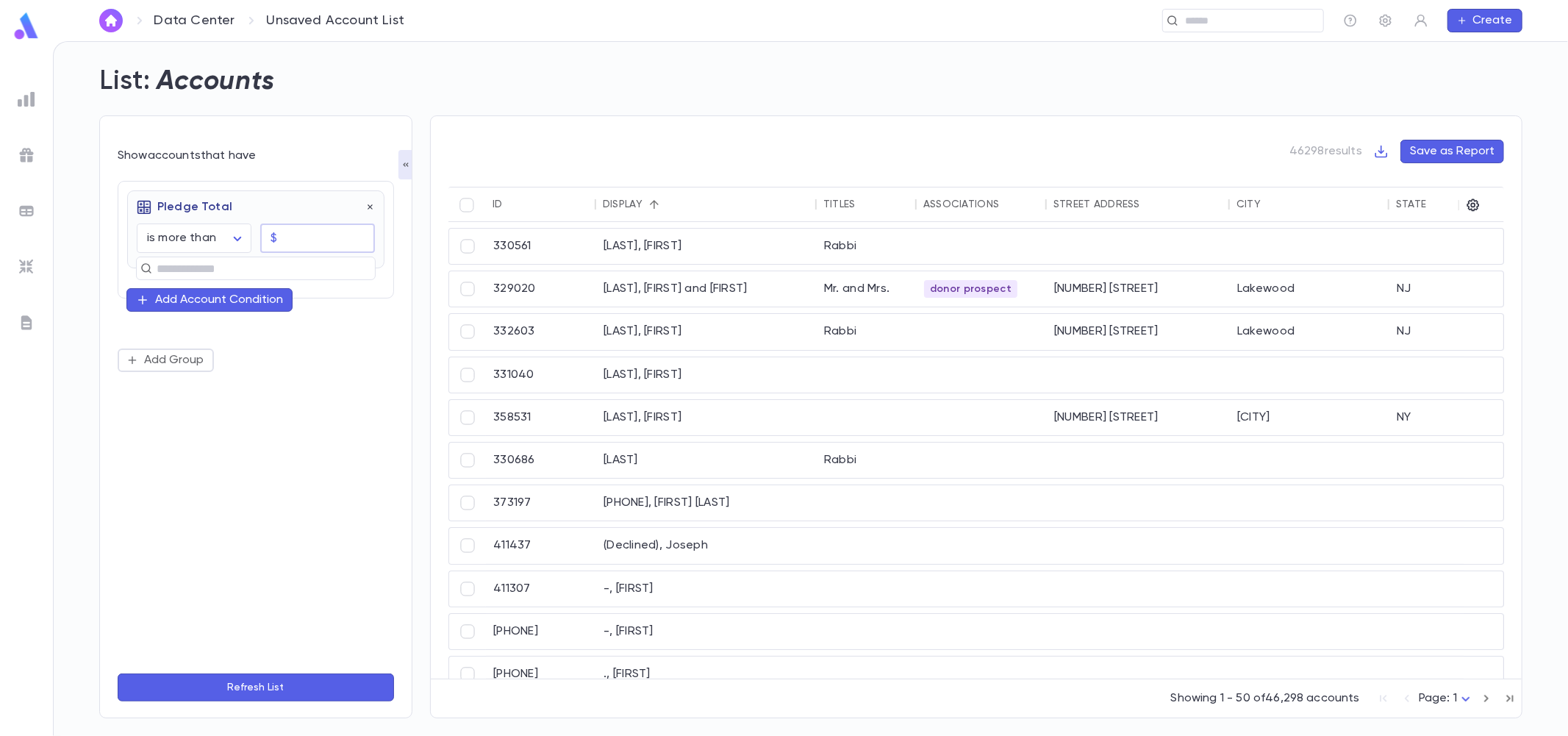 click at bounding box center [329, 238] 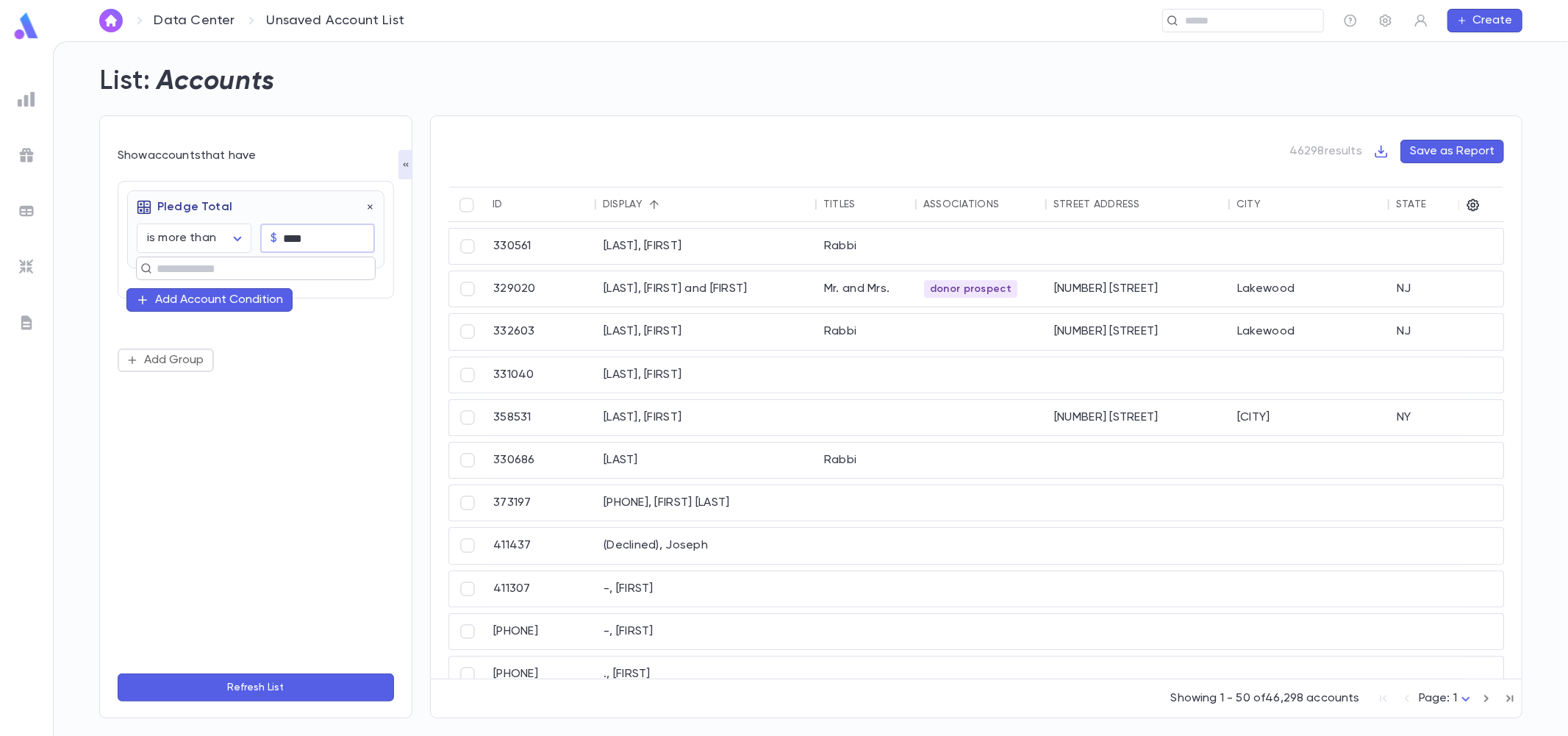 type on "****" 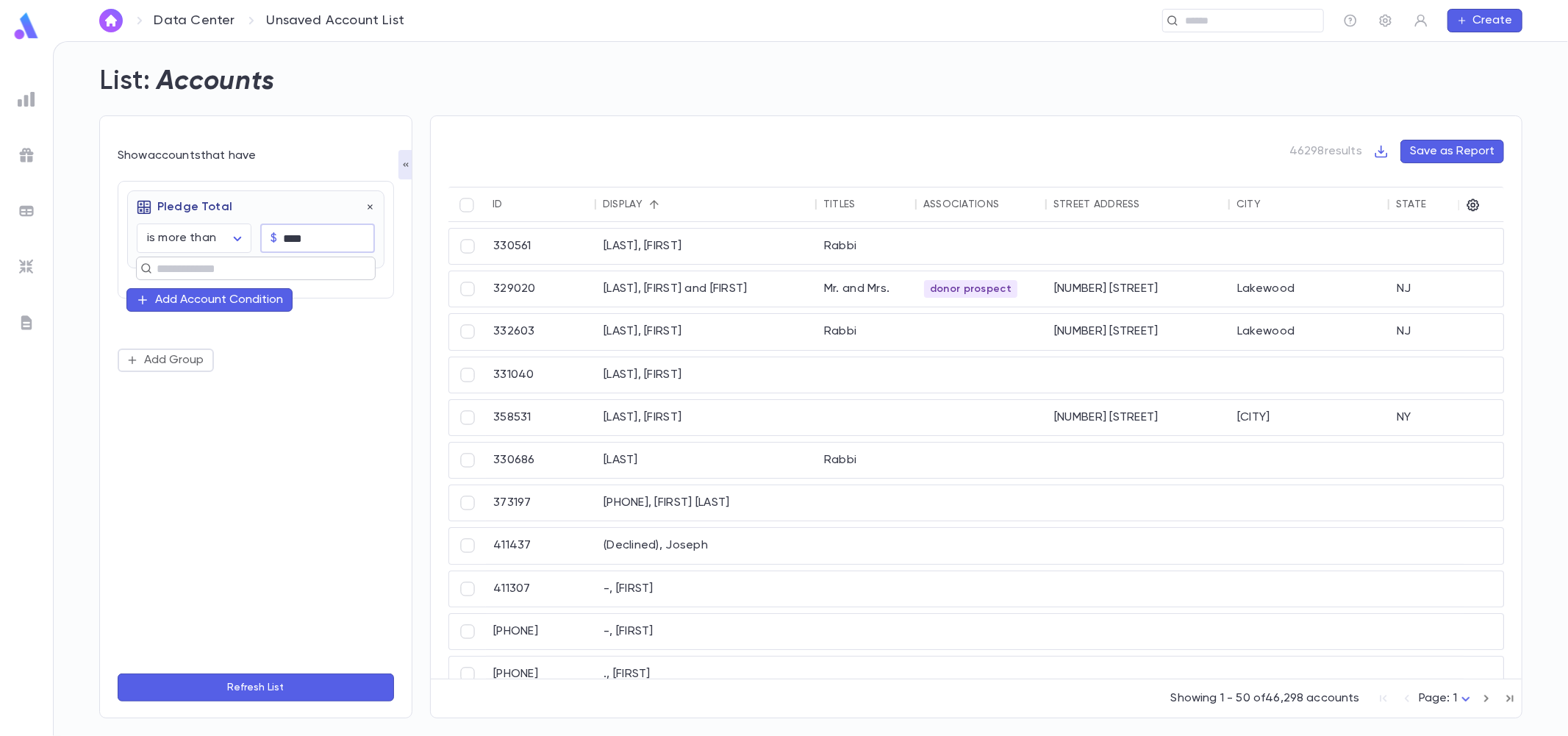 click at bounding box center [249, 268] 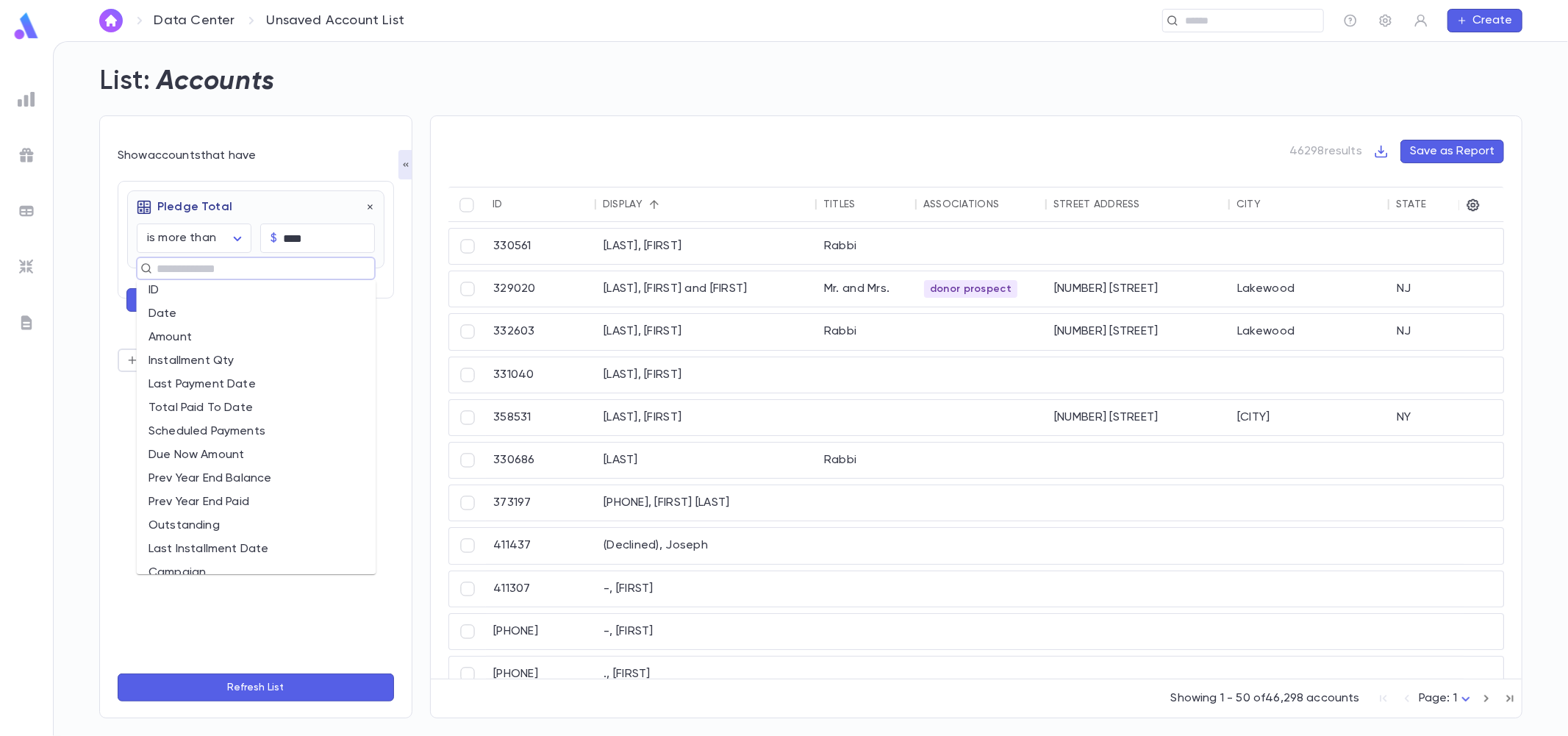 scroll, scrollTop: 0, scrollLeft: 0, axis: both 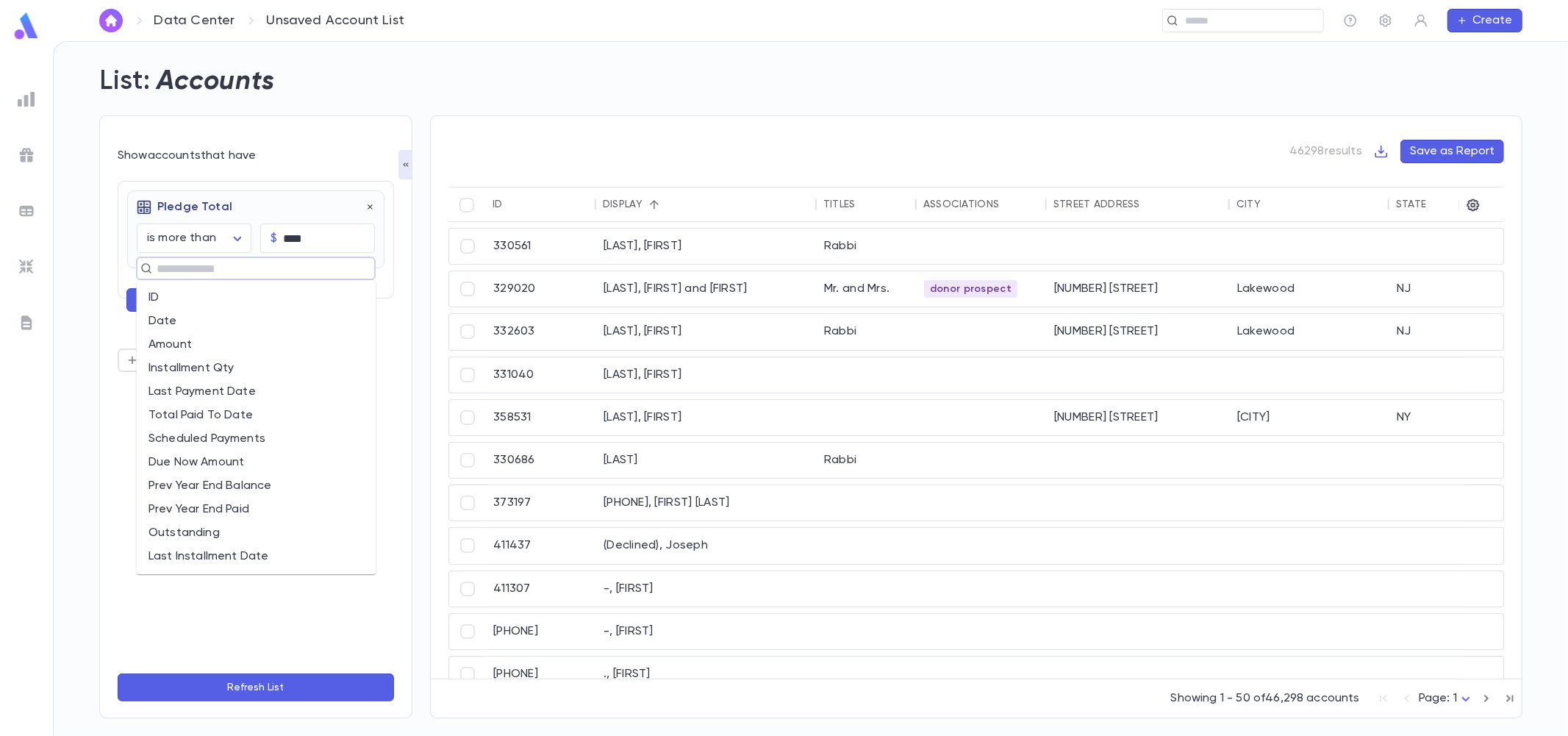 click on "Installment Qty" at bounding box center (257, 368) 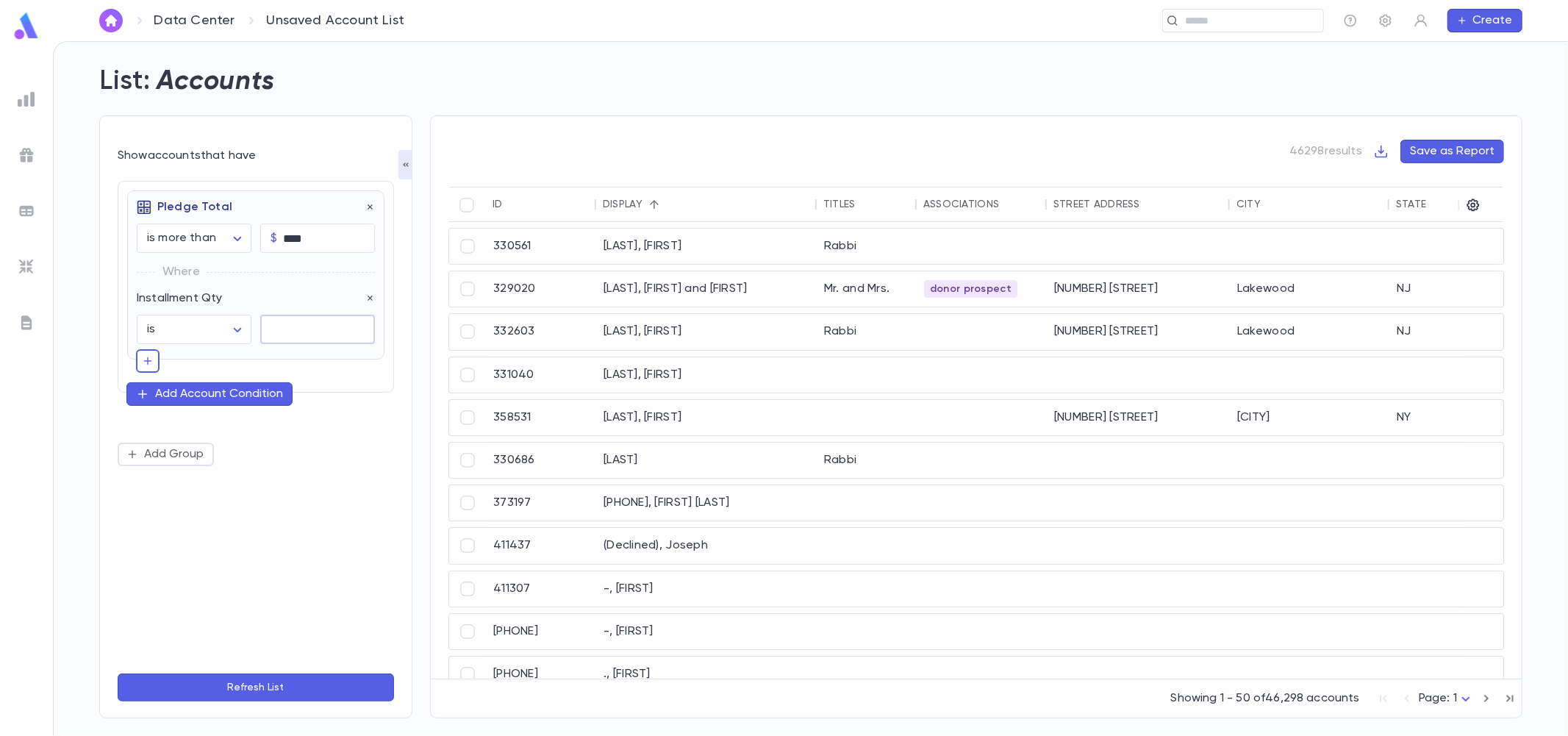 click at bounding box center (318, 329) 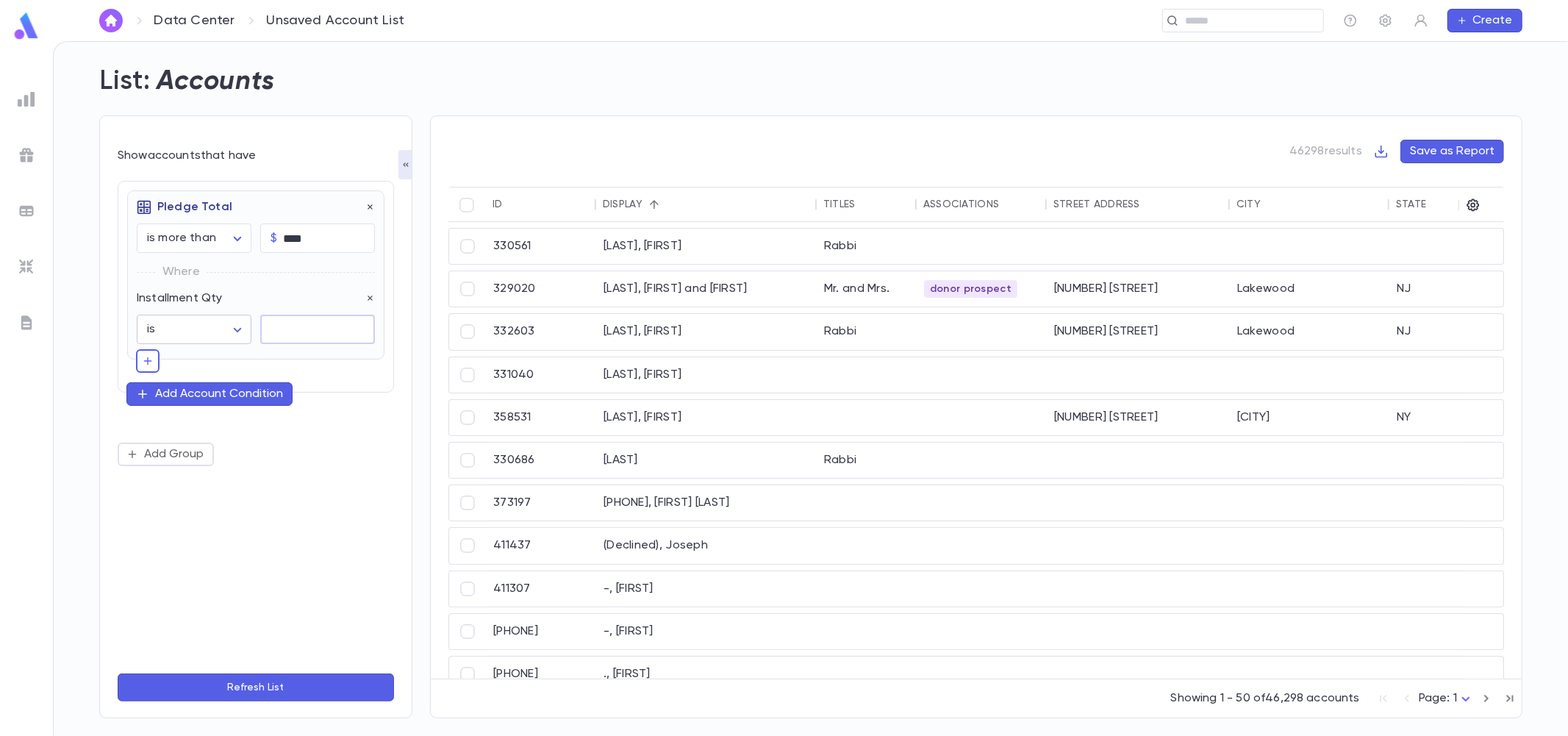 click on "**********" at bounding box center [784, 388] 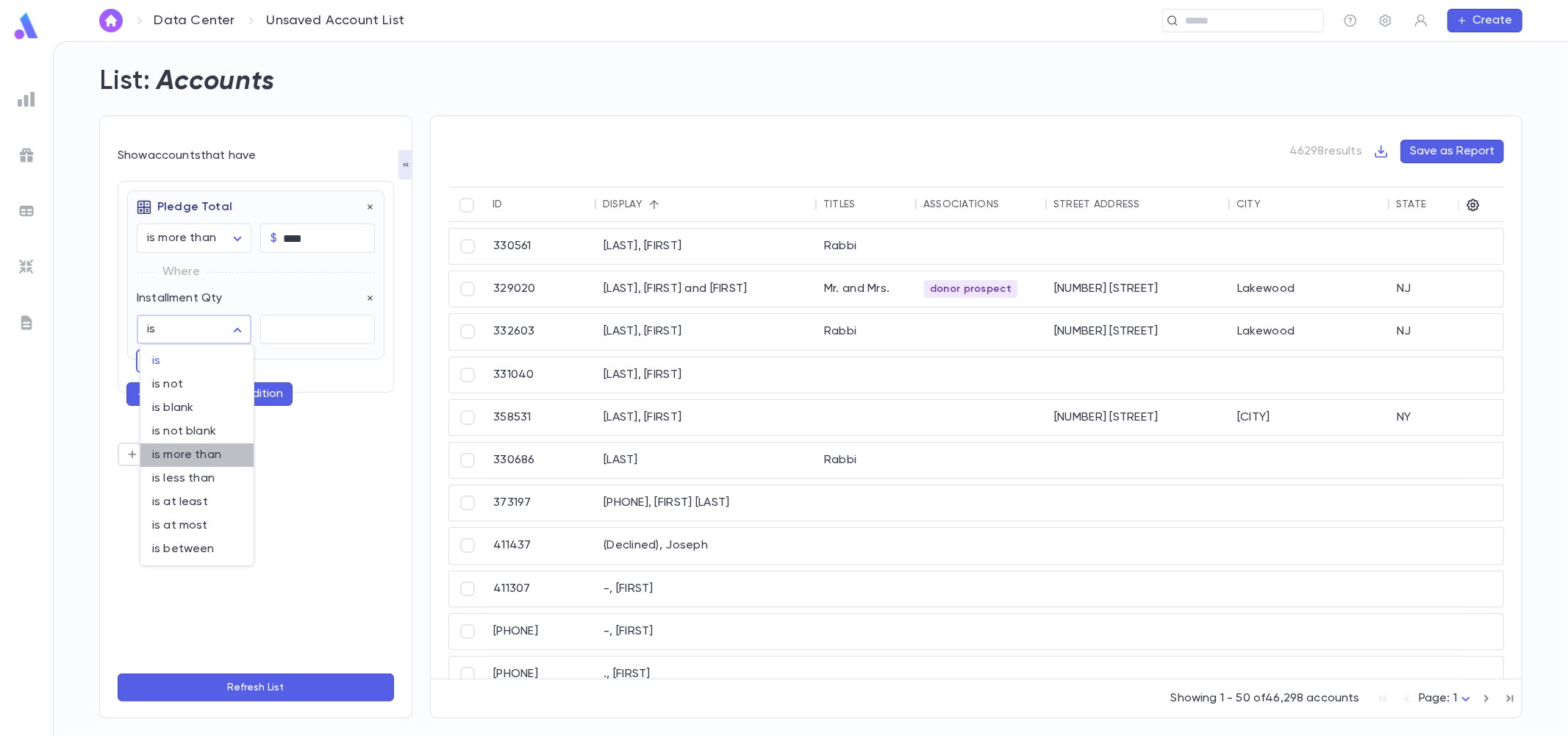 click on "is more than" at bounding box center [197, 455] 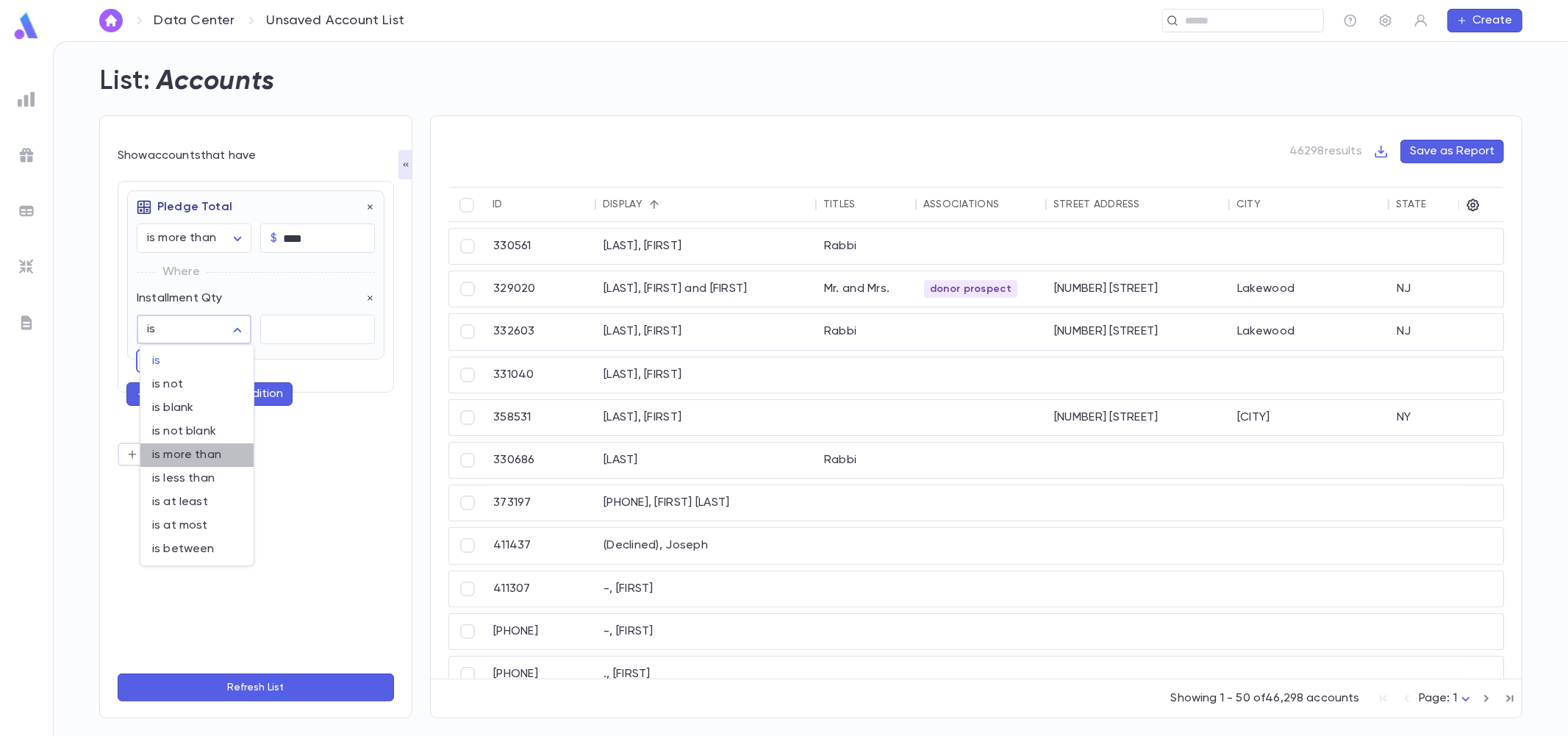 type on "**********" 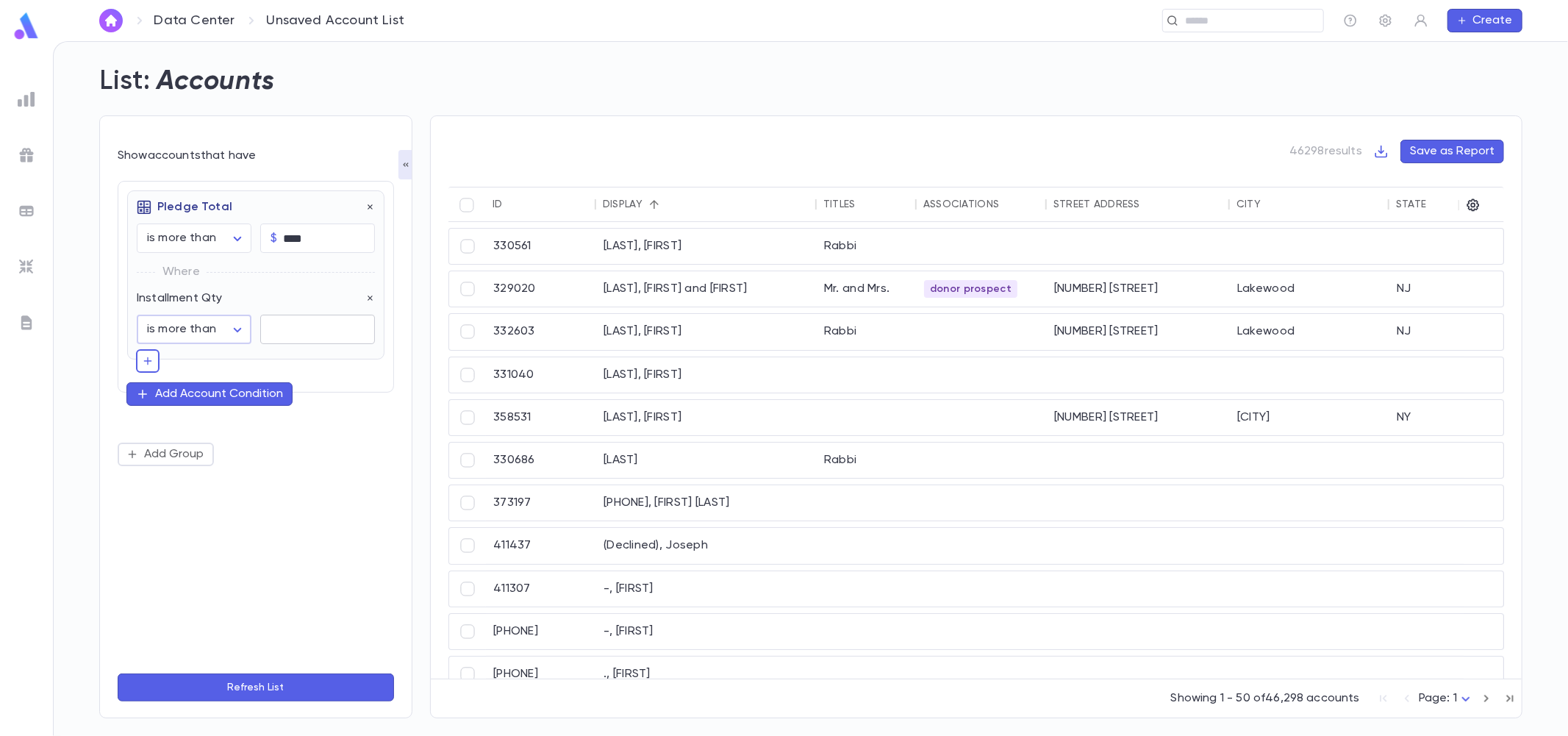 click at bounding box center (318, 329) 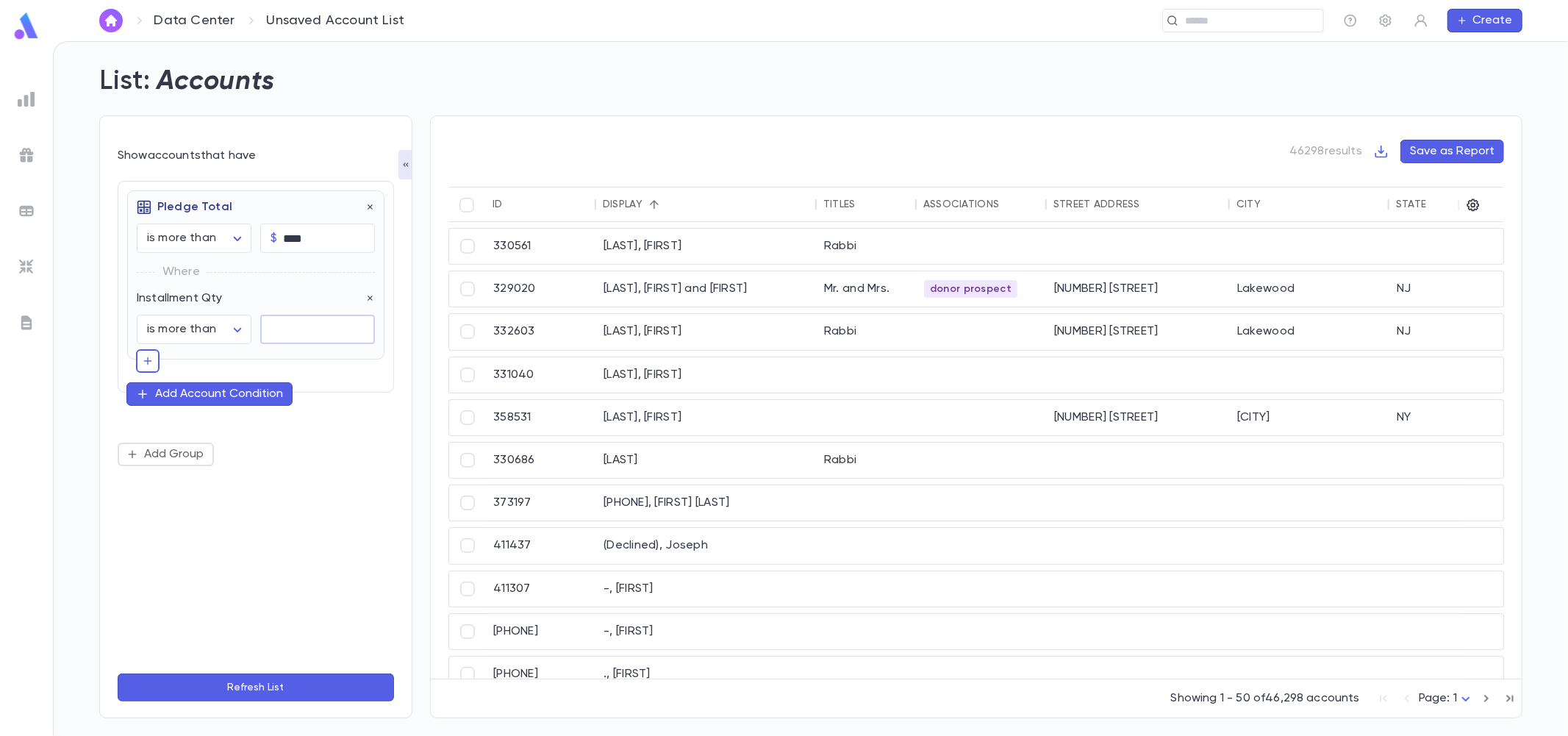 type on "*" 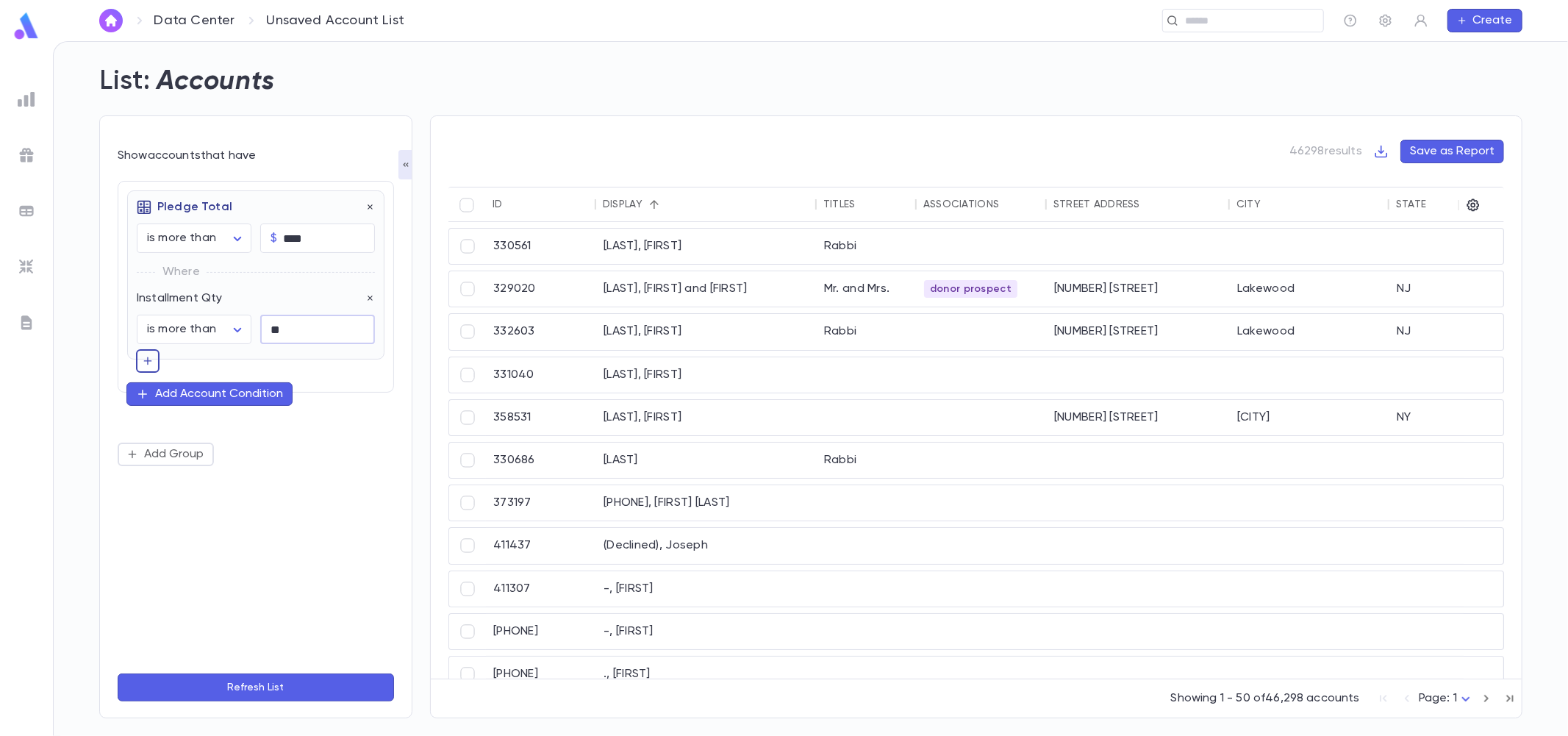 type on "**" 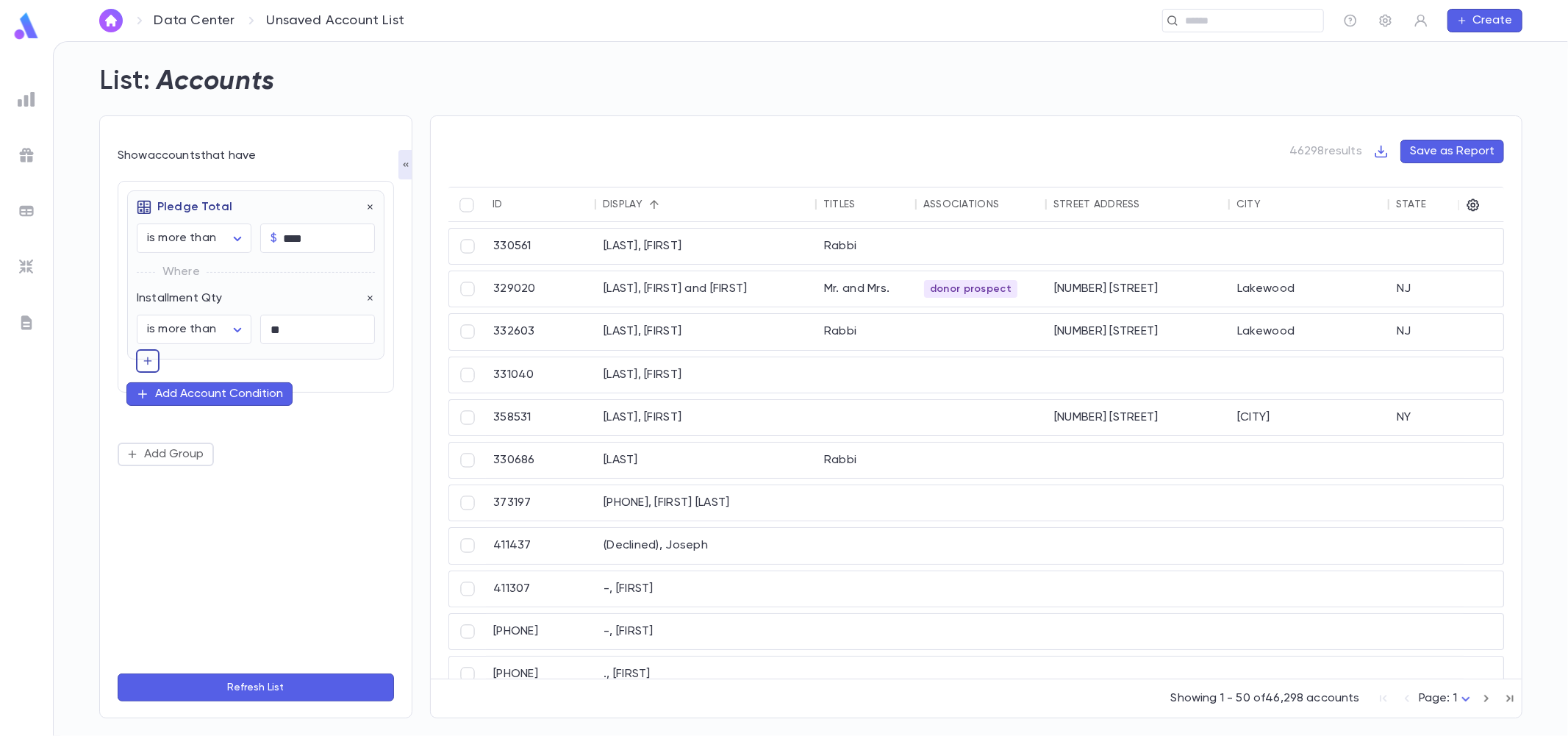 click 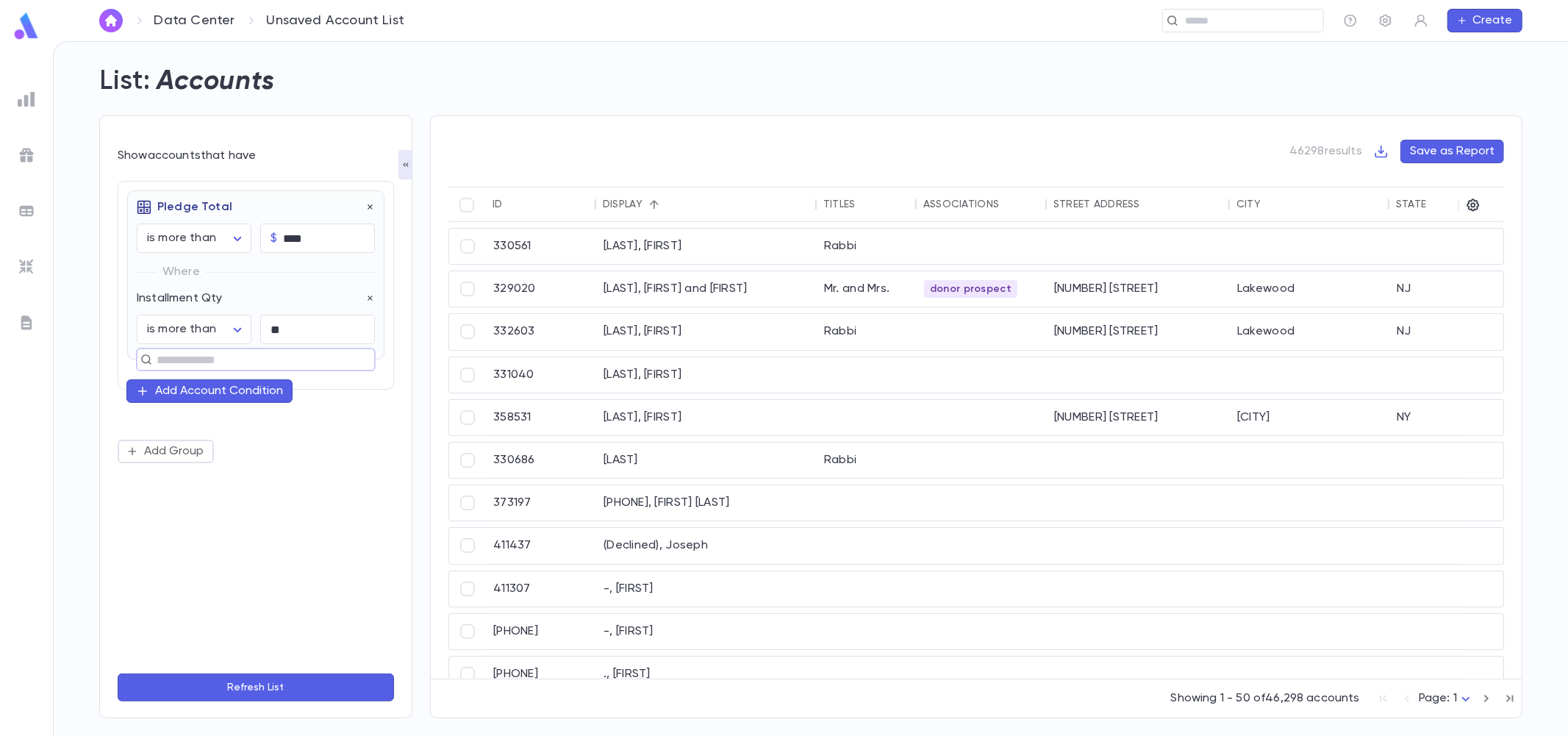click at bounding box center (249, 360) 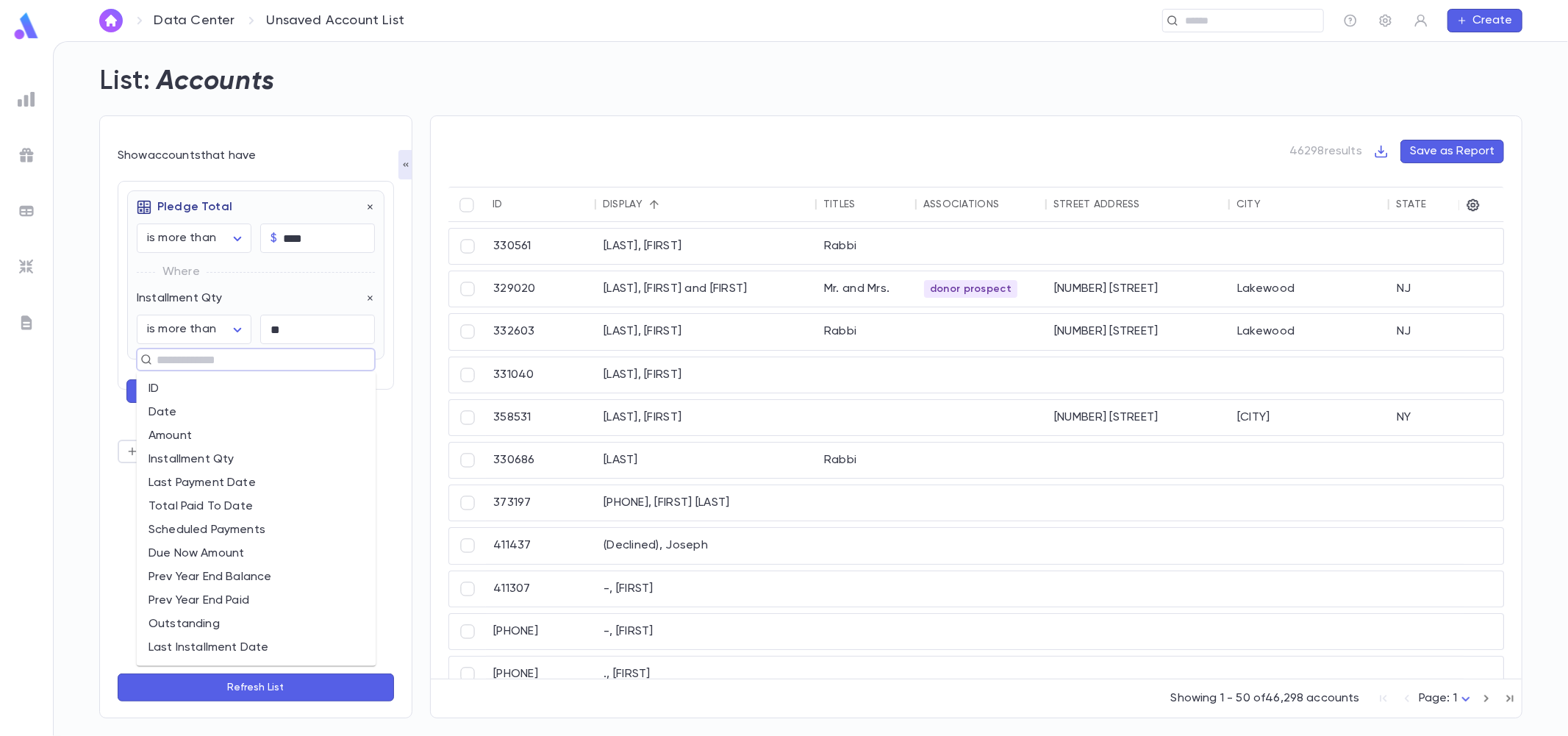 click on "Scheduled Payments" at bounding box center [257, 531] 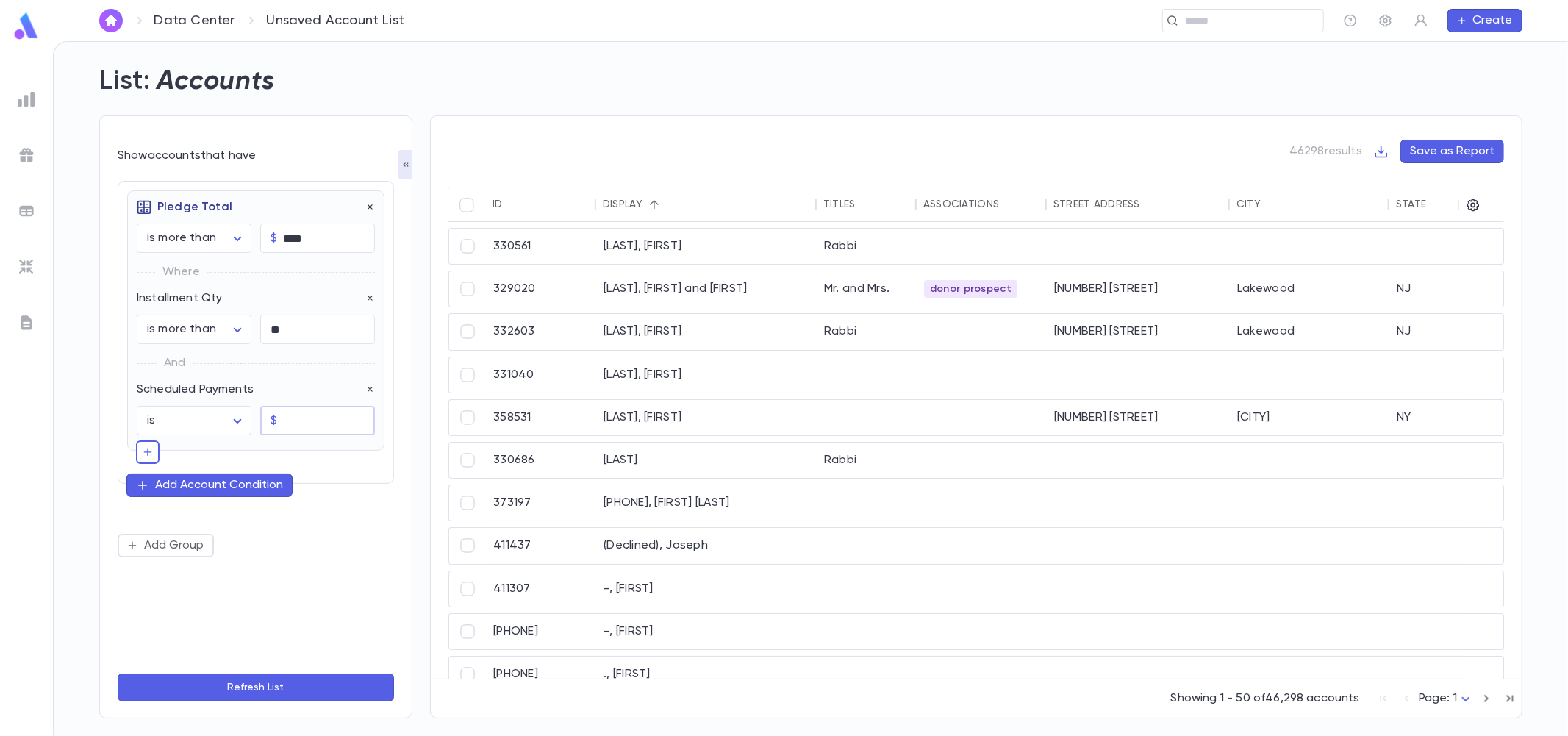 click at bounding box center (329, 421) 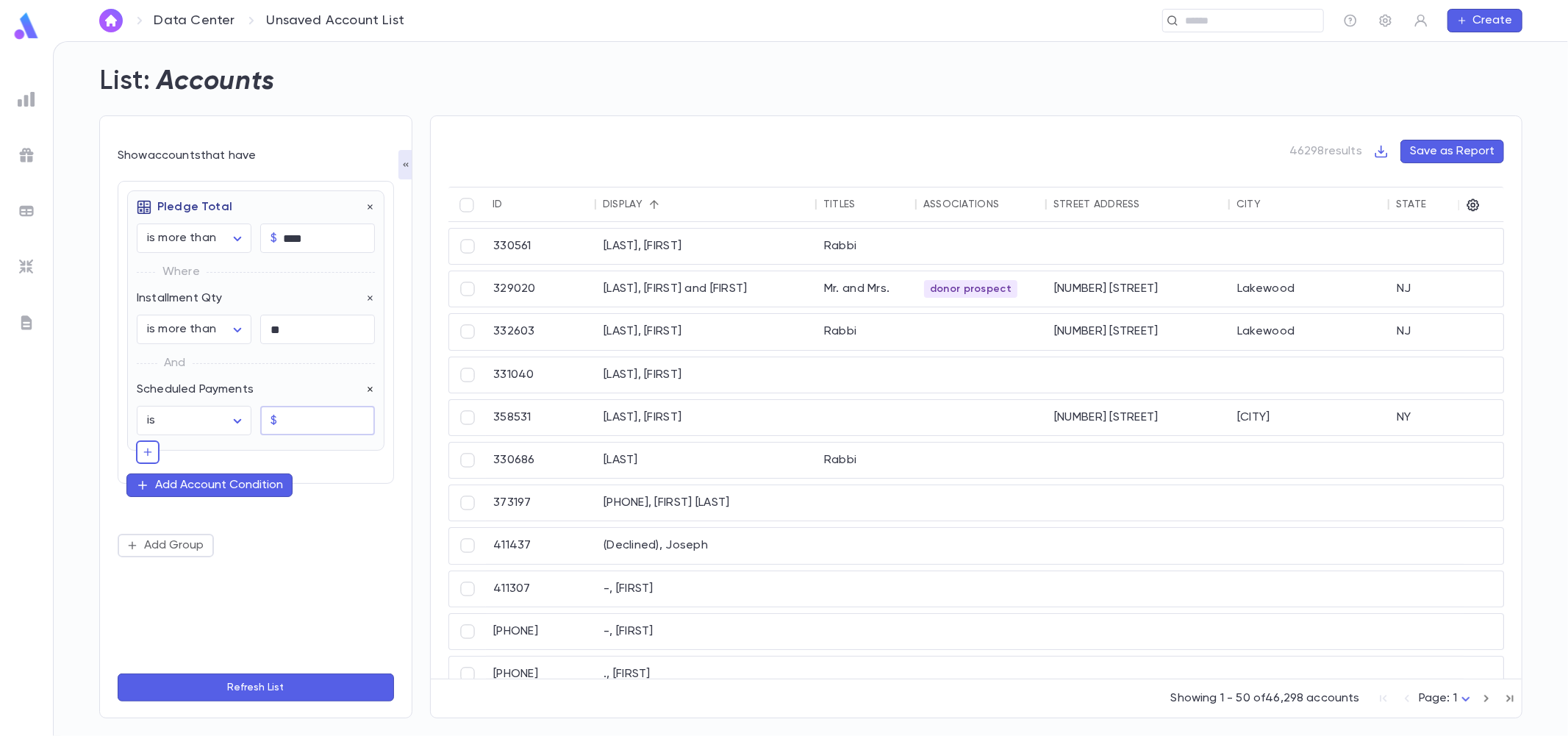 click 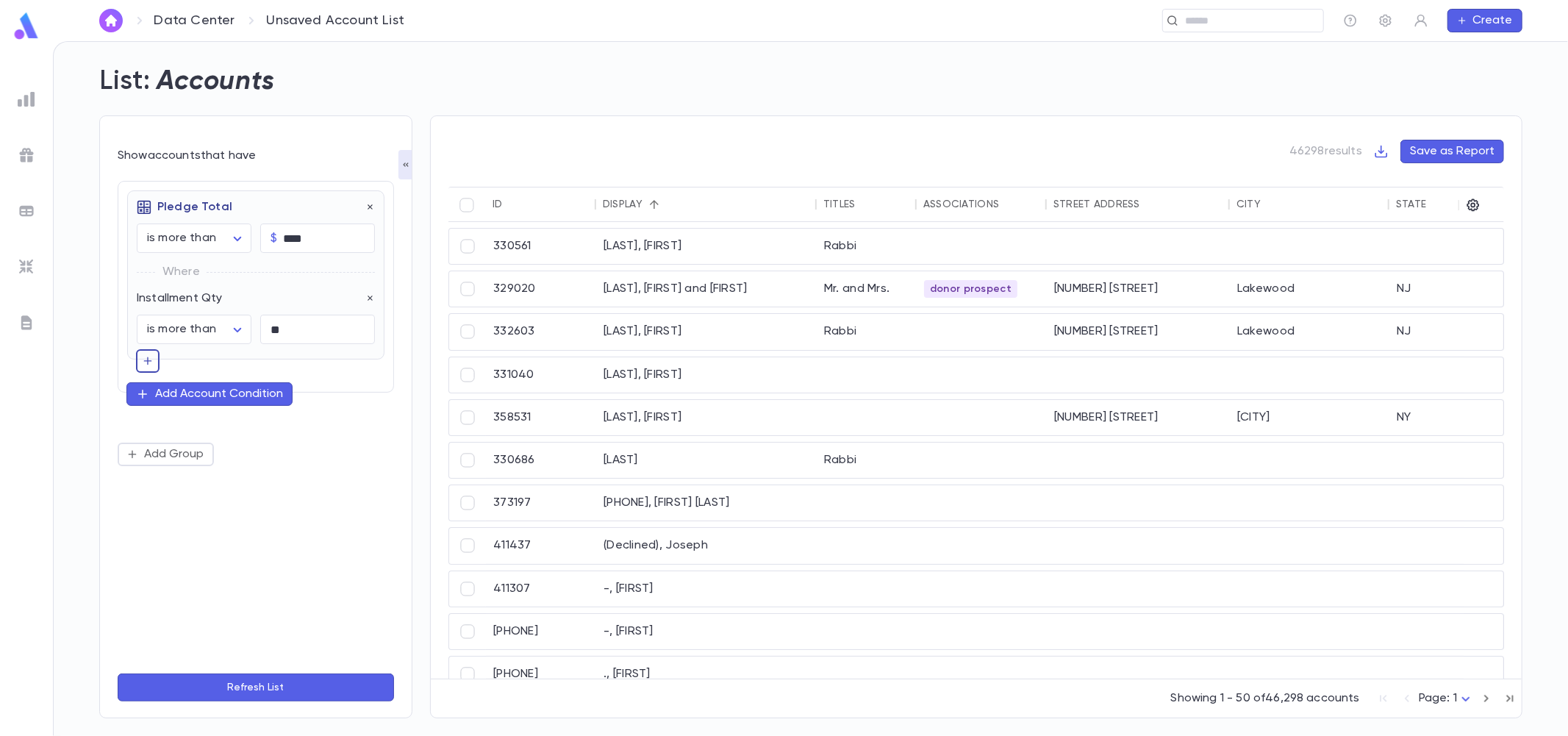 click 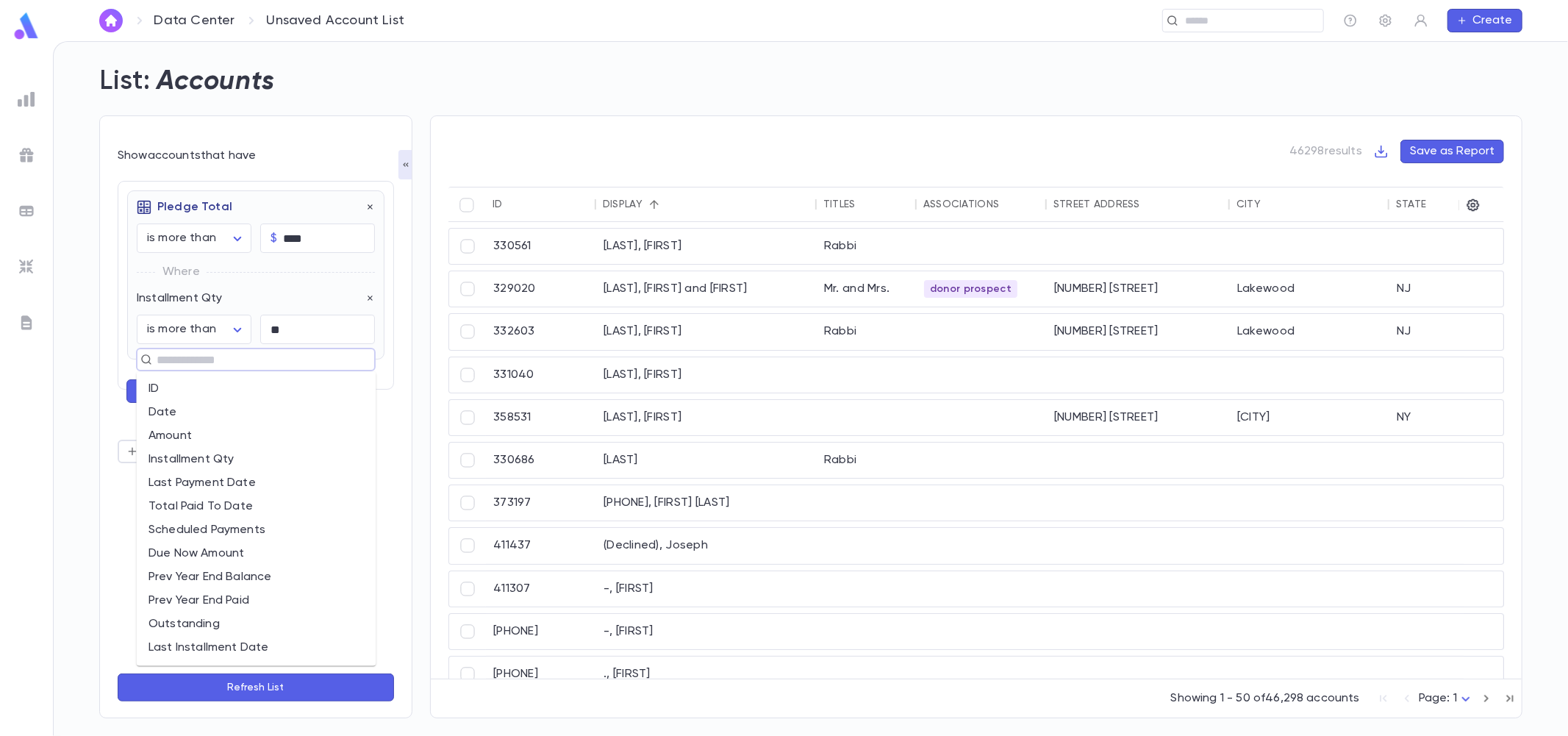 click at bounding box center (249, 360) 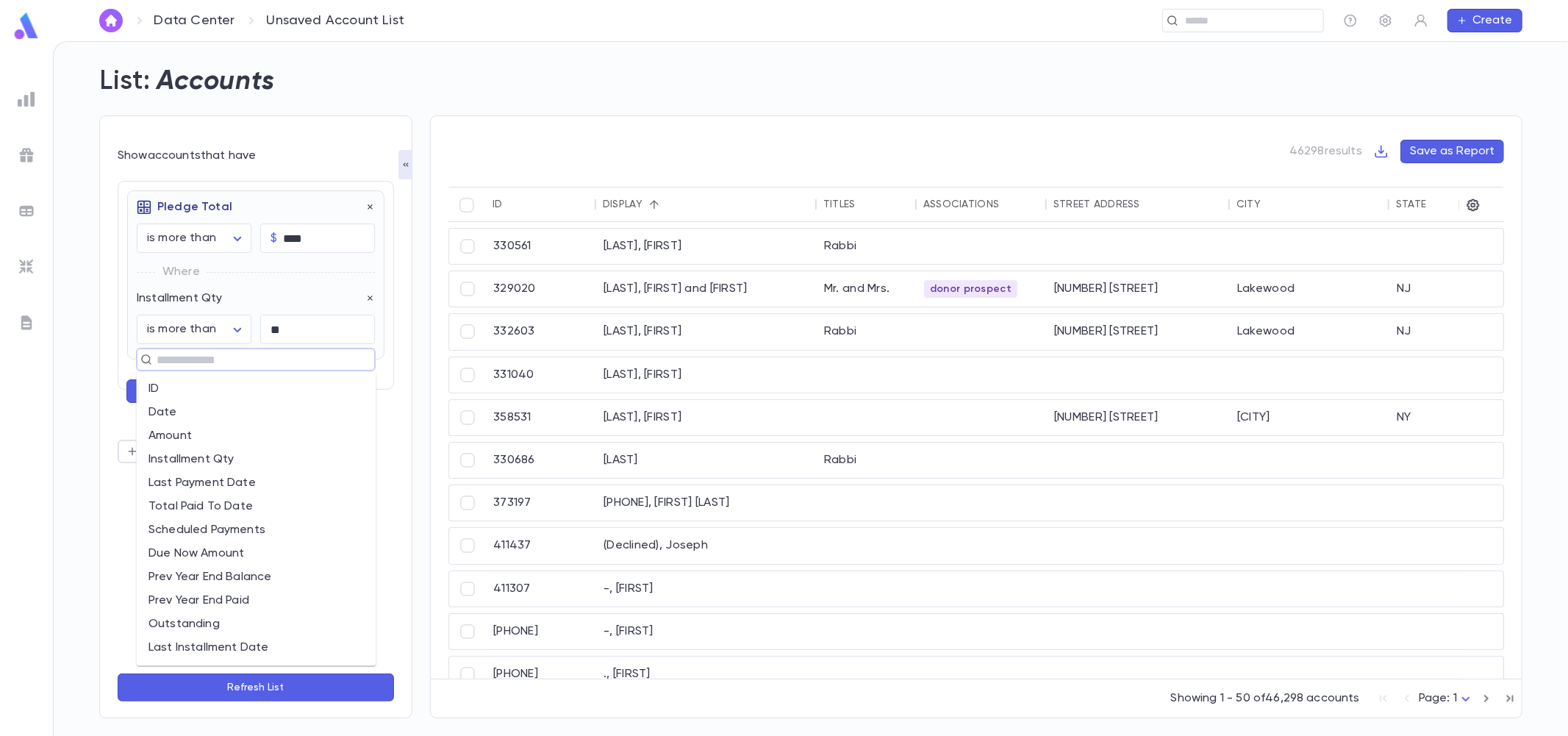 scroll, scrollTop: 82, scrollLeft: 0, axis: vertical 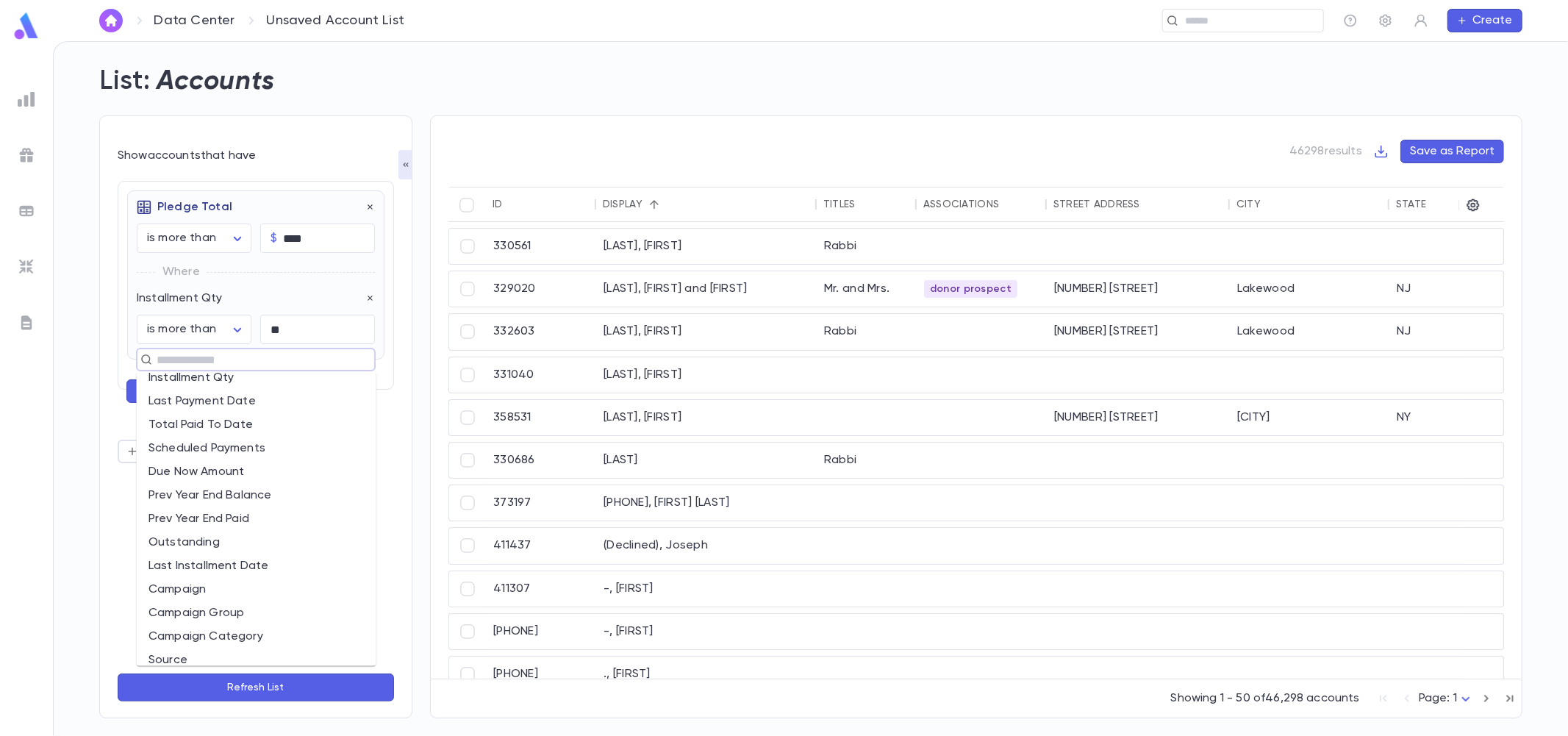 click on "Last Installment Date" at bounding box center [257, 567] 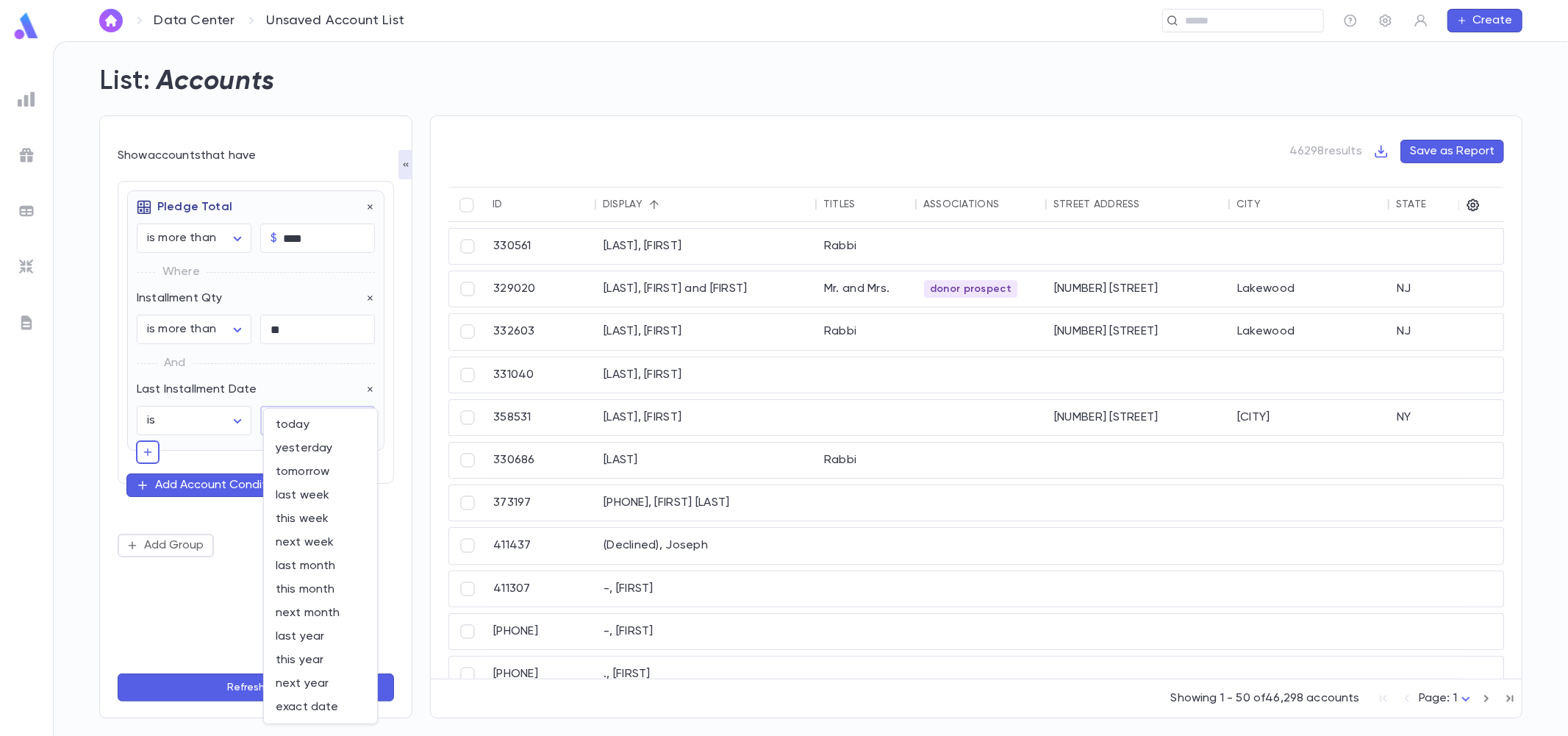 click on "**********" at bounding box center (784, 388) 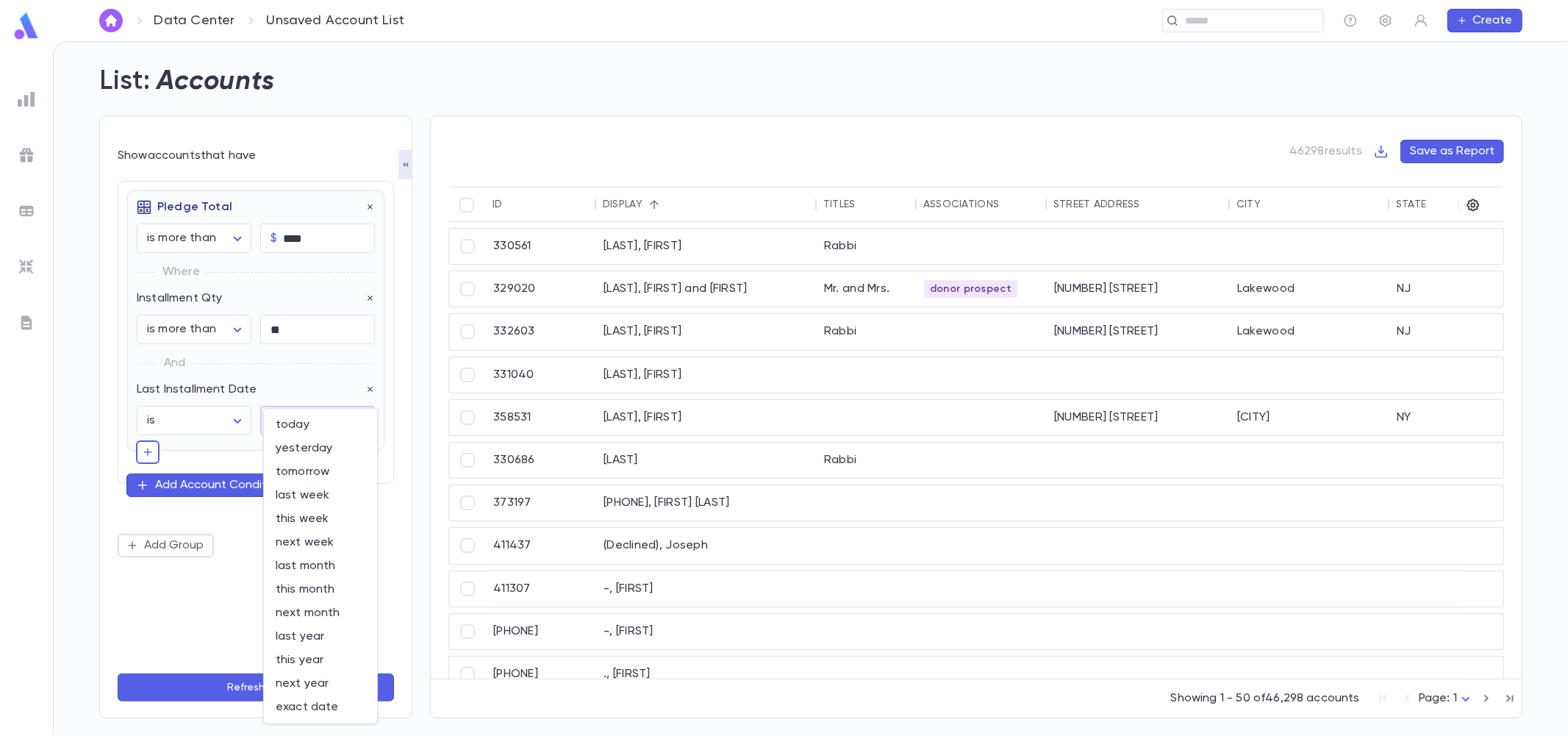 click at bounding box center [784, 368] 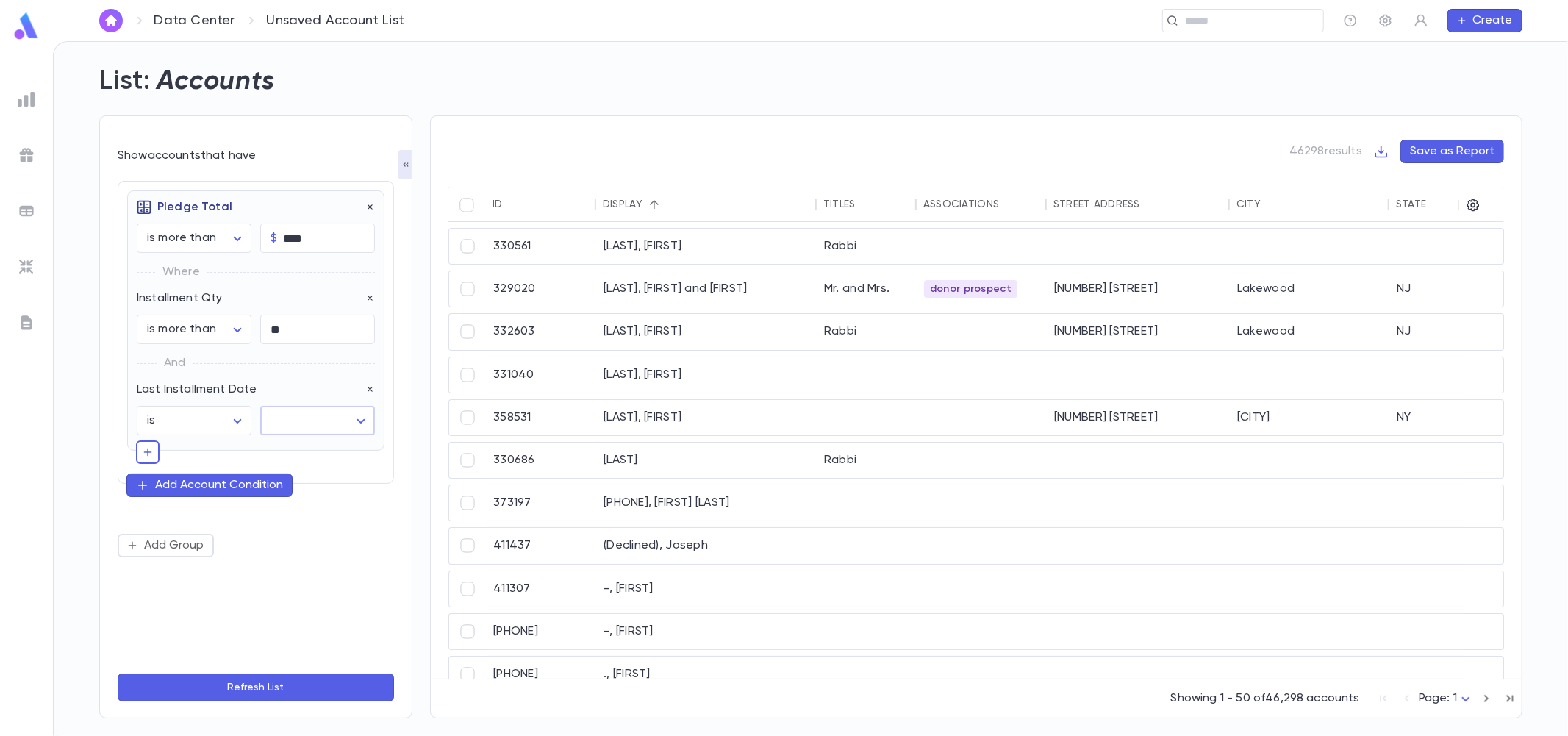 click on "**********" at bounding box center (784, 388) 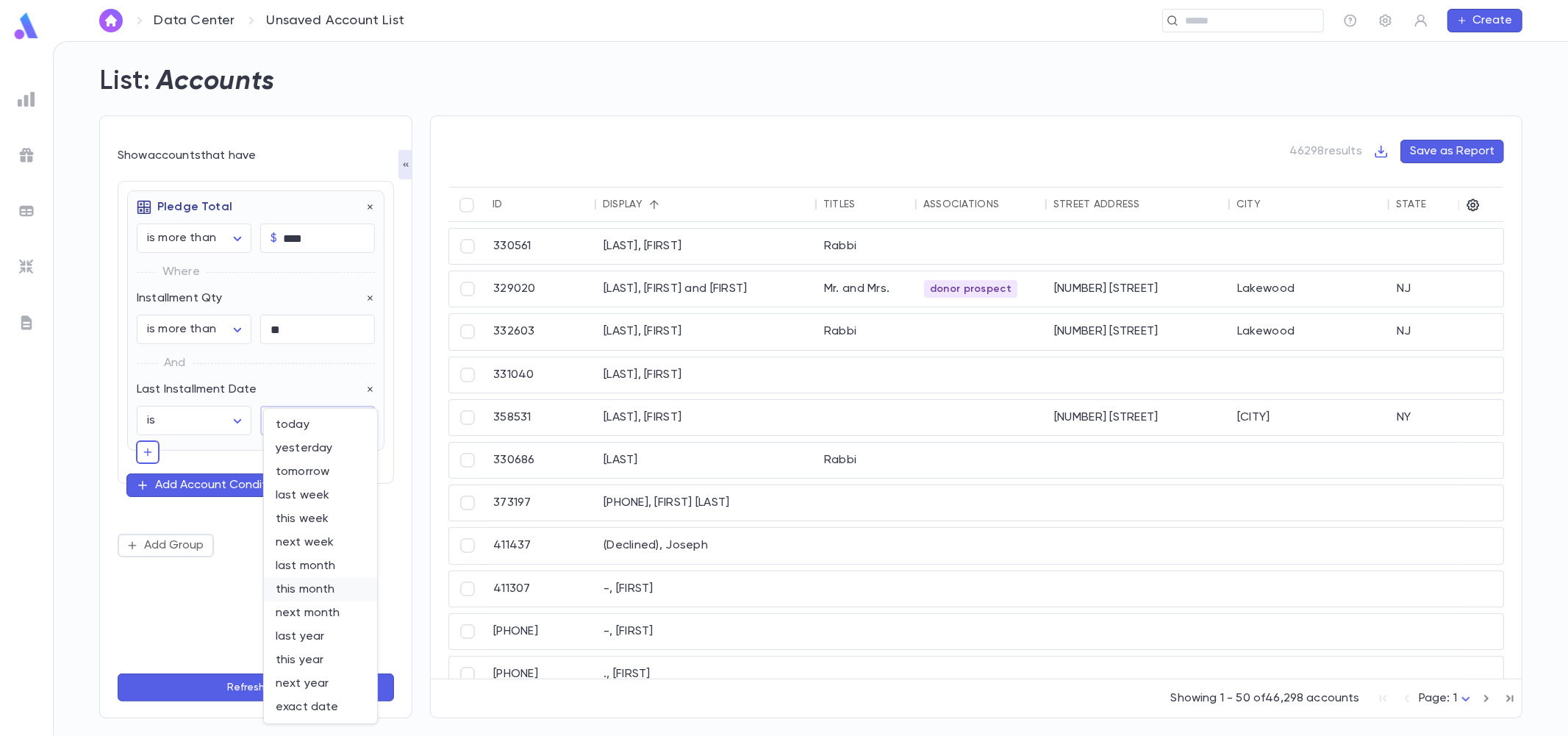 click on "this month" at bounding box center (321, 590) 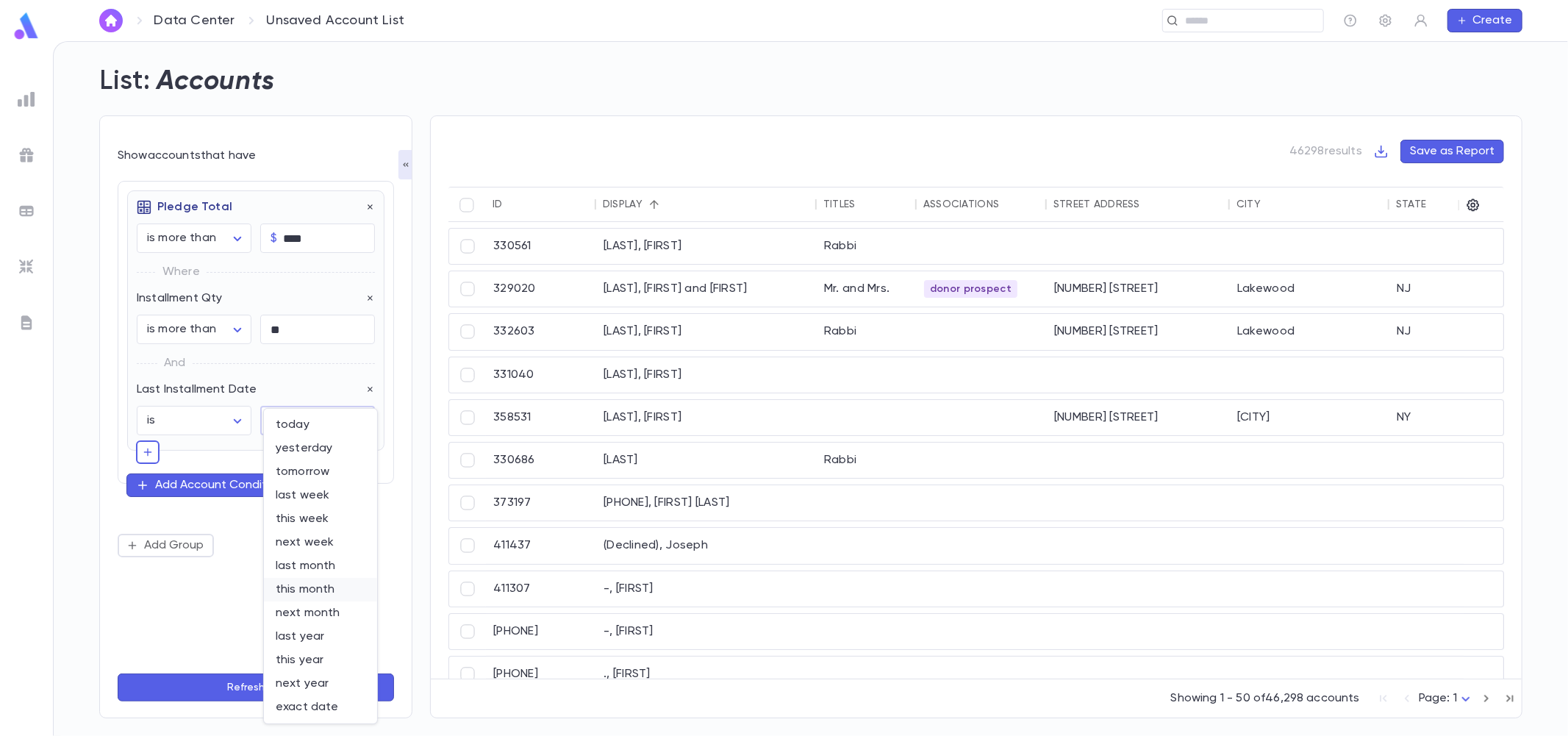 type on "*********" 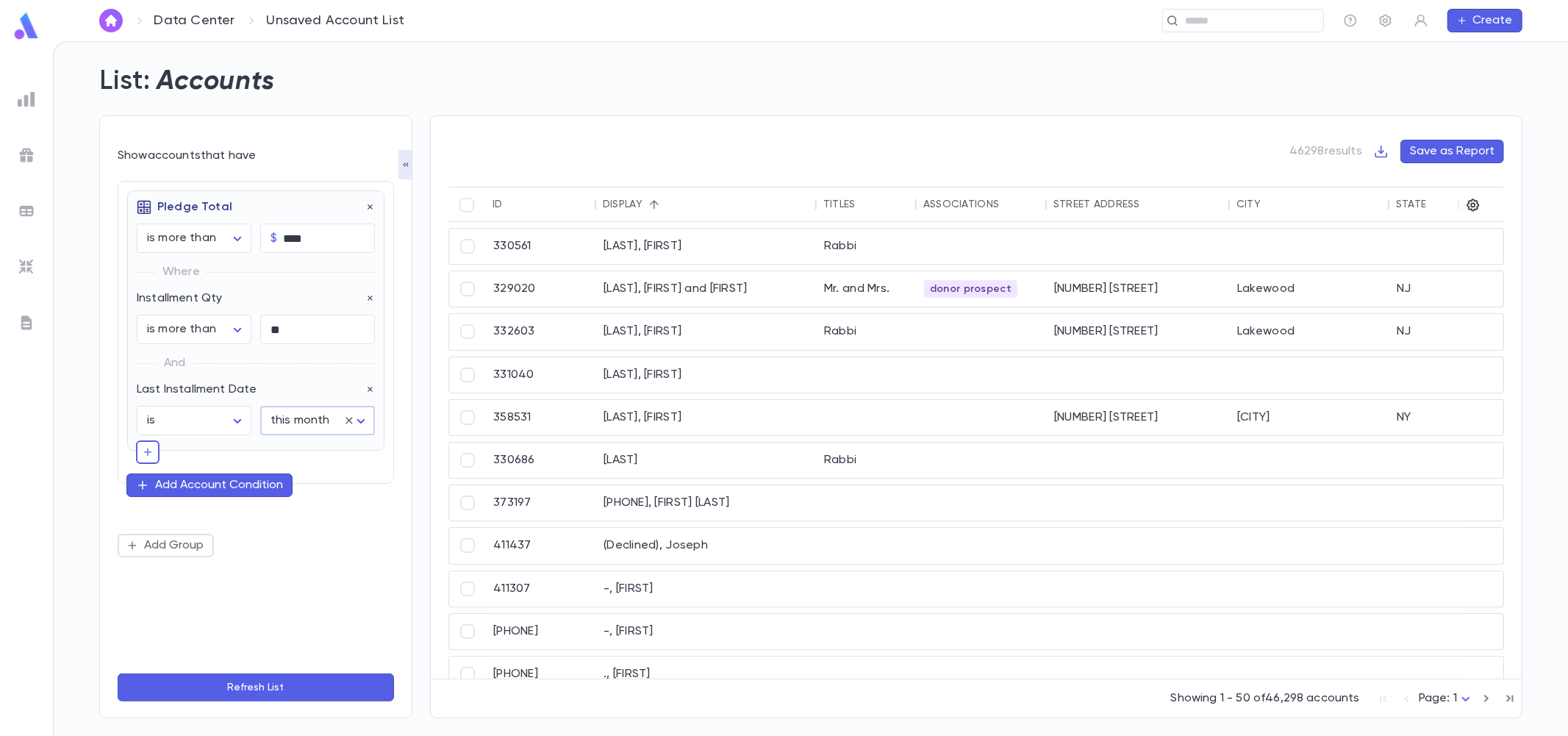 click on "Refresh List" at bounding box center [256, 687] 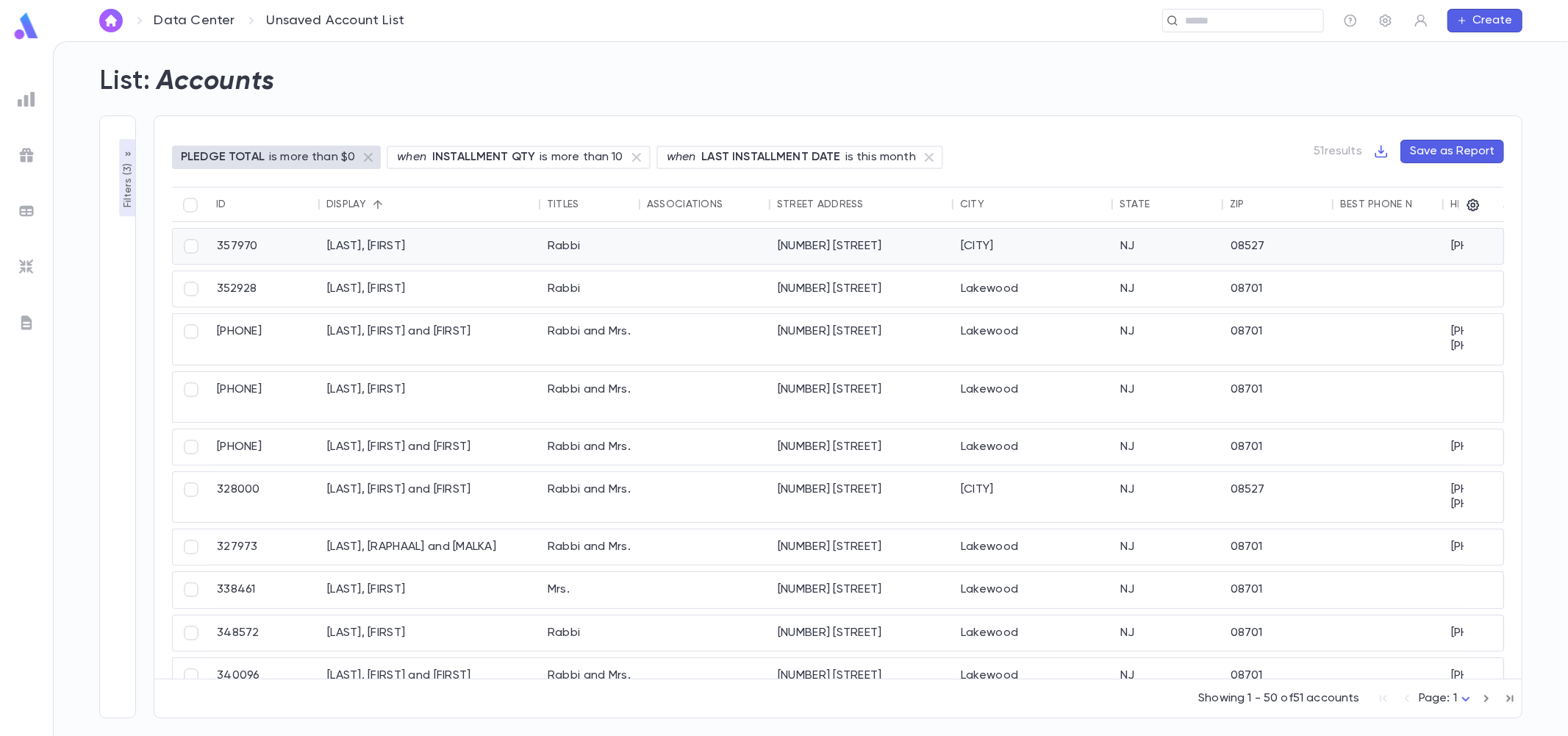 click at bounding box center [705, 246] 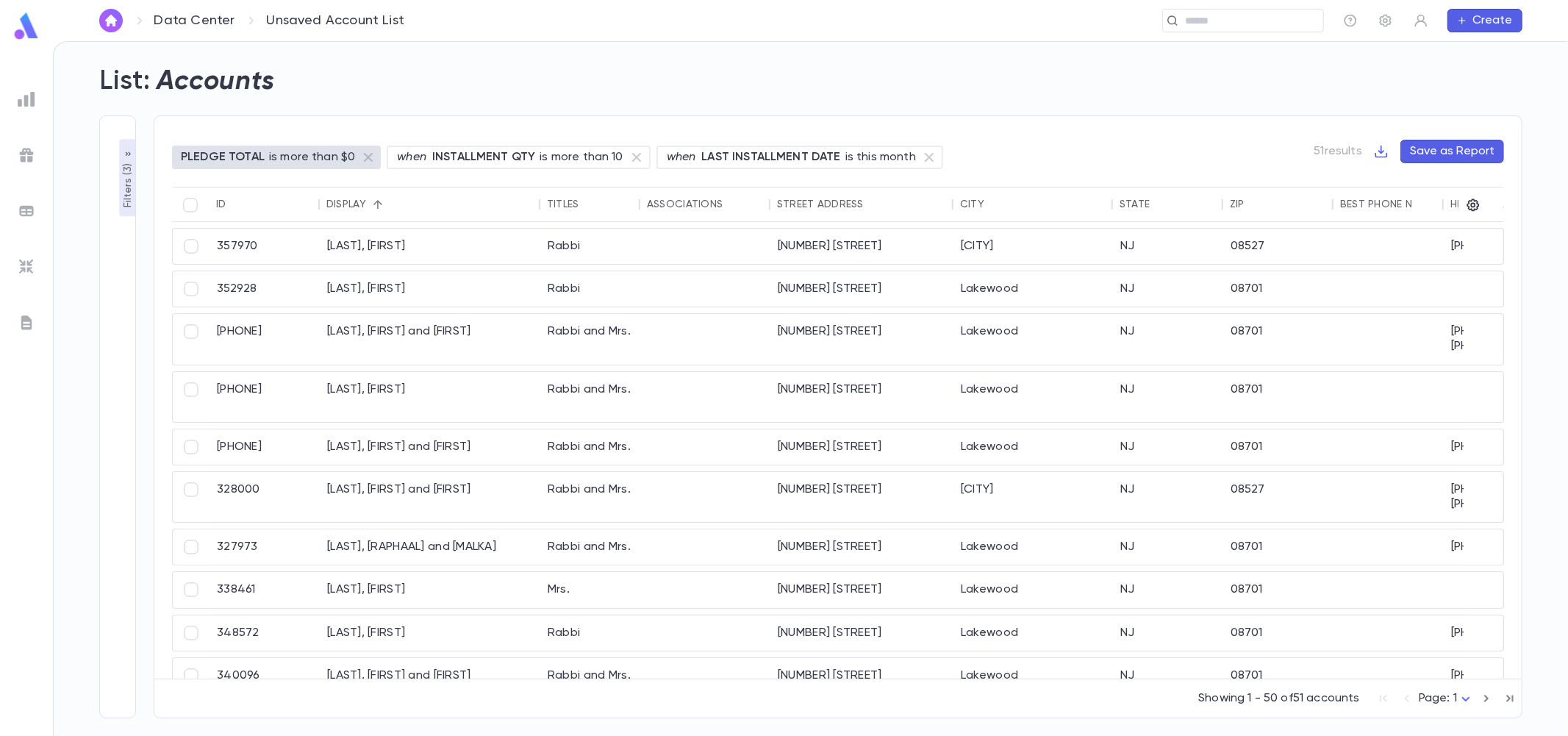 click on "Filters ( 3 )" at bounding box center (128, 184) 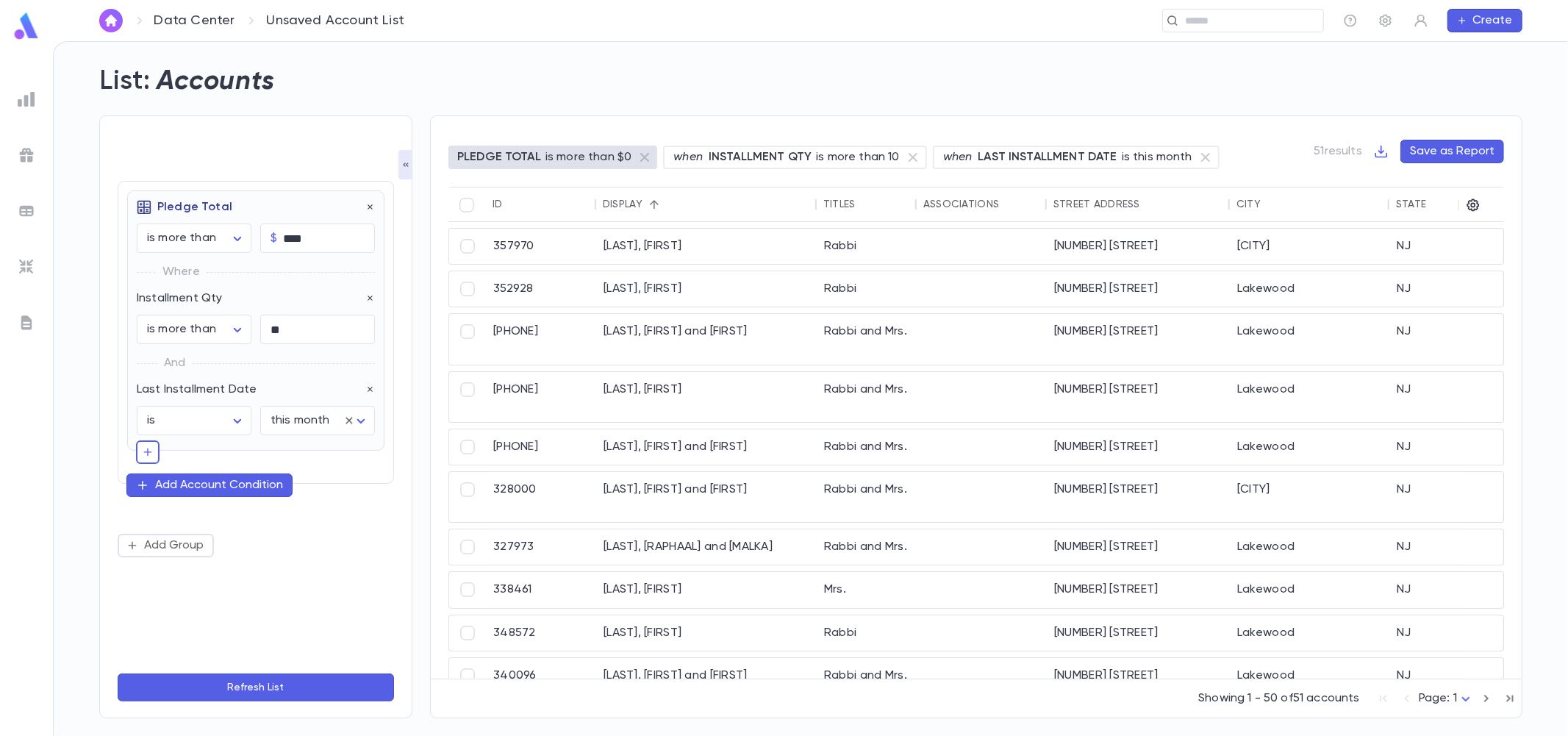 click on "**********" at bounding box center [256, 417] 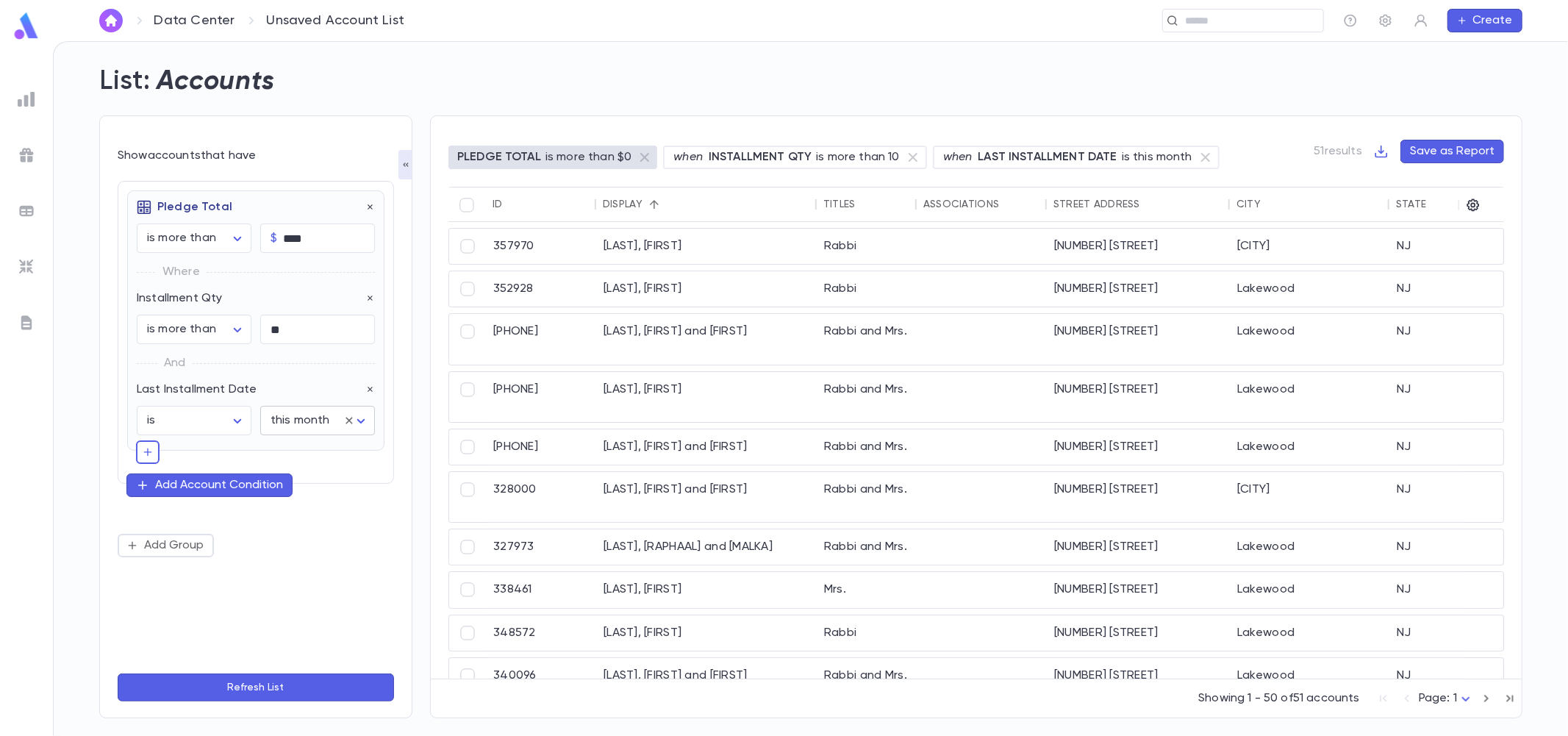 click on "**********" at bounding box center [784, 388] 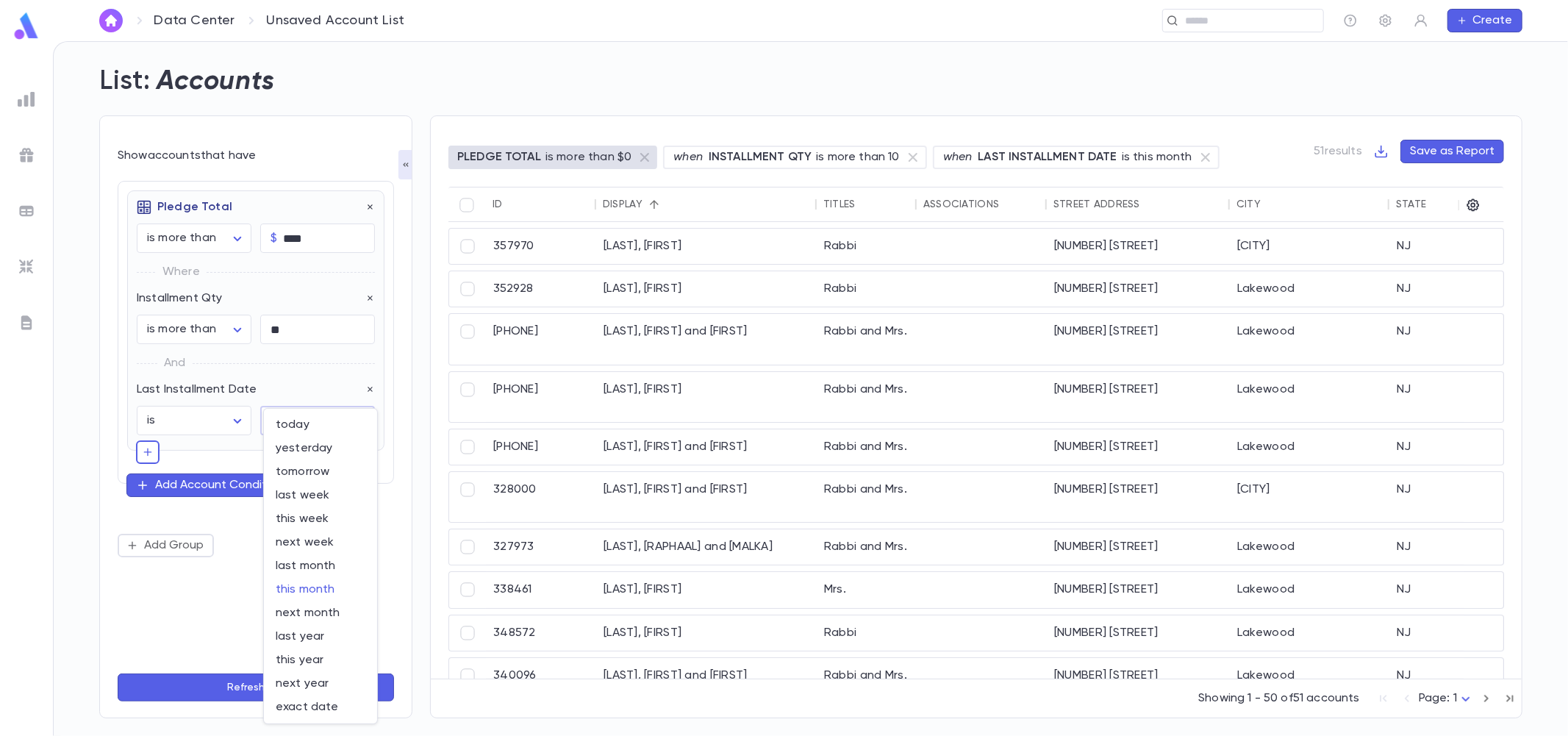 click at bounding box center (784, 368) 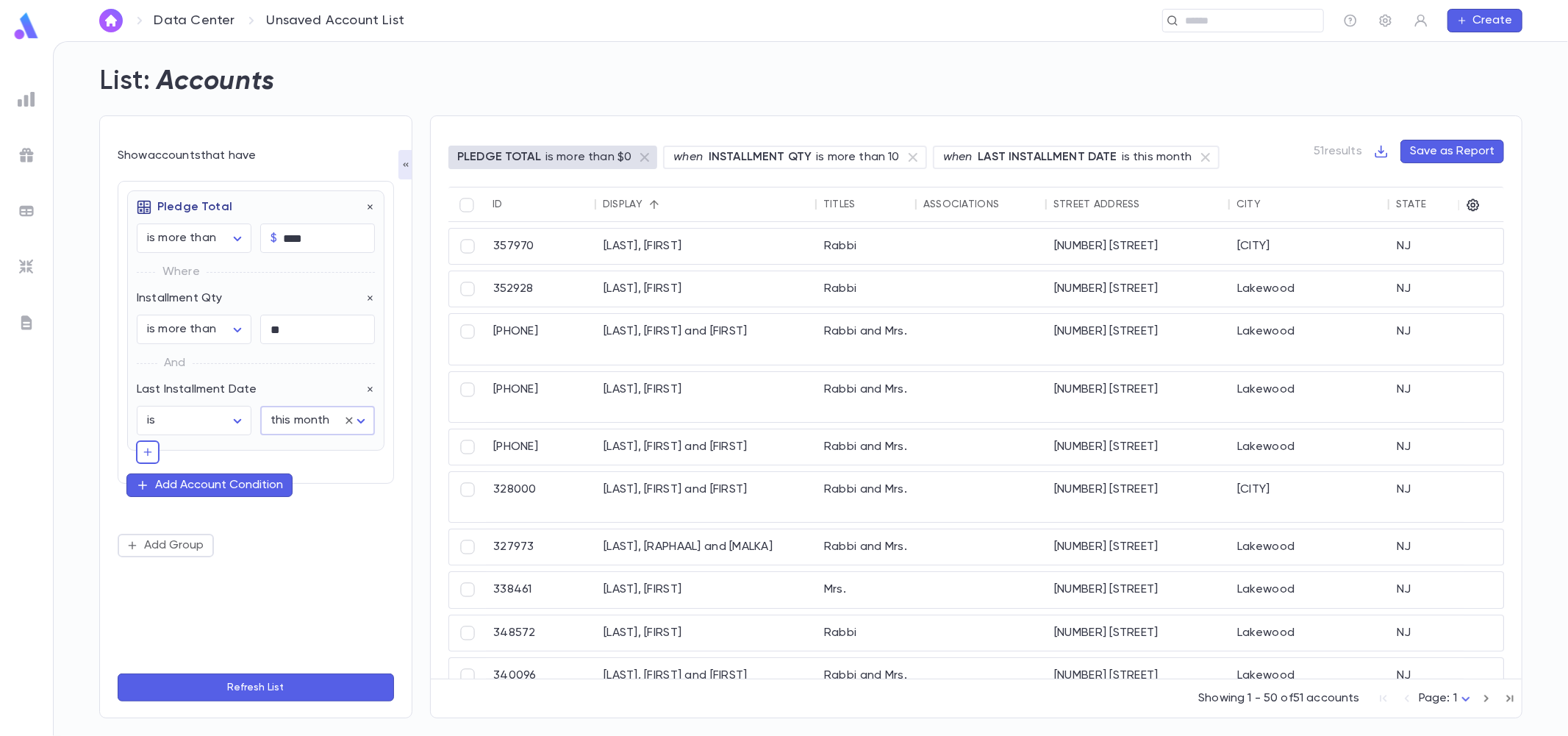 click on "Add Account Condition" at bounding box center [219, 485] 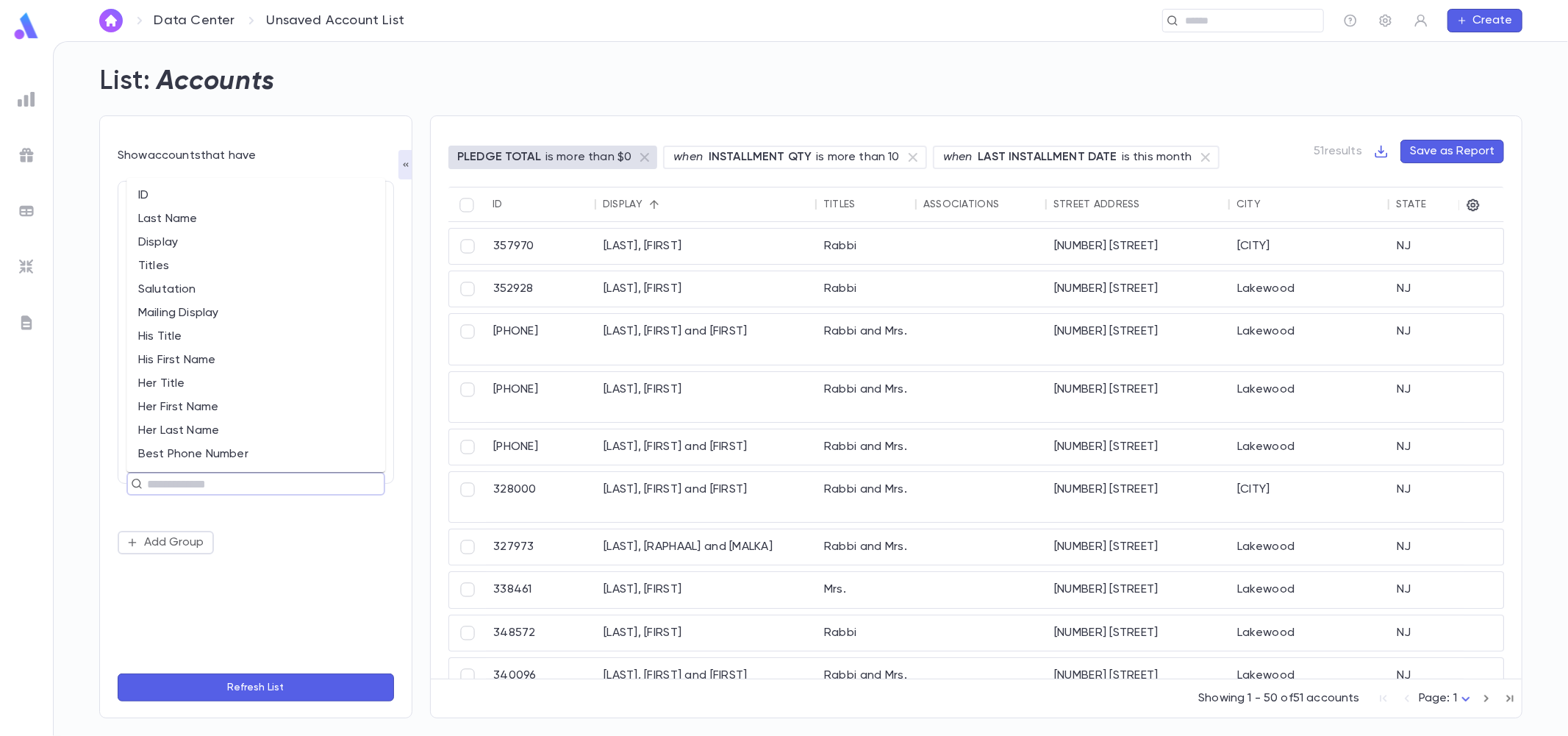 click at bounding box center (249, 484) 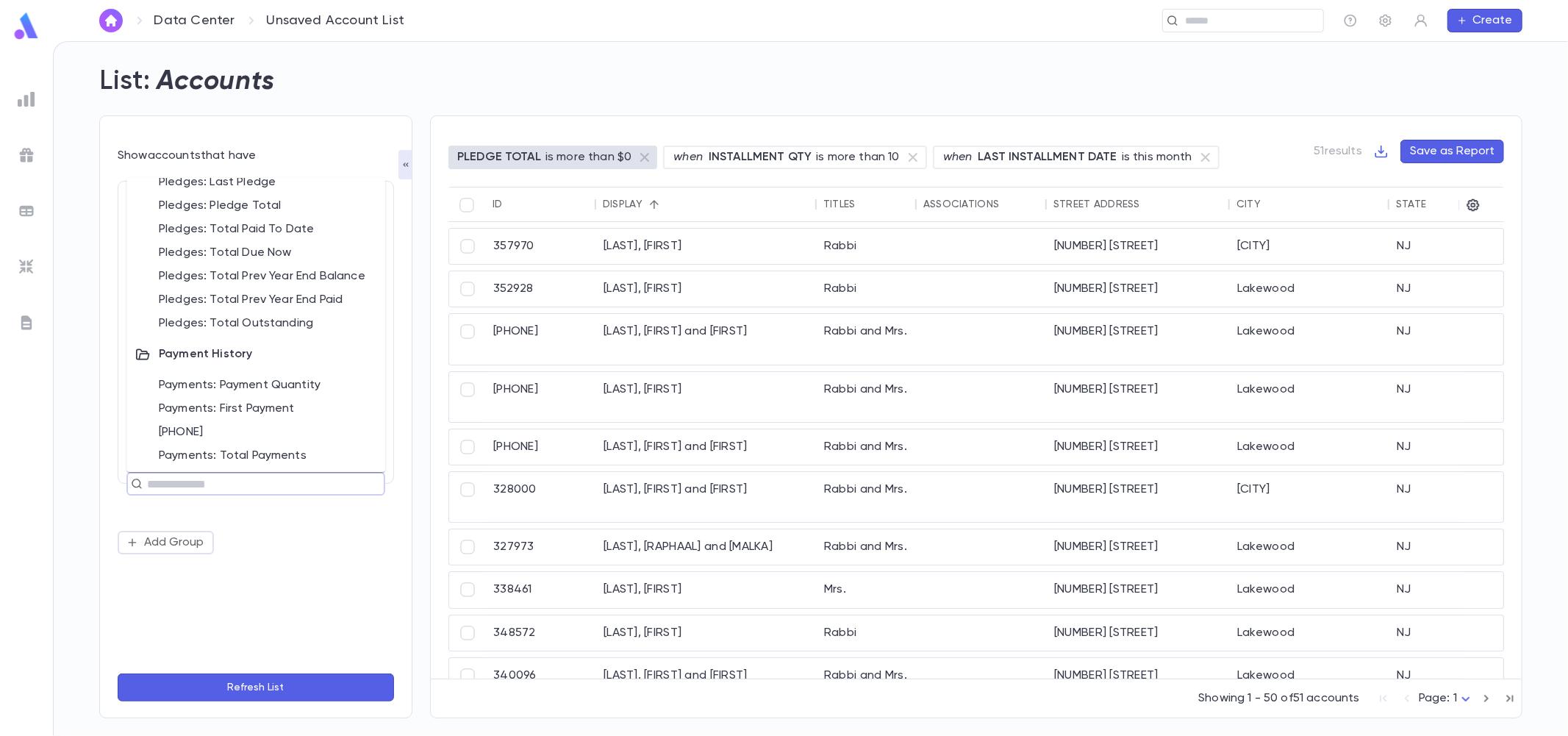 scroll, scrollTop: 793, scrollLeft: 0, axis: vertical 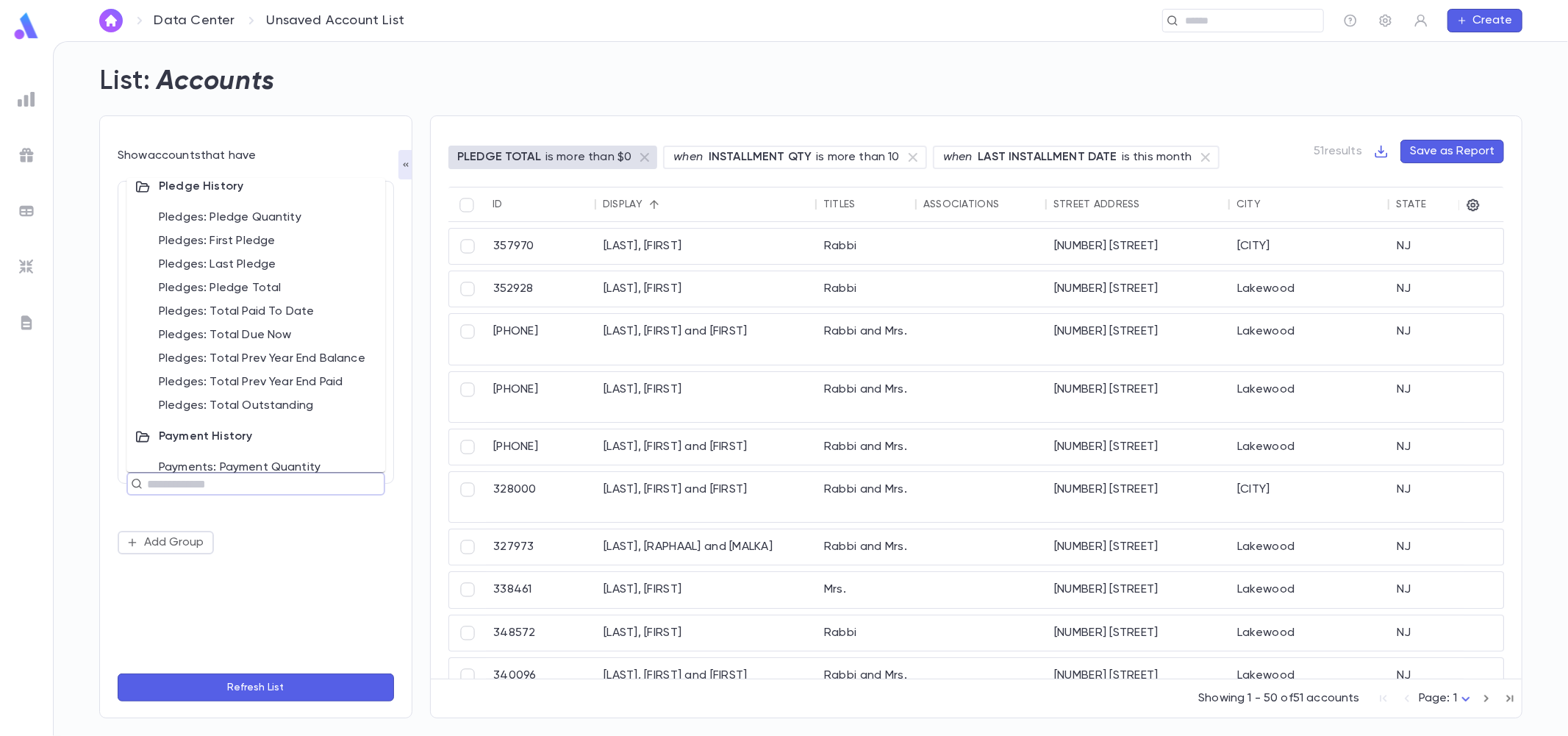 click on "Pledges: Pledge Total" at bounding box center [256, 288] 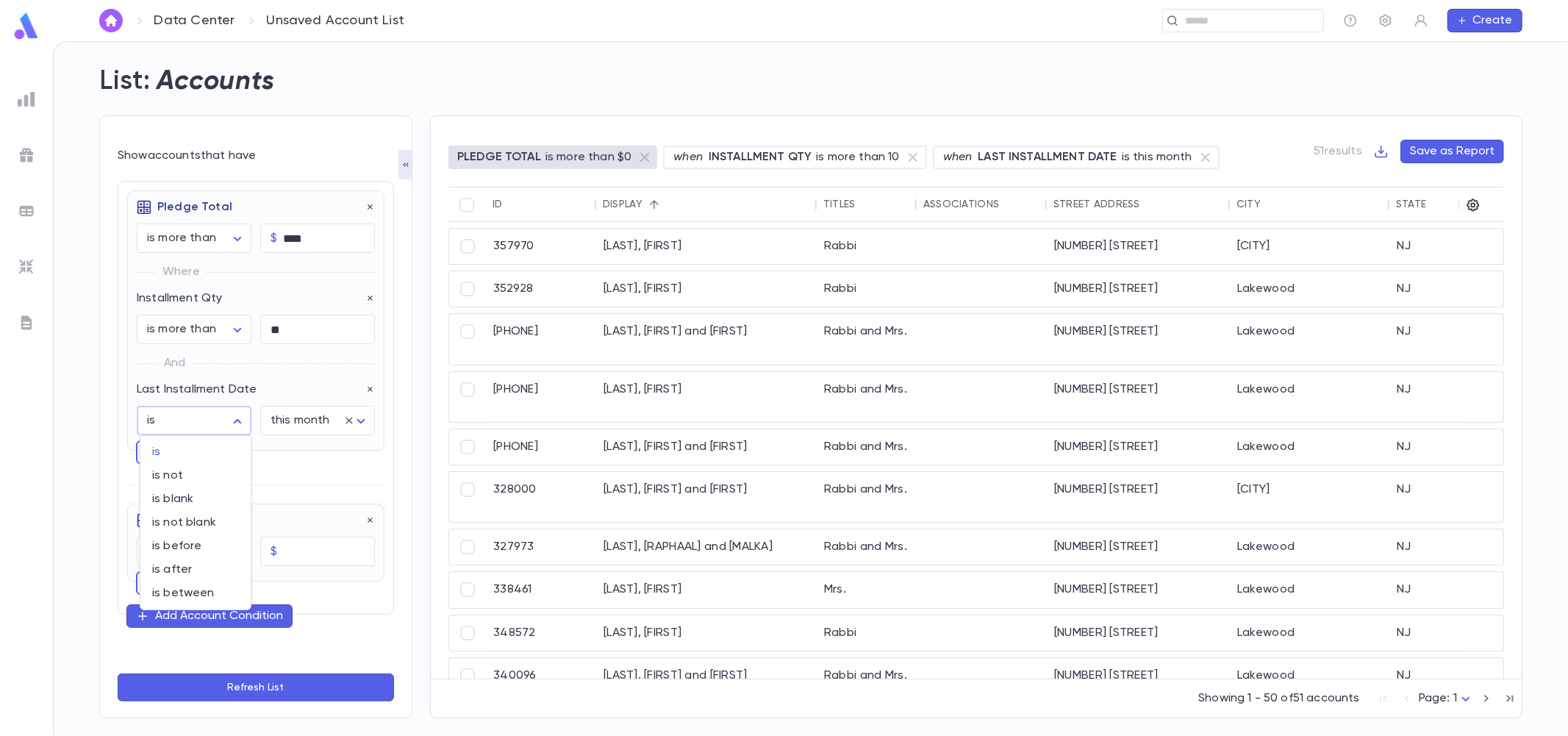 click on "**********" at bounding box center (784, 388) 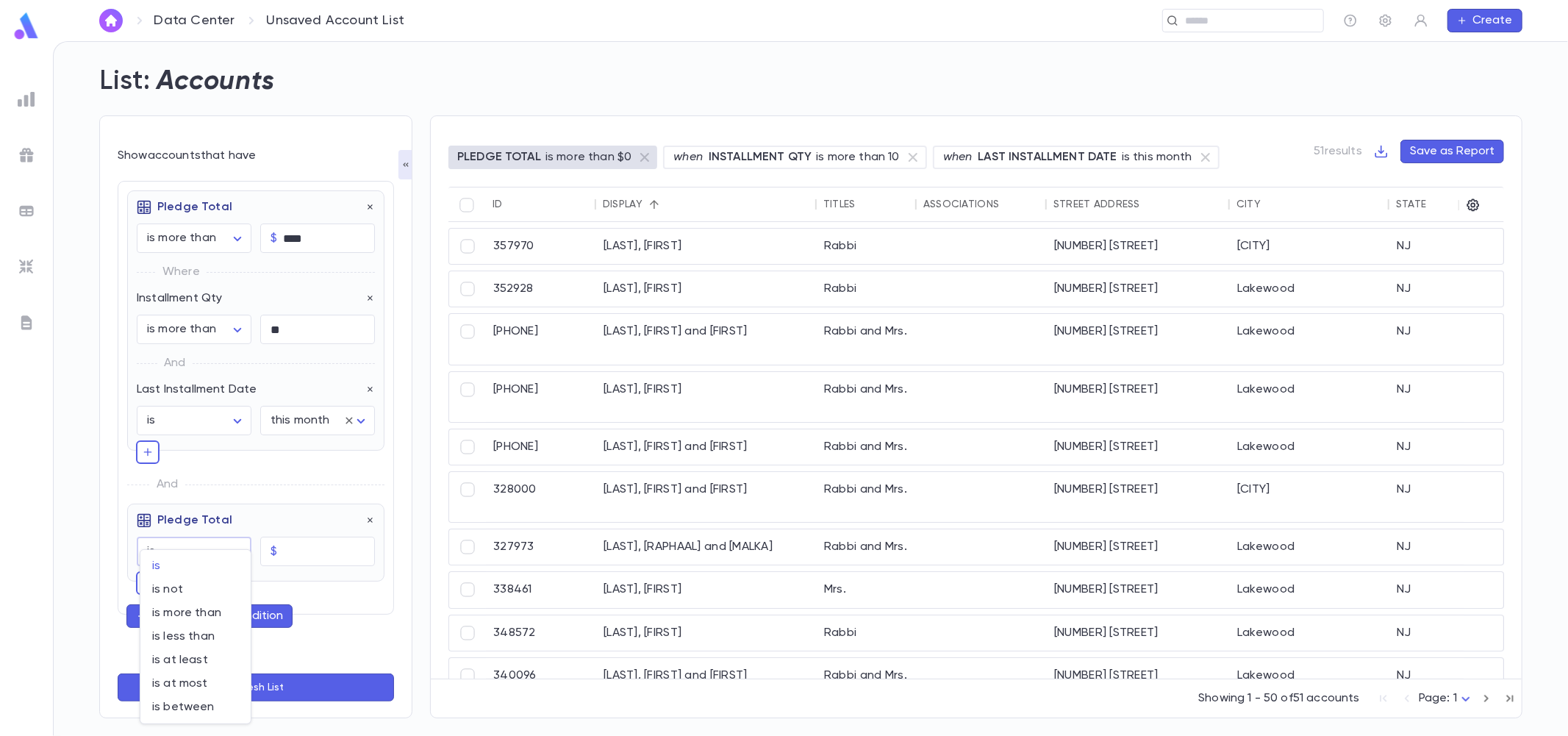 click on "**********" at bounding box center (784, 388) 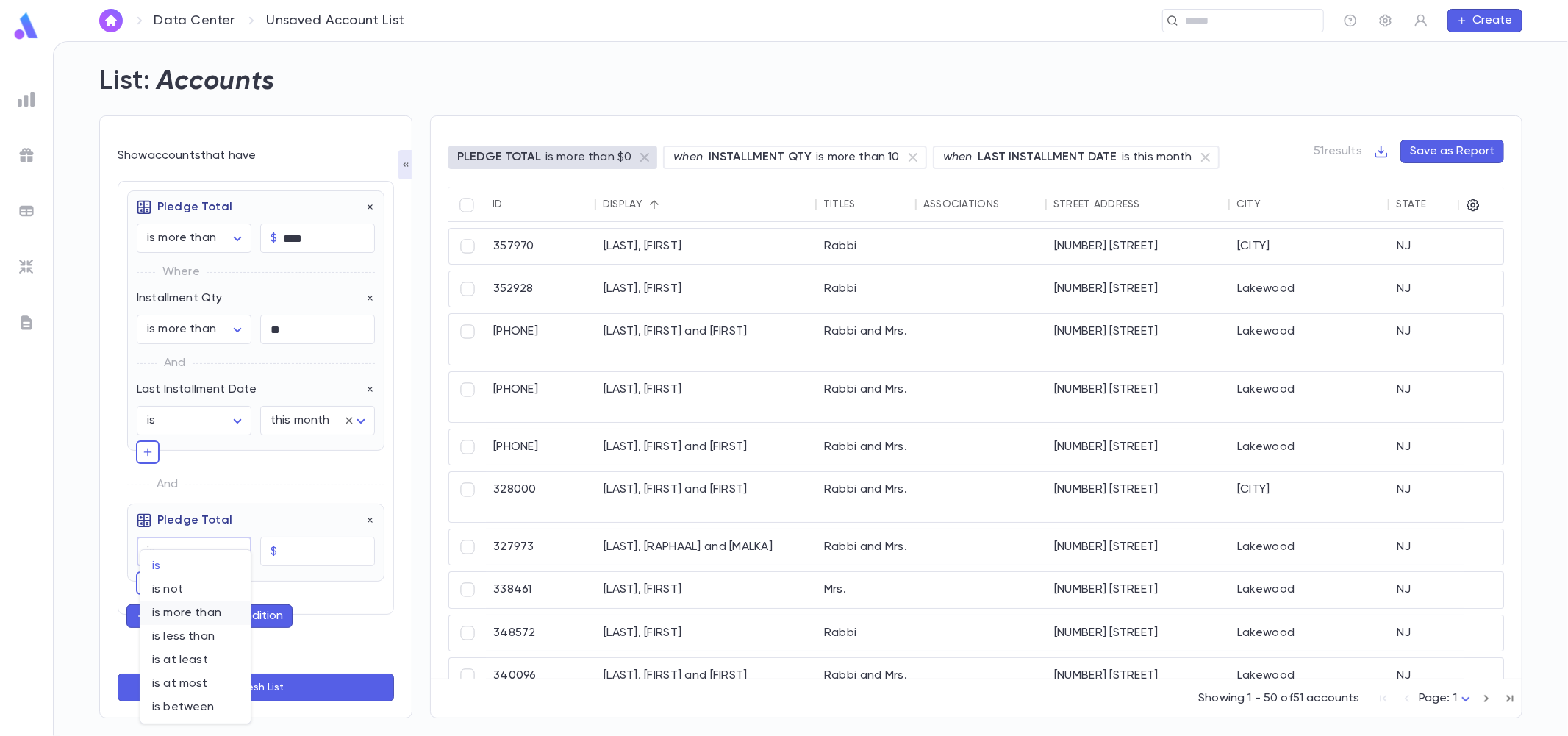 click on "is more than" at bounding box center (196, 613) 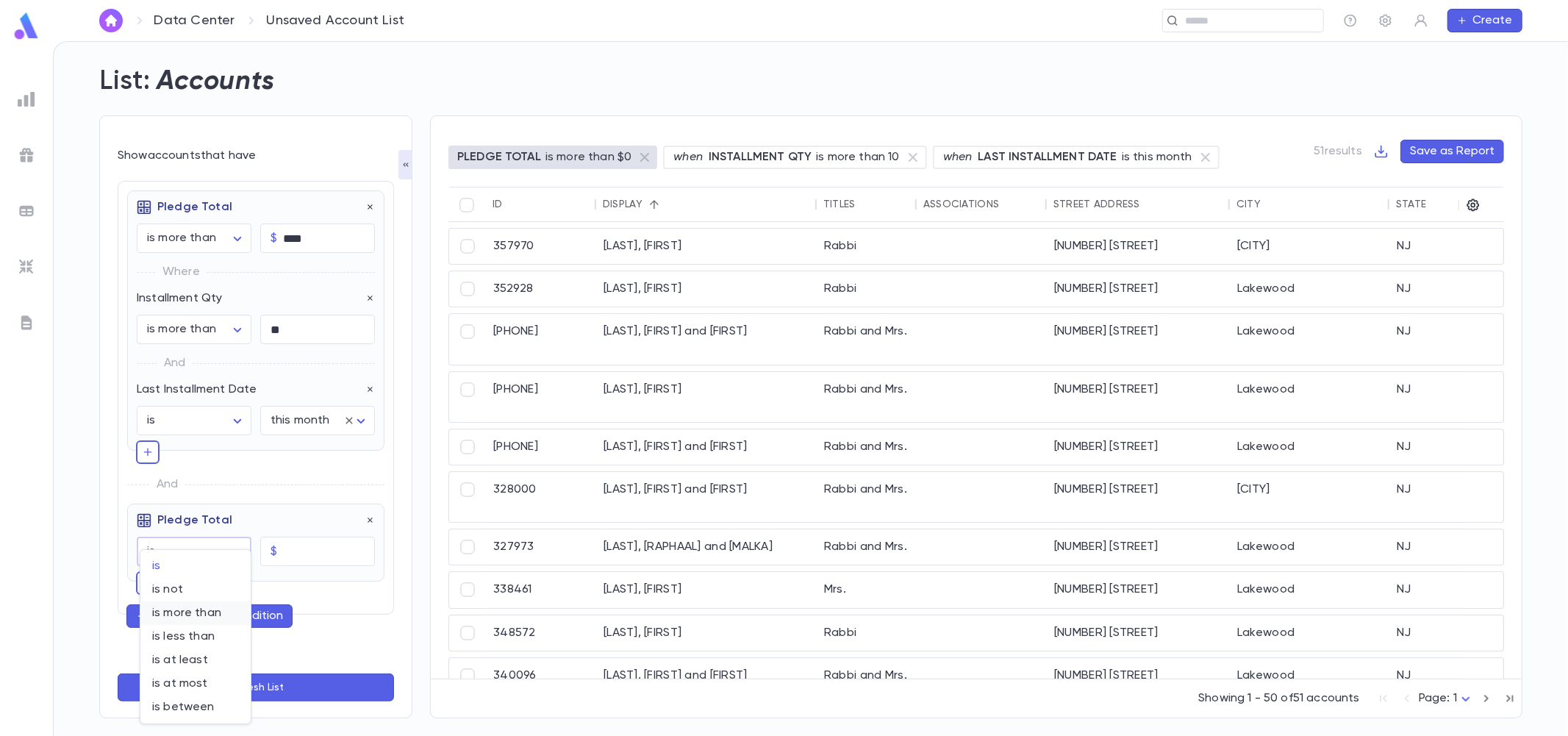 type on "**********" 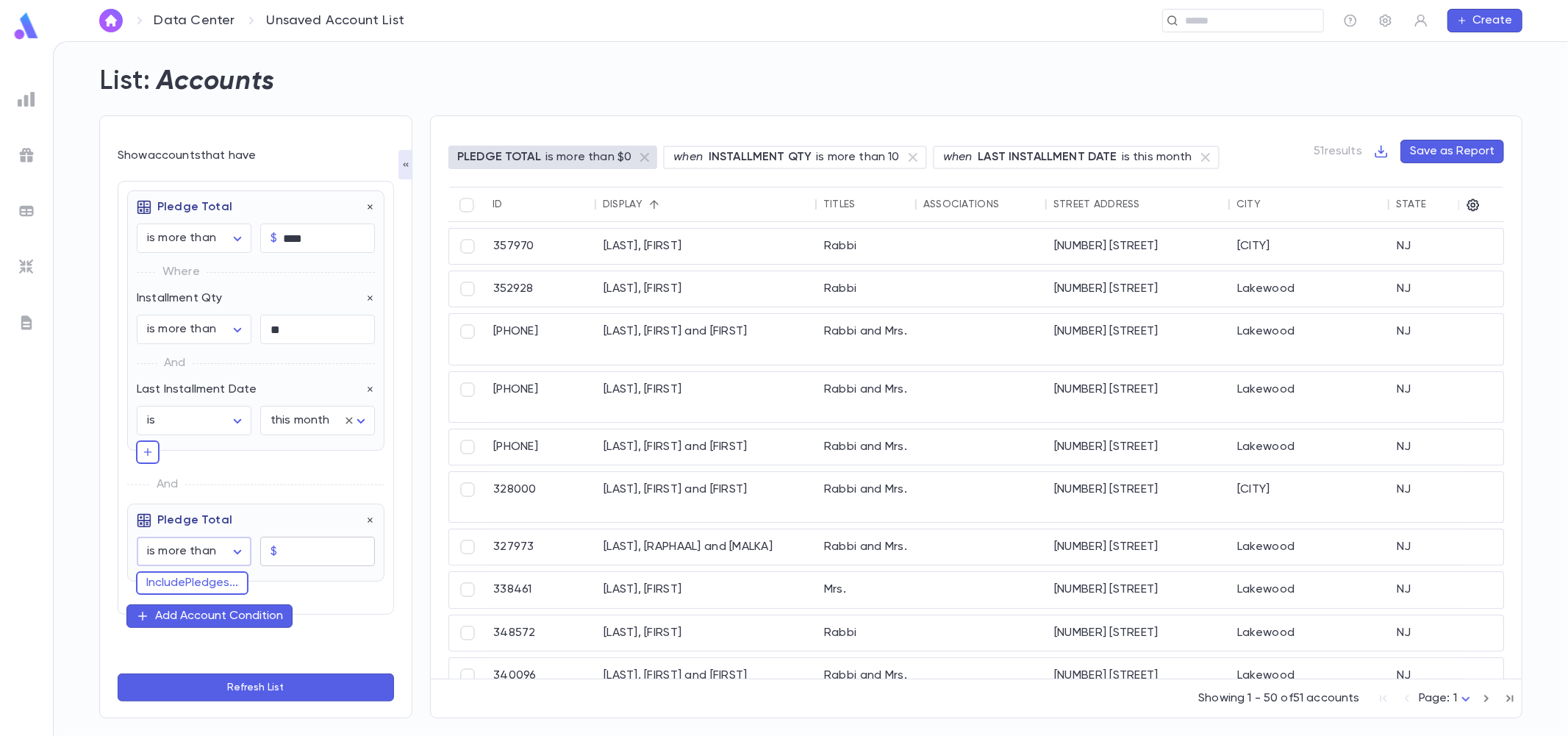 click at bounding box center [329, 551] 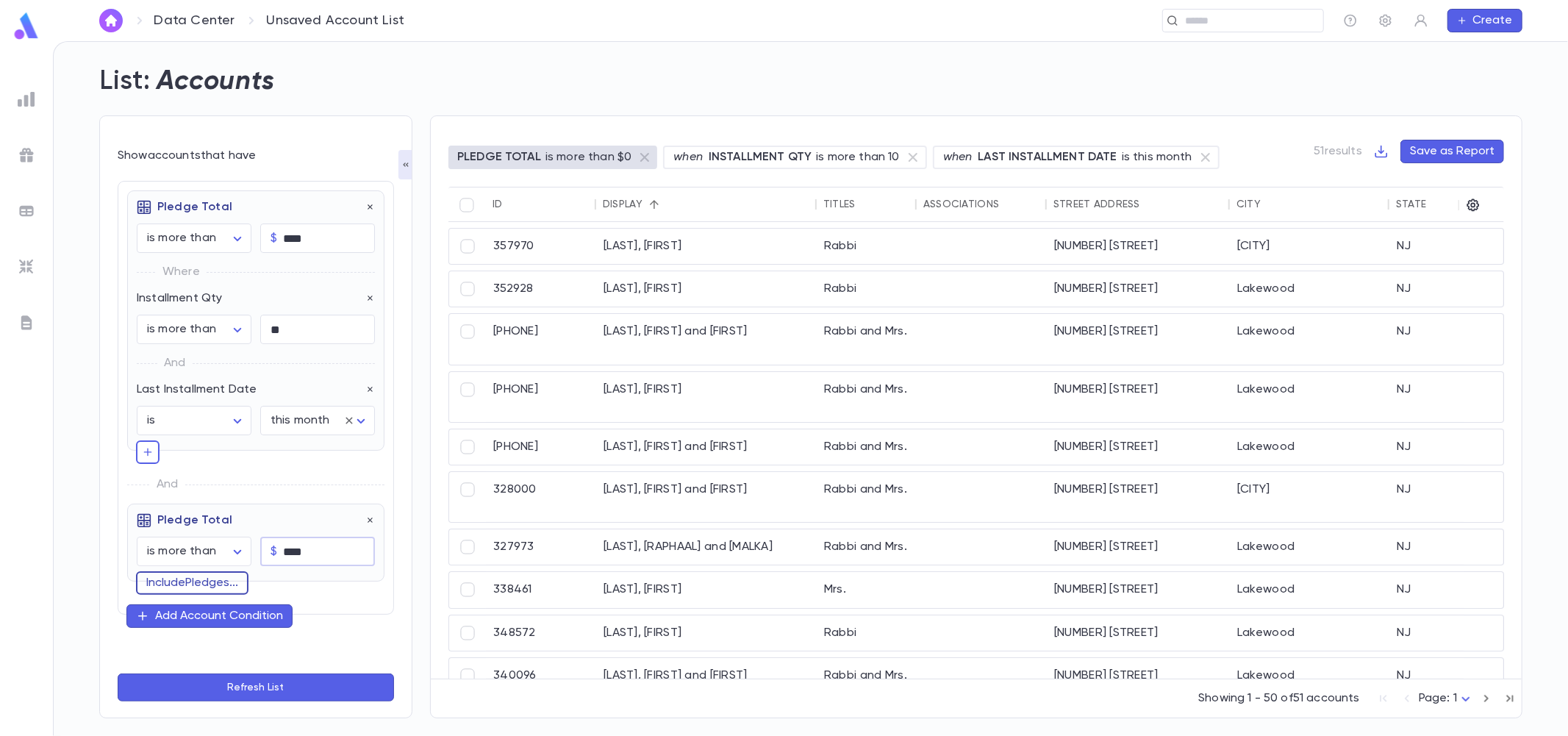 type on "****" 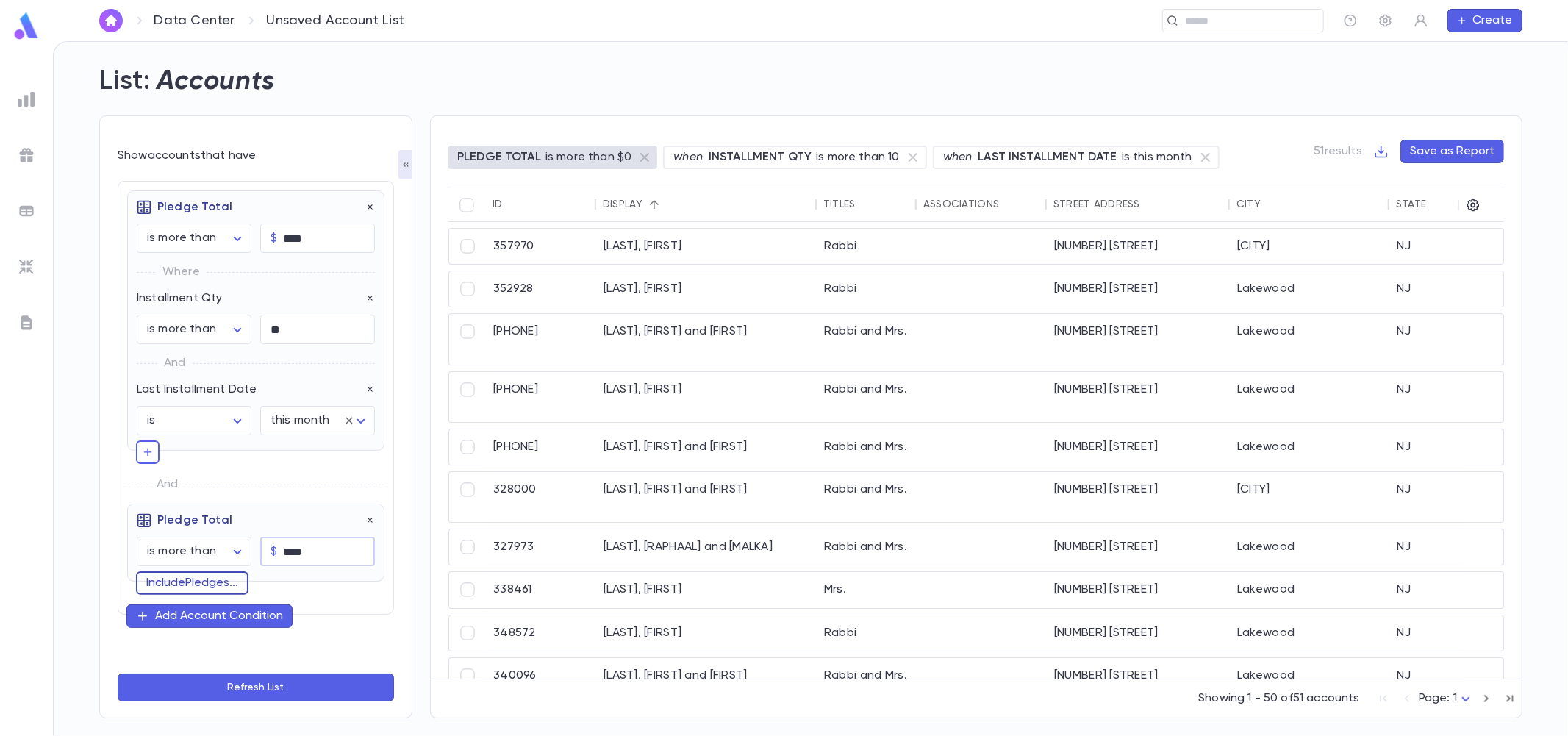 click on "Include  Pledges ..." at bounding box center [192, 583] 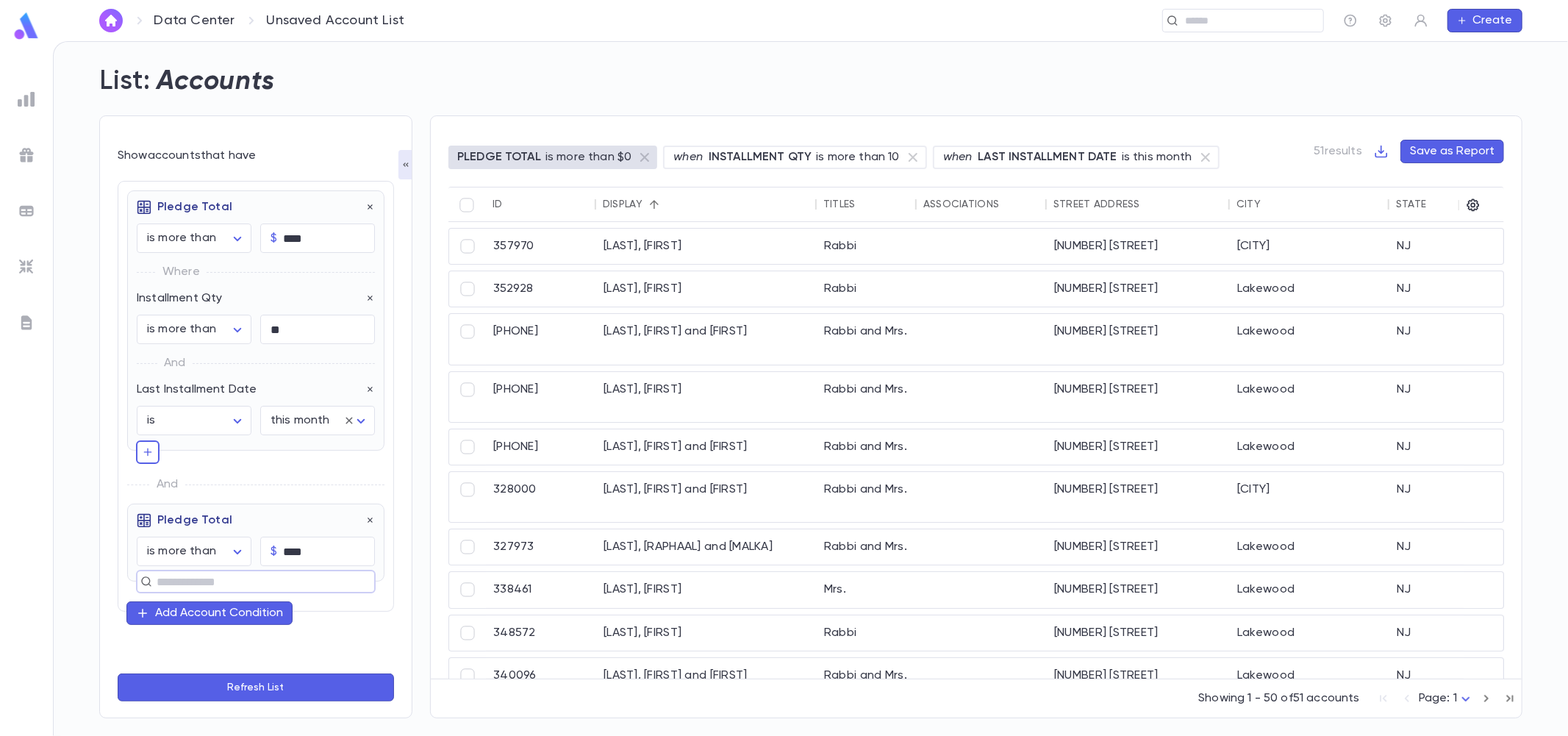 scroll, scrollTop: 24, scrollLeft: 0, axis: vertical 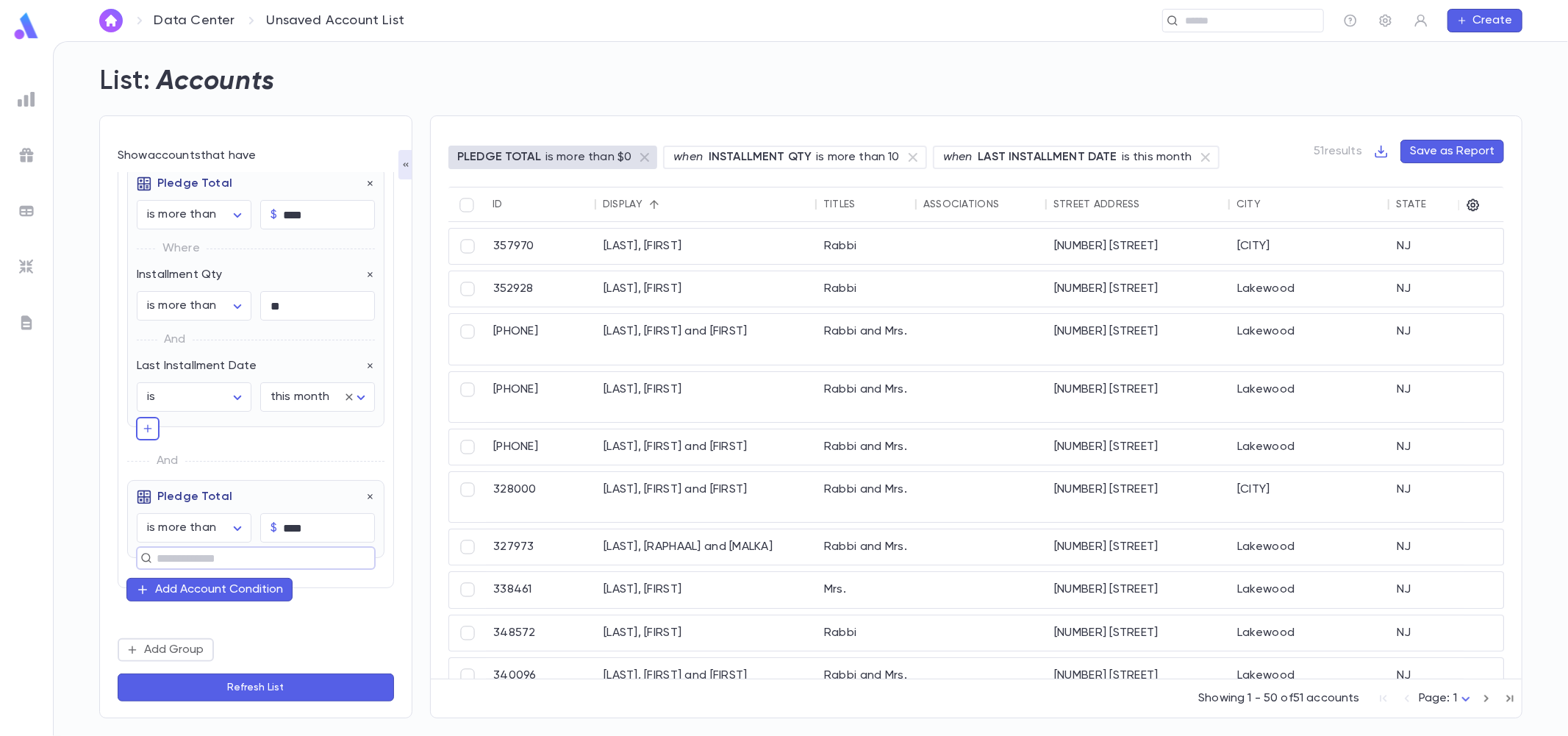 click at bounding box center (249, 558) 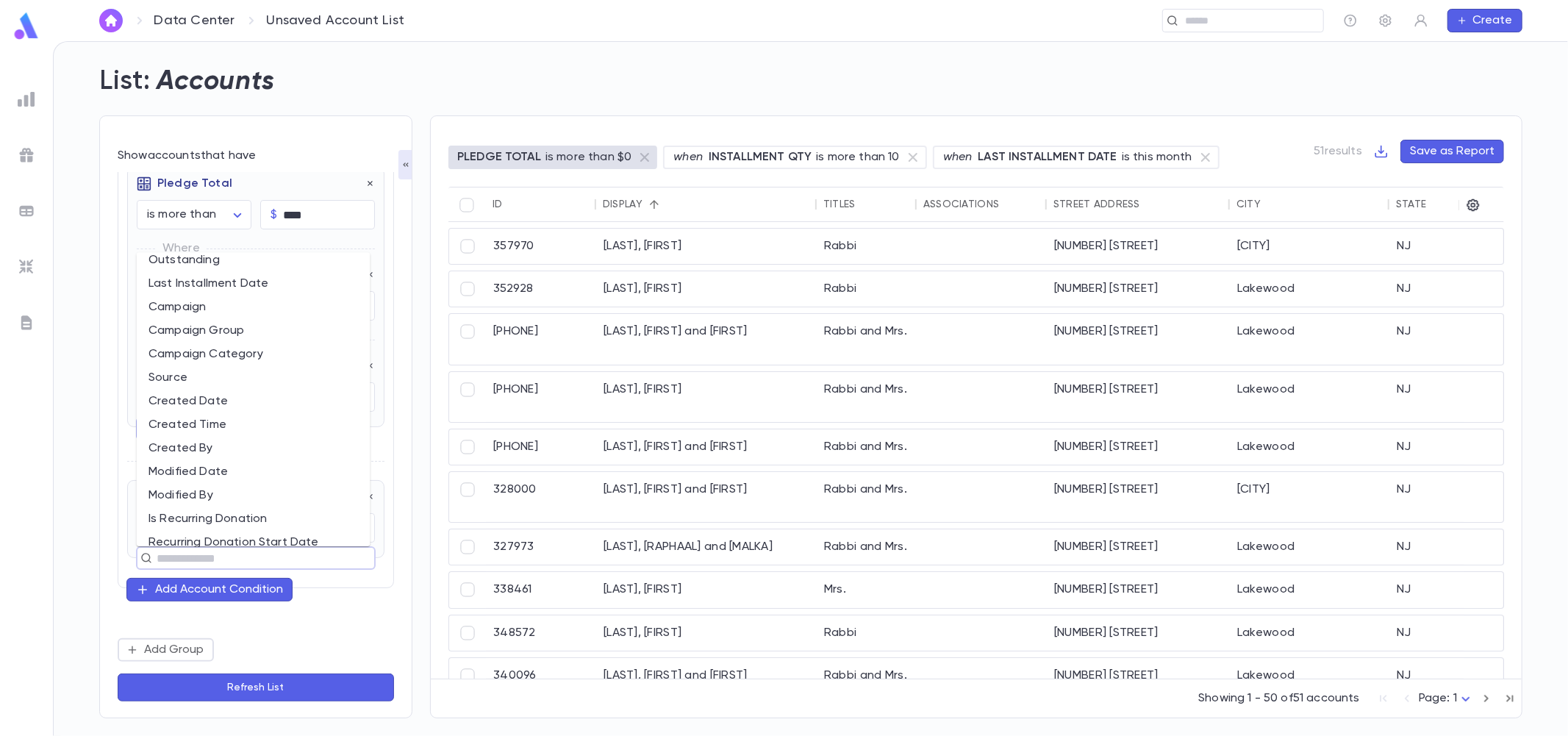 scroll, scrollTop: 326, scrollLeft: 0, axis: vertical 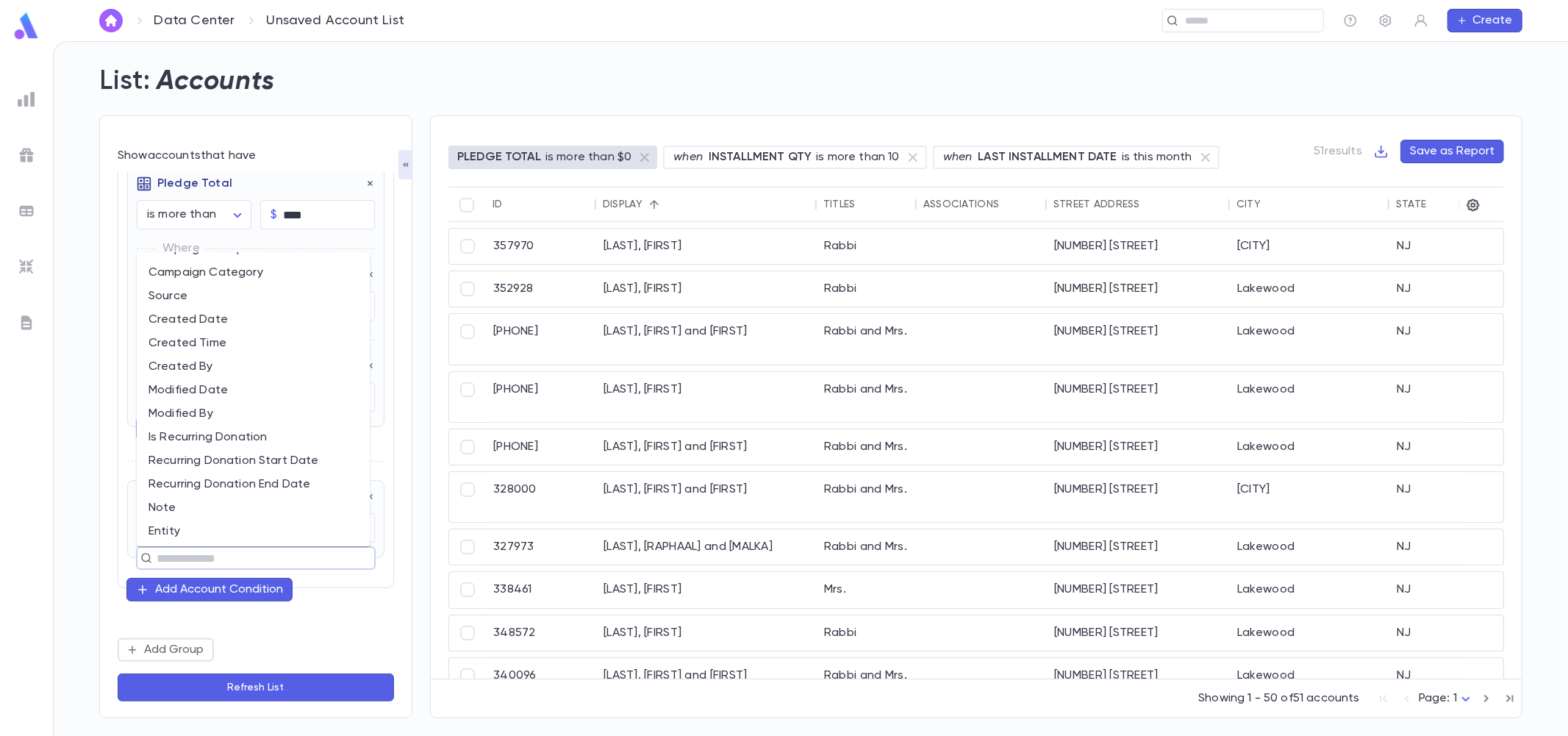 click on "Recurring Donation End Date" at bounding box center (254, 485) 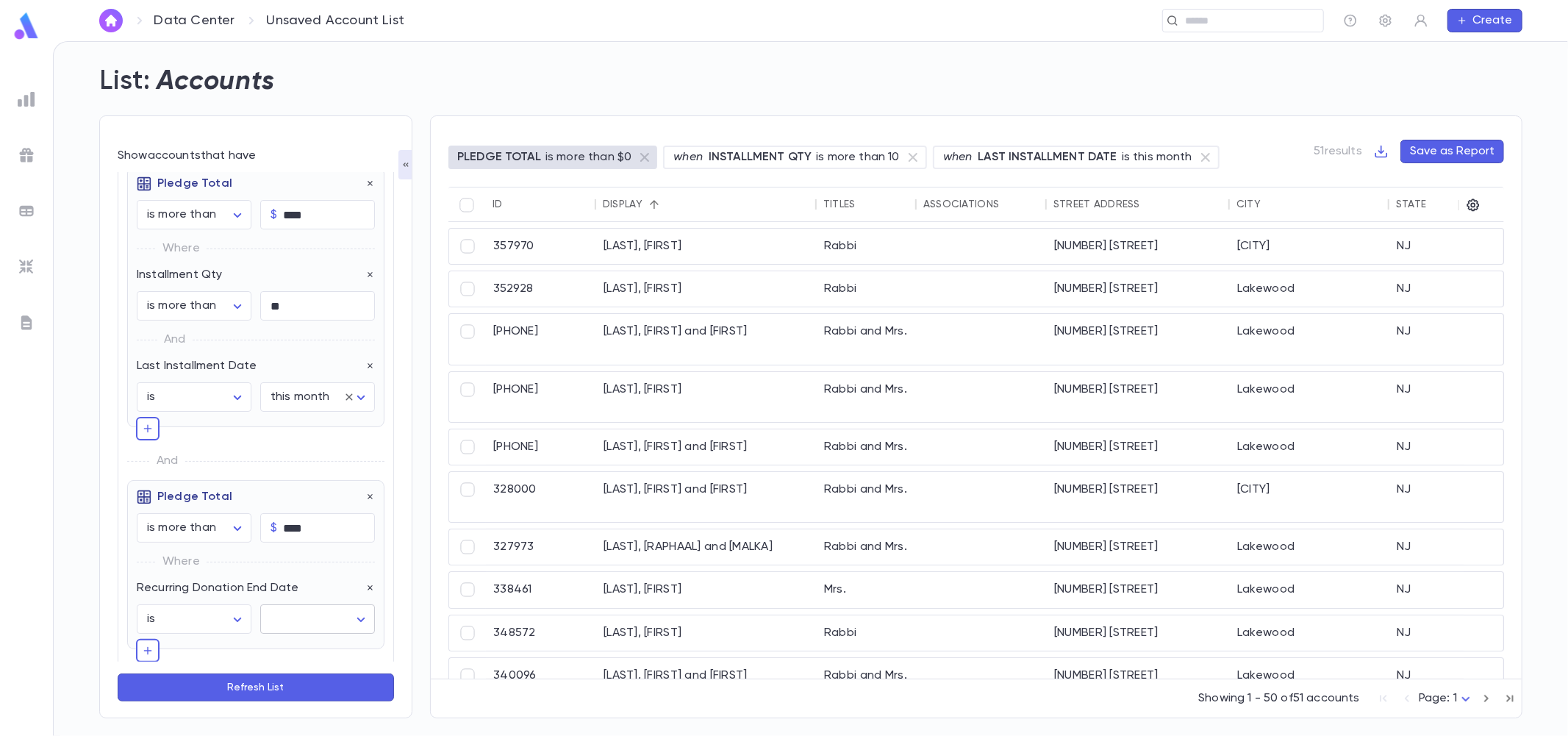 click on "**********" at bounding box center [784, 388] 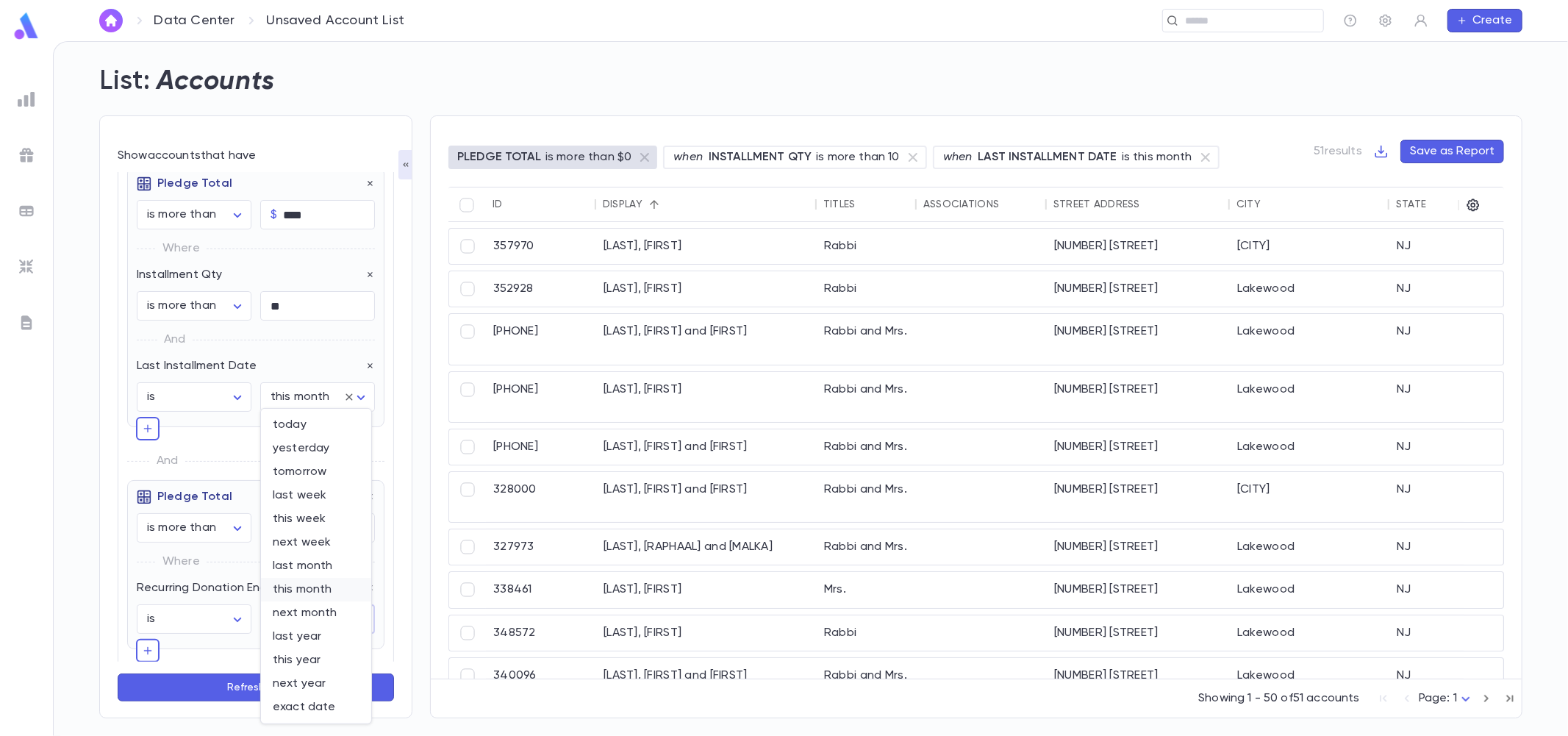 click on "this month" at bounding box center [316, 590] 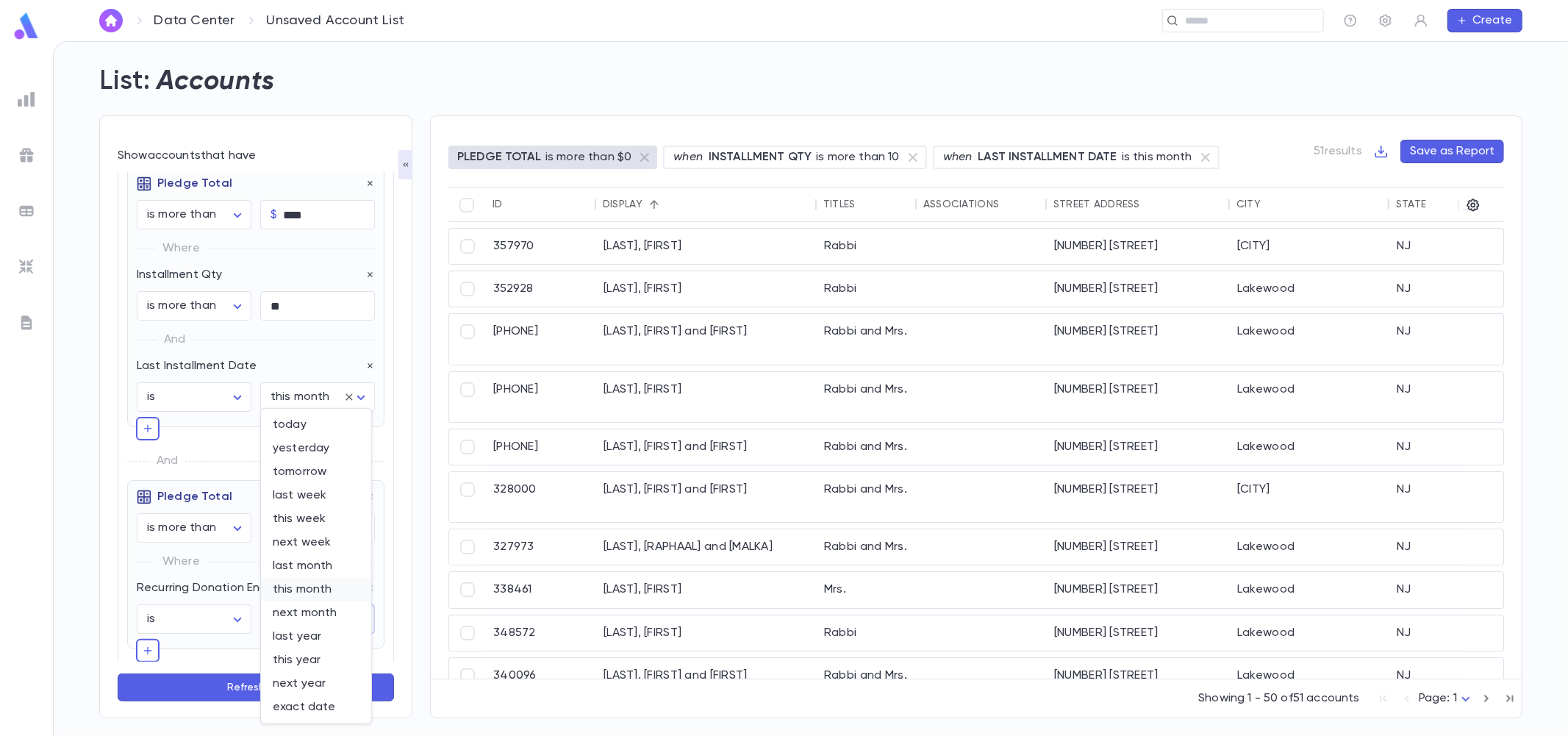 type on "*********" 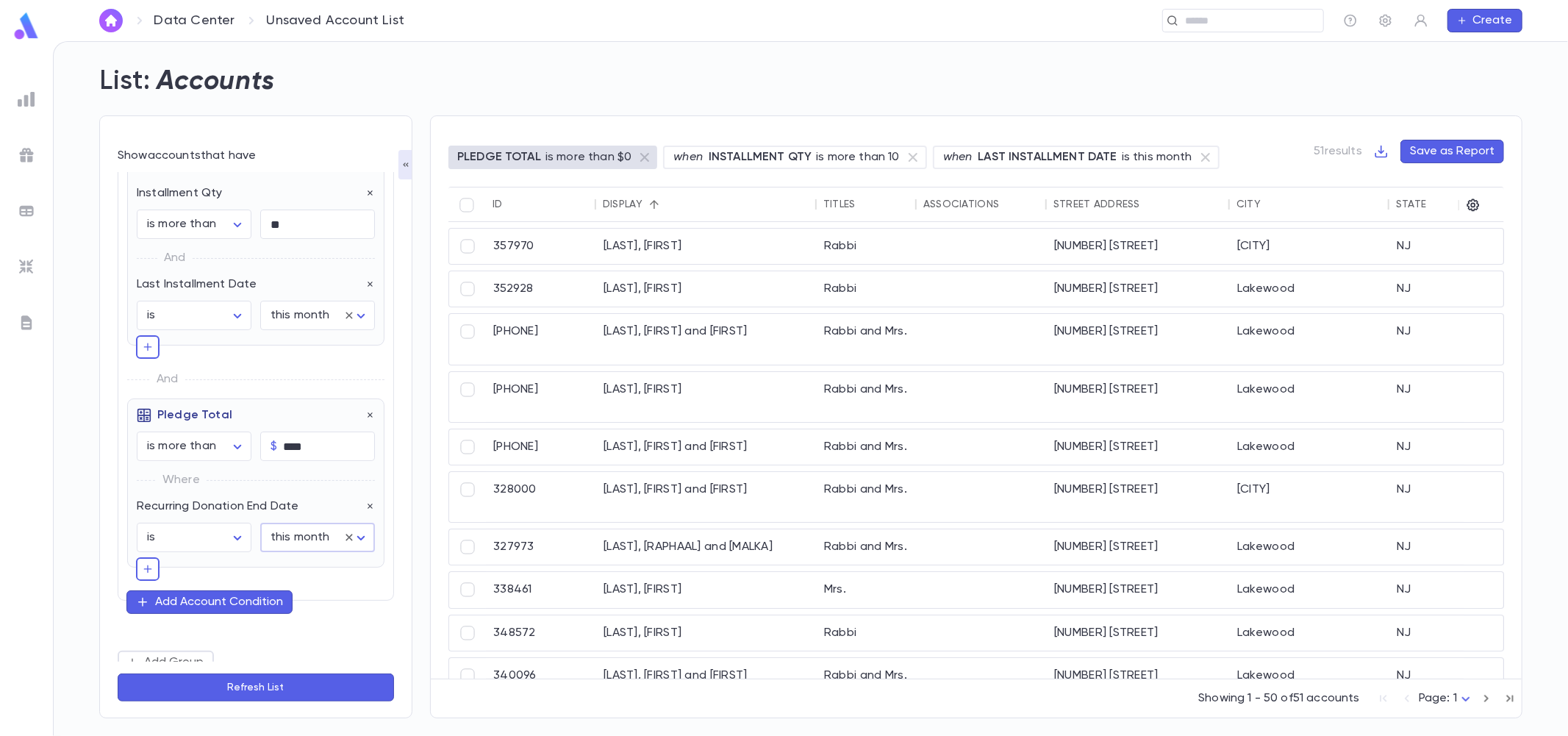scroll, scrollTop: 118, scrollLeft: 0, axis: vertical 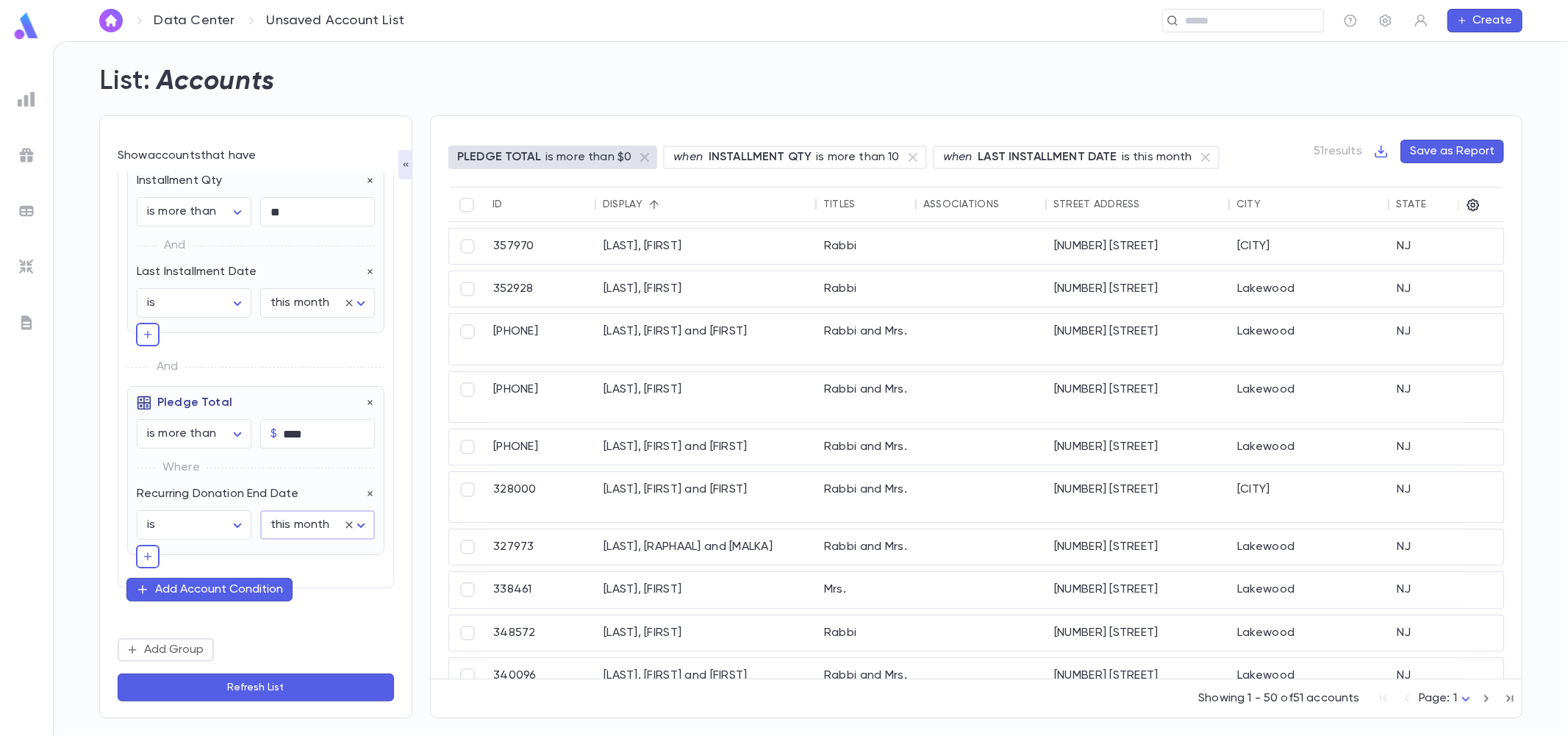 click on "Refresh List" at bounding box center (256, 687) 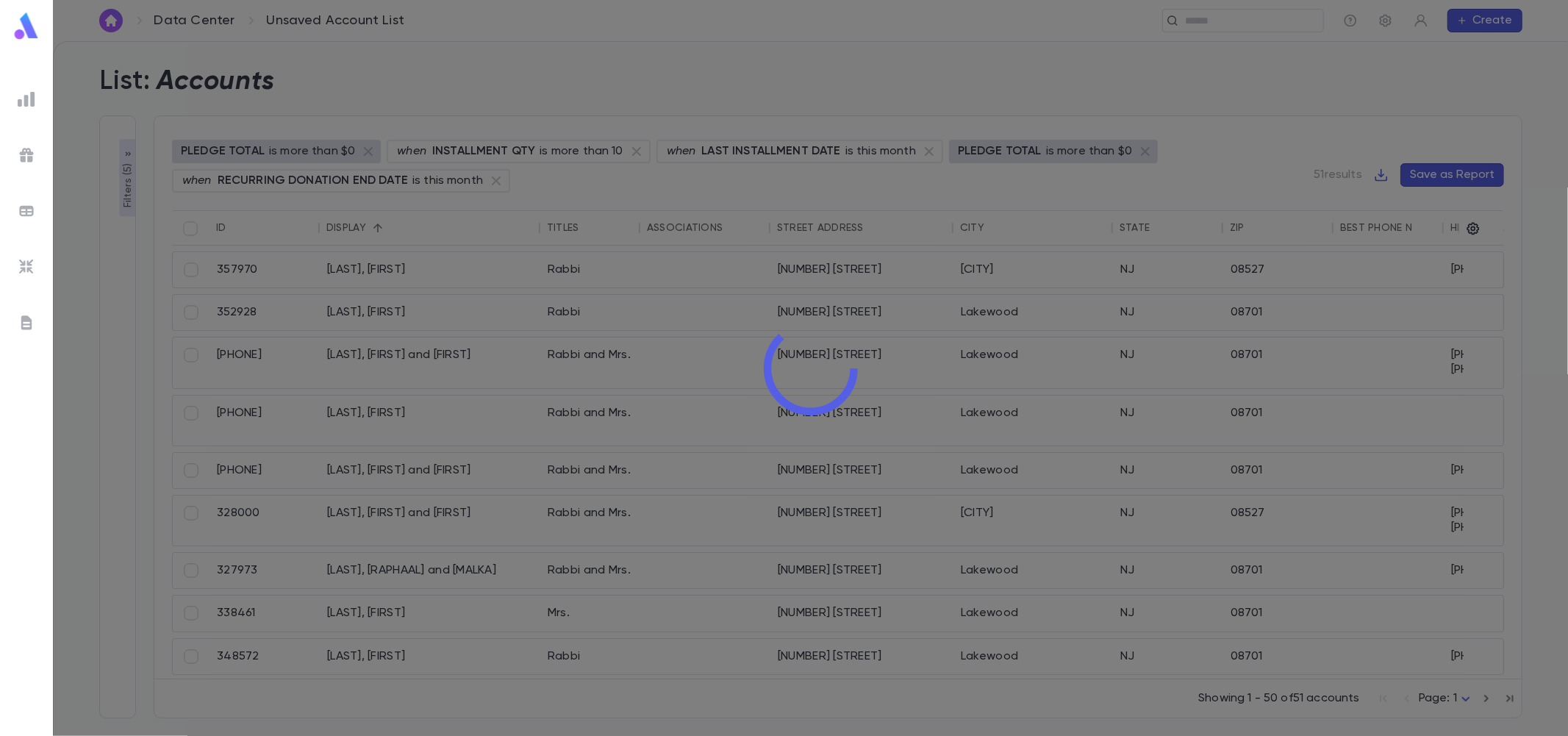 scroll, scrollTop: 171, scrollLeft: 0, axis: vertical 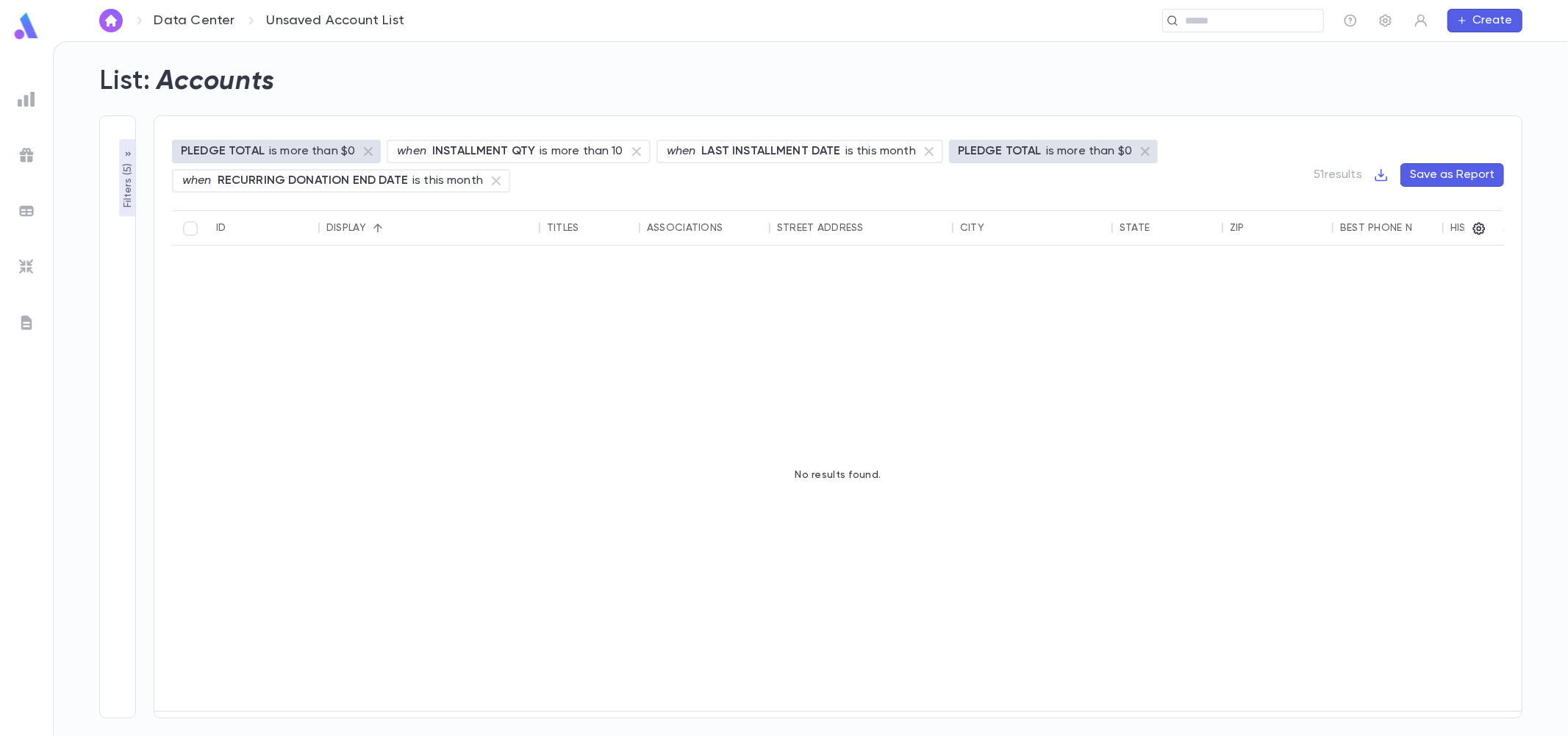 click on "Filters ( 5 )" at bounding box center [128, 184] 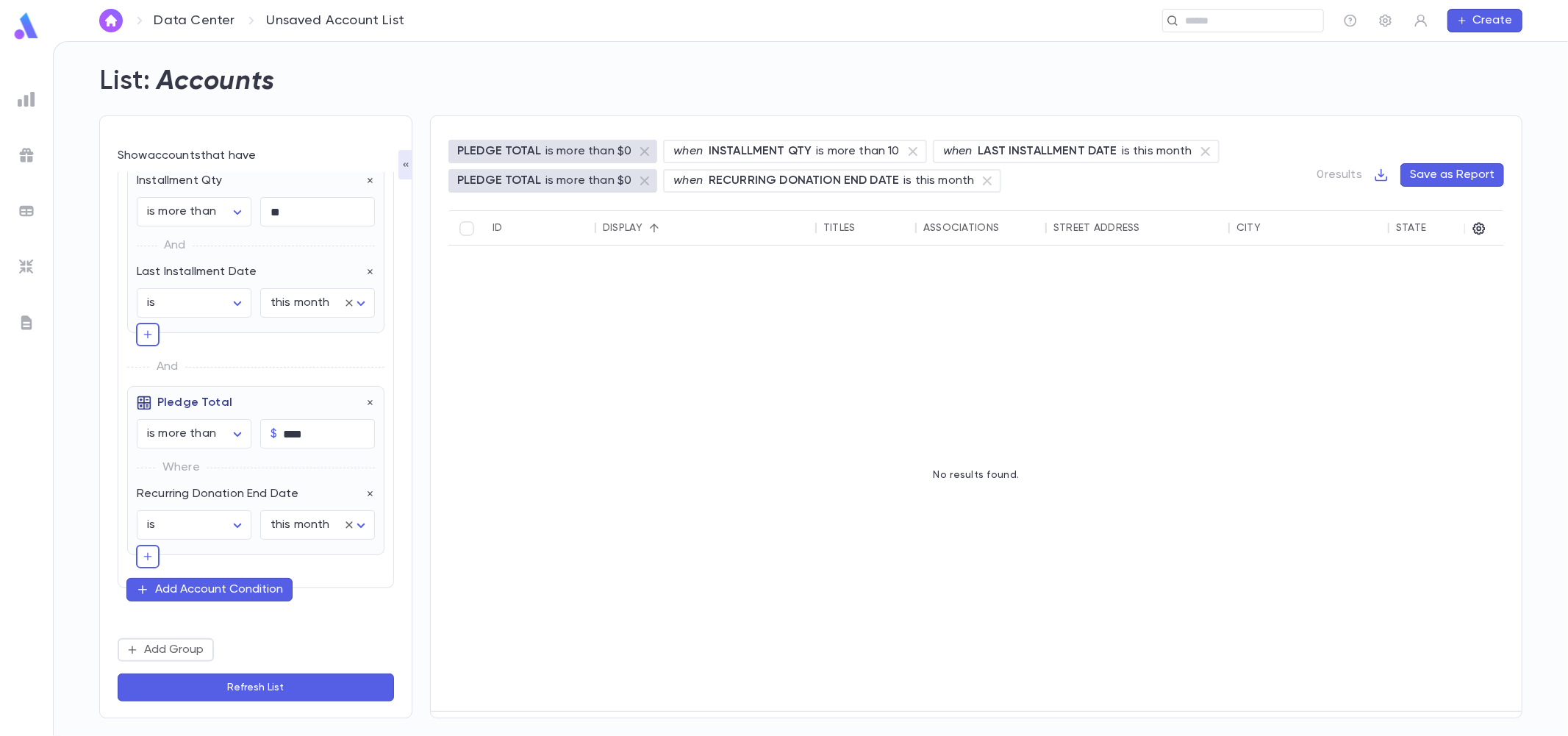 click on "And" at bounding box center (167, 367) 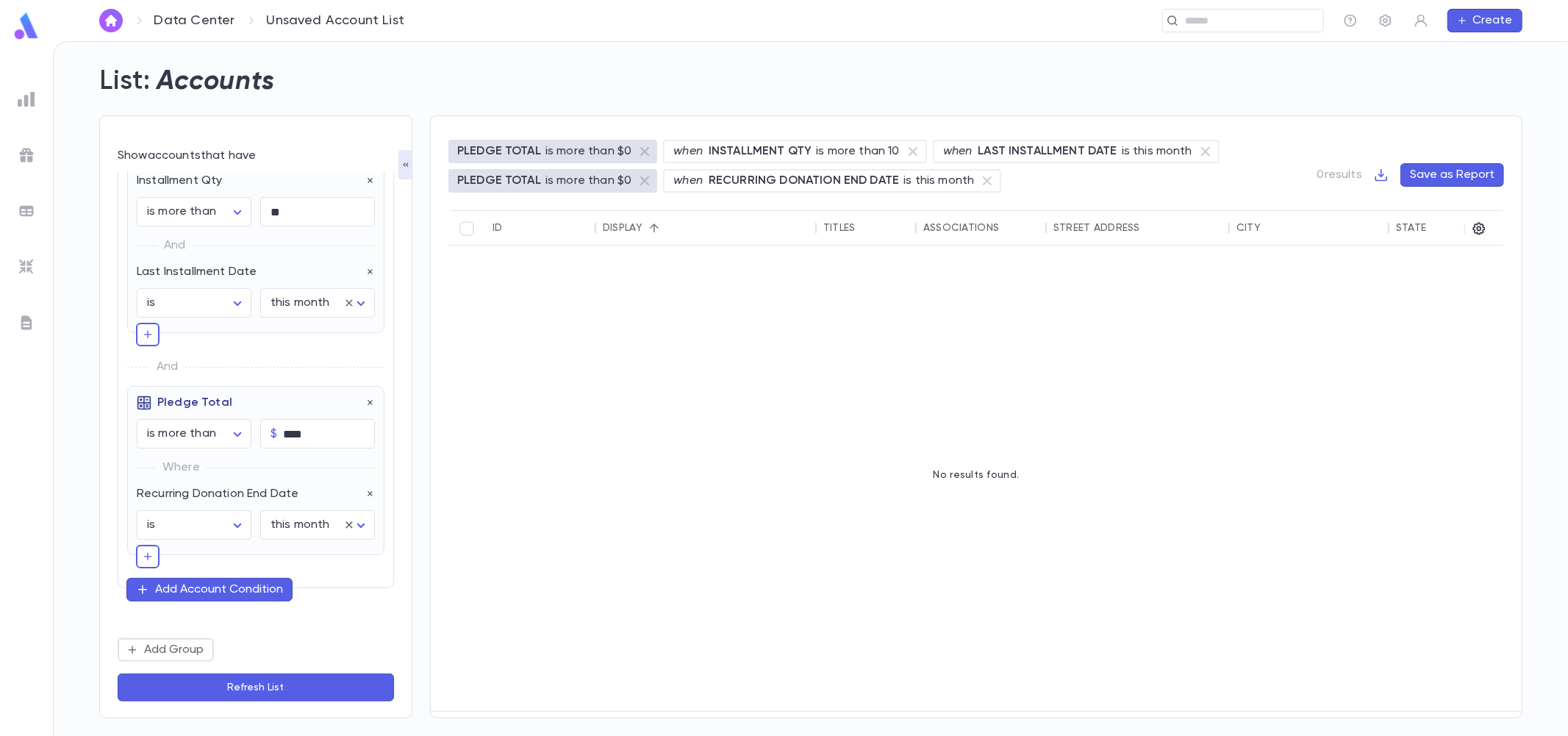 click on "And" at bounding box center [256, 367] 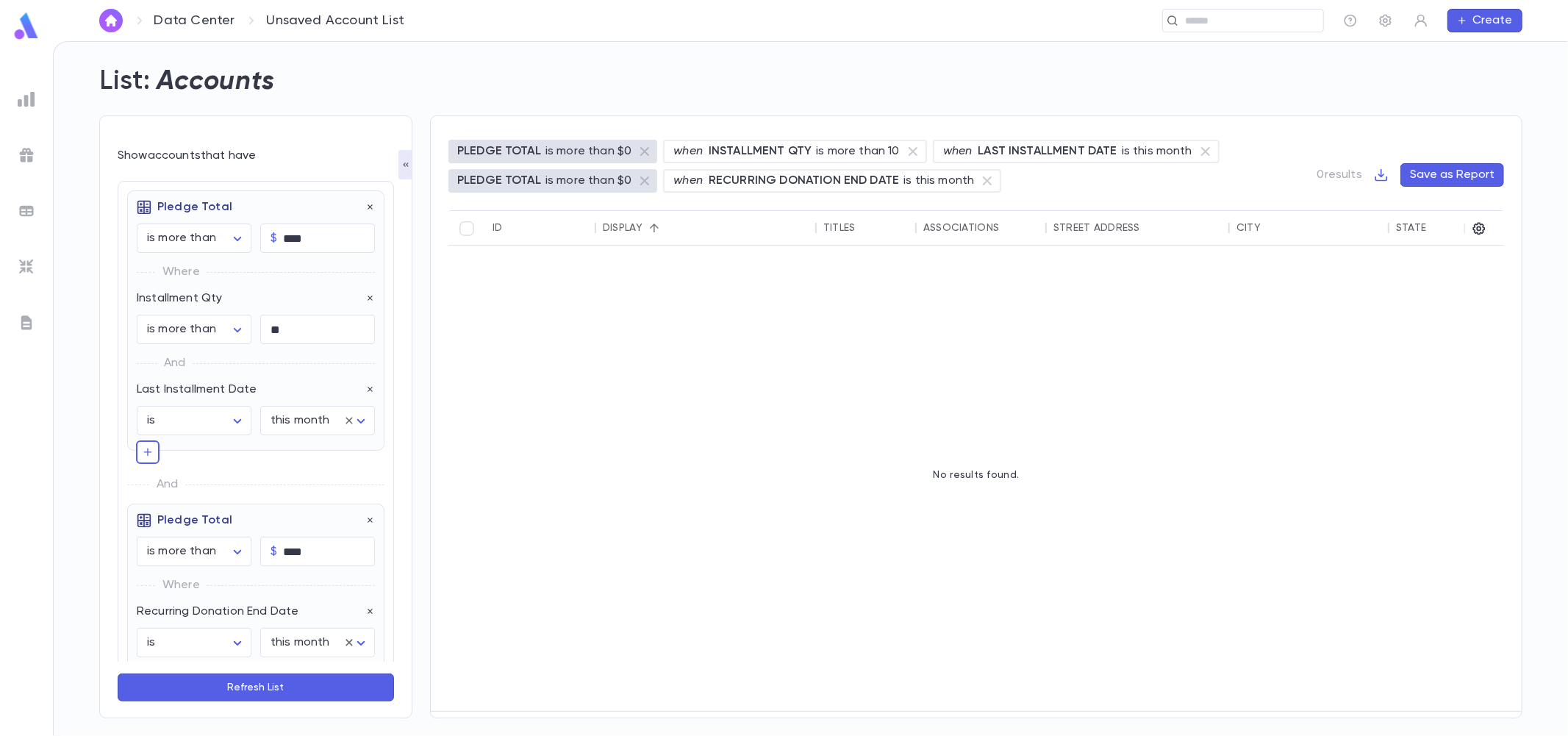 scroll, scrollTop: 118, scrollLeft: 0, axis: vertical 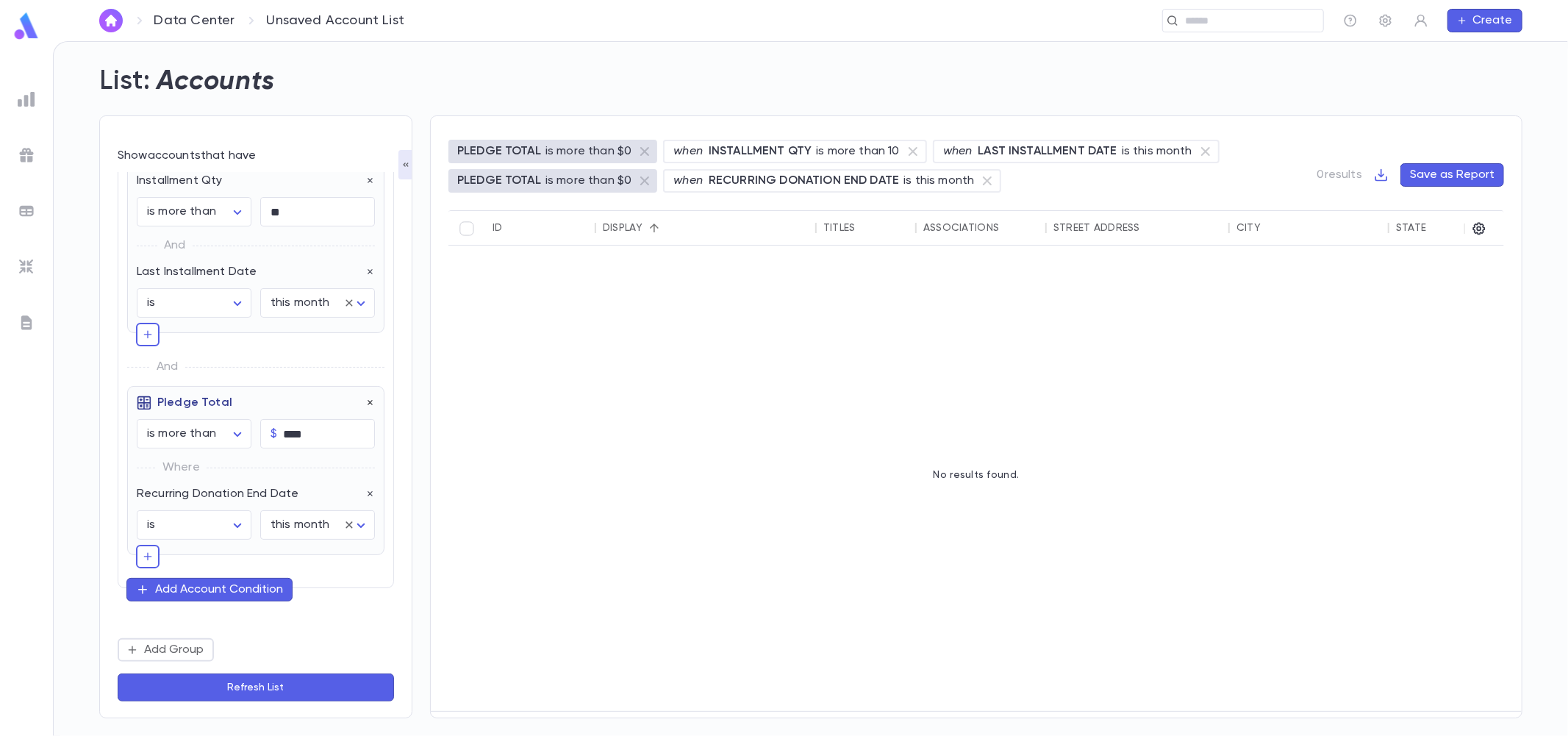 click 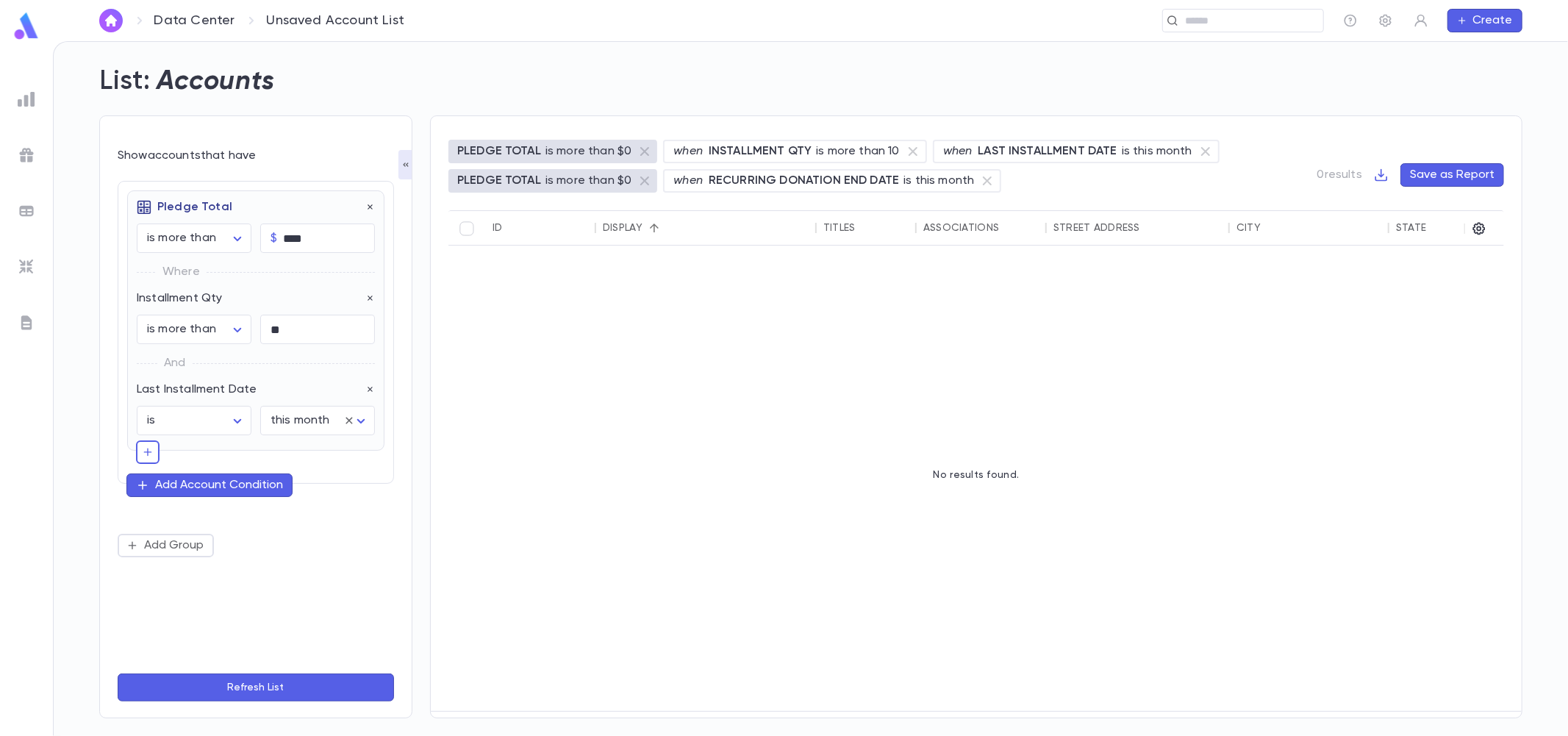 scroll, scrollTop: 0, scrollLeft: 0, axis: both 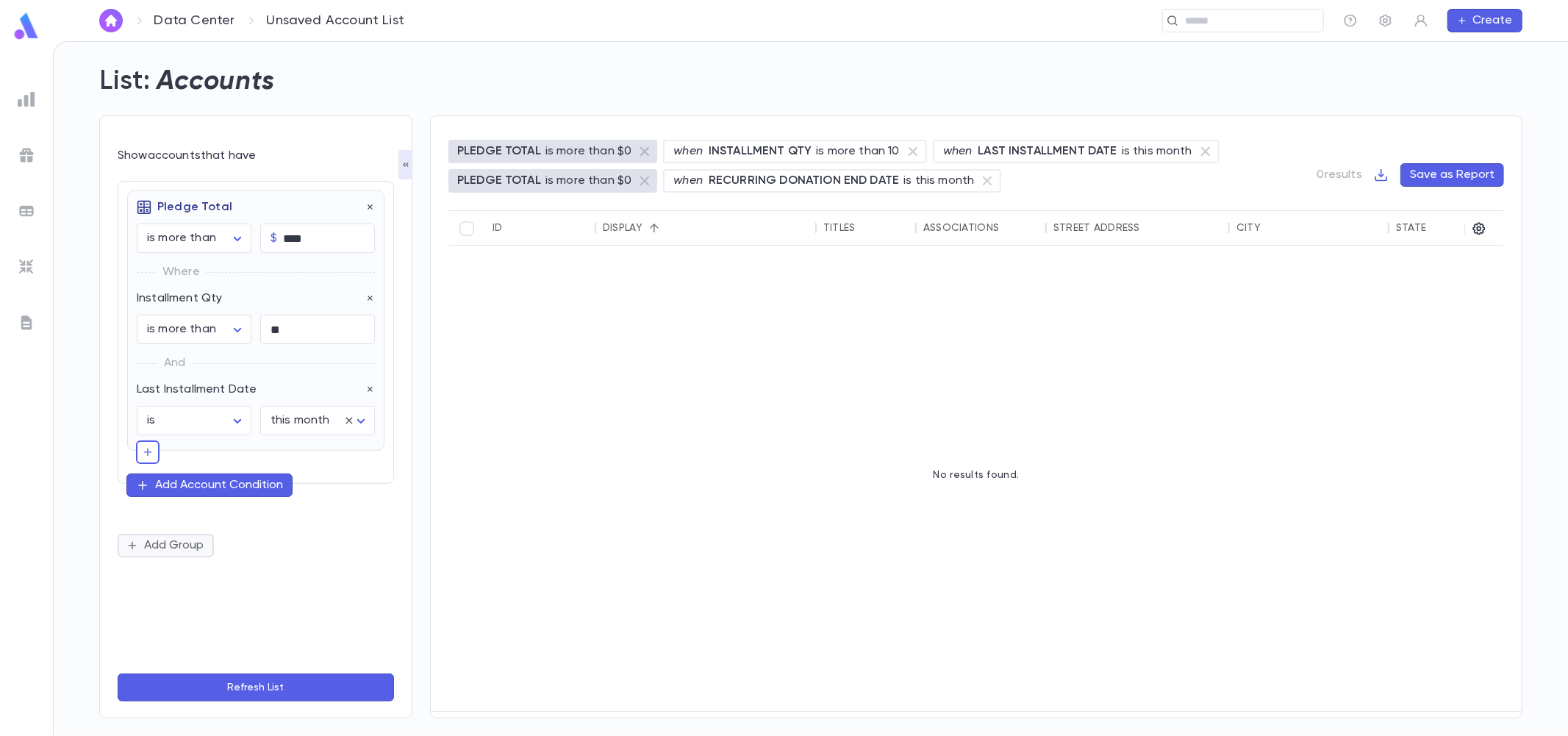 click on "Add Group" at bounding box center [165, 546] 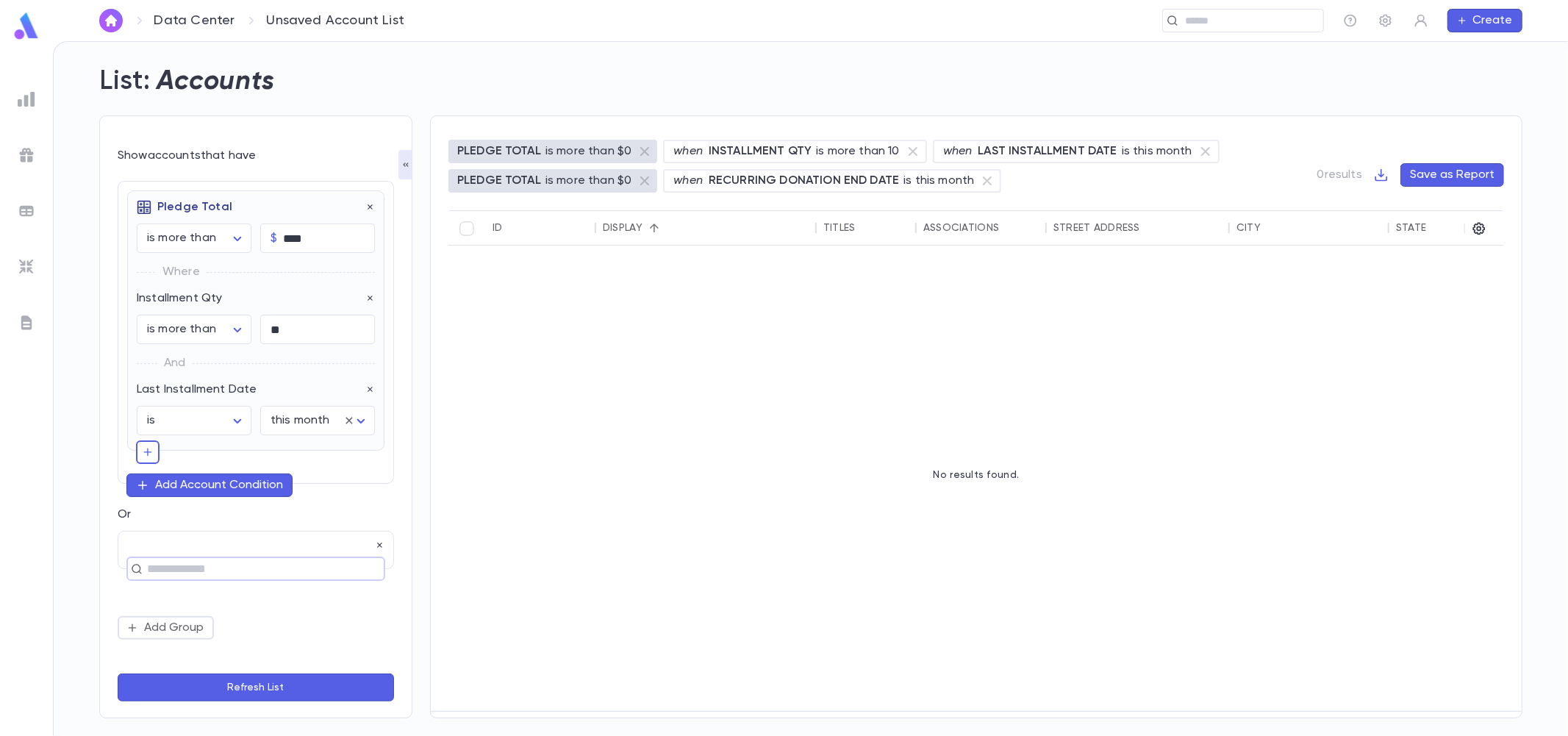 click at bounding box center [249, 569] 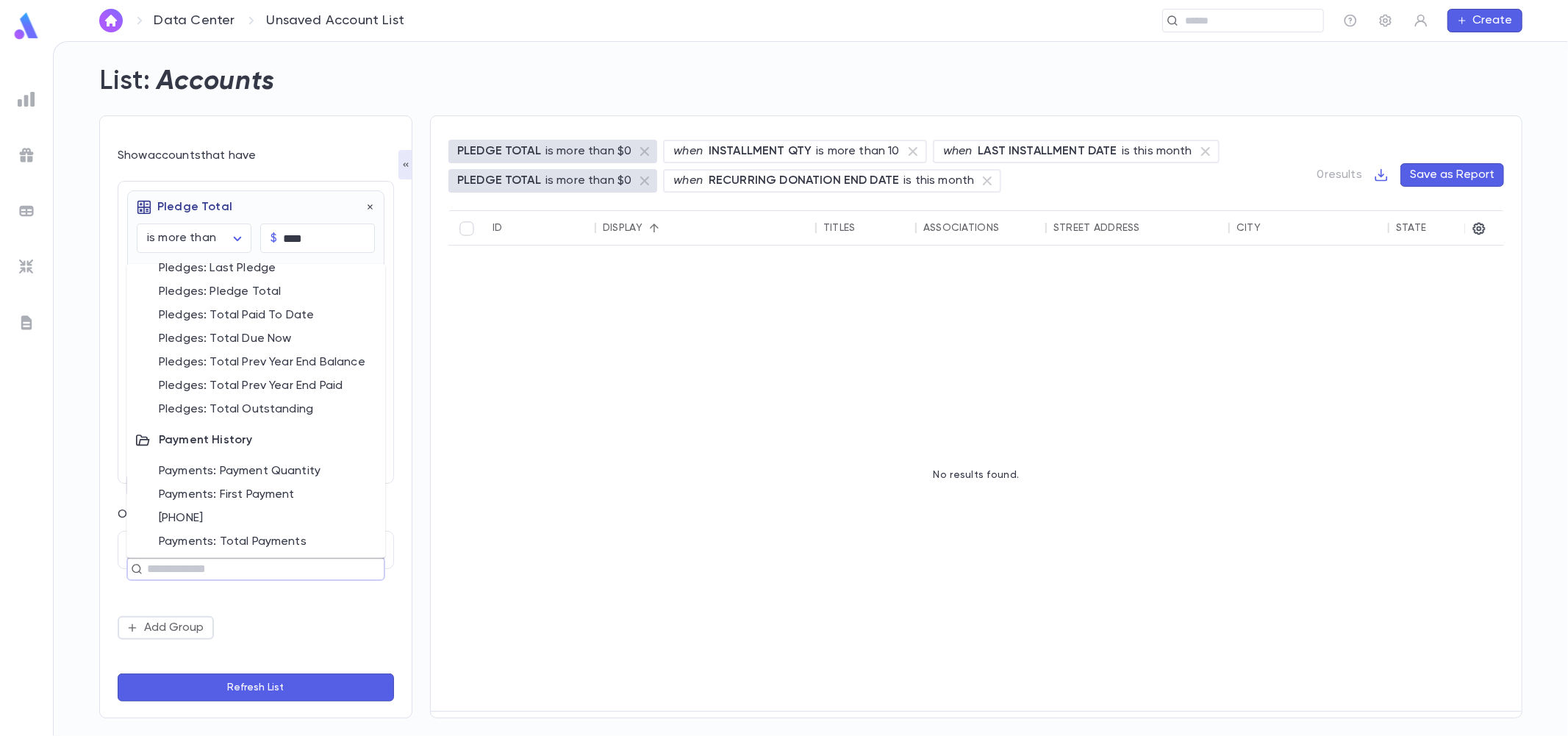 scroll, scrollTop: 793, scrollLeft: 0, axis: vertical 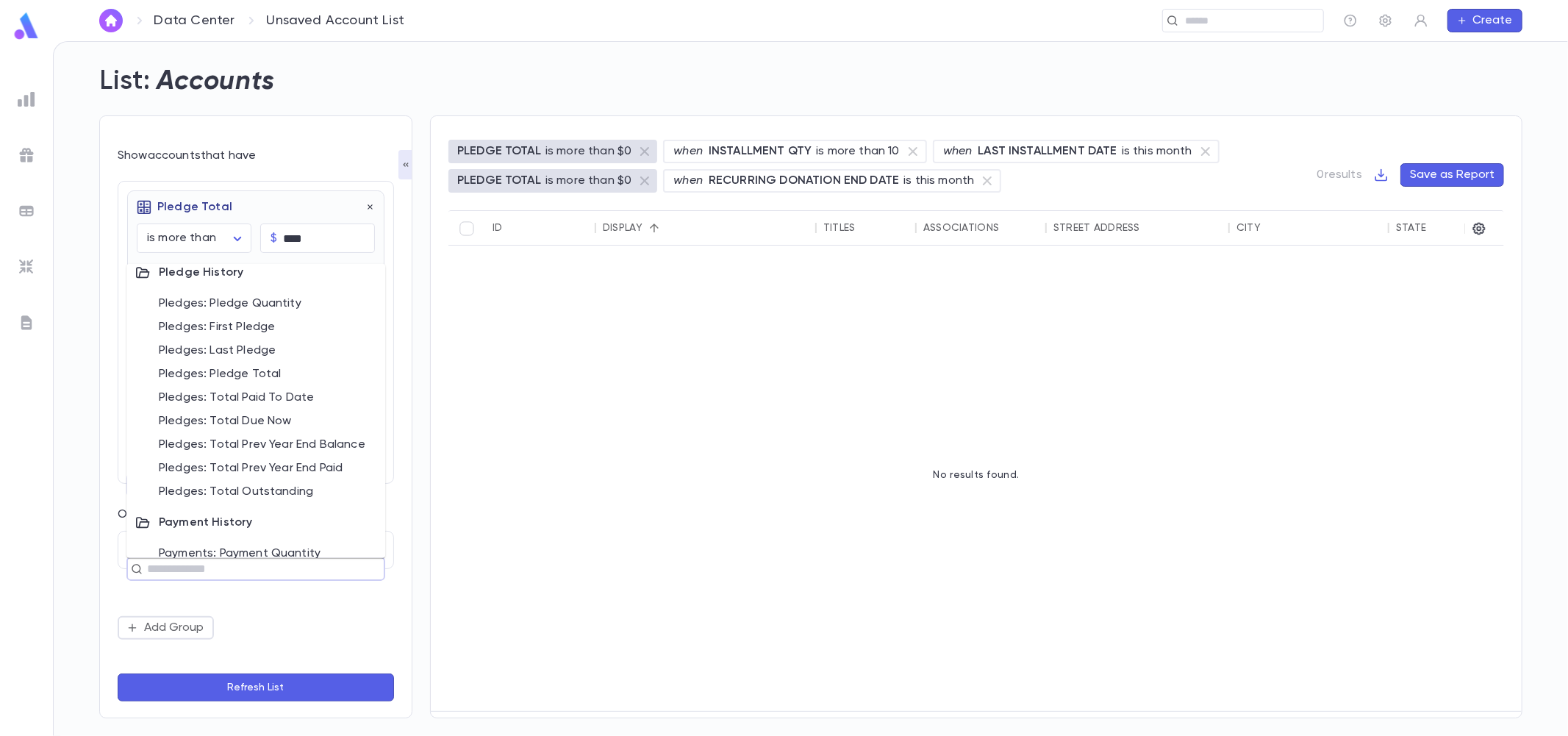 click on "Pledges: Pledge Total" at bounding box center (256, 374) 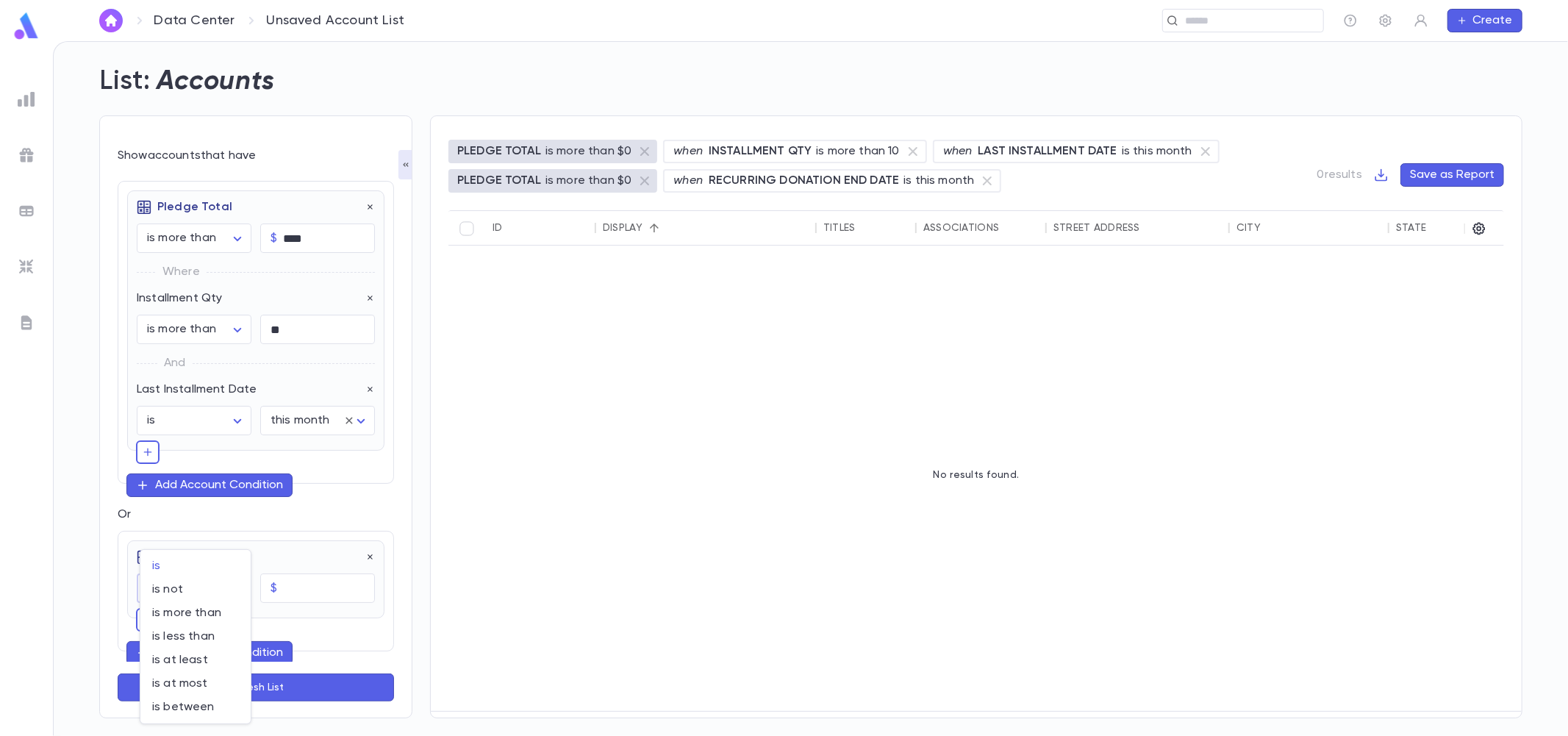 click on "**********" at bounding box center [784, 388] 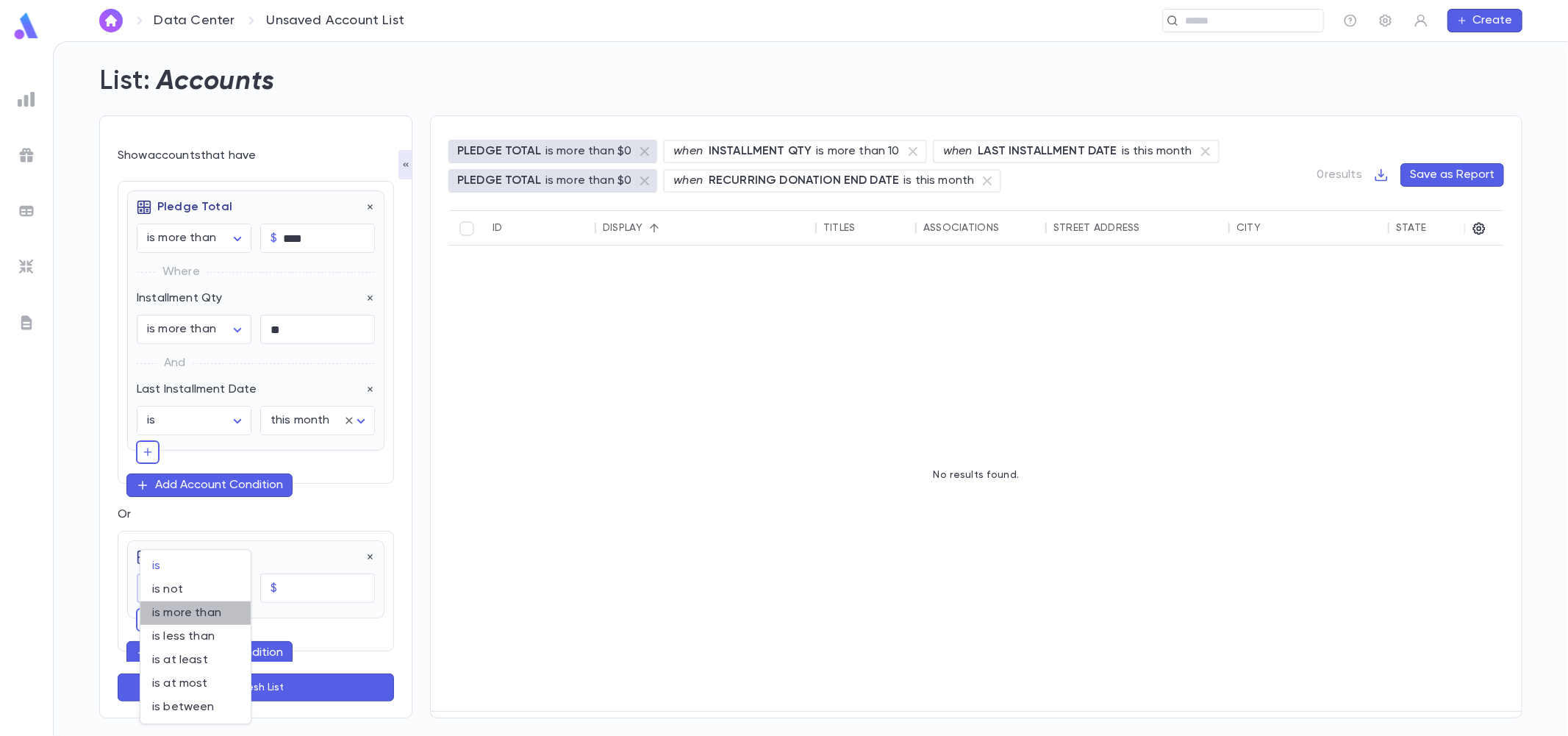 click on "is more than" at bounding box center [196, 613] 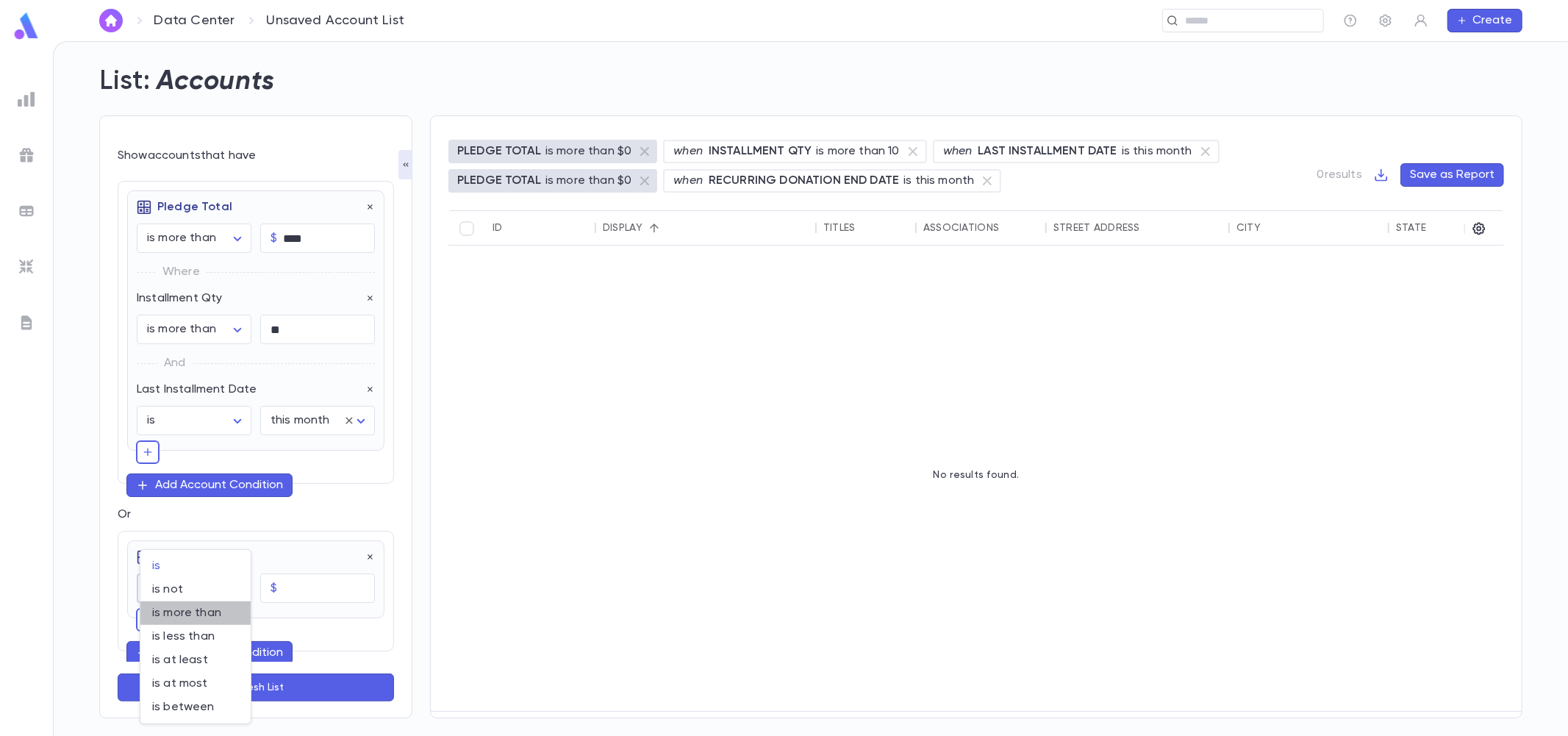 type on "**********" 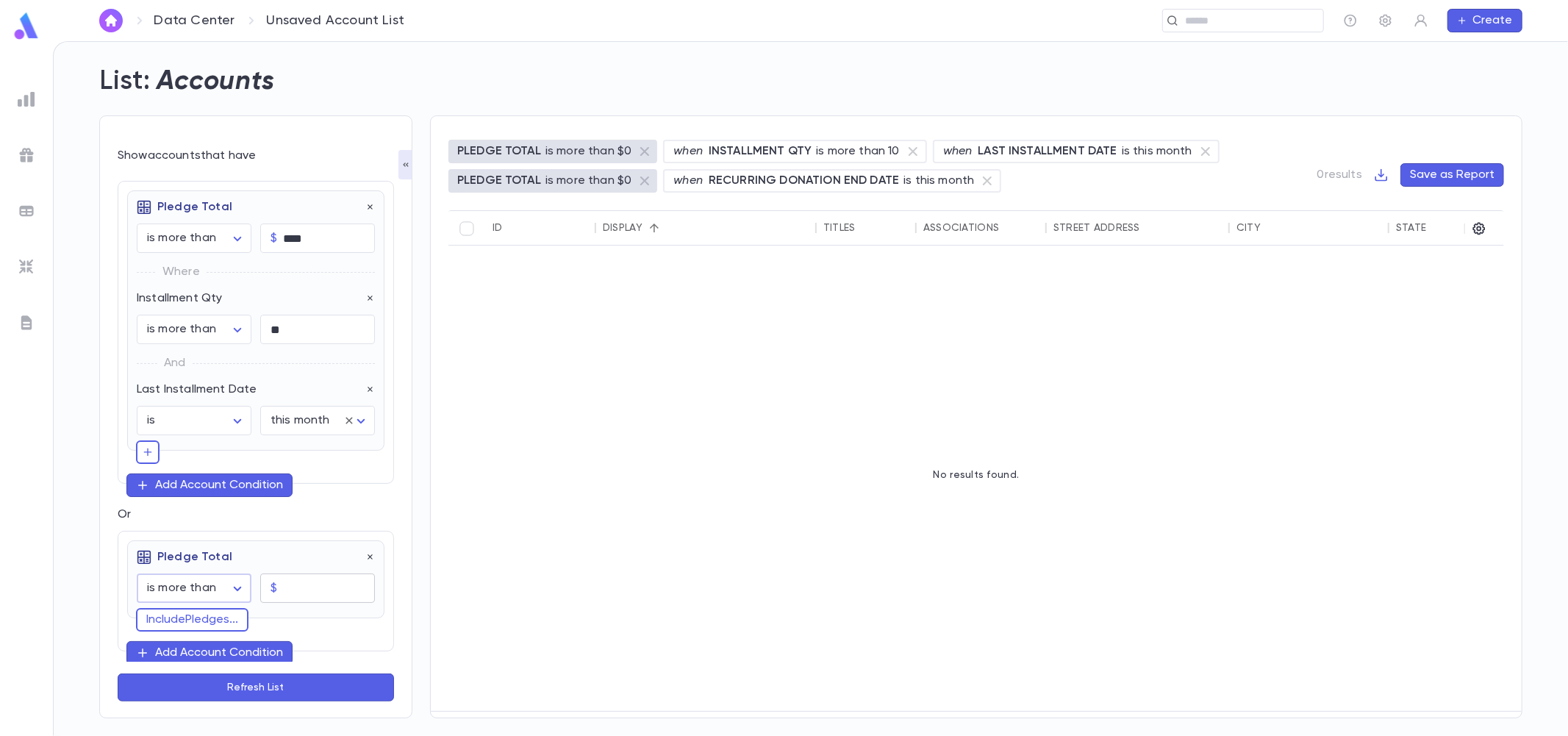 click at bounding box center (329, 588) 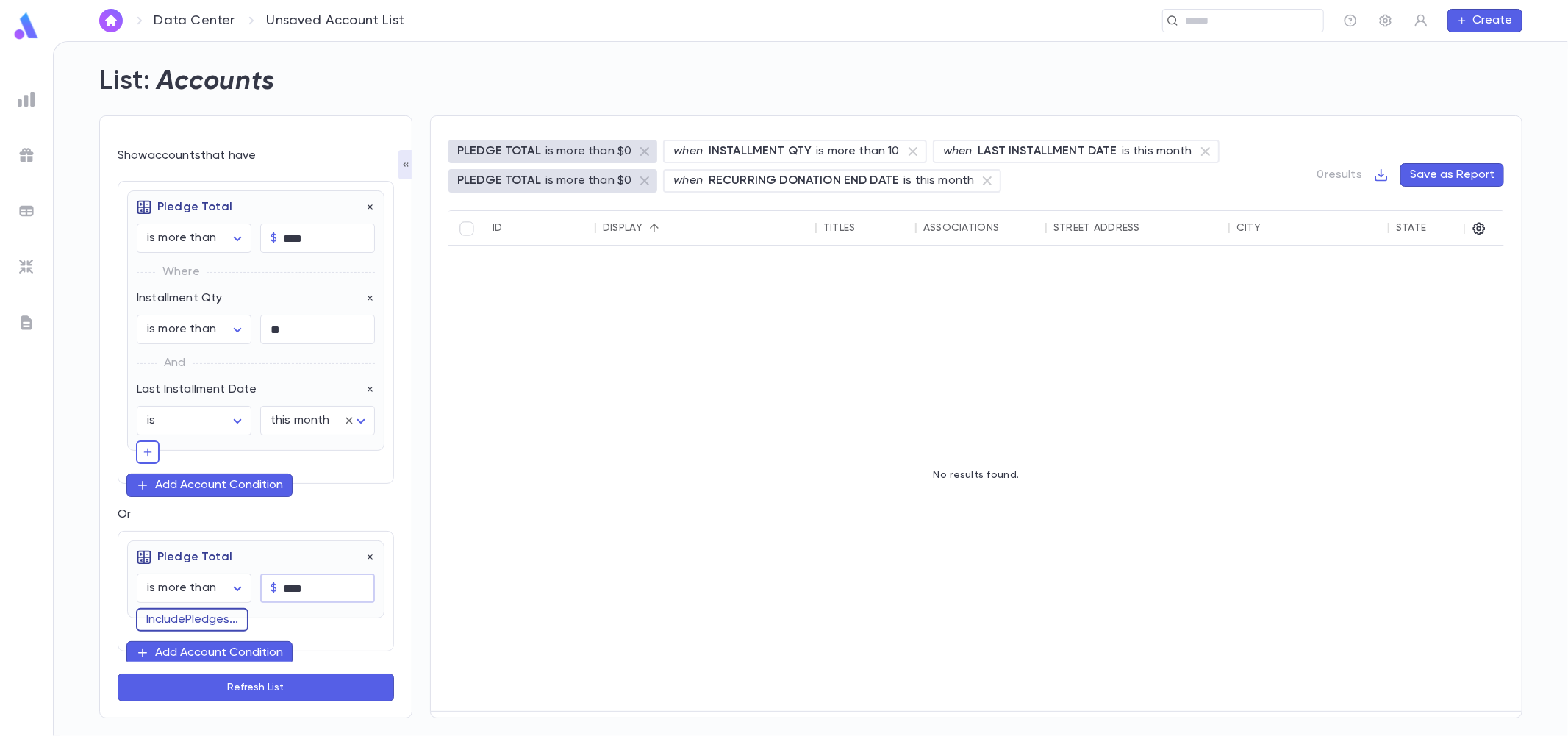 type on "****" 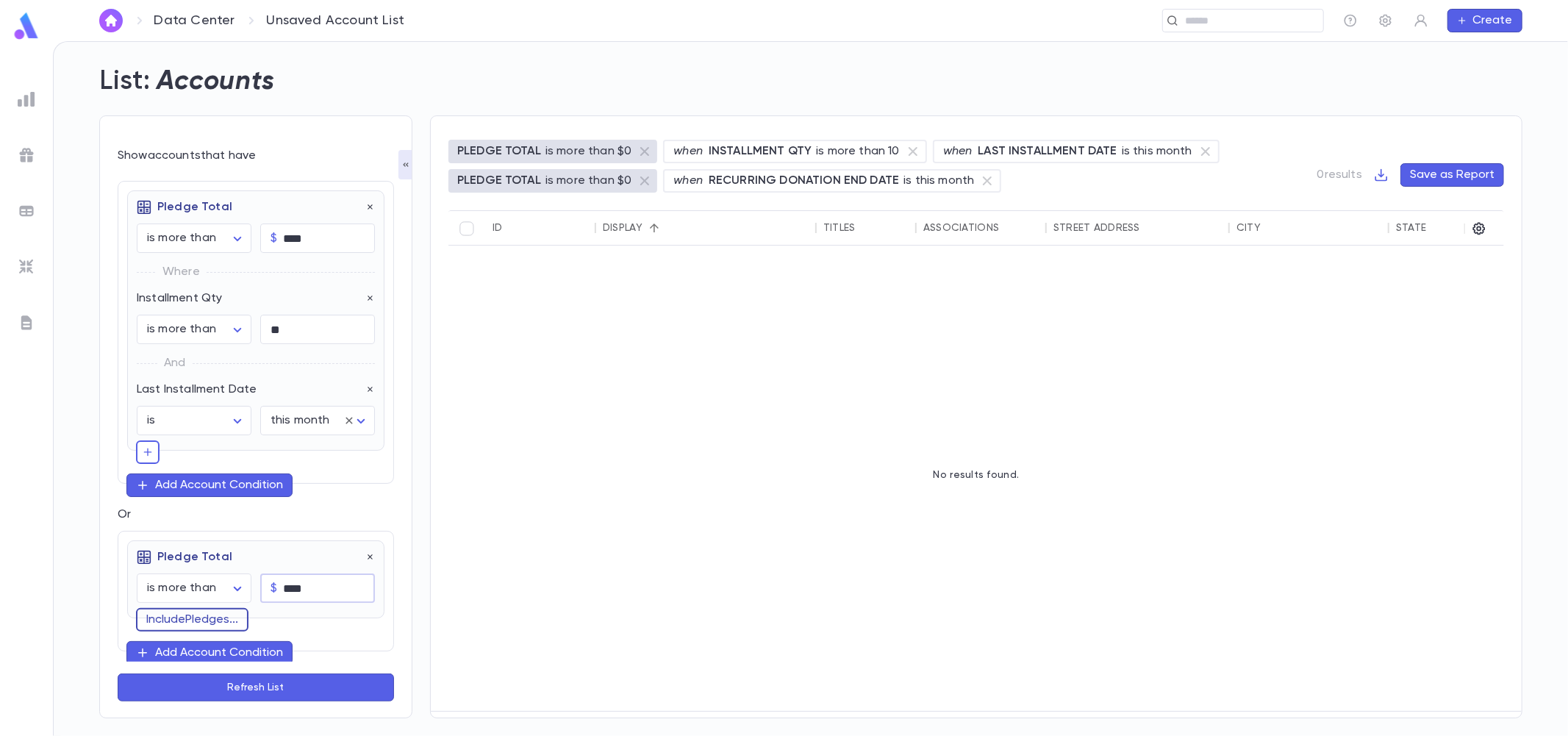 click on "Include  Pledges ..." at bounding box center [192, 620] 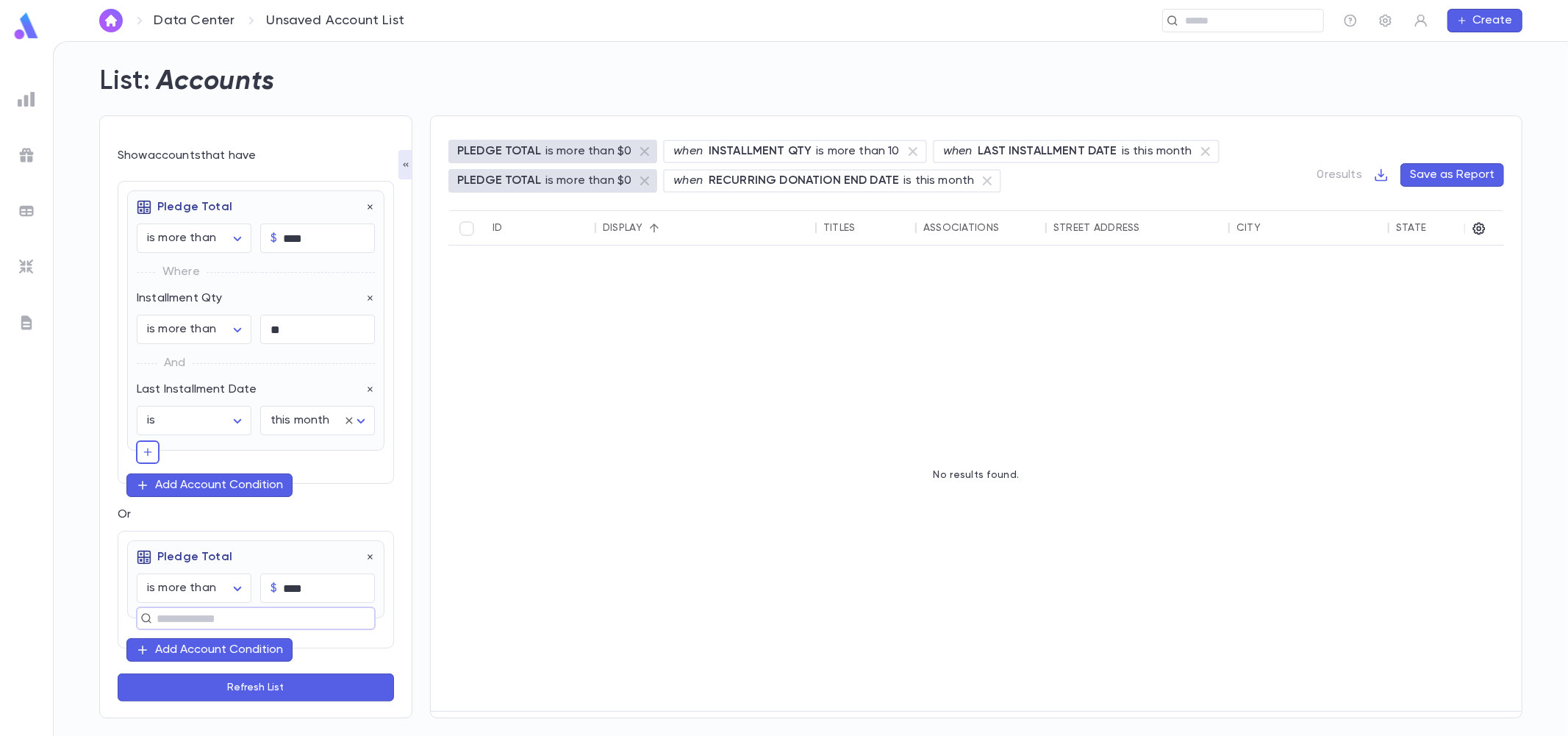 scroll, scrollTop: 61, scrollLeft: 0, axis: vertical 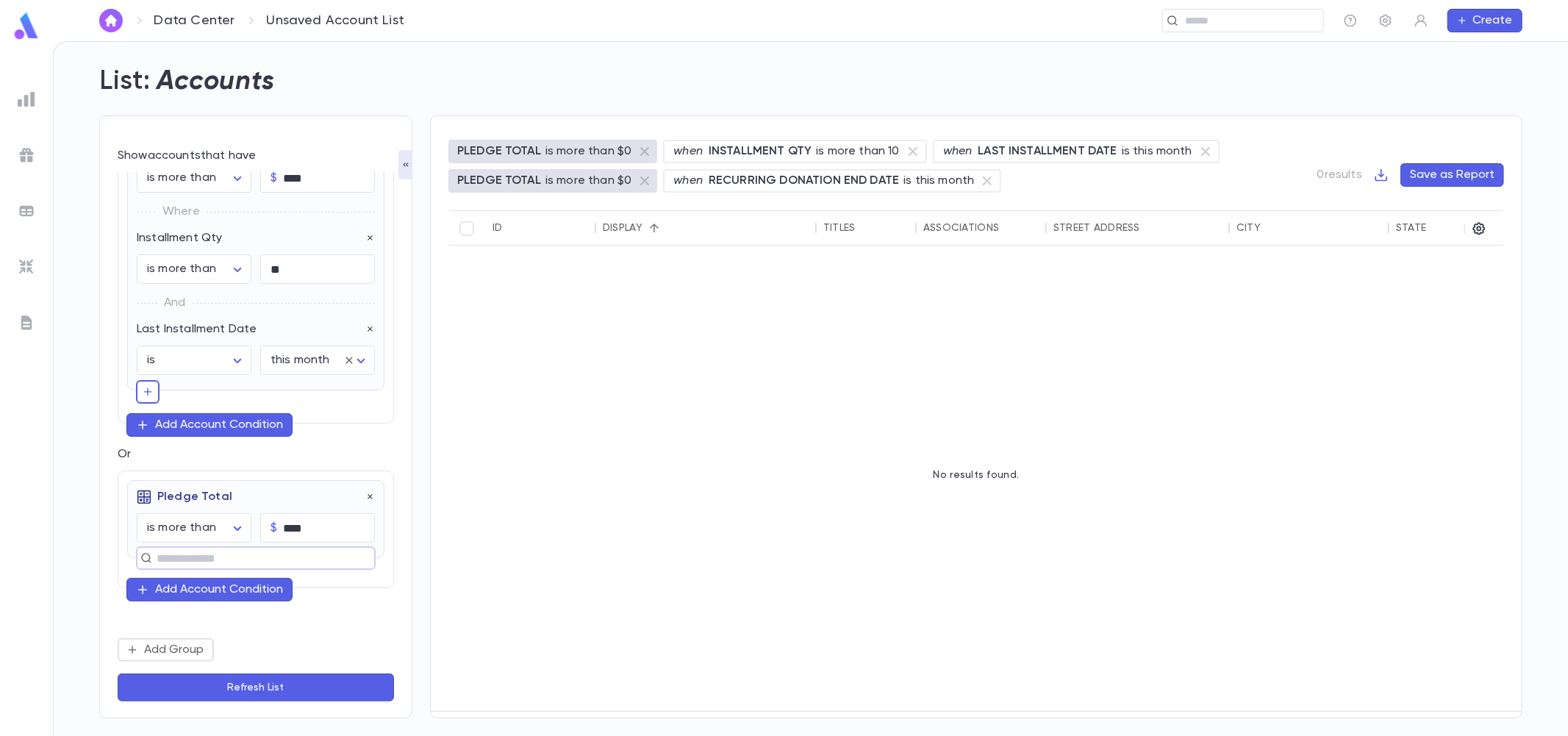 click at bounding box center (249, 558) 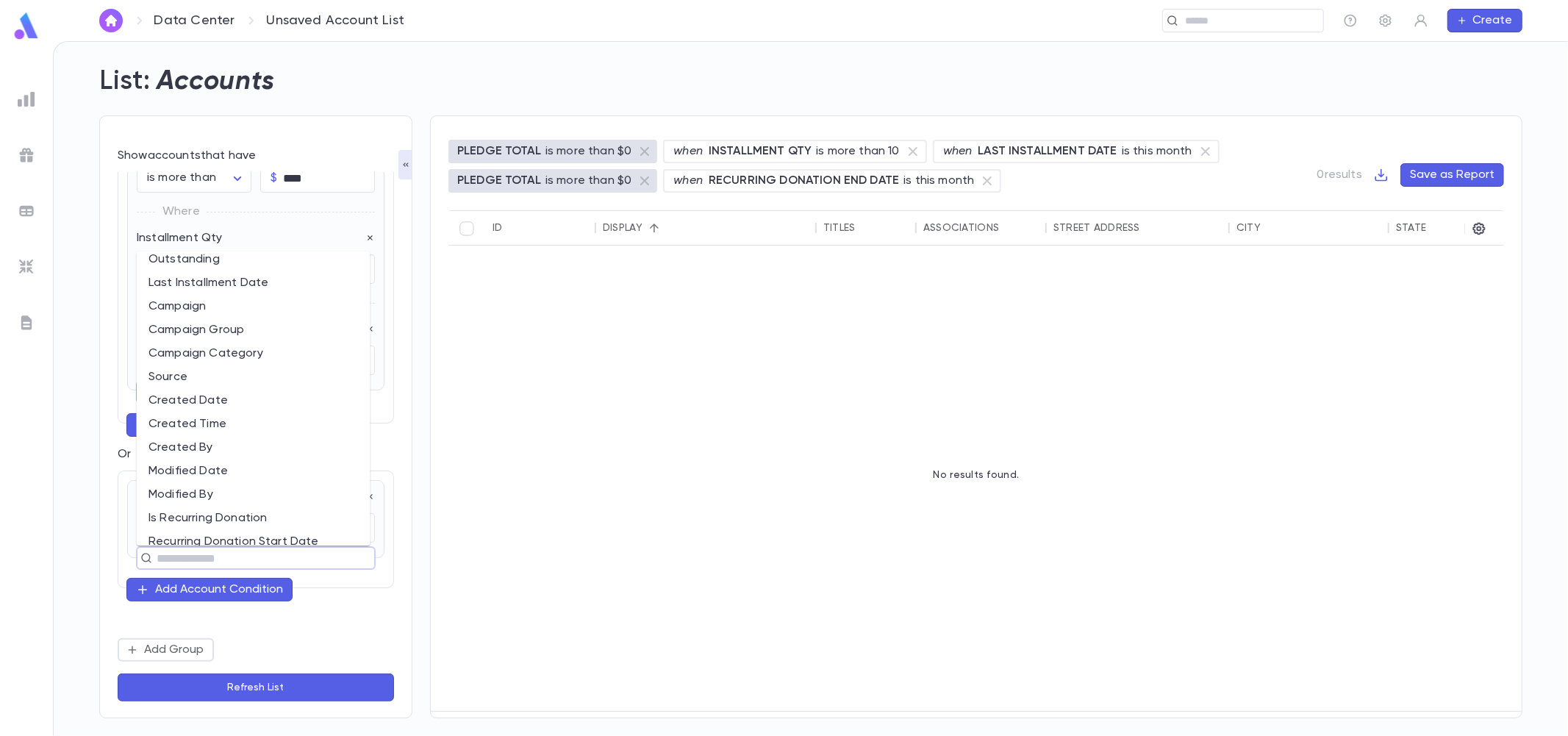 scroll, scrollTop: 326, scrollLeft: 0, axis: vertical 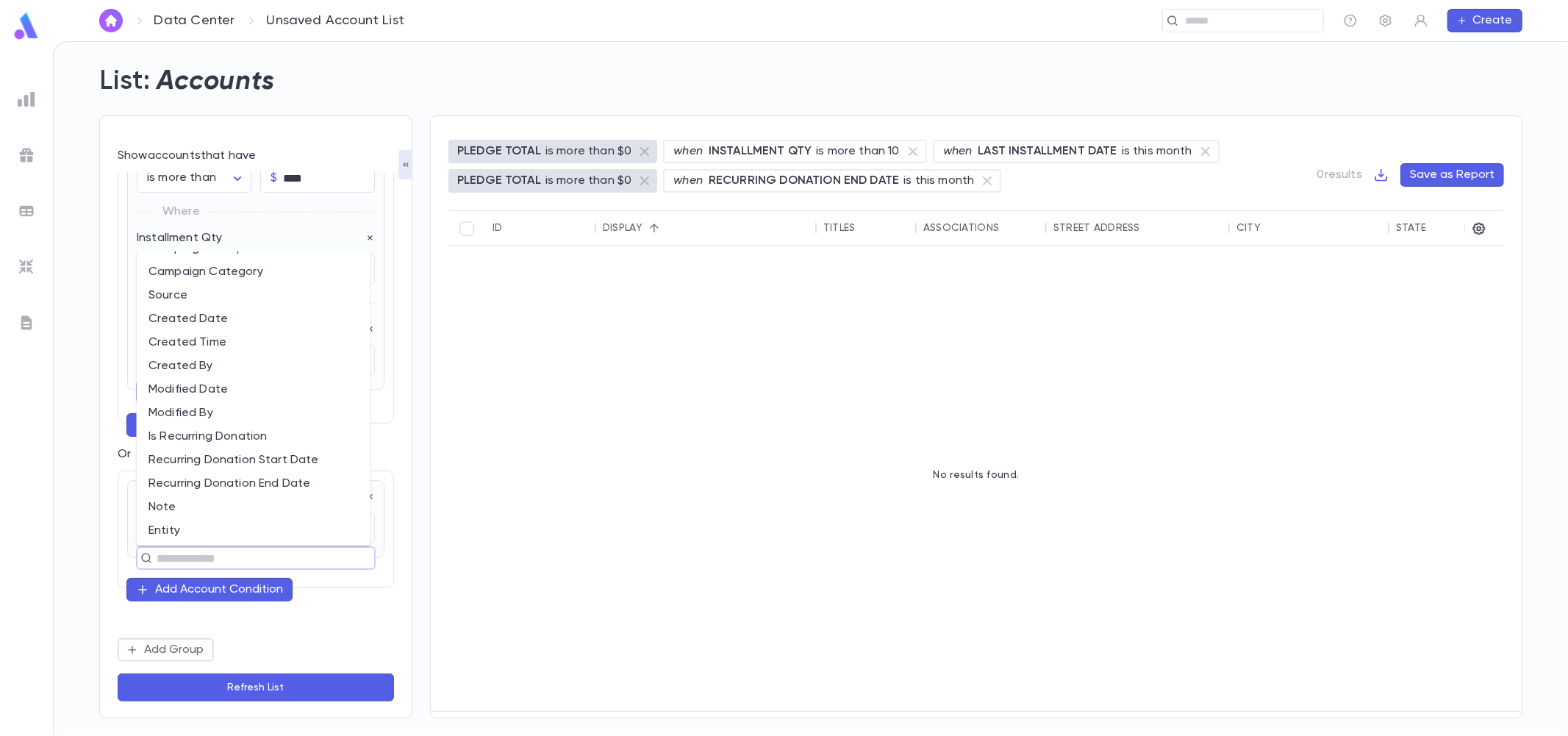 click on "Recurring Donation End Date" at bounding box center (254, 484) 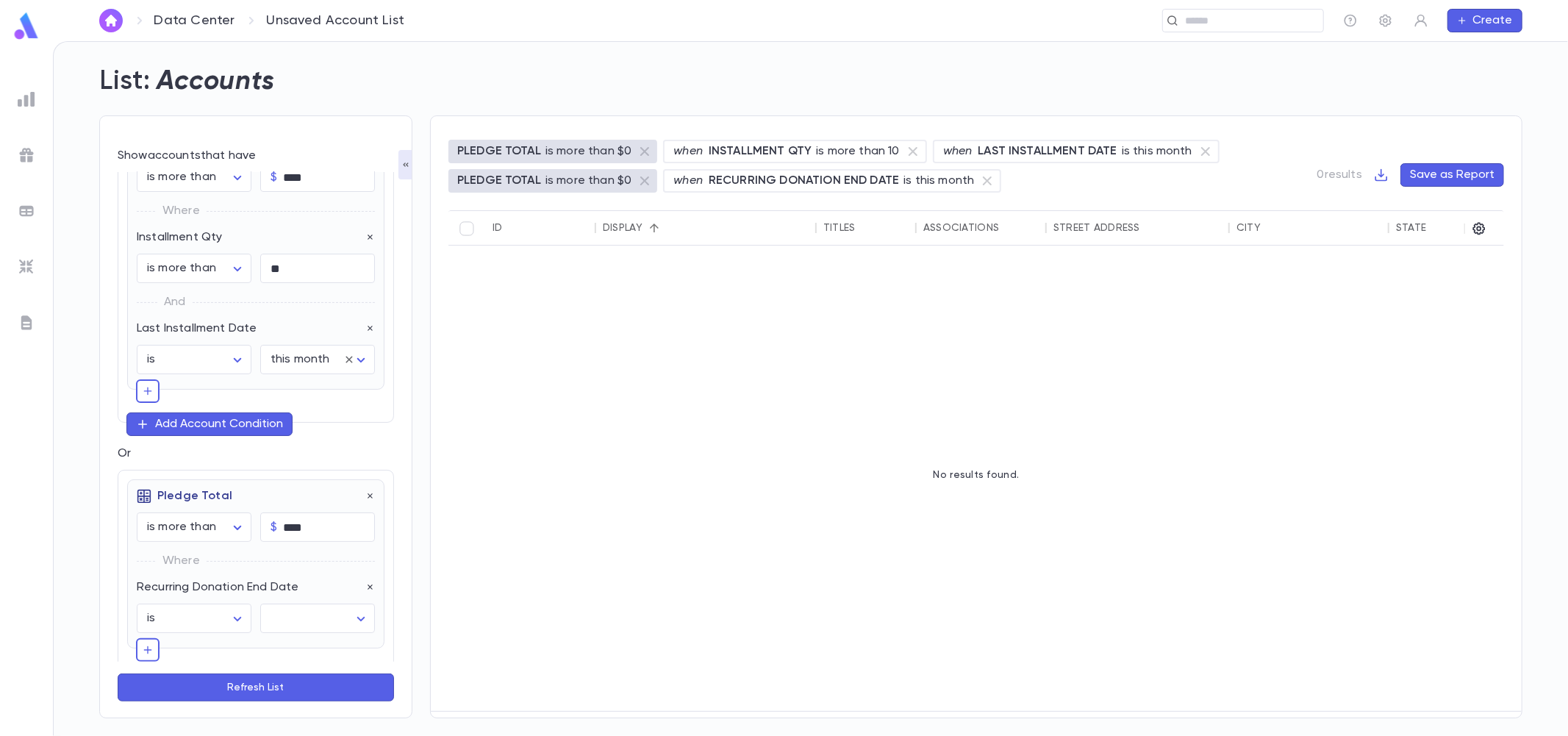 scroll, scrollTop: 143, scrollLeft: 0, axis: vertical 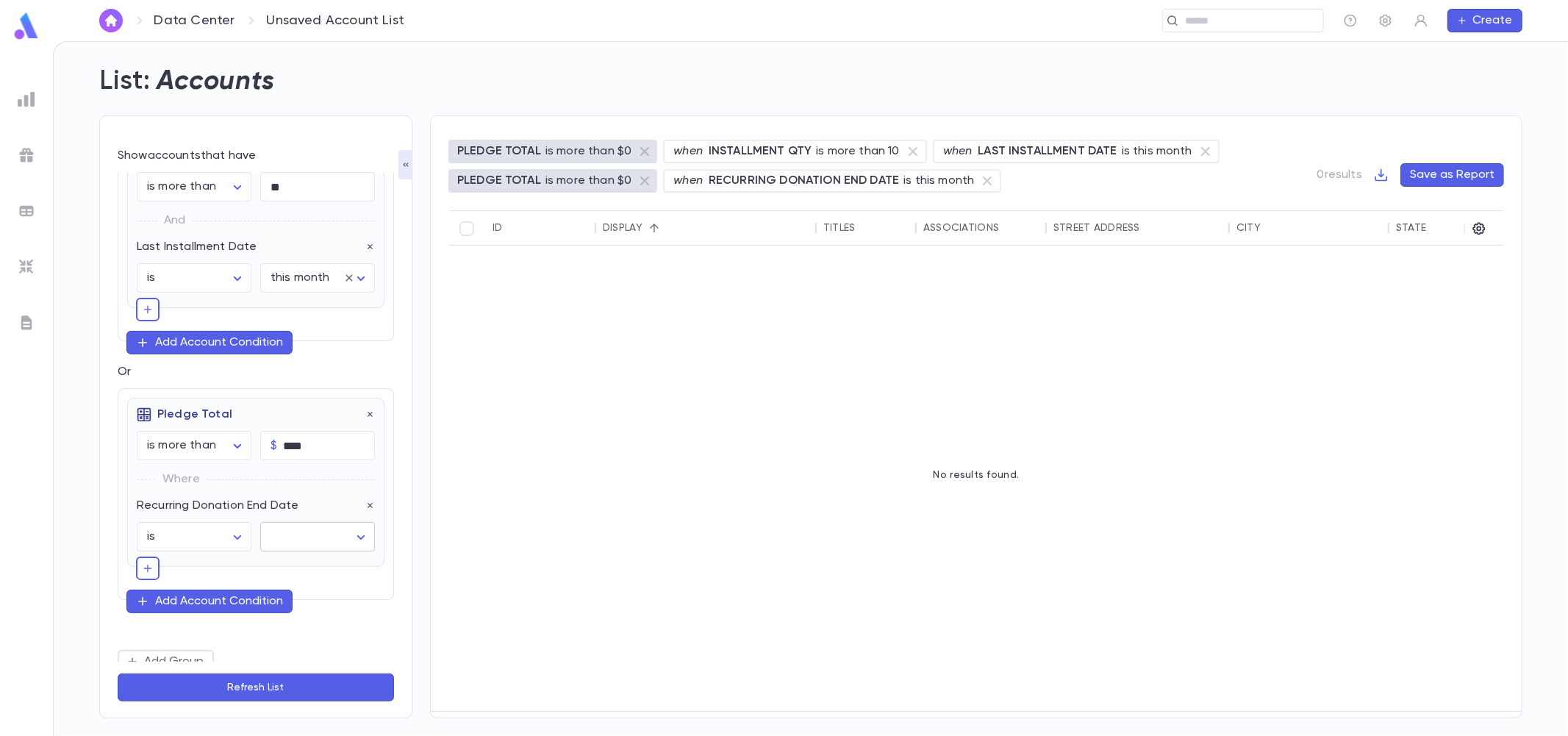 click on "**********" at bounding box center [784, 388] 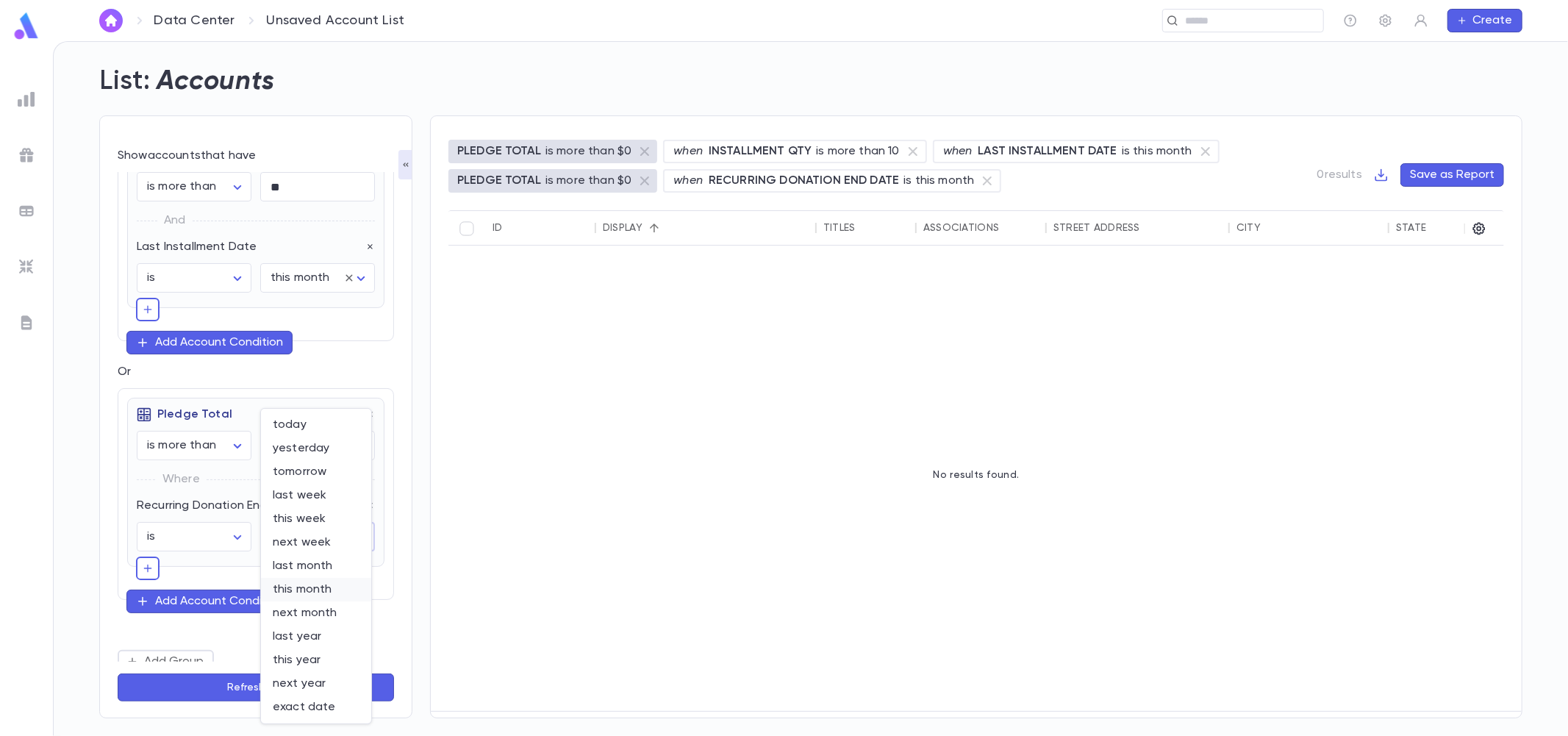 click on "this month" at bounding box center (316, 590) 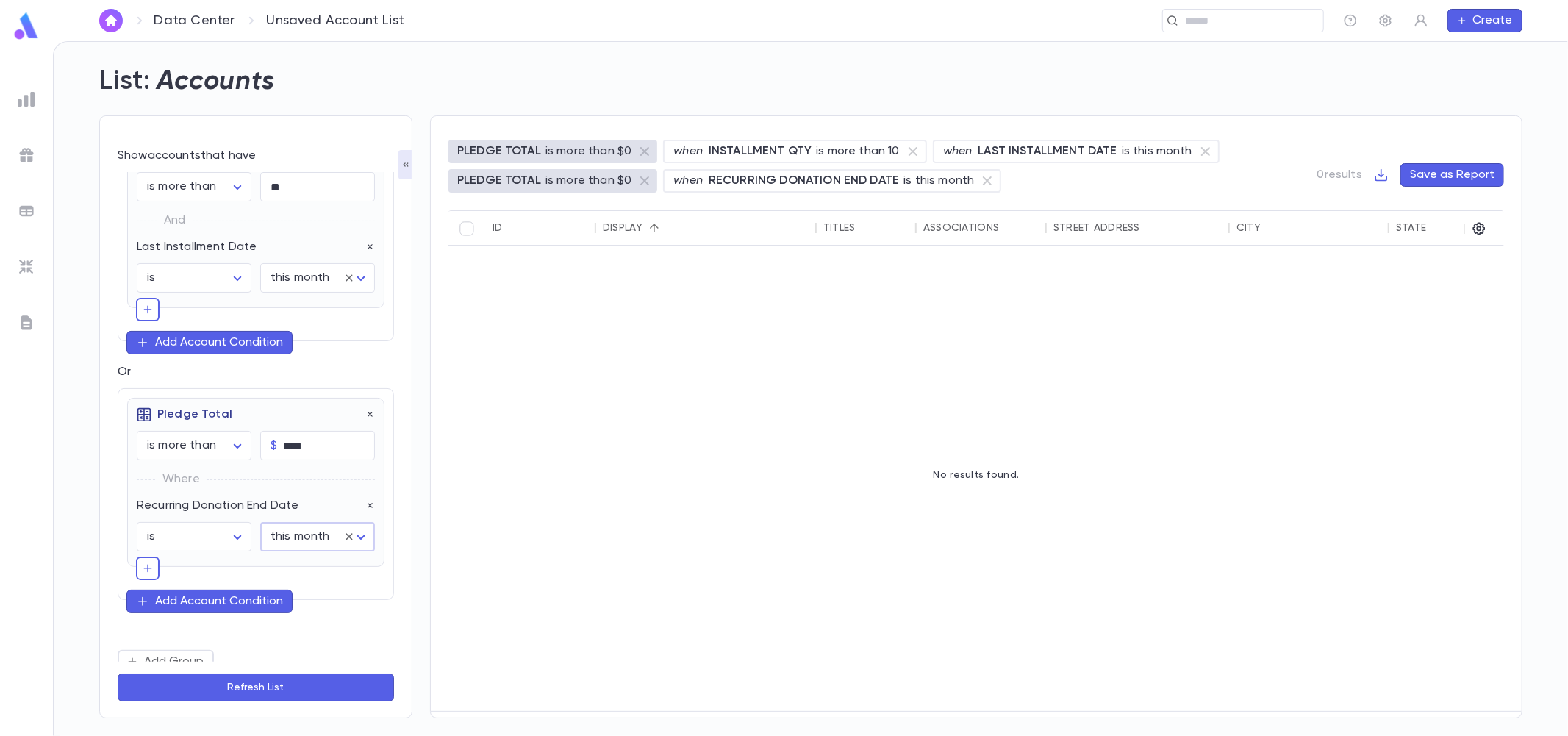 type on "*********" 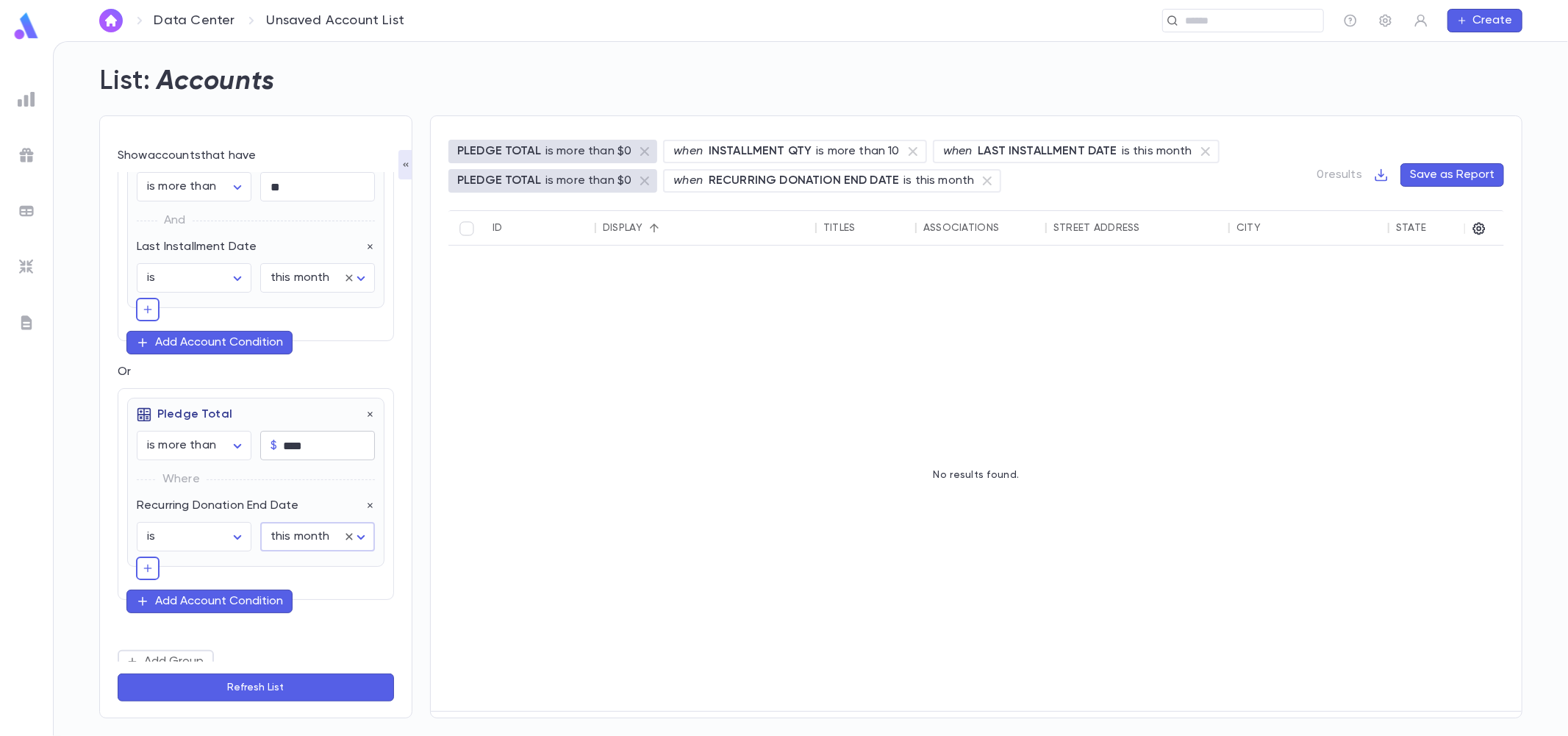scroll, scrollTop: 155, scrollLeft: 0, axis: vertical 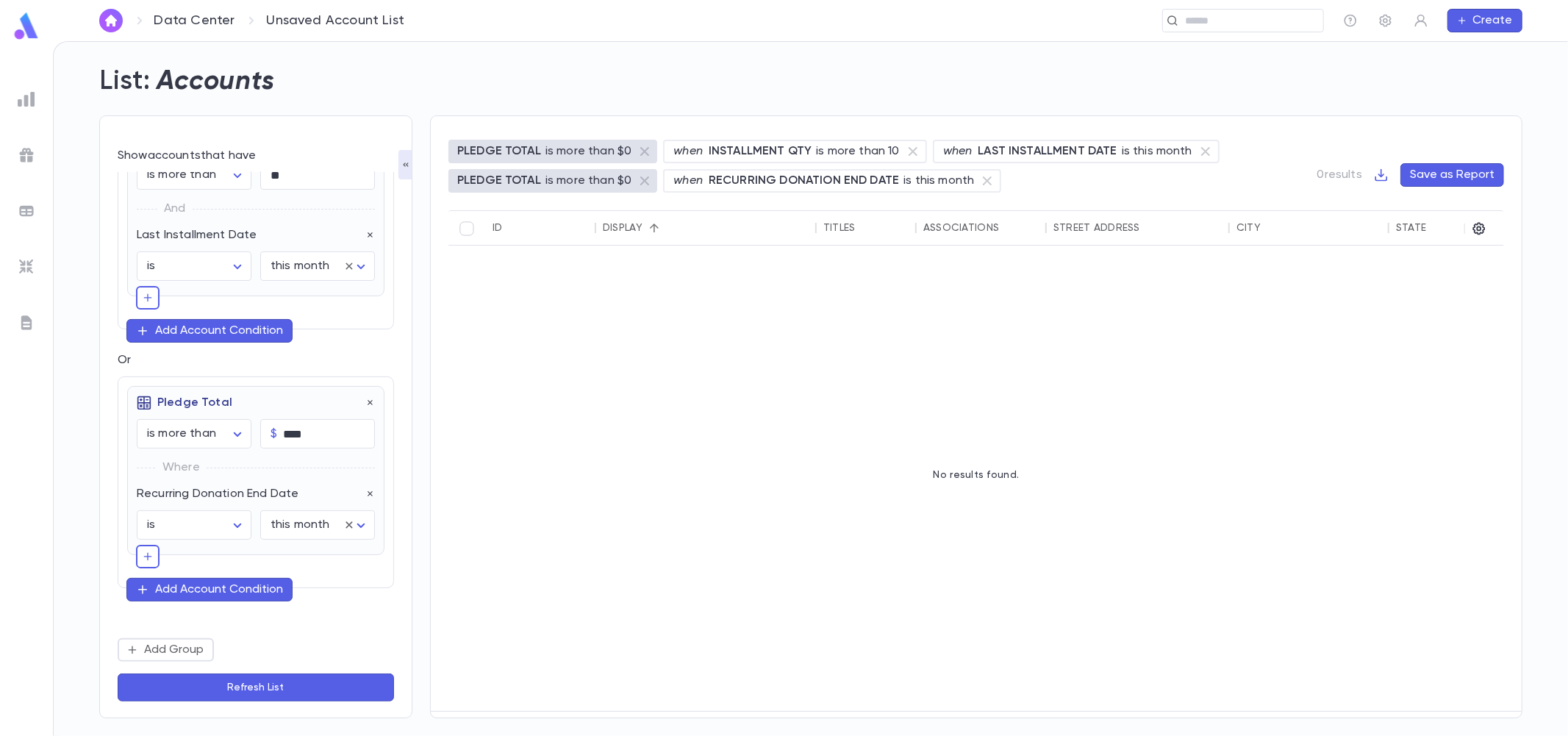 click on "Refresh List" at bounding box center [256, 687] 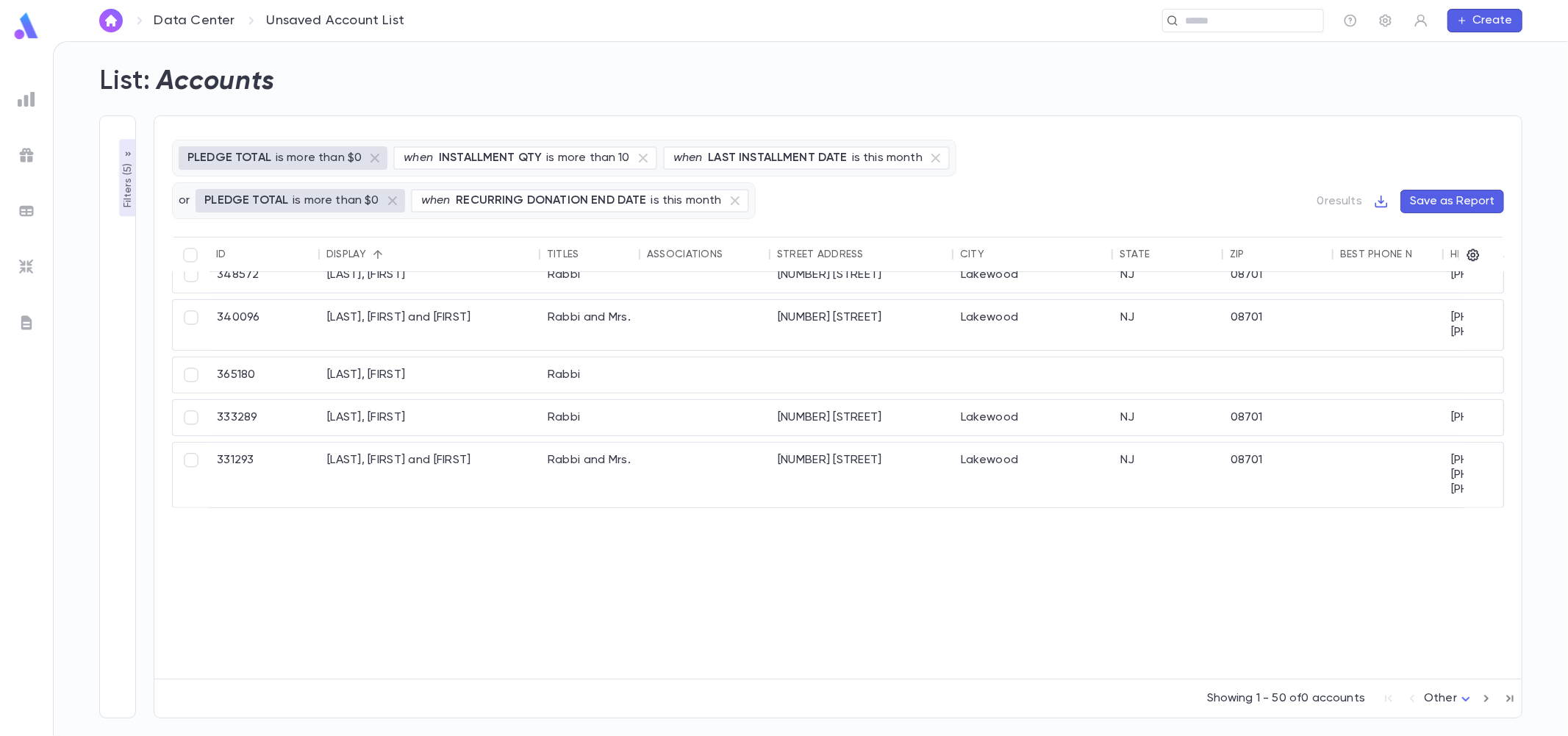 scroll, scrollTop: 0, scrollLeft: 0, axis: both 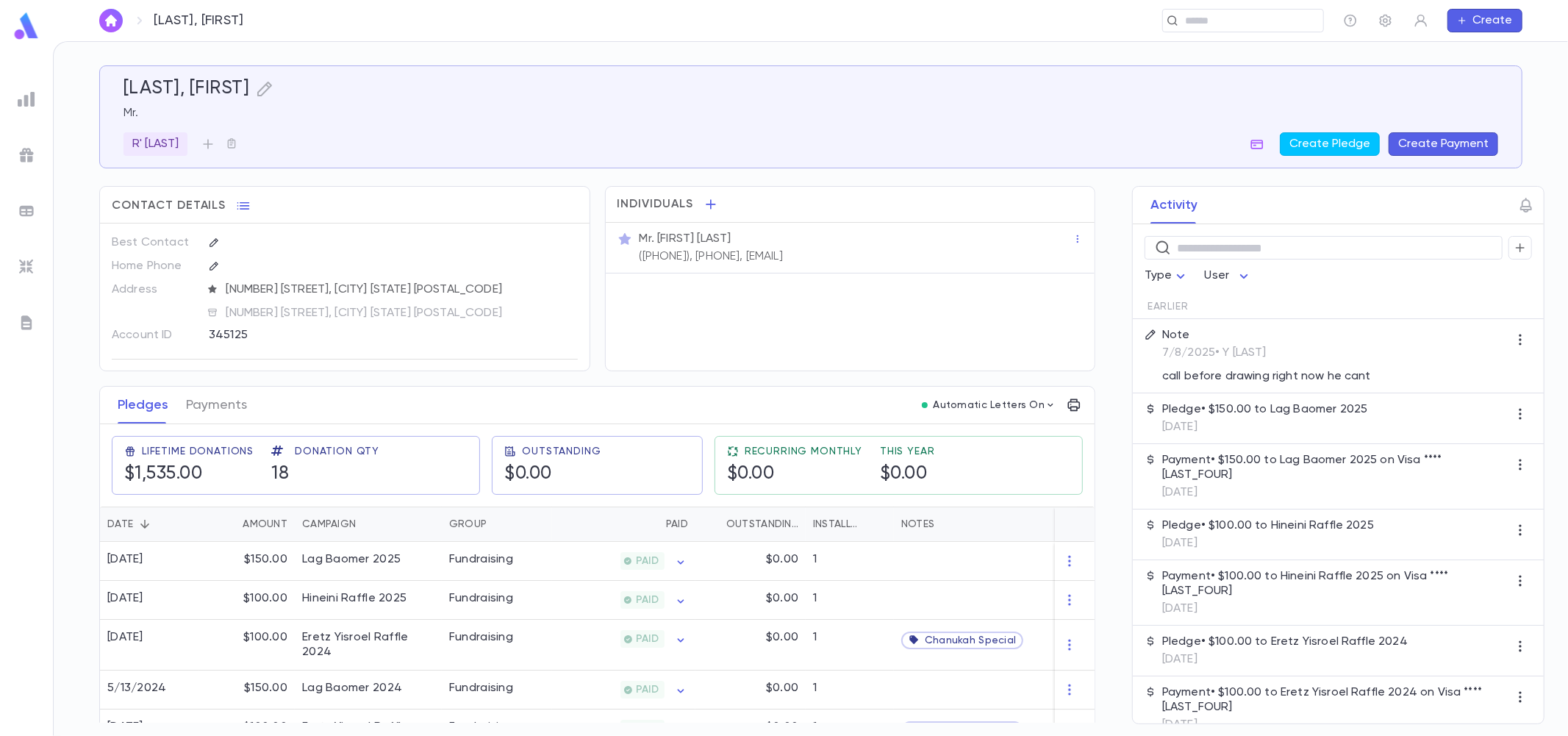 click at bounding box center (26, 99) 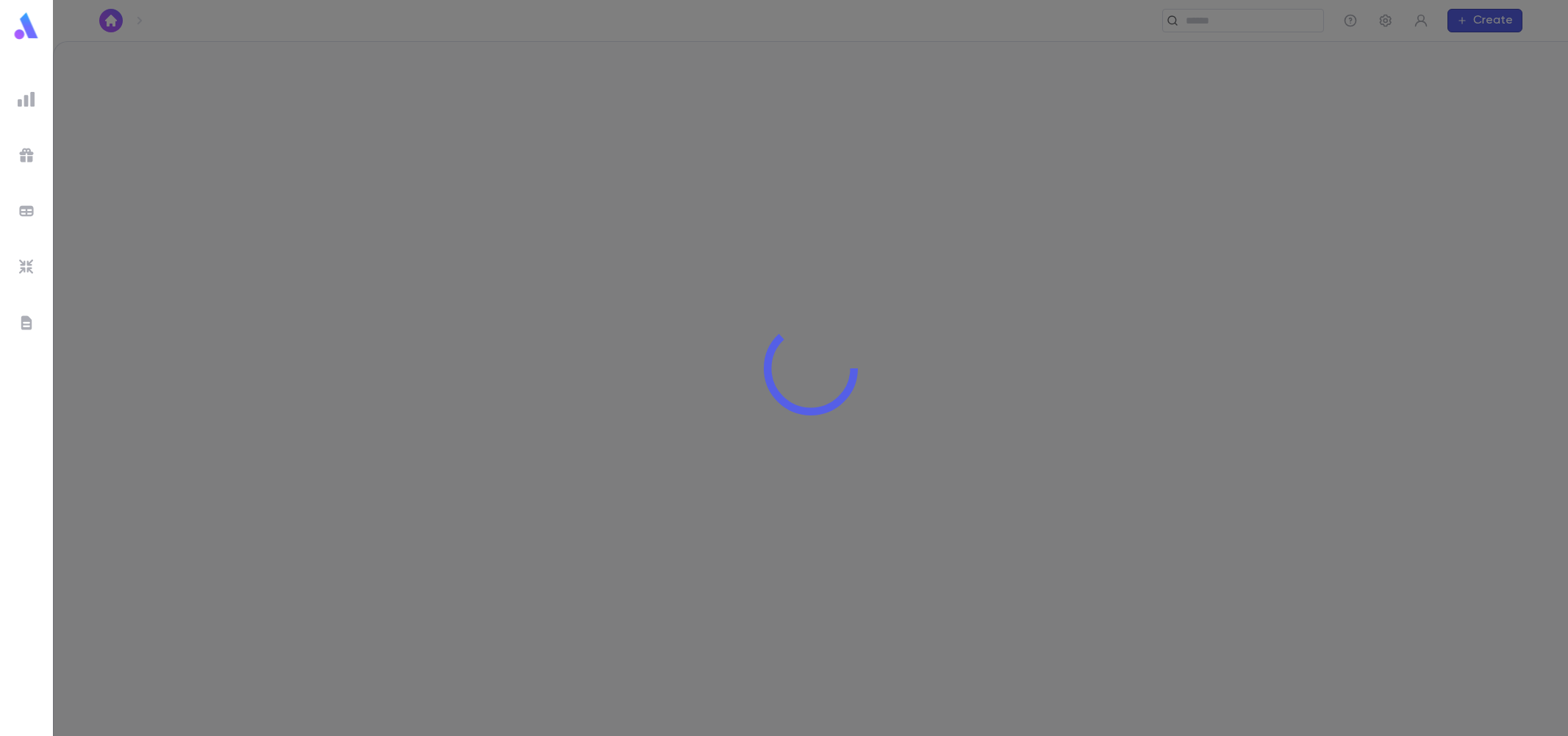 scroll, scrollTop: 0, scrollLeft: 0, axis: both 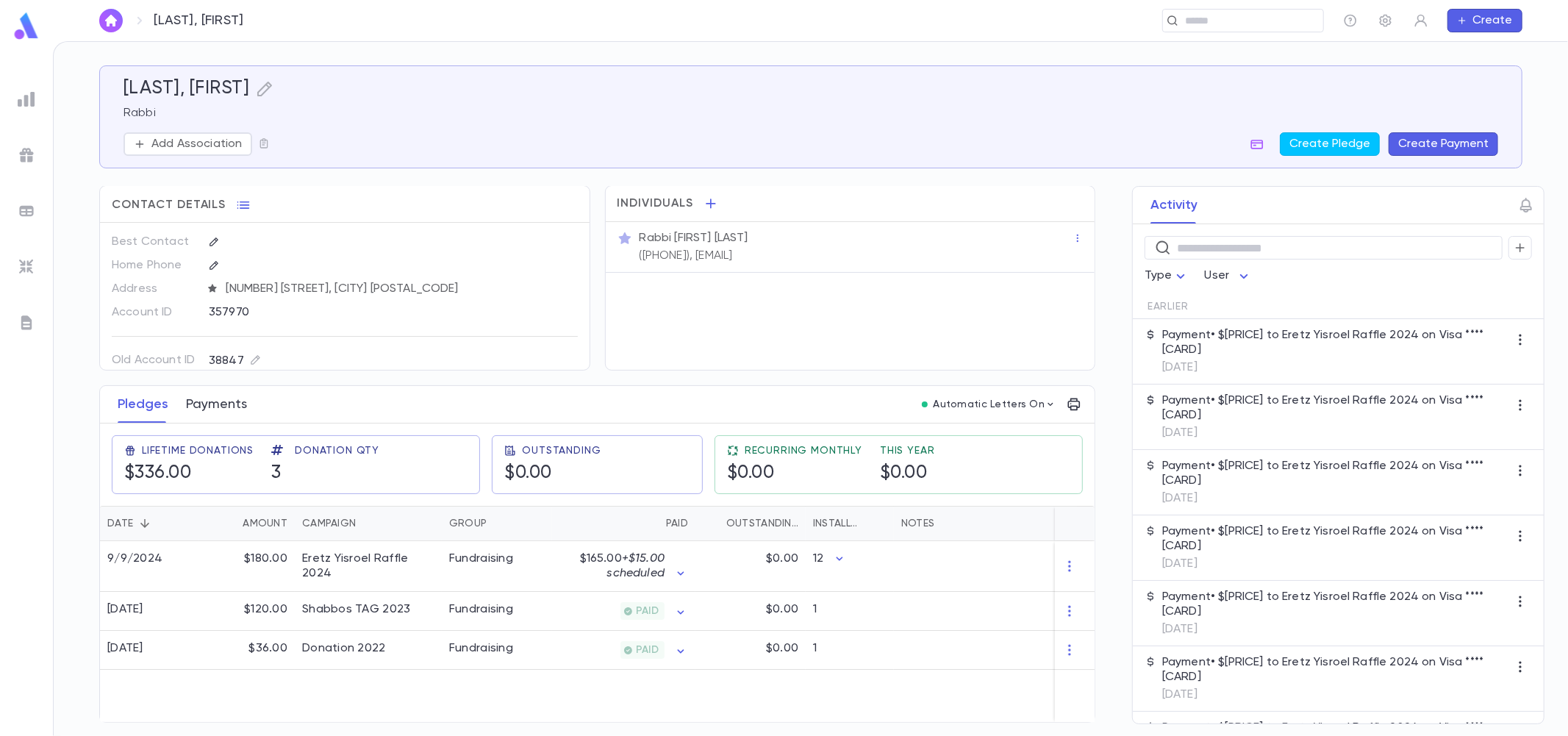 click on "Payments" at bounding box center [216, 404] 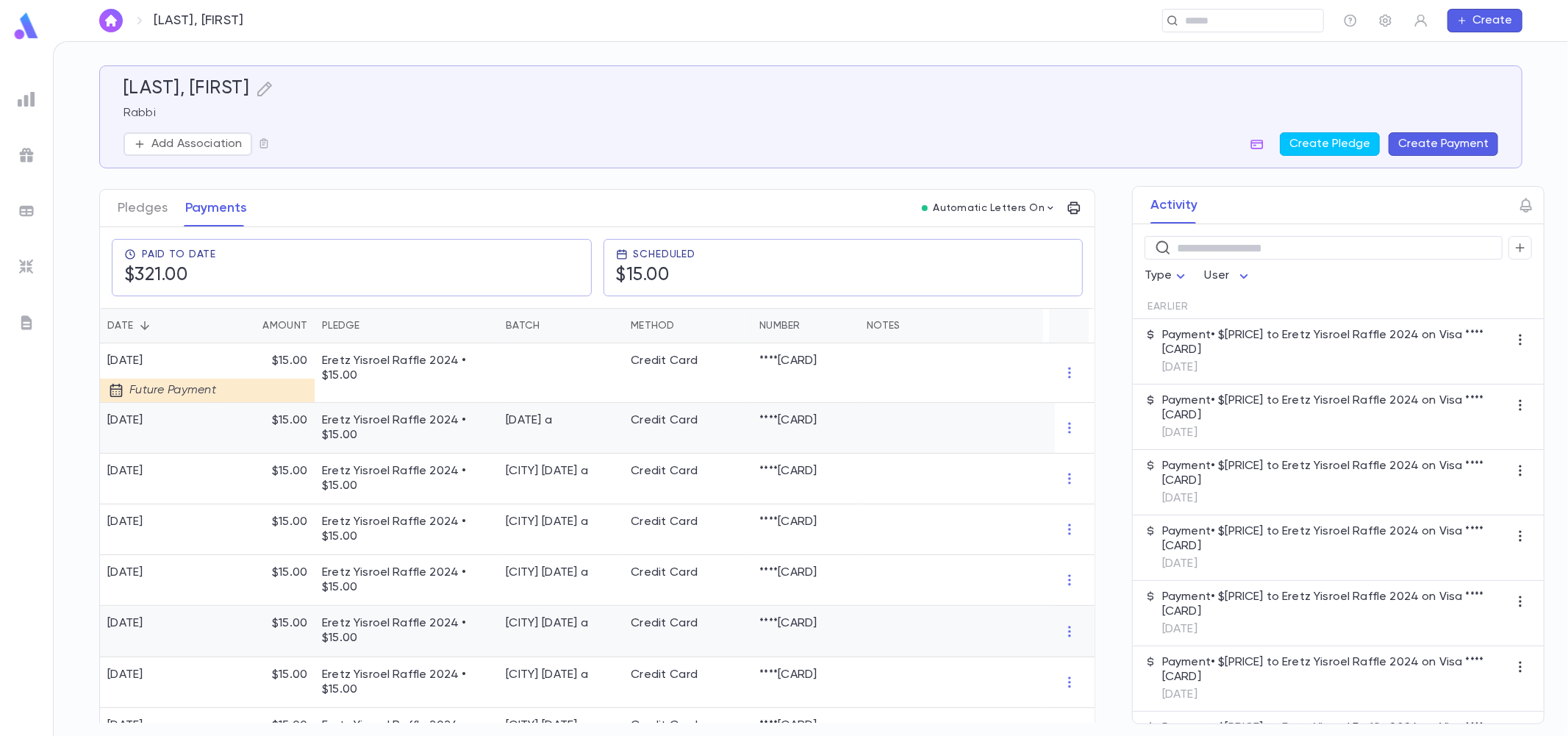 scroll, scrollTop: 0, scrollLeft: 0, axis: both 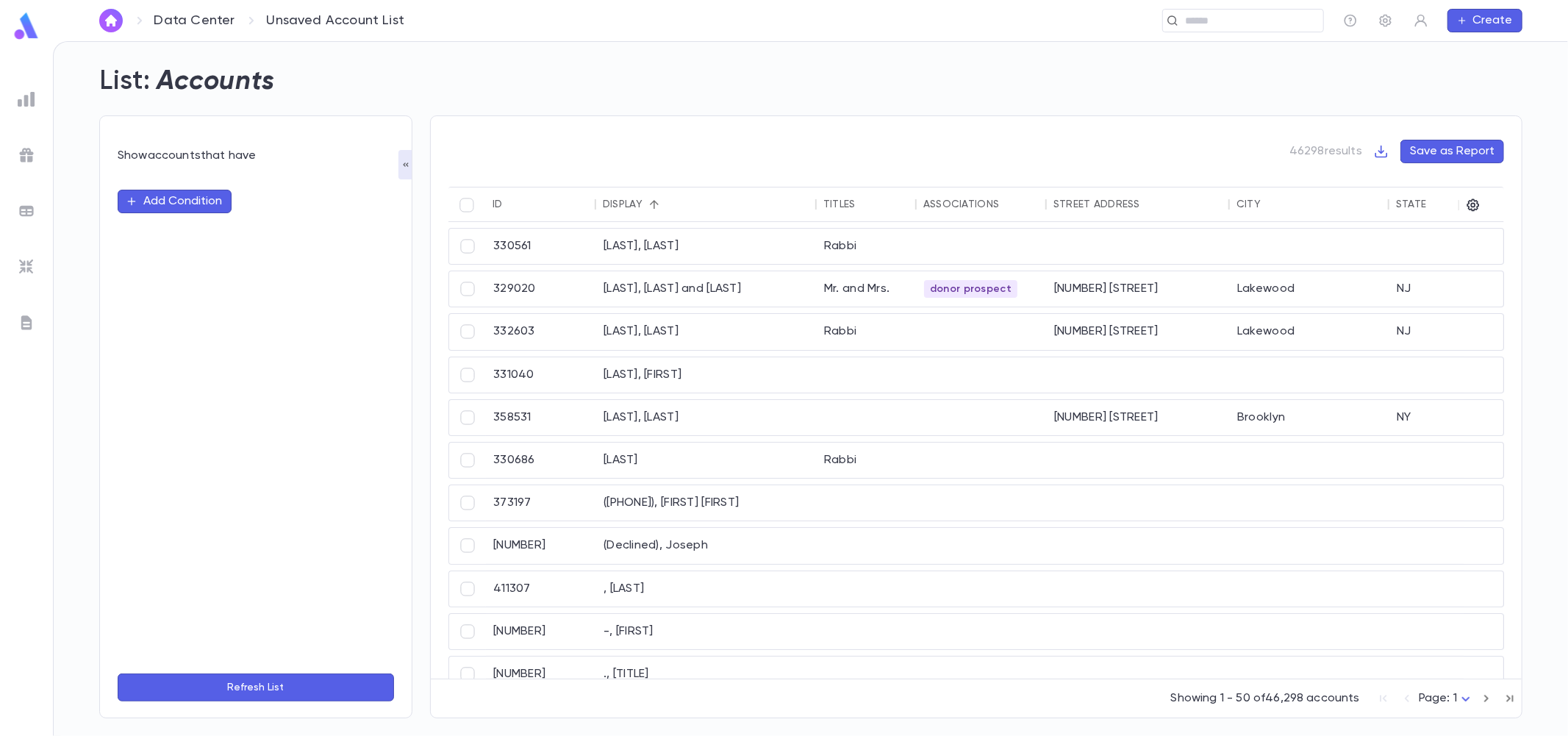 click 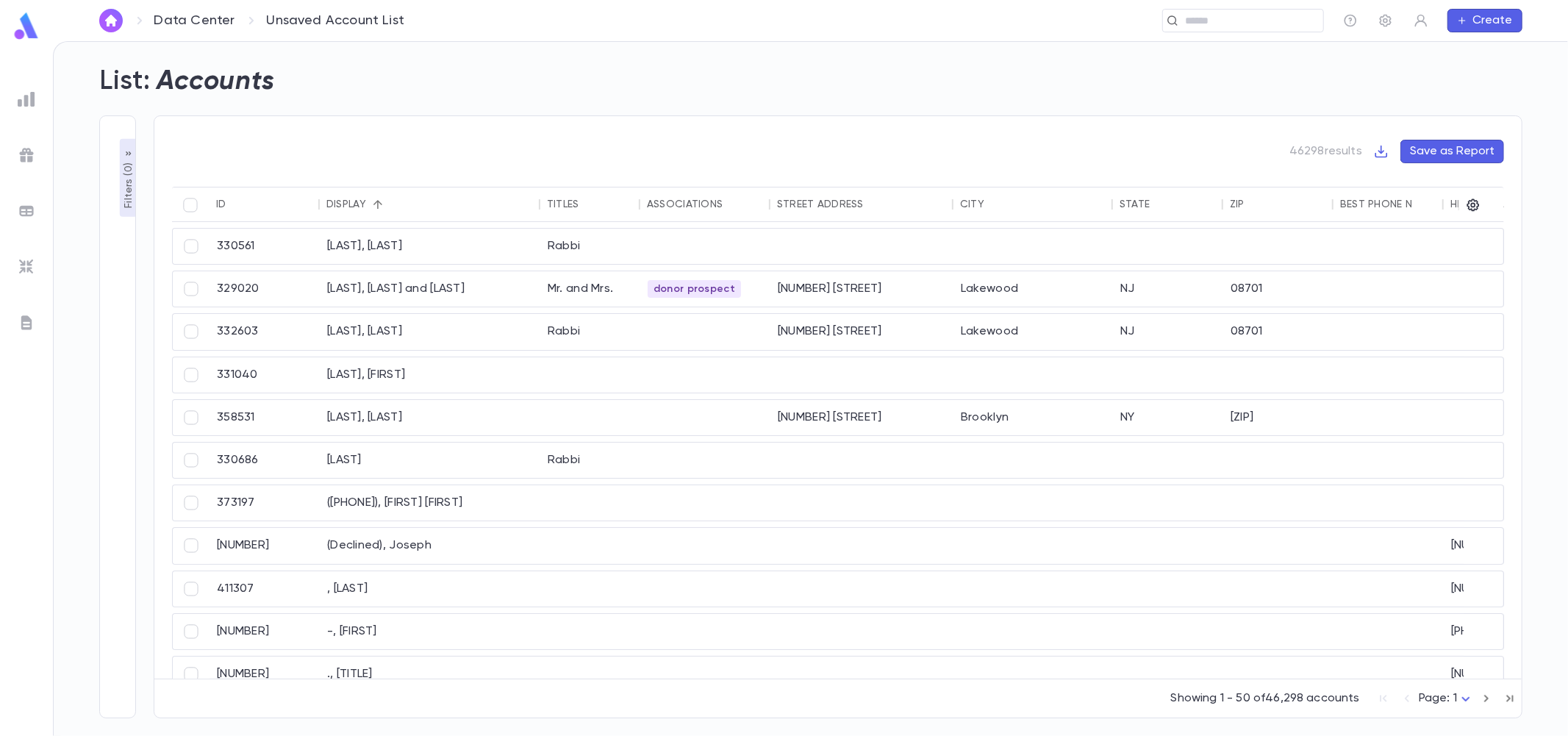 click on "Filters ( 0 )" at bounding box center [129, 184] 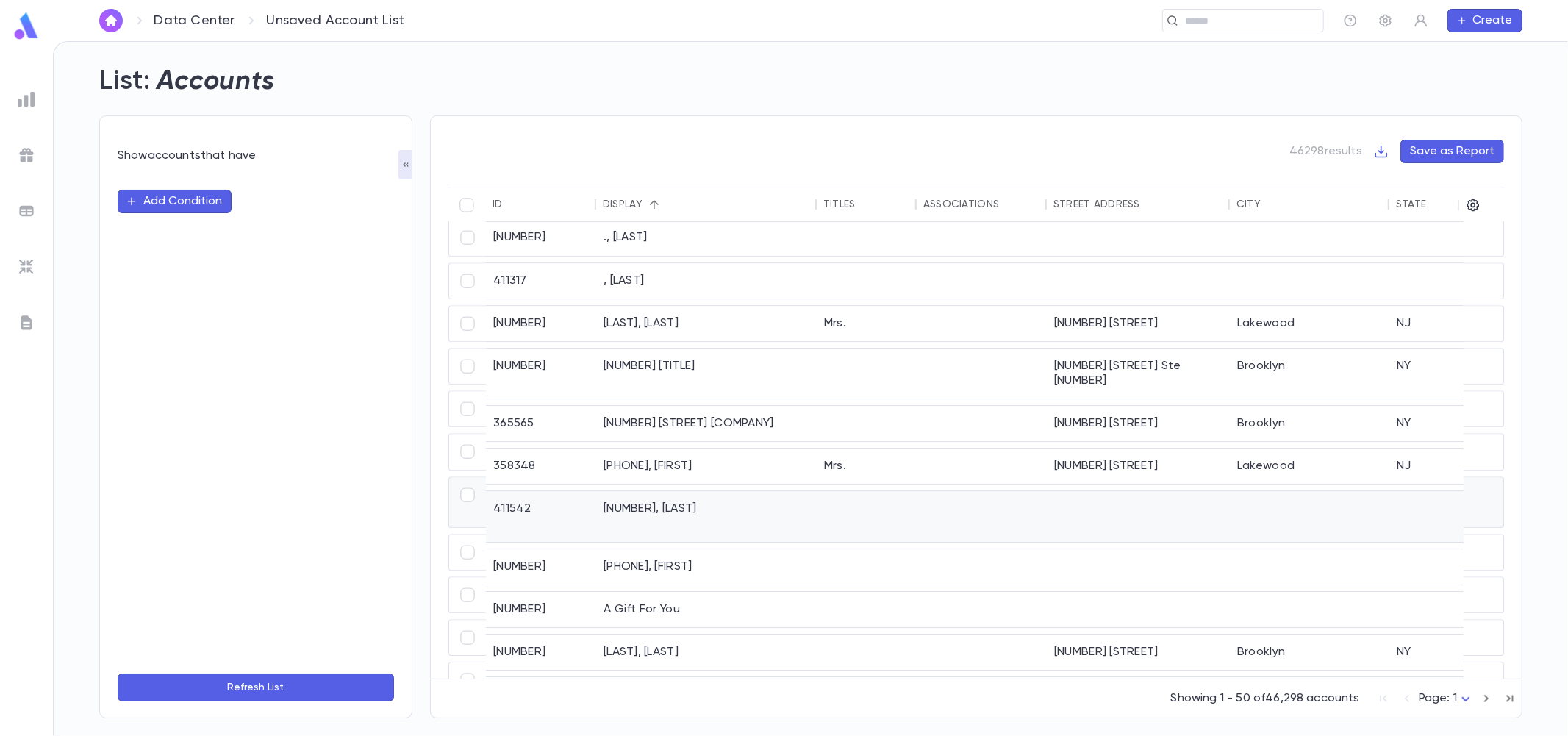 scroll, scrollTop: 0, scrollLeft: 0, axis: both 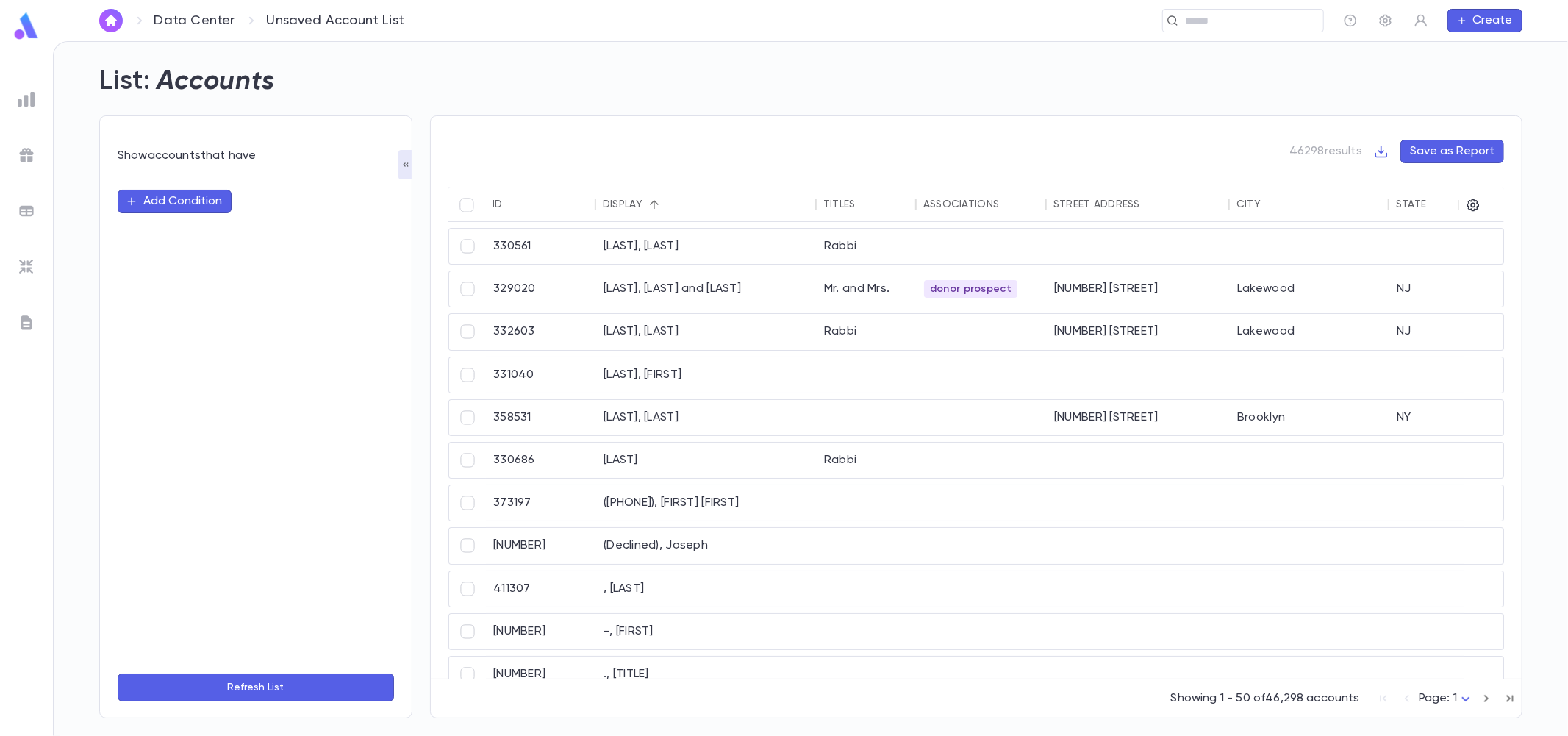 click on "Add Condition" at bounding box center [174, 201] 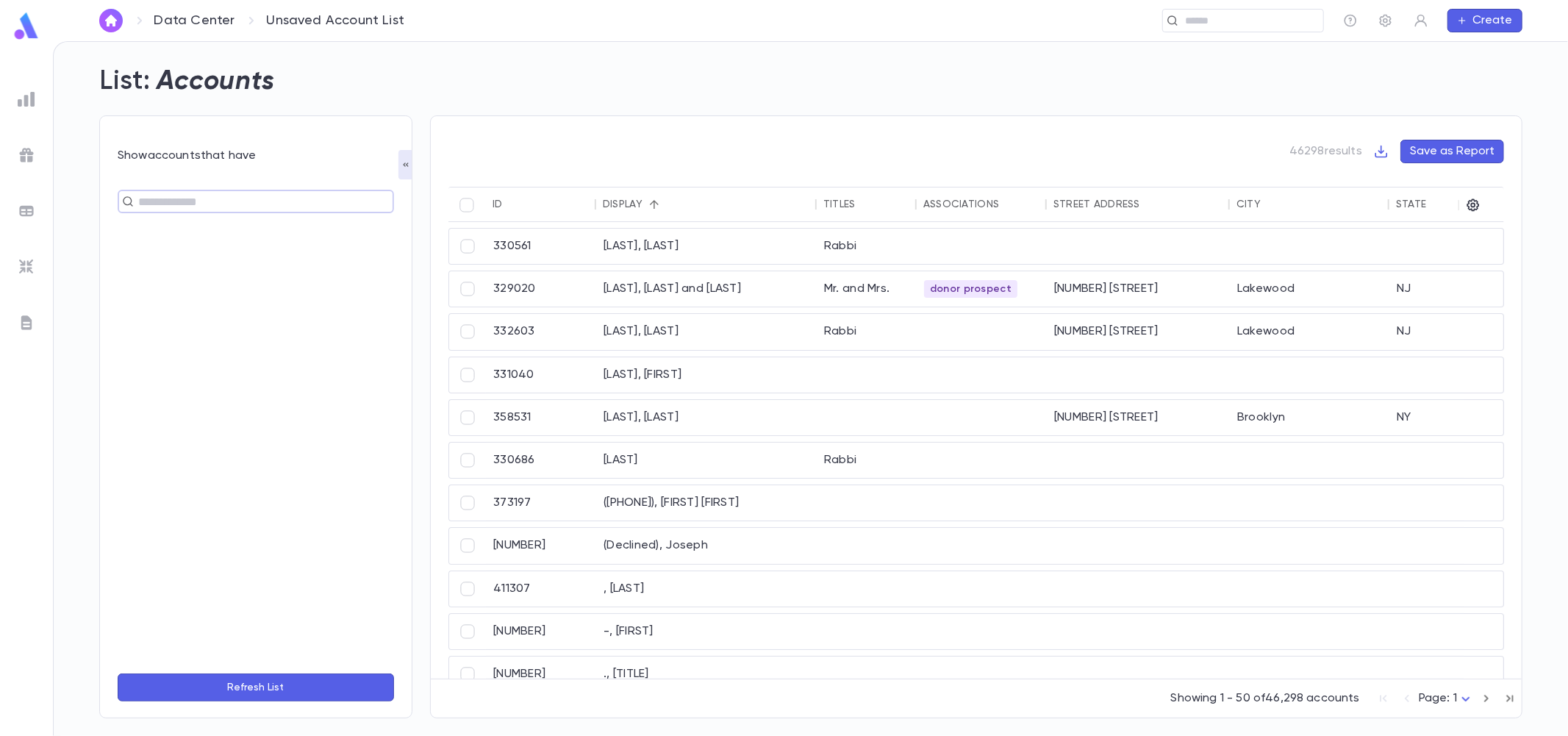click at bounding box center [249, 201] 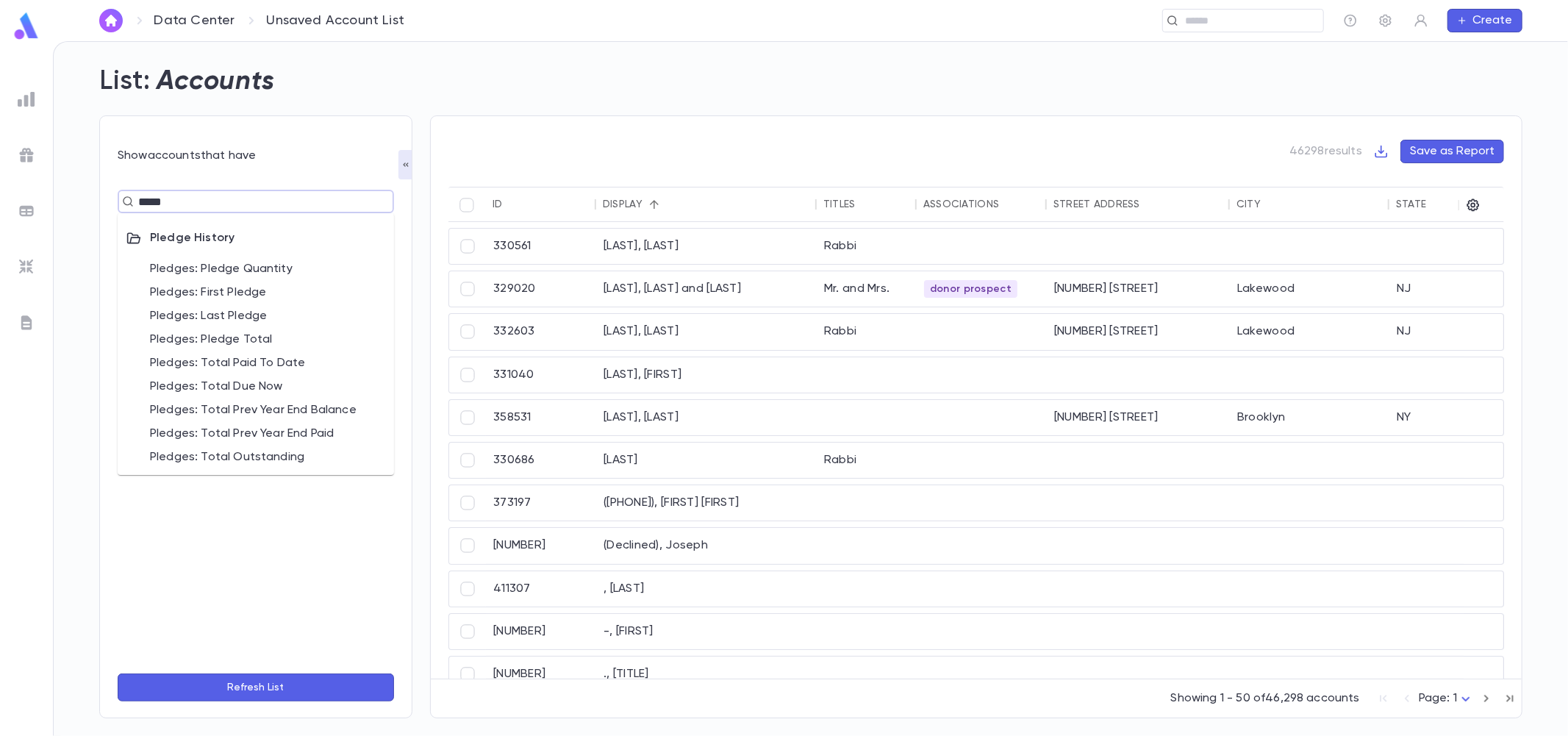 type on "******" 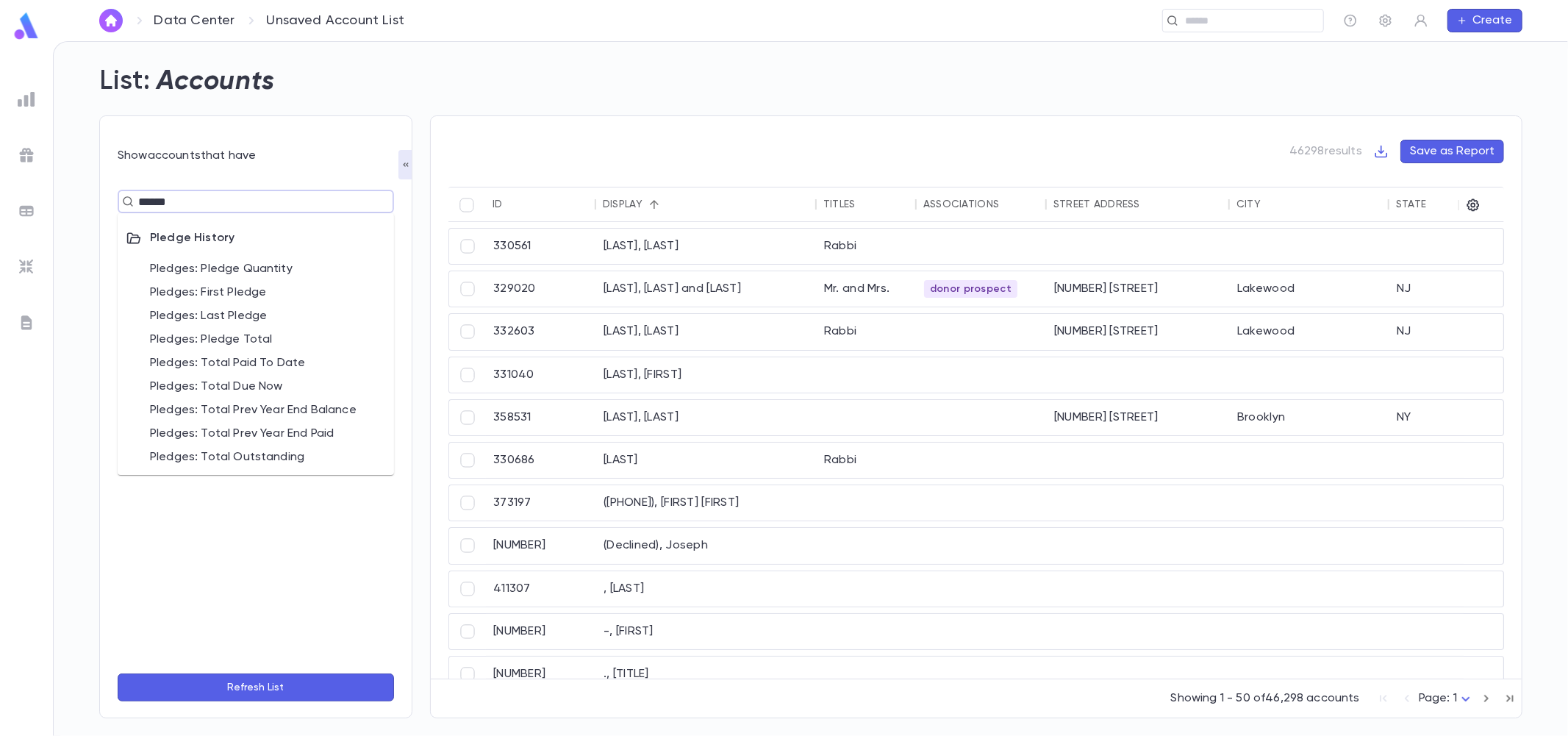 drag, startPoint x: 232, startPoint y: 343, endPoint x: 237, endPoint y: 335, distance: 9.433981 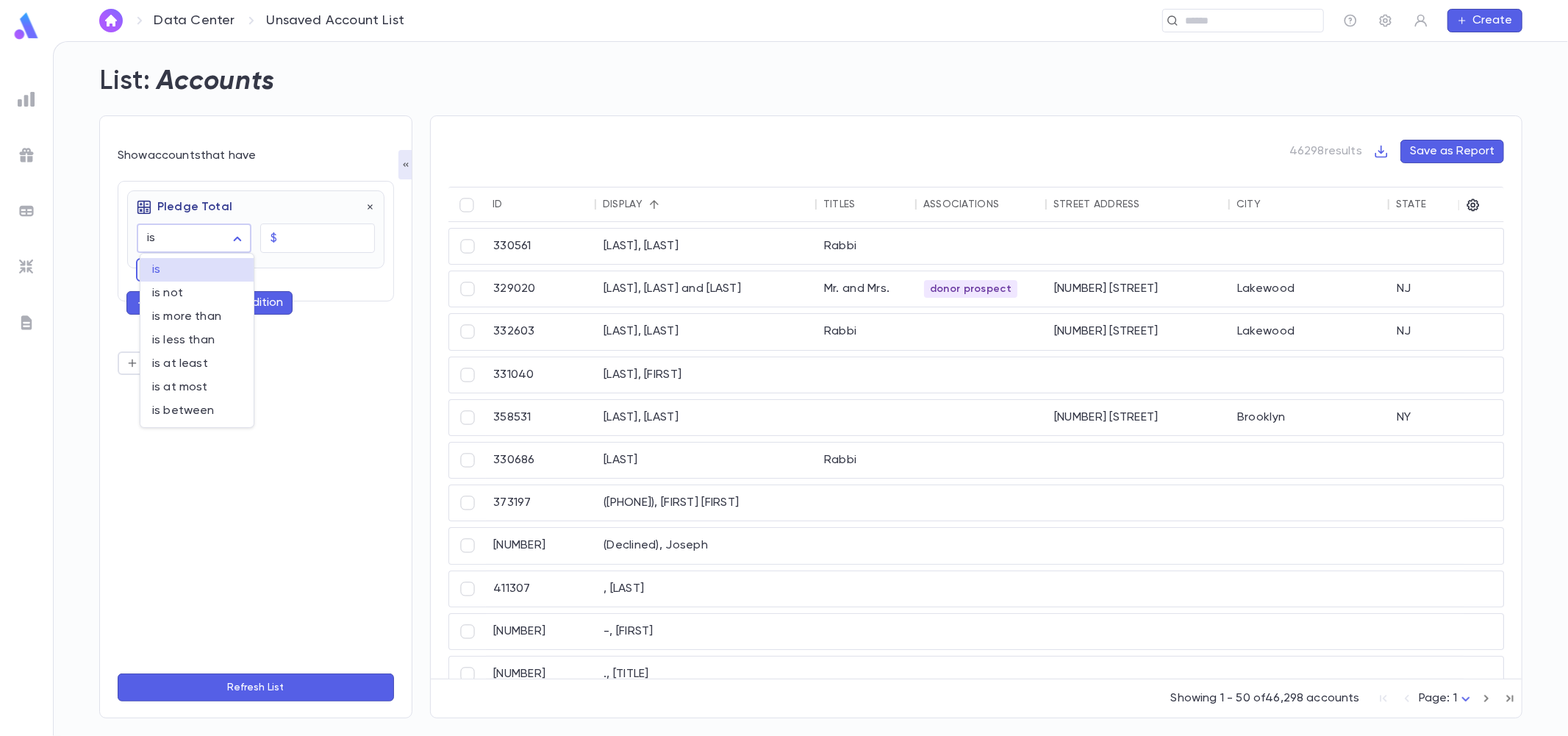 click on "Data Center Unsaved Account List ​  Create List:  Accounts Show  accounts  that have Pledge Total is ****** ​ $ ​ Include  Pledges ...   Add Account Condition Add Group Refresh List 46298  results Save as Report ID Display Titles Associations Street Address City State Zip Best Phone Number His Cell Numbers Her Cell Numbers 330561  Berger, Martin Rabbi 329020  Czermack, Danny and Suri Mr. and Mrs. donor prospect 808 South Lake Drive Lakewood NJ 08701 332603  Gluck, Rafael Rabbi 109 Park Place Lakewood NJ 08701 331040  Levy, Charie 358531  Rosenfield, Yale 1769 58th St Brooklyn NY 11204 330686  Schwartz Rabbi 373197 (732) 288-5683, Gella Brocha 411437 (Declined), Joseph 18452135297 411307 -, Chaya 18482233736 411131 -, Mimi 17324086718 411279 ., Herman 18484440903 411239 ., Steve 17186333200 412355 ., Sussman 17329014261 411222 ., Tydee 17323636068 411317 ., Virandel 15517953664 336282 ?, Bracha Mrs. 117 Hudson St Lakewood NJ 08701 Showing   1 - 50   of  46,298   accounts Page: 1 * Profile Log out Account" at bounding box center (784, 388) 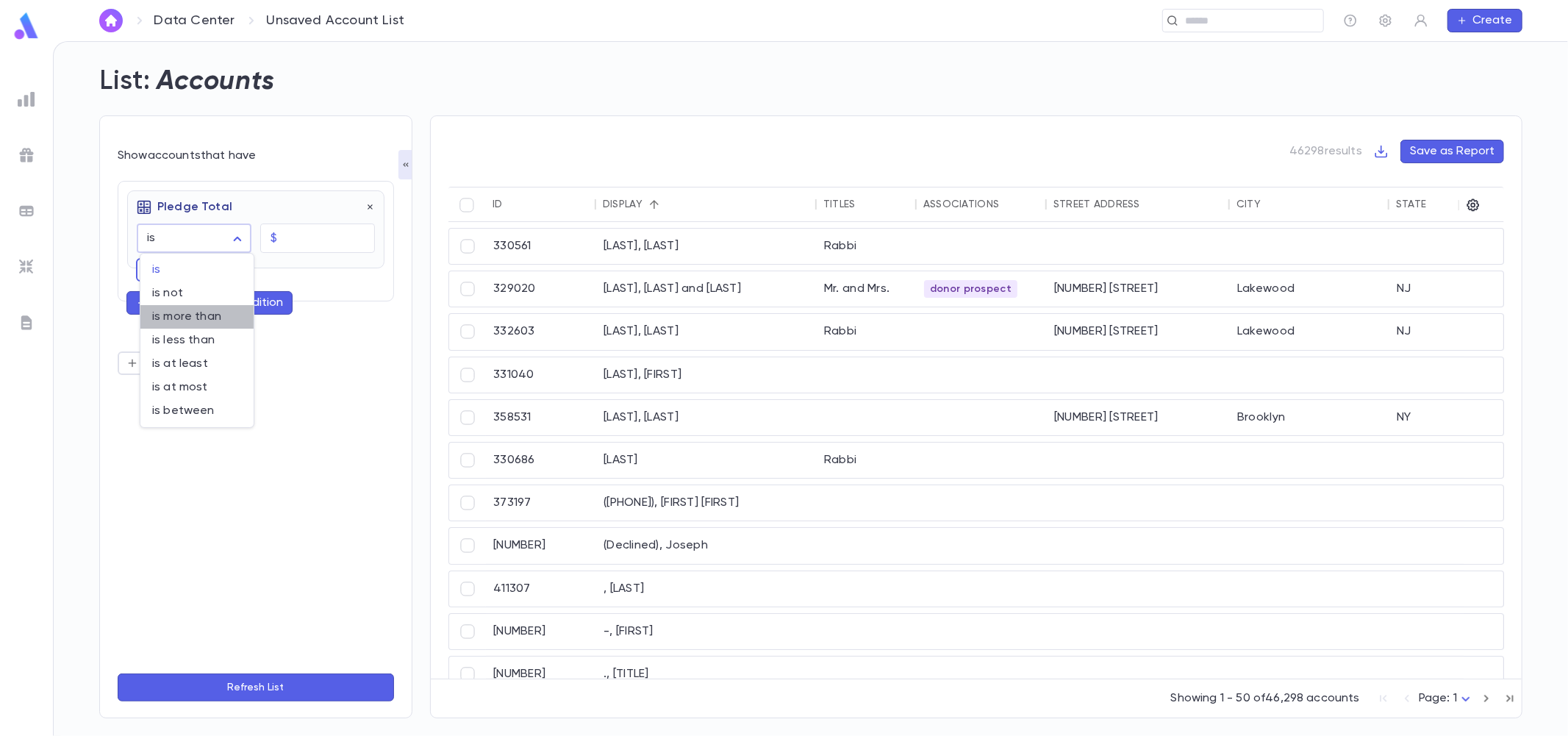 click on "is more than" at bounding box center (197, 317) 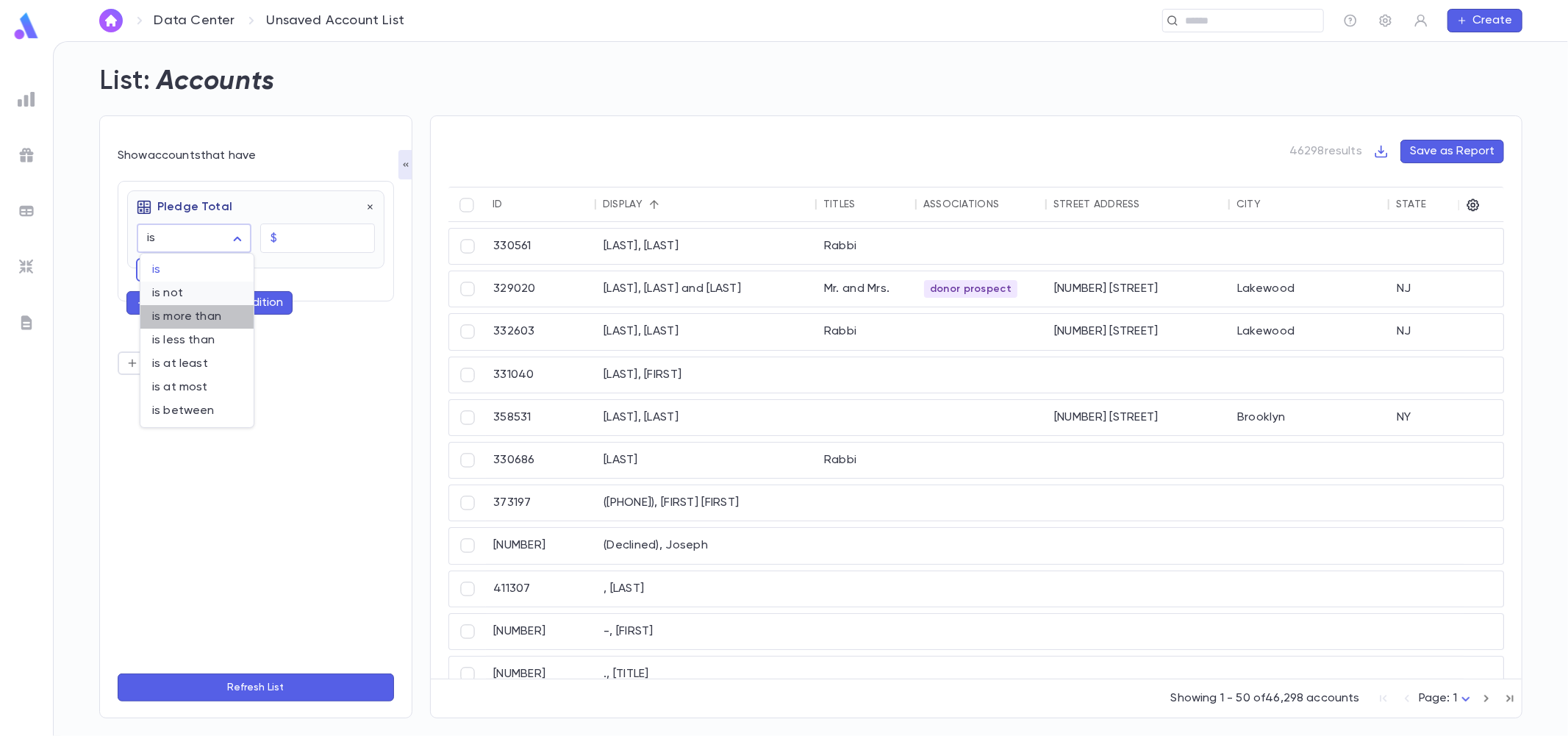 type on "**********" 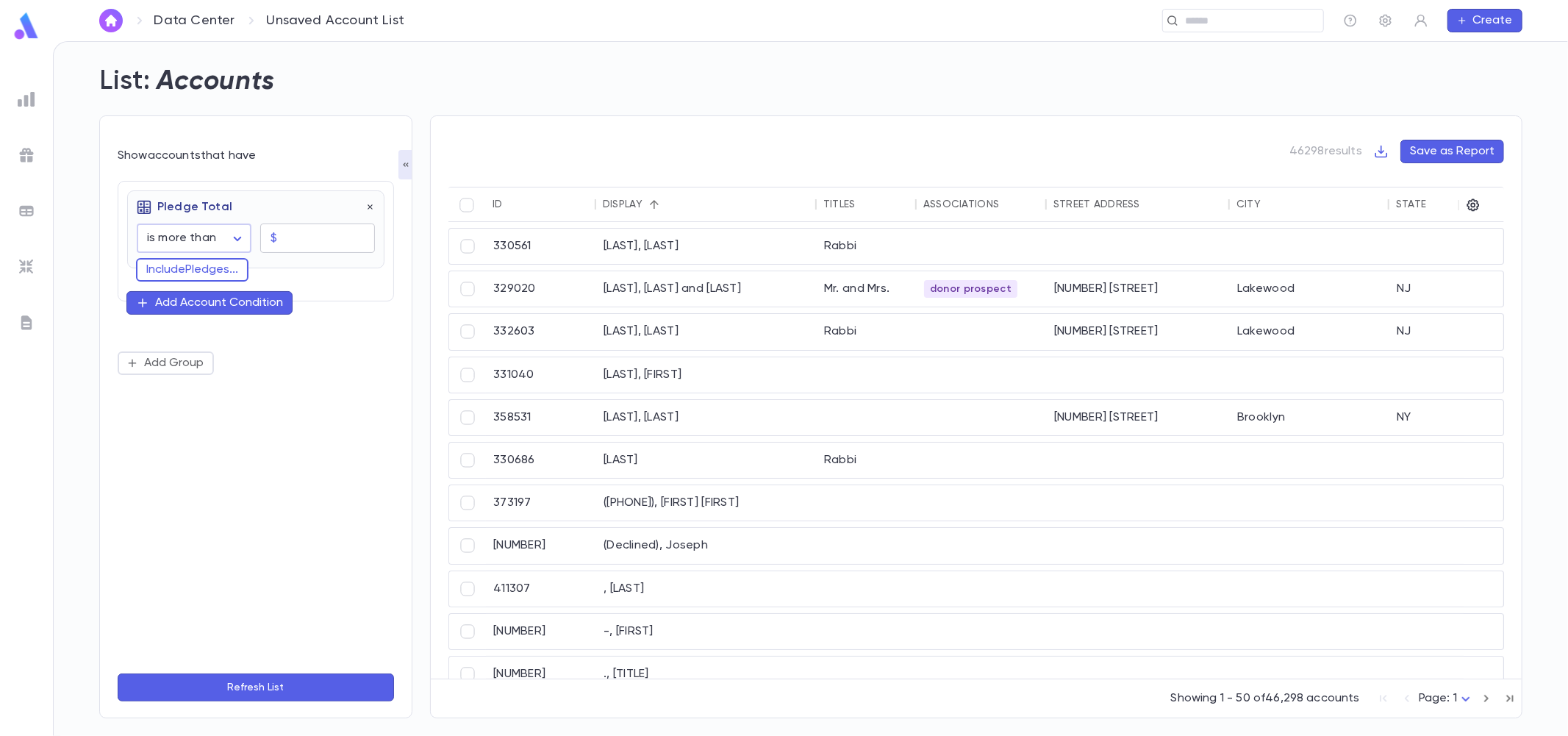 click at bounding box center (329, 238) 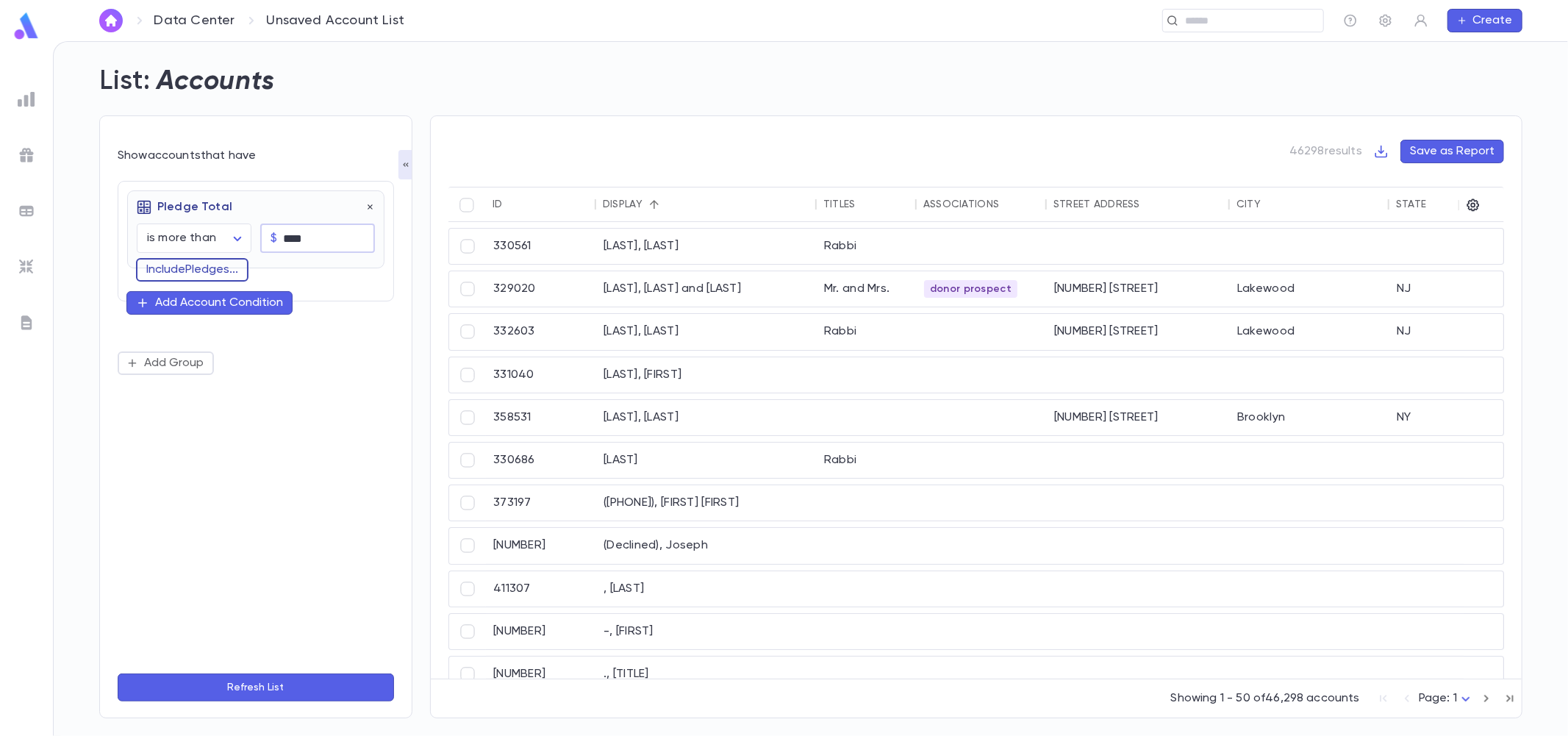 type on "****" 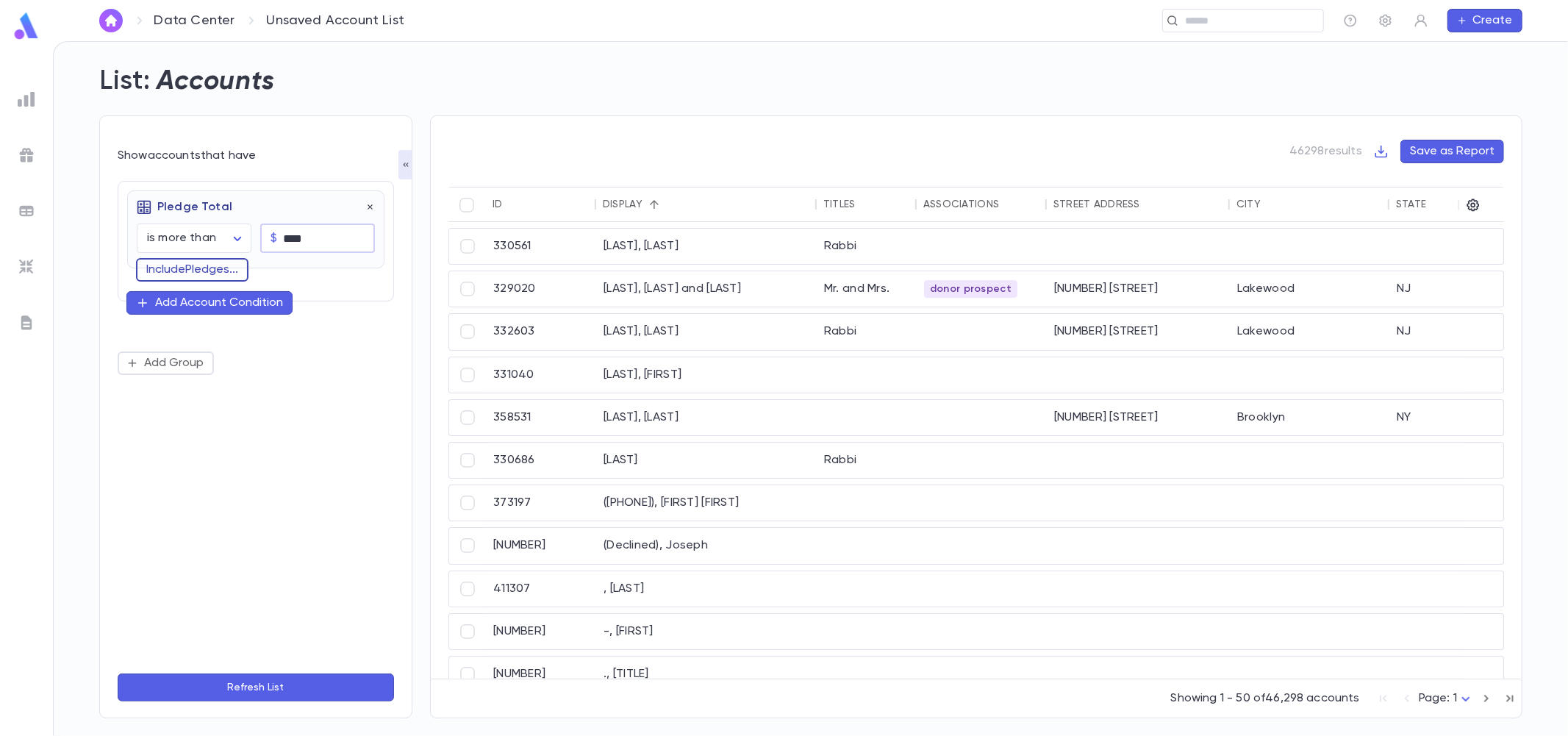 click on "Include  Pledges ..." at bounding box center [192, 270] 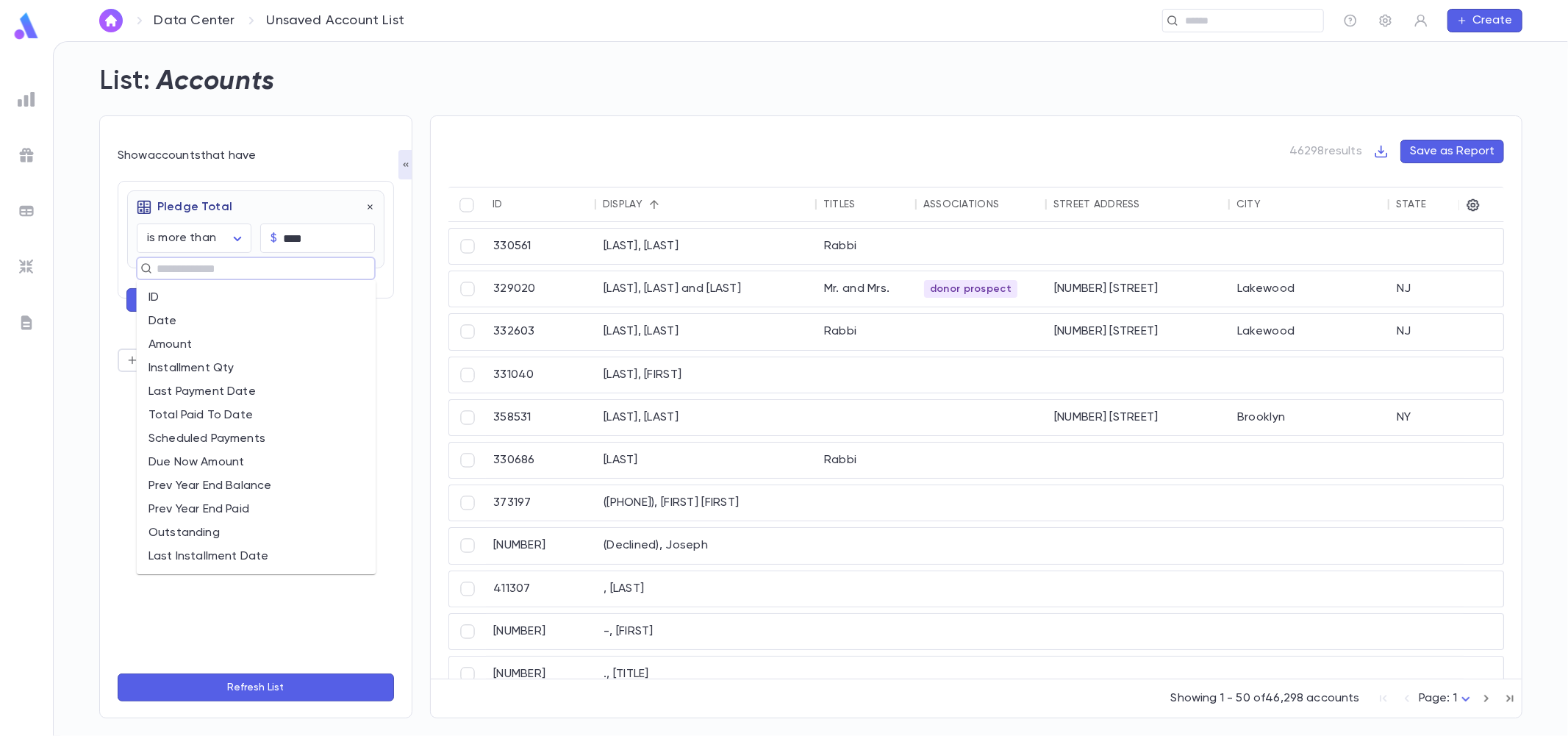 click at bounding box center [249, 268] 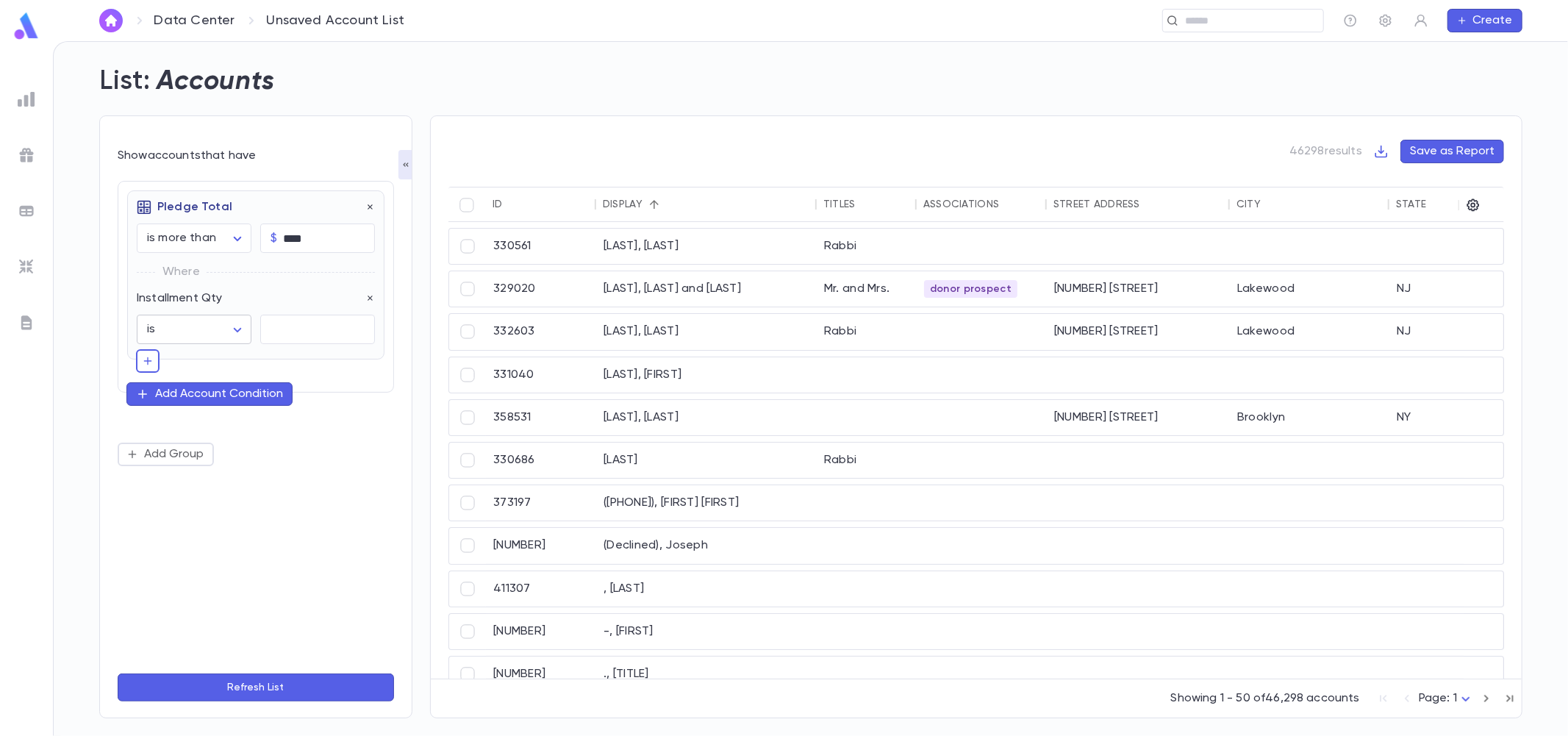 click on "**********" at bounding box center [784, 388] 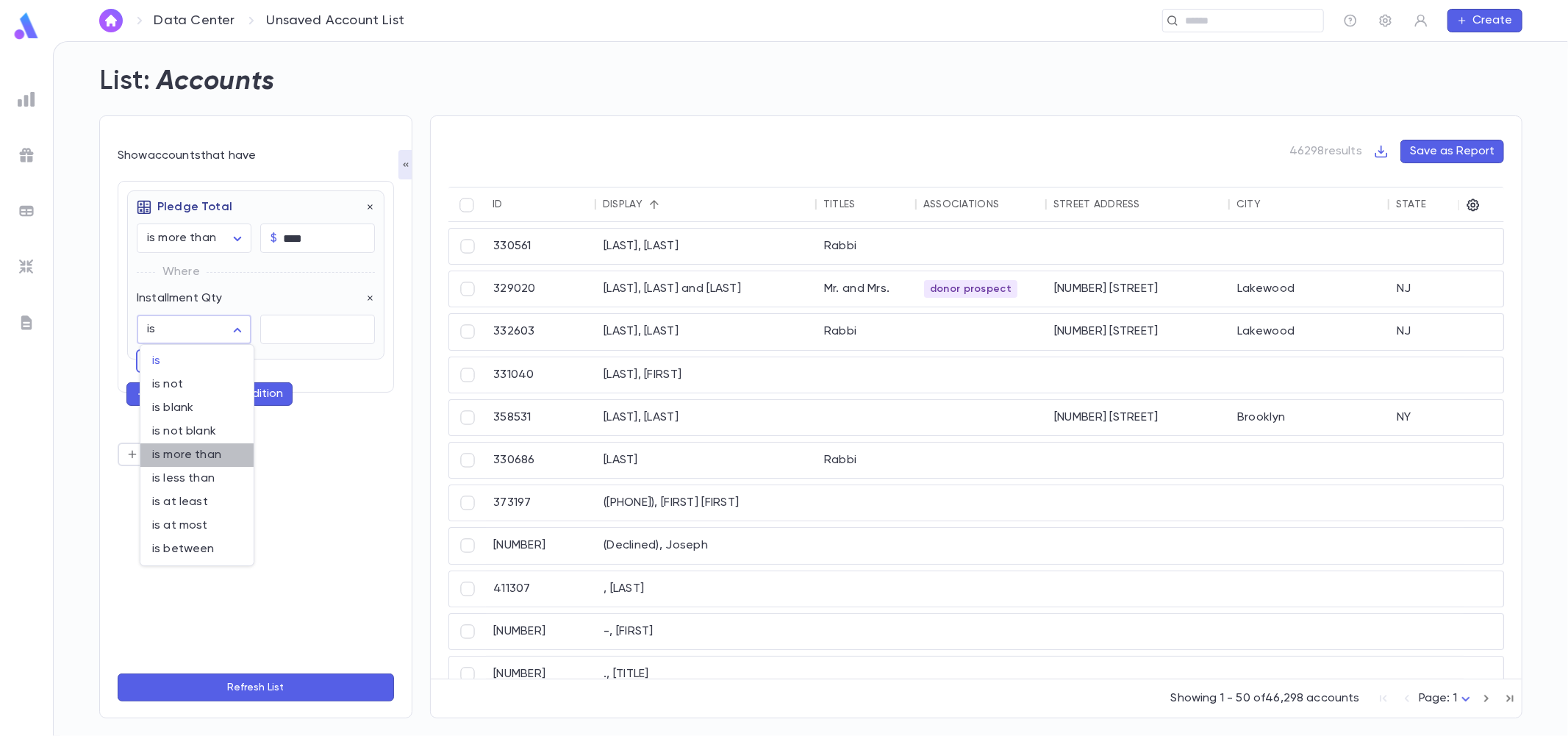 click on "is more than" at bounding box center [197, 455] 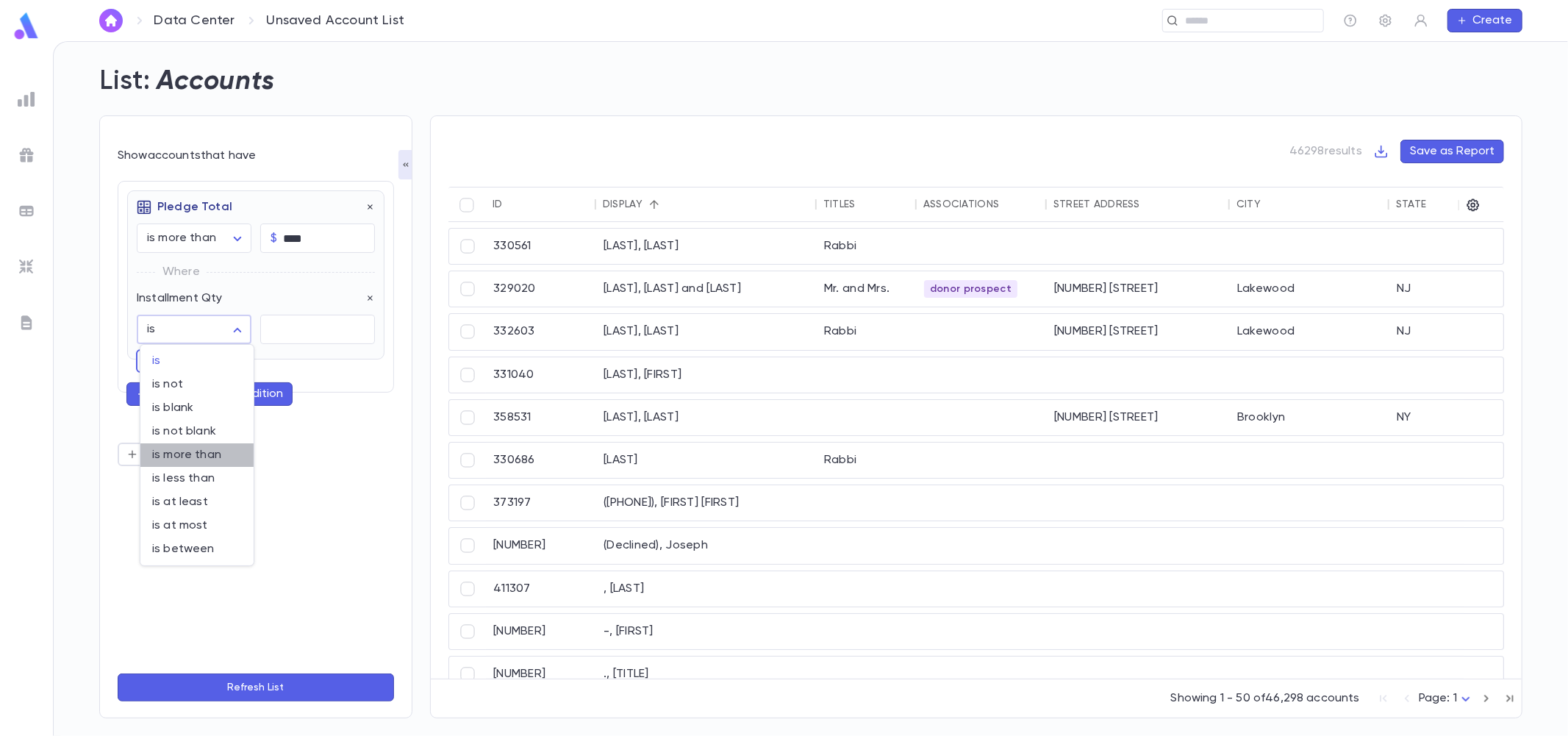 type on "**********" 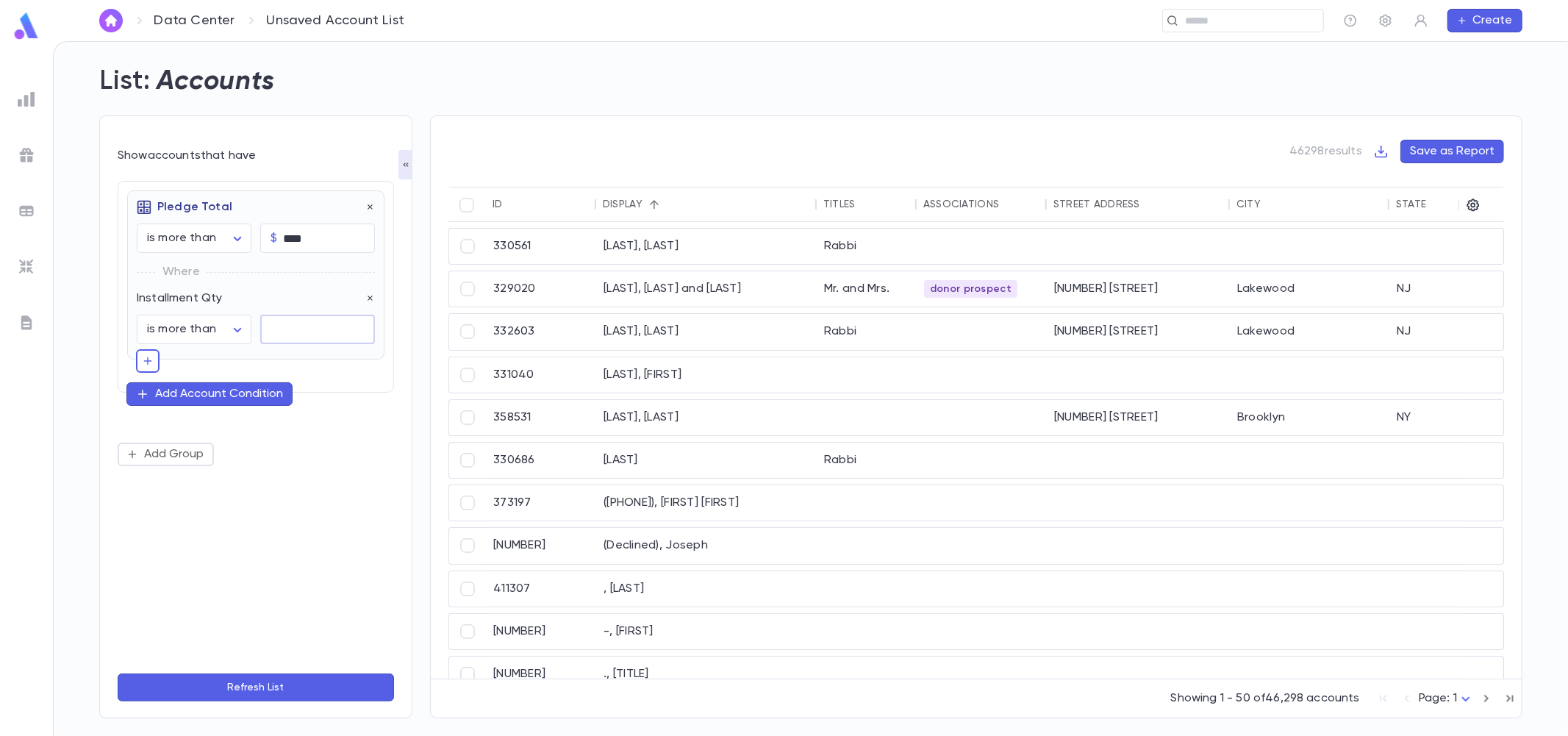 drag, startPoint x: 284, startPoint y: 322, endPoint x: 292, endPoint y: 318, distance: 8.944272 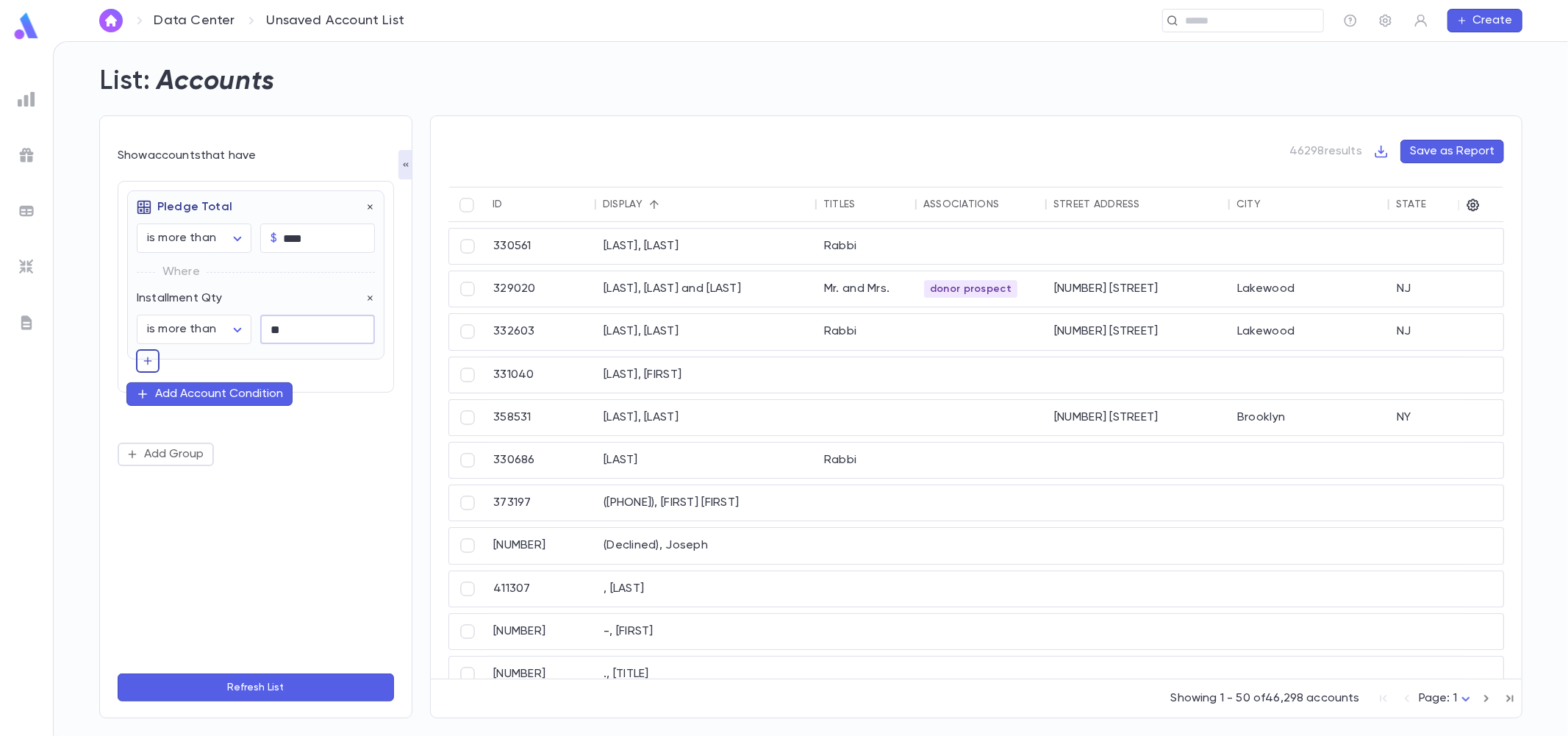 type on "**" 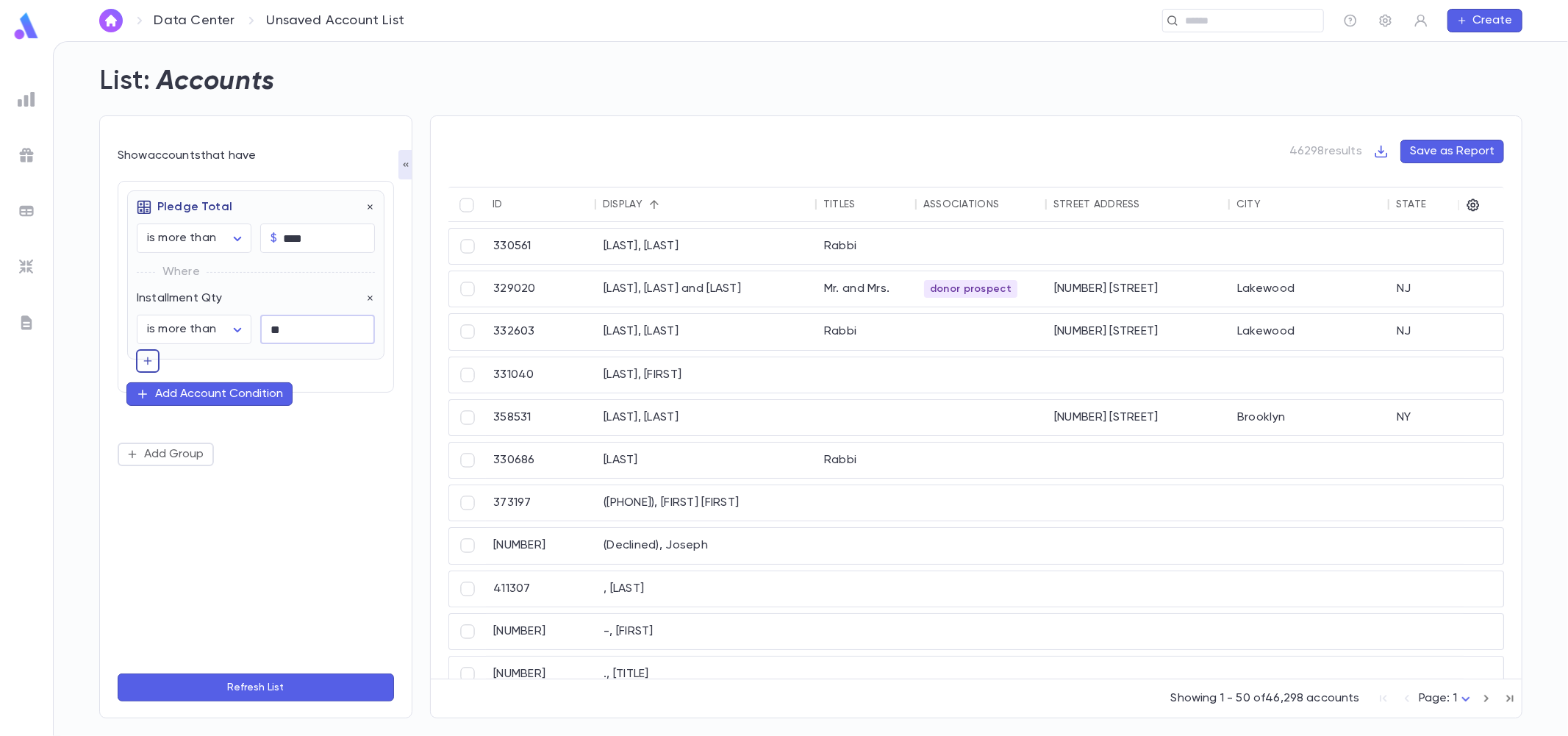 click at bounding box center (148, 361) 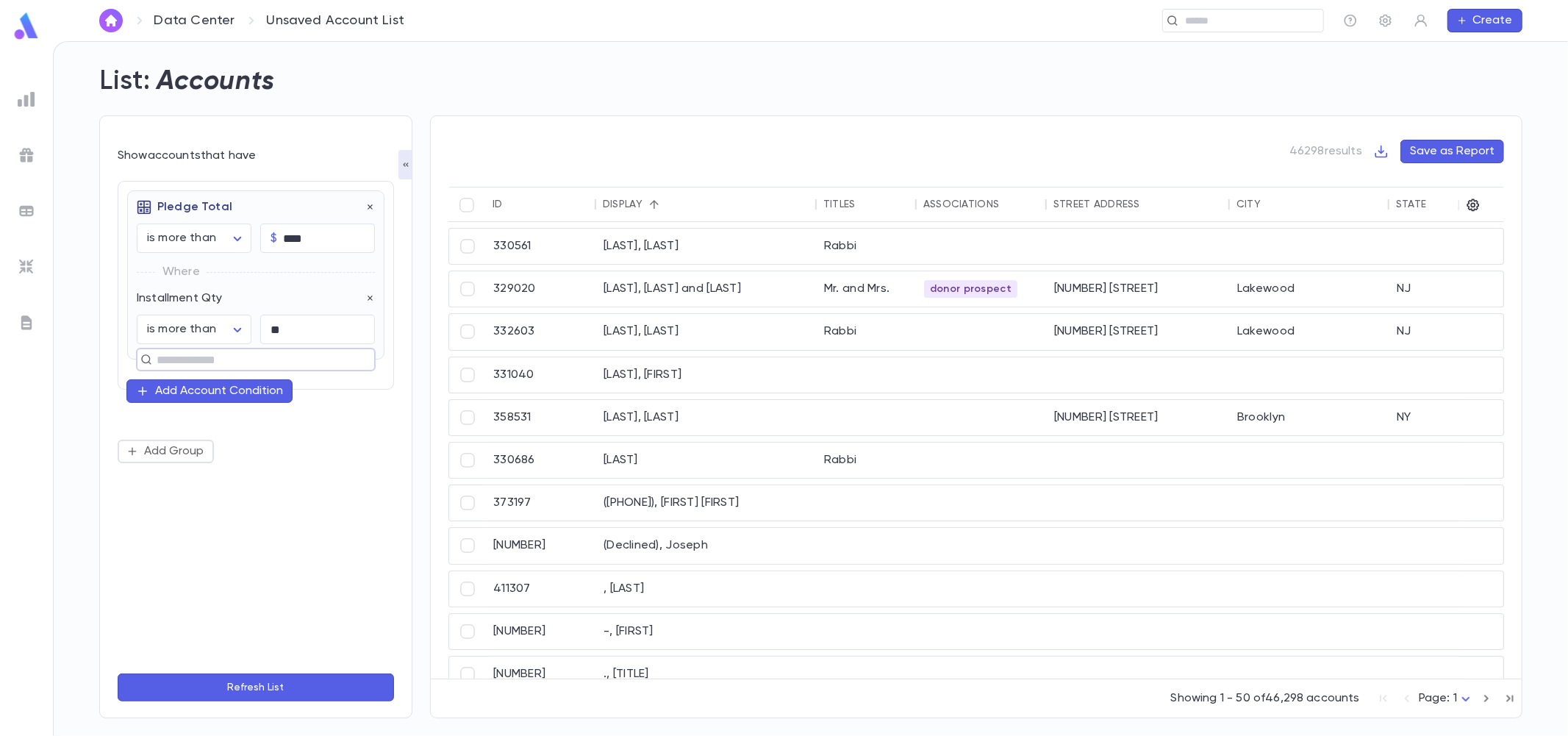 click at bounding box center [249, 360] 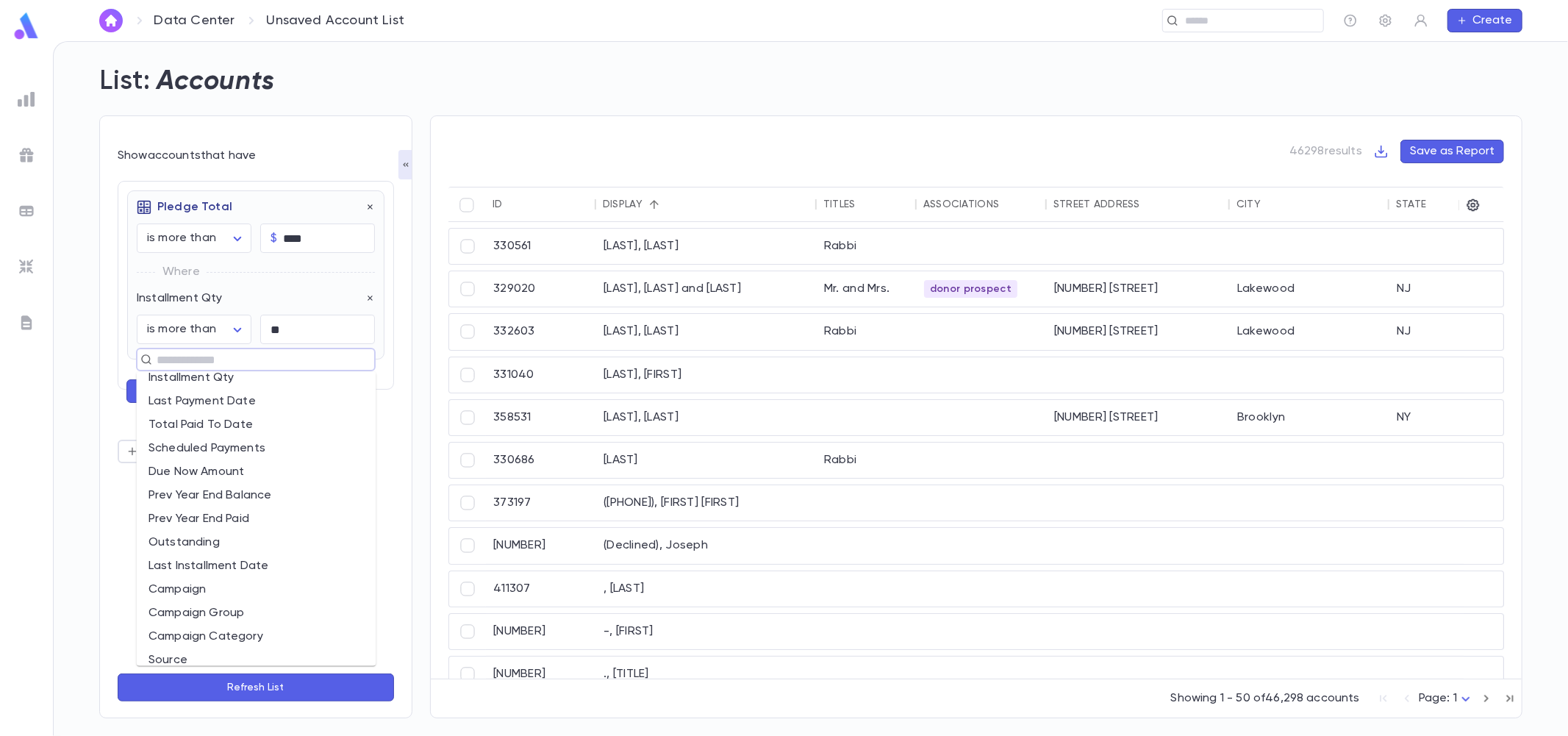 scroll, scrollTop: 0, scrollLeft: 0, axis: both 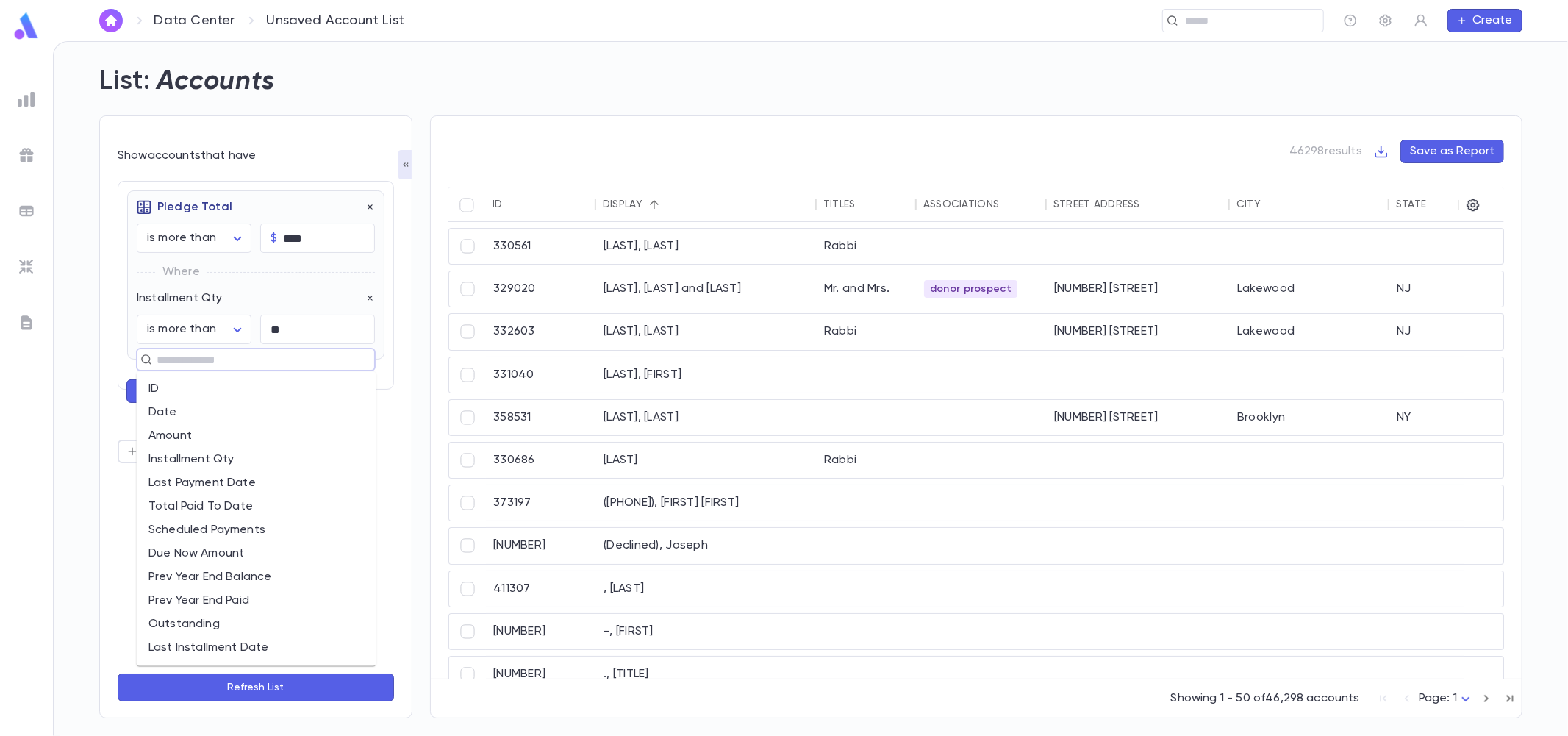 click on "Last Installment Date" at bounding box center [257, 649] 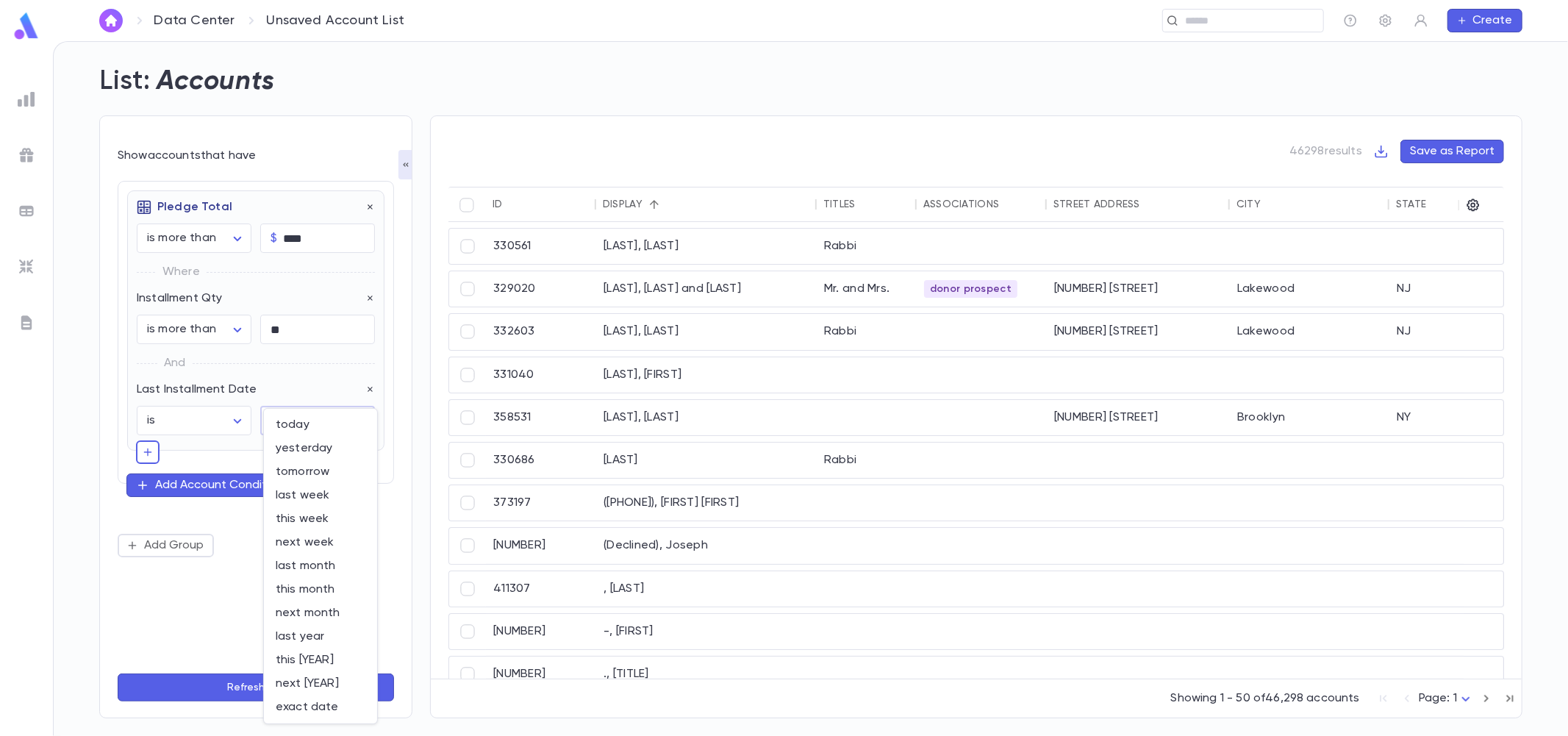 click on "**********" at bounding box center (784, 388) 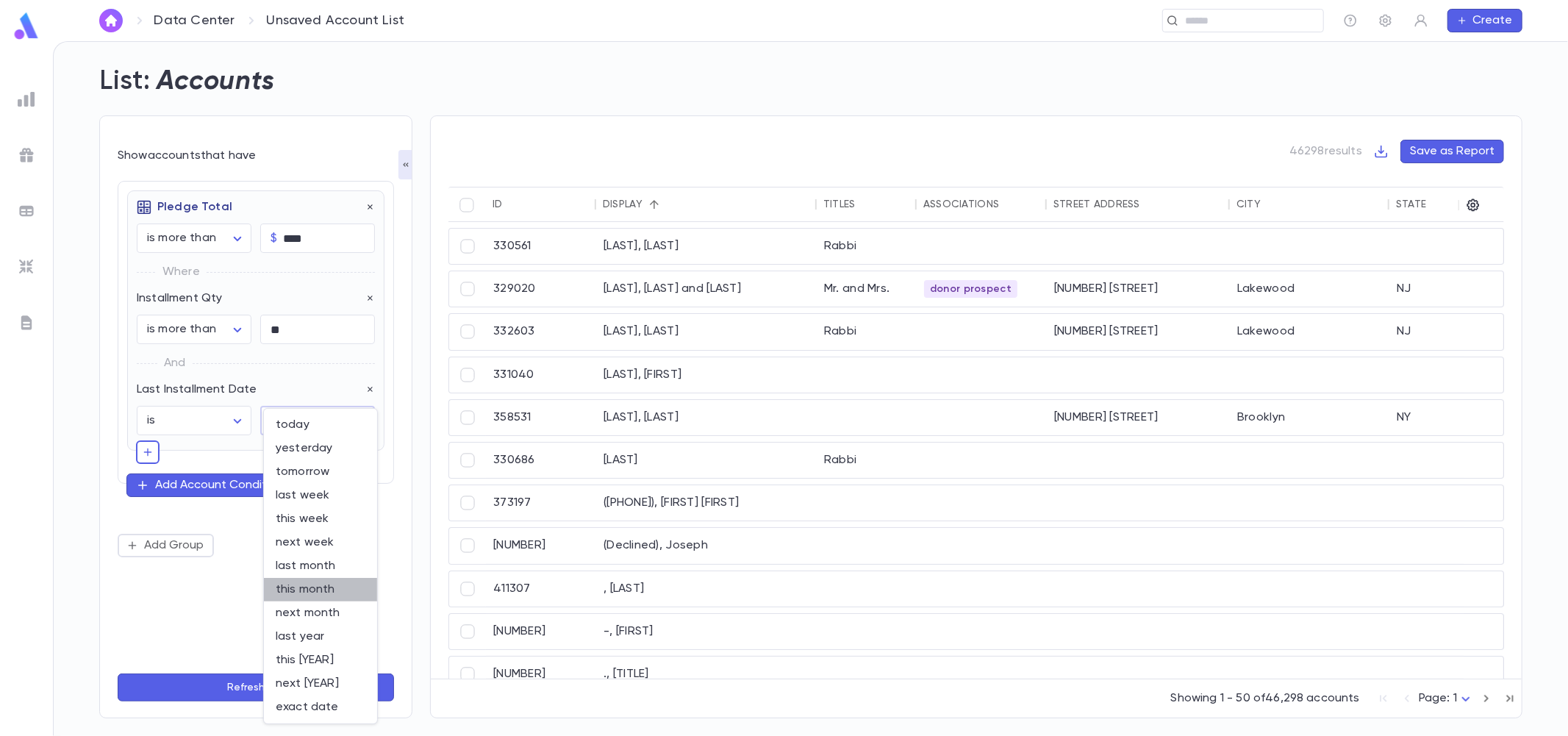 click on "this month" at bounding box center [321, 590] 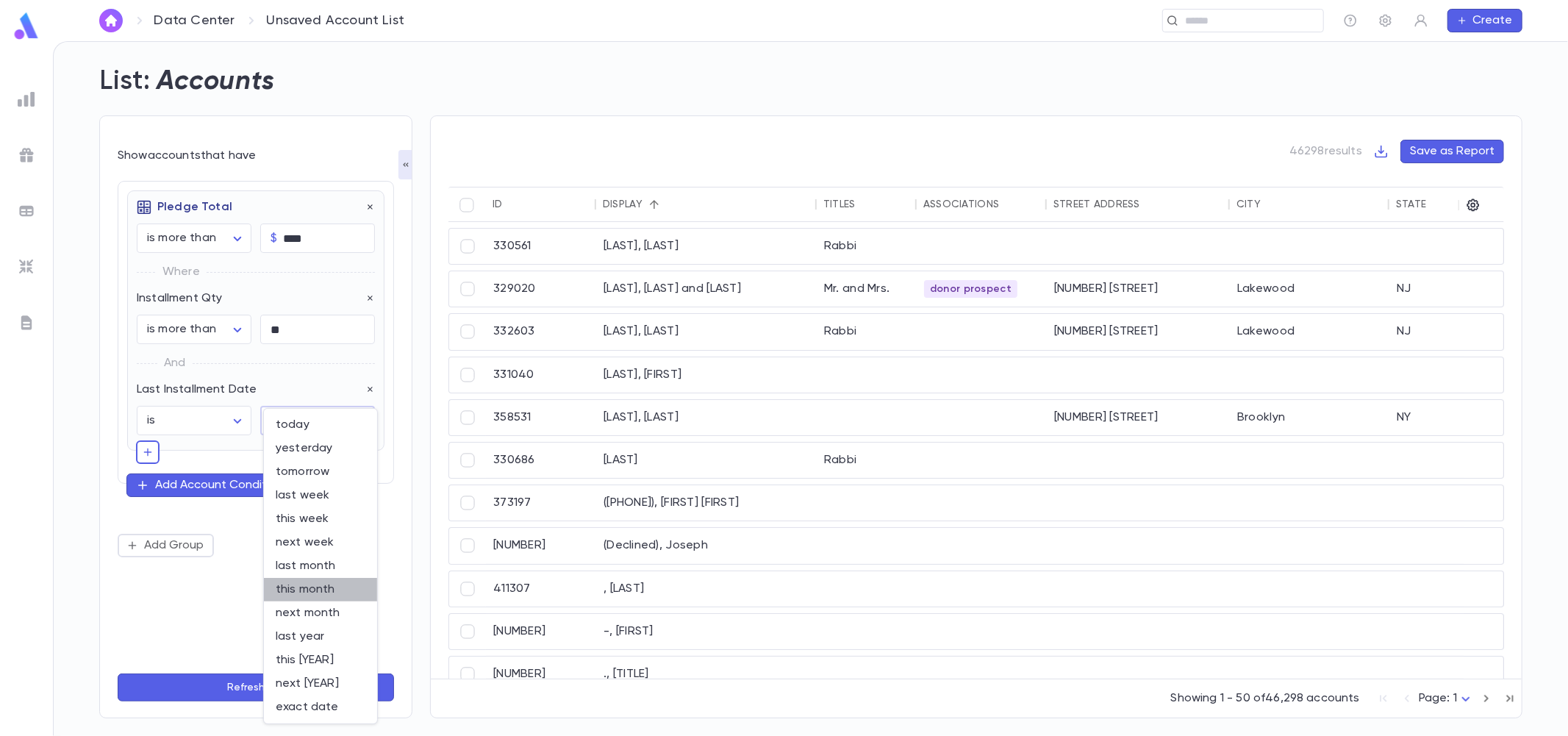 type on "*********" 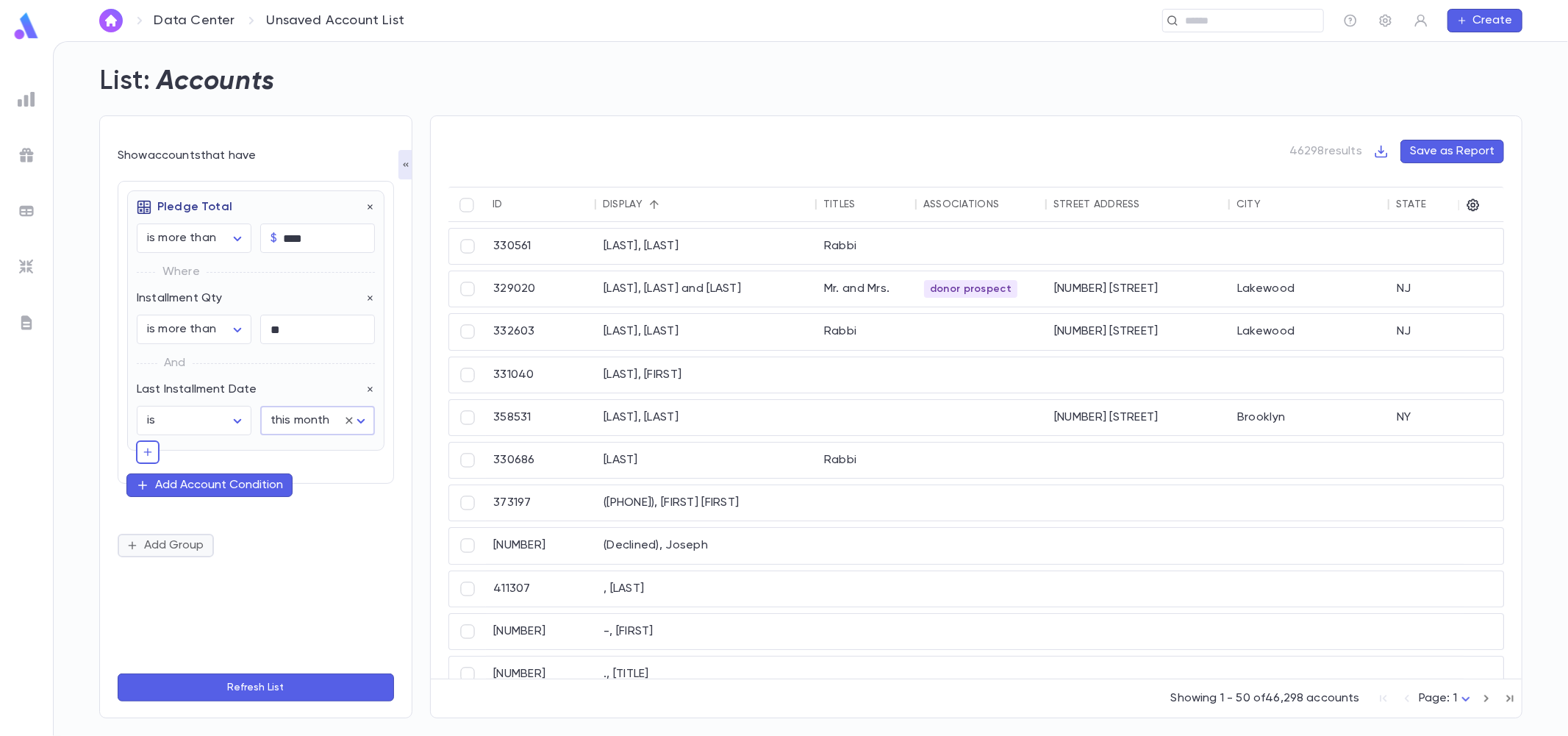 click on "Add Group" at bounding box center (165, 546) 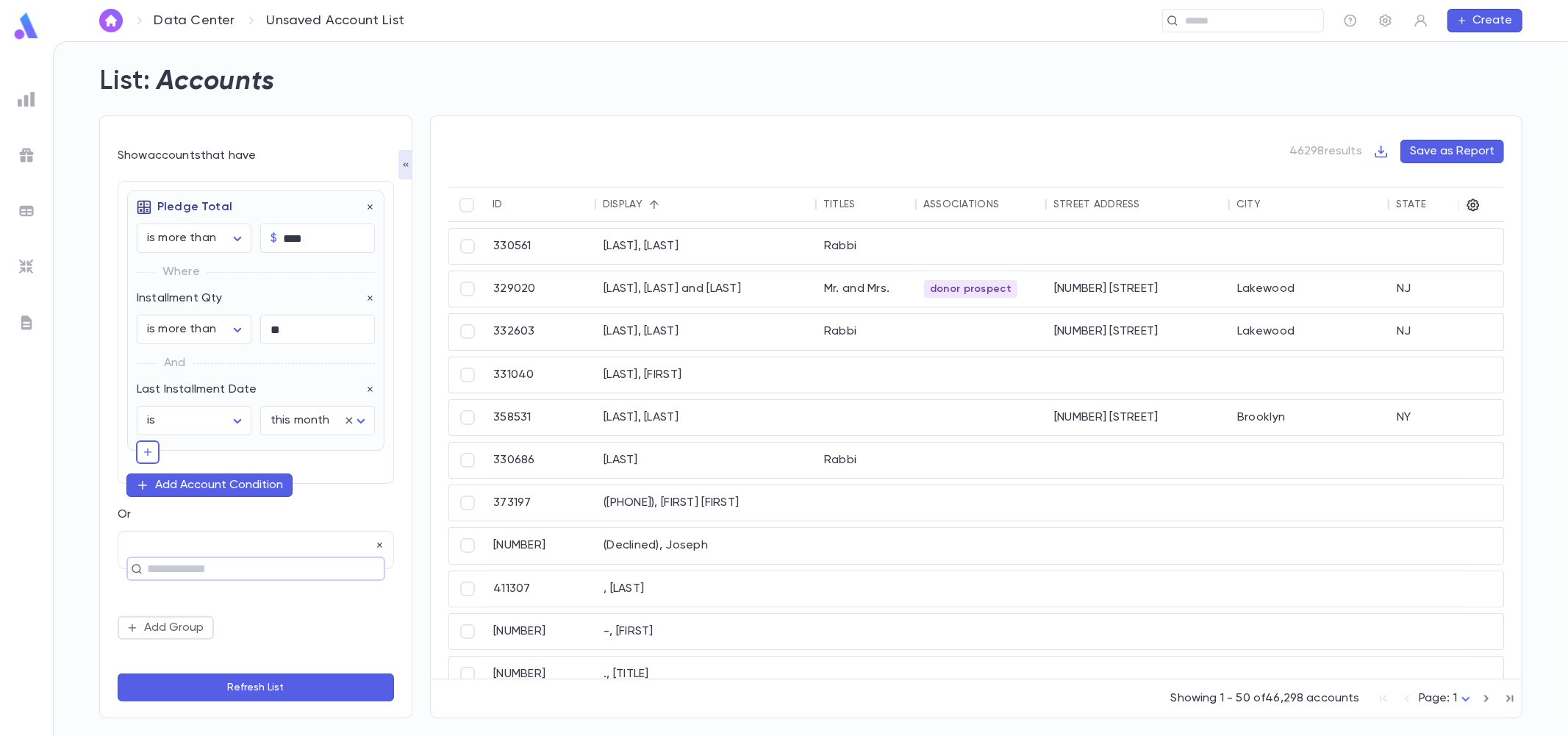 click at bounding box center (249, 569) 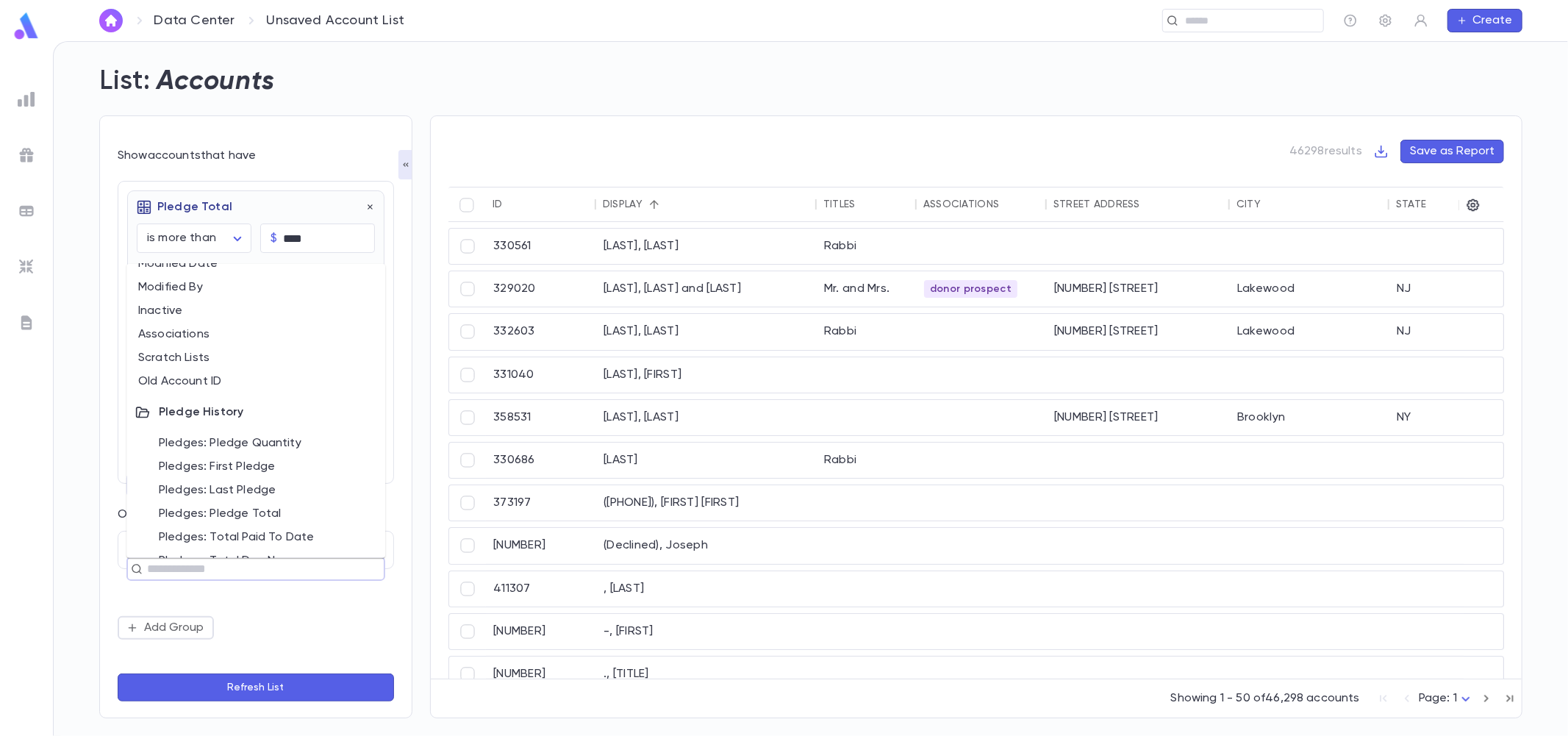 scroll, scrollTop: 817, scrollLeft: 0, axis: vertical 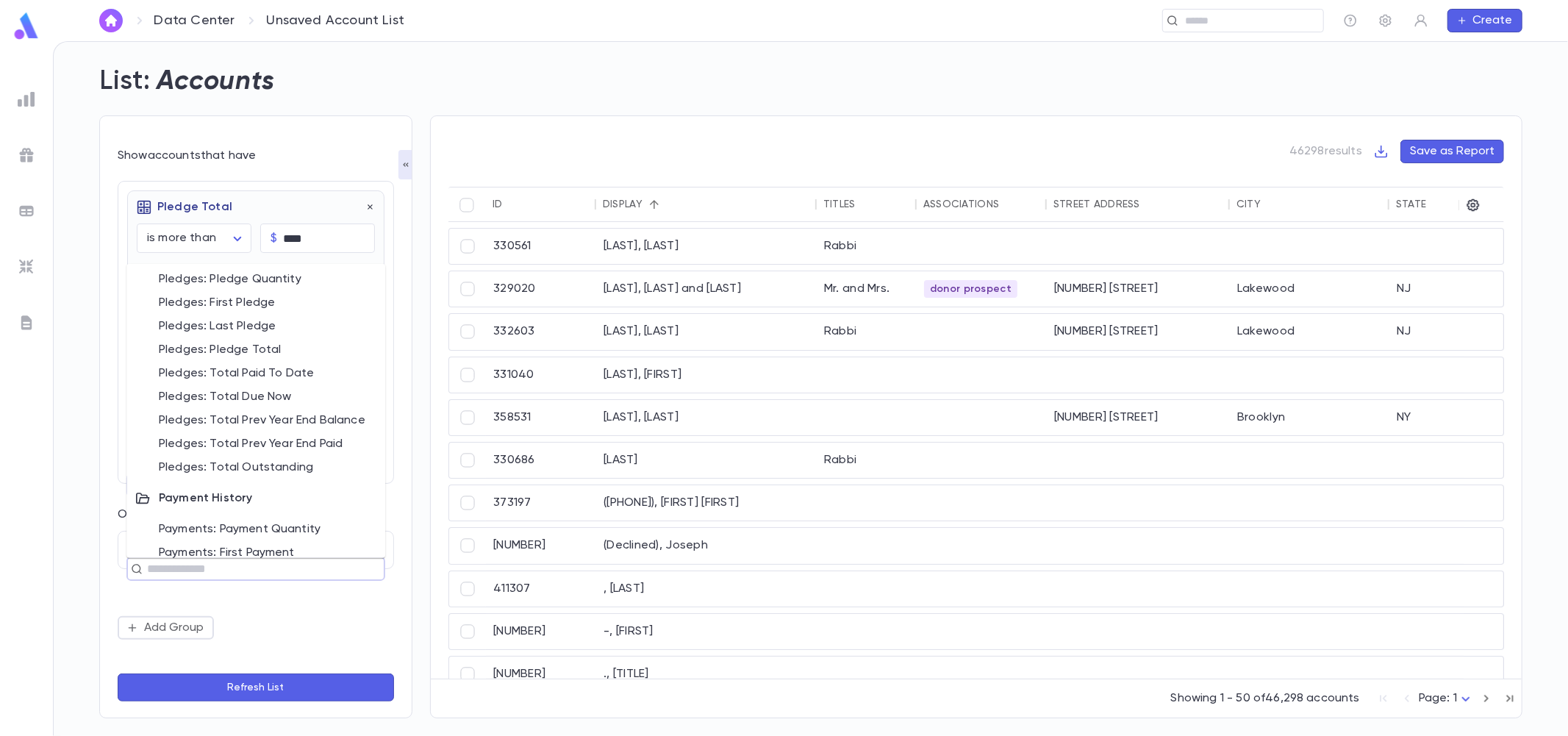 click on "Pledges: Pledge Total" at bounding box center [256, 349] 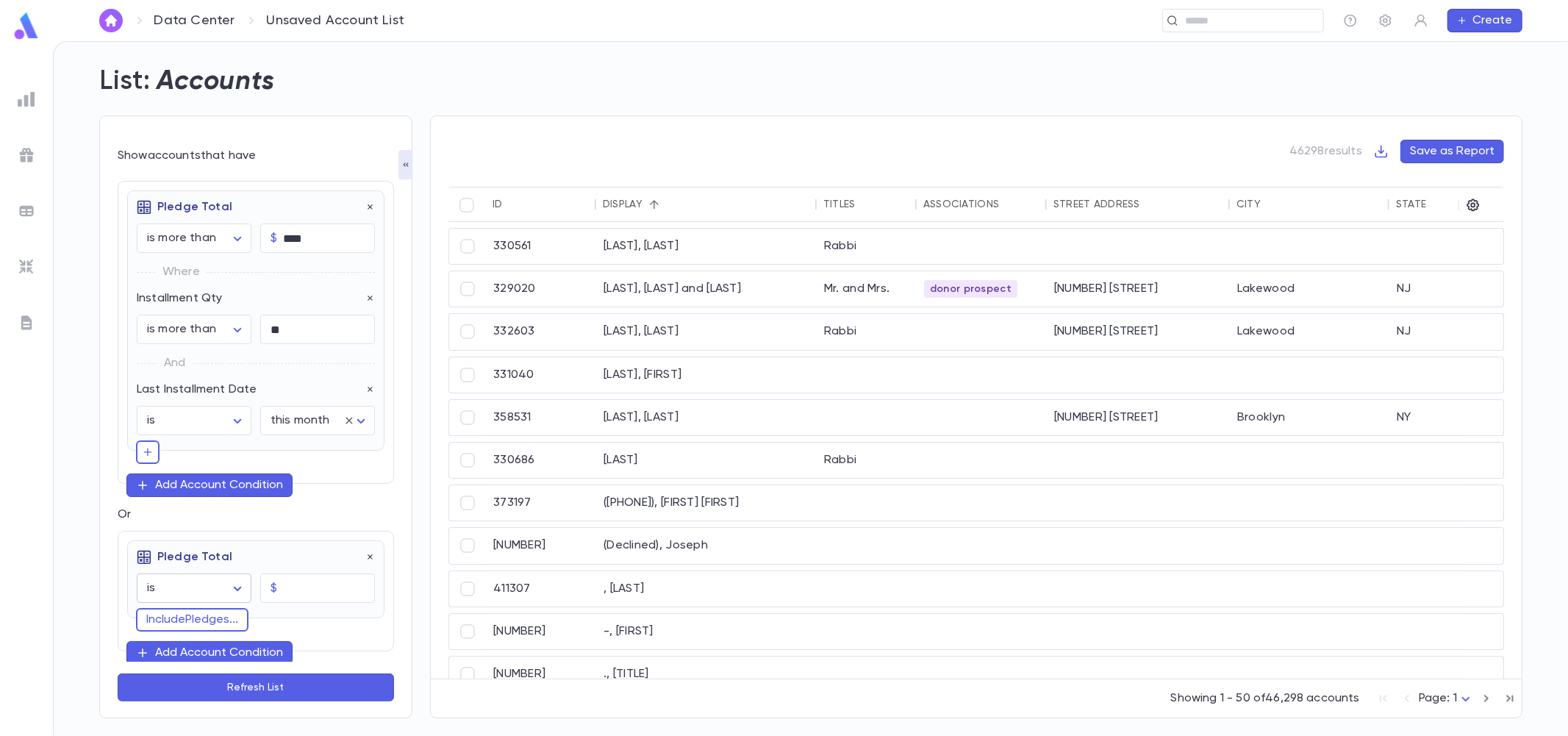 click on "**********" at bounding box center (784, 388) 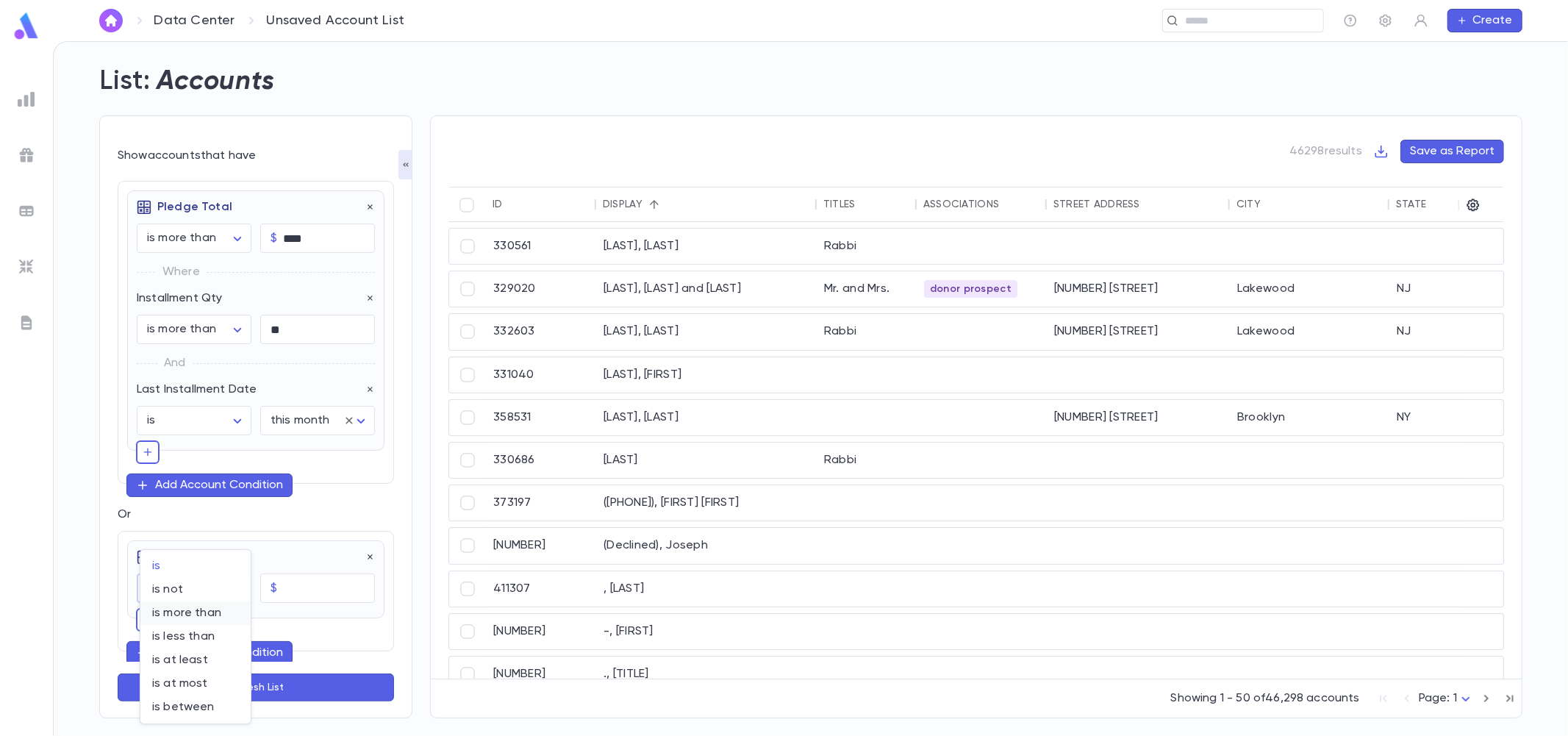 click on "is more than" at bounding box center [196, 613] 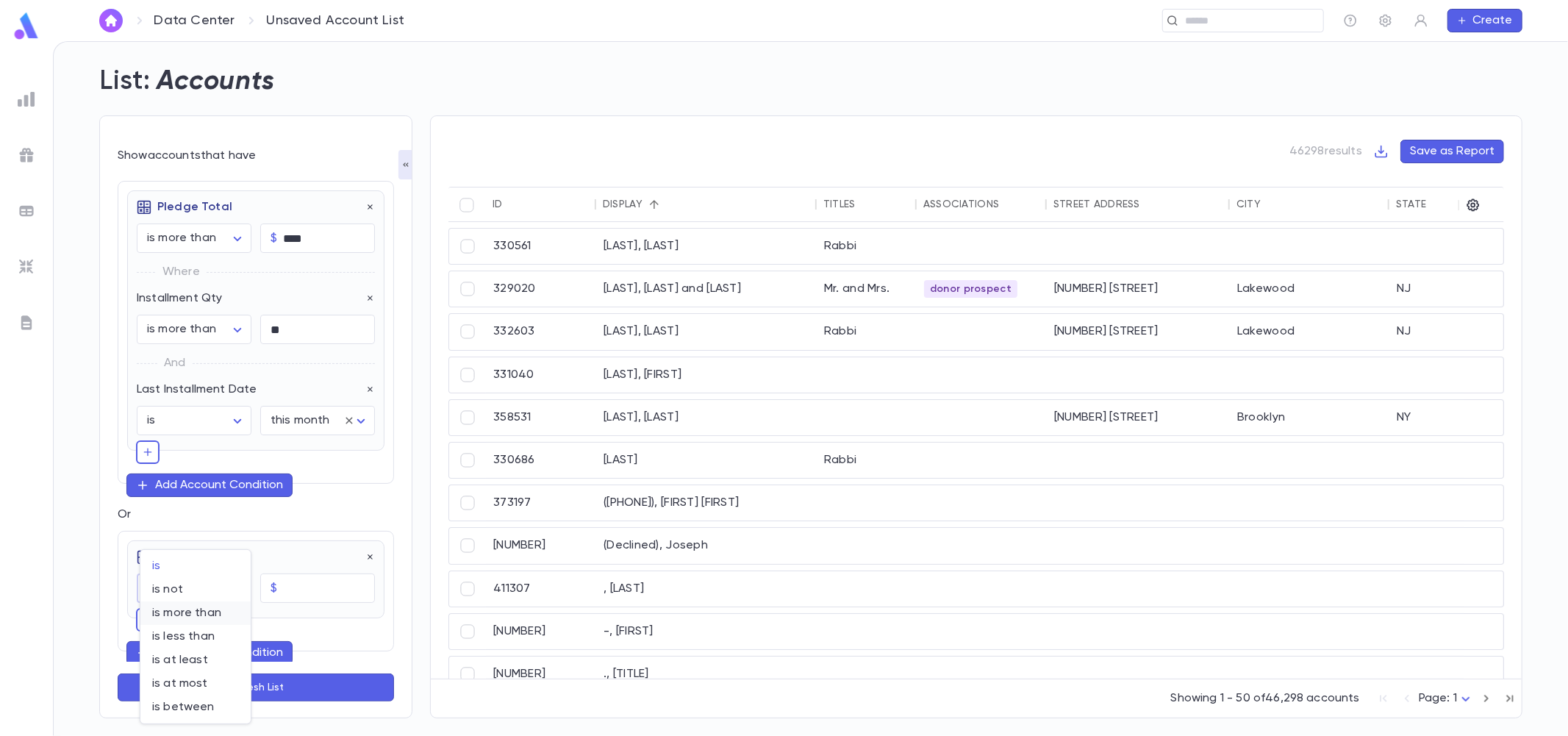 type on "**********" 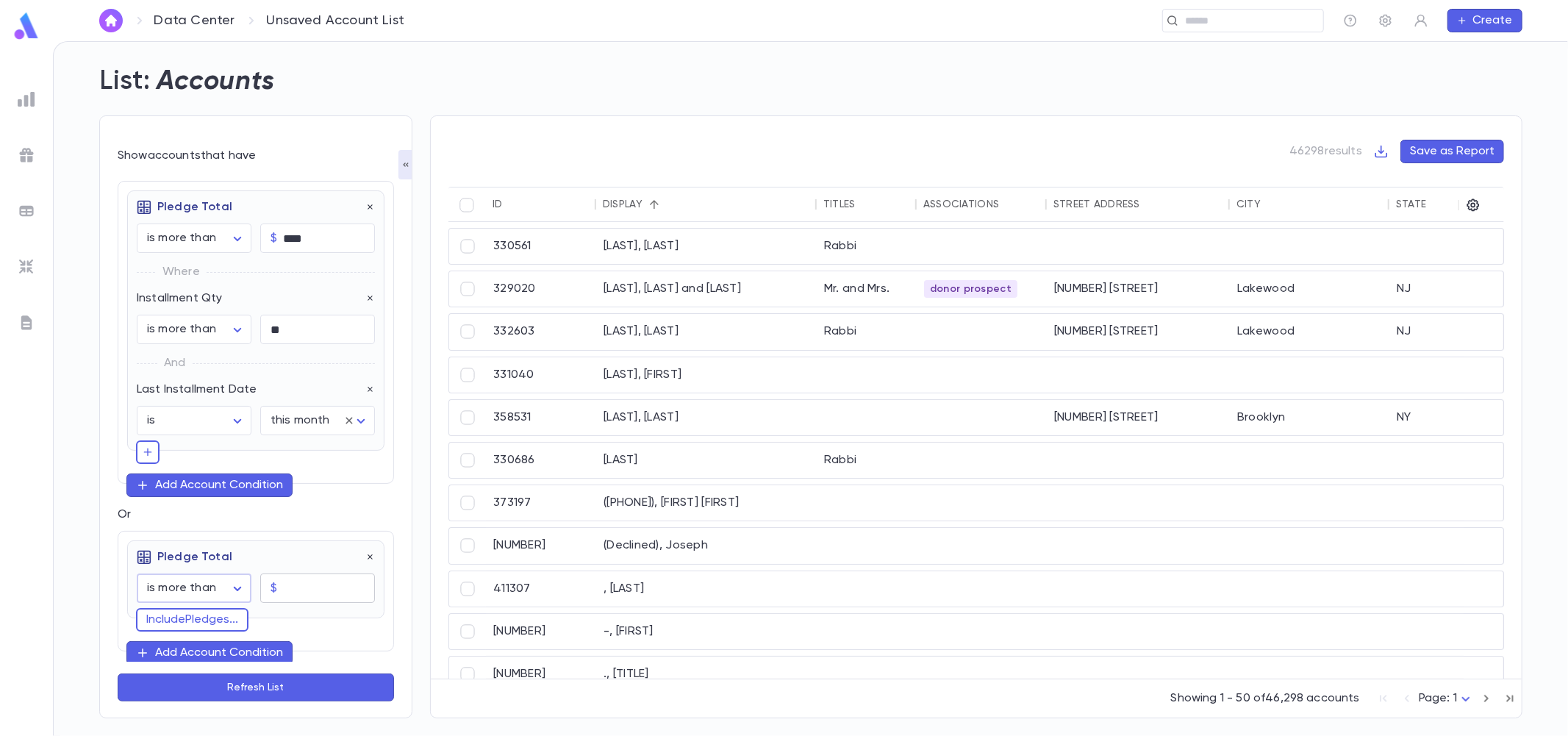click at bounding box center (329, 588) 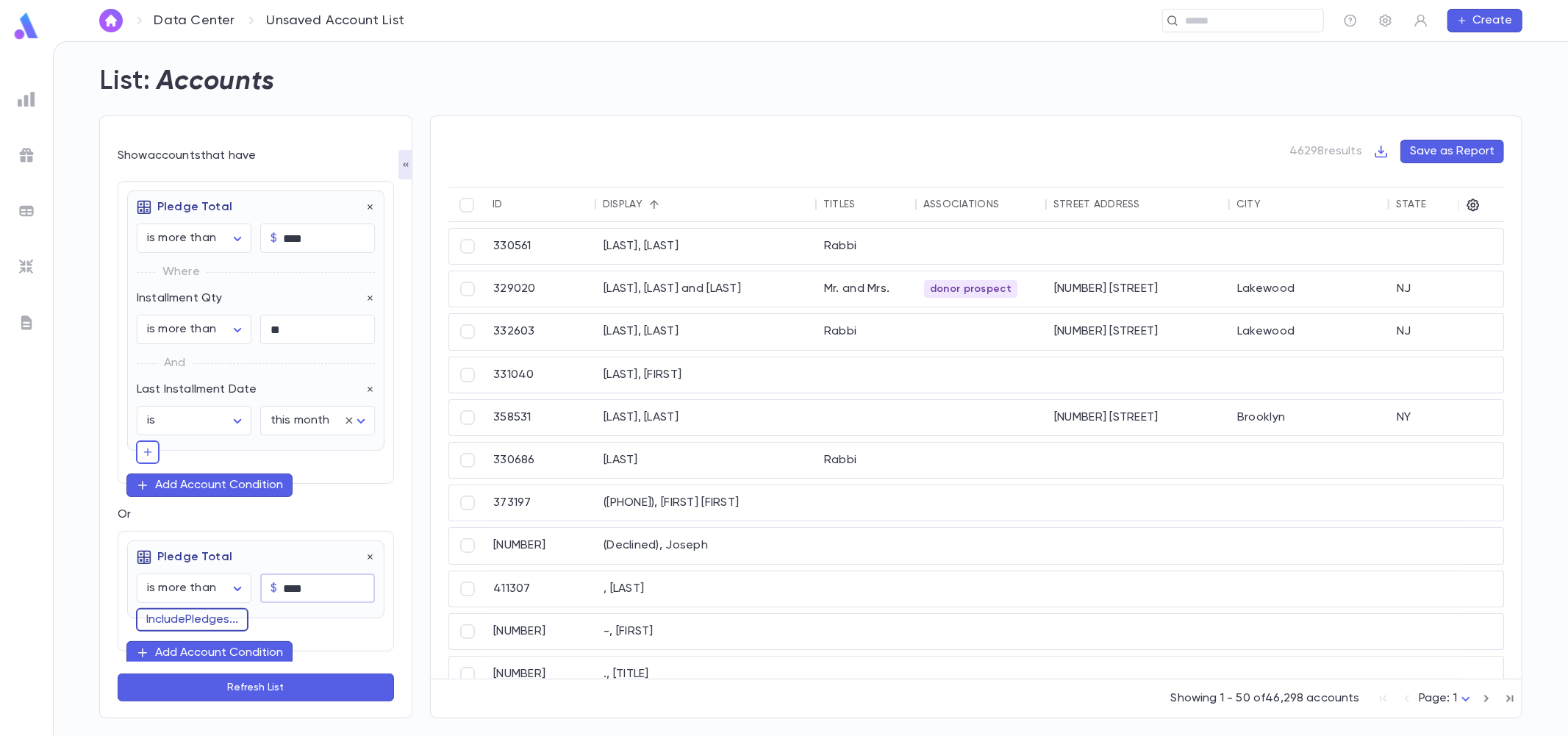 type on "****" 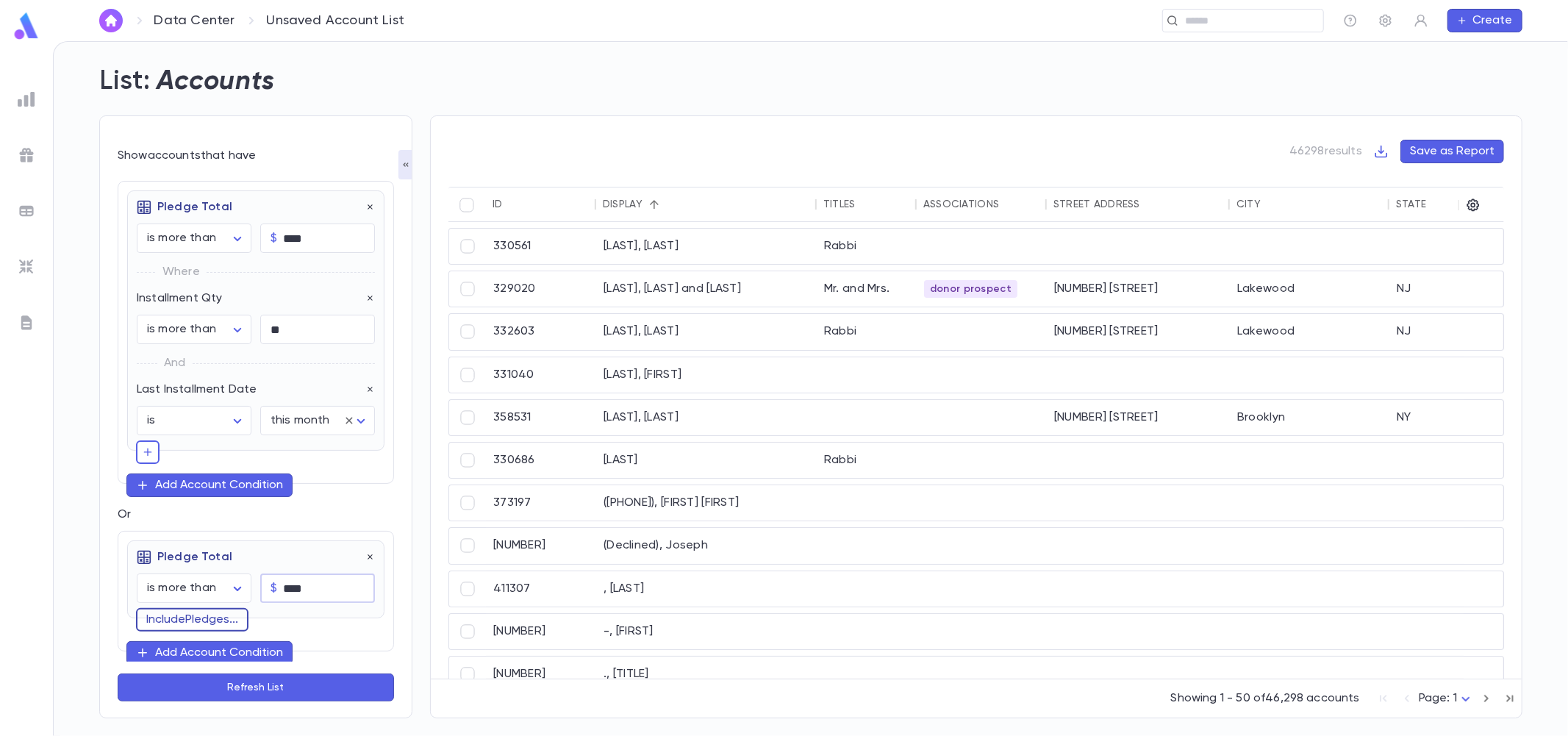 click on "Include  Pledges ..." at bounding box center [192, 620] 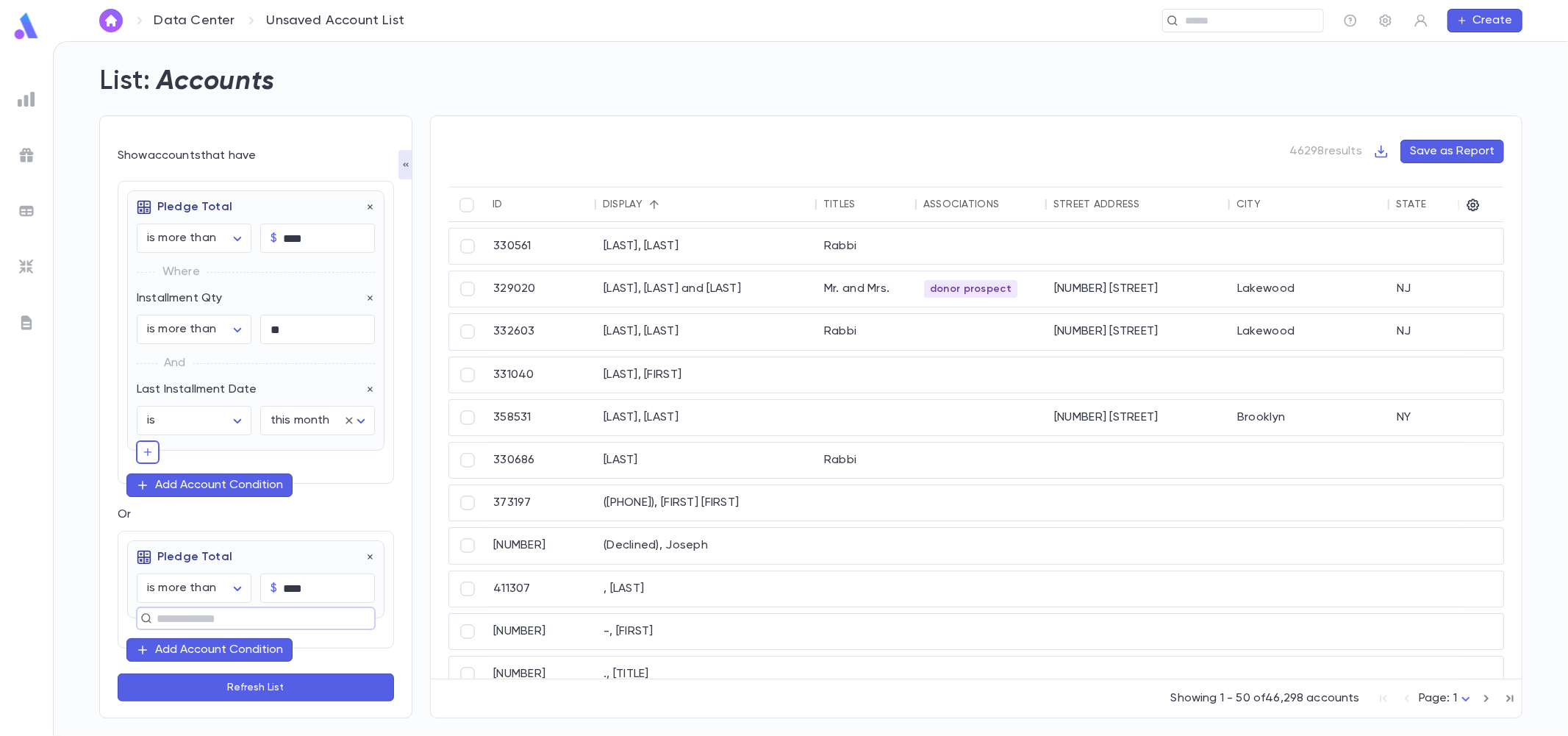 scroll, scrollTop: 61, scrollLeft: 0, axis: vertical 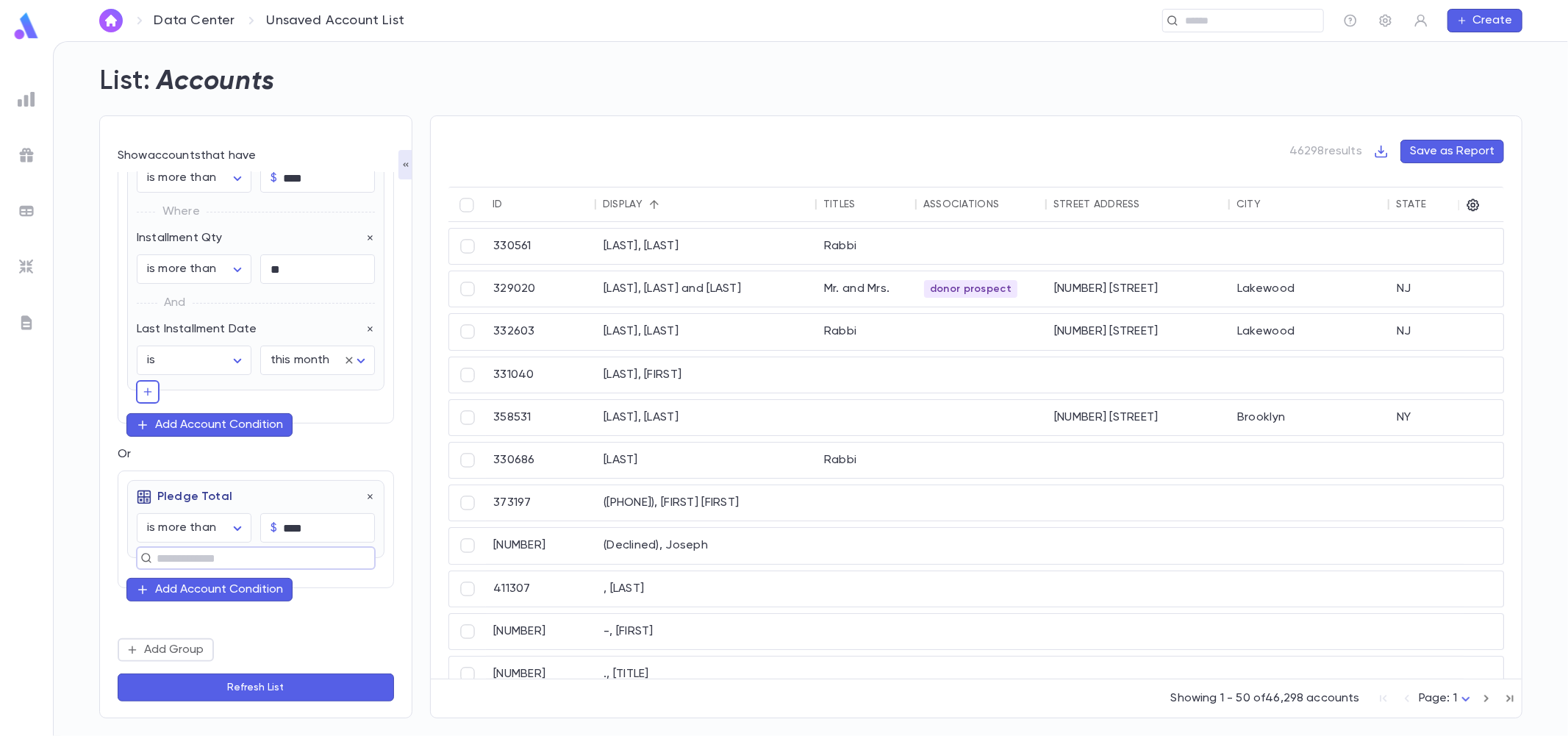 click at bounding box center [249, 558] 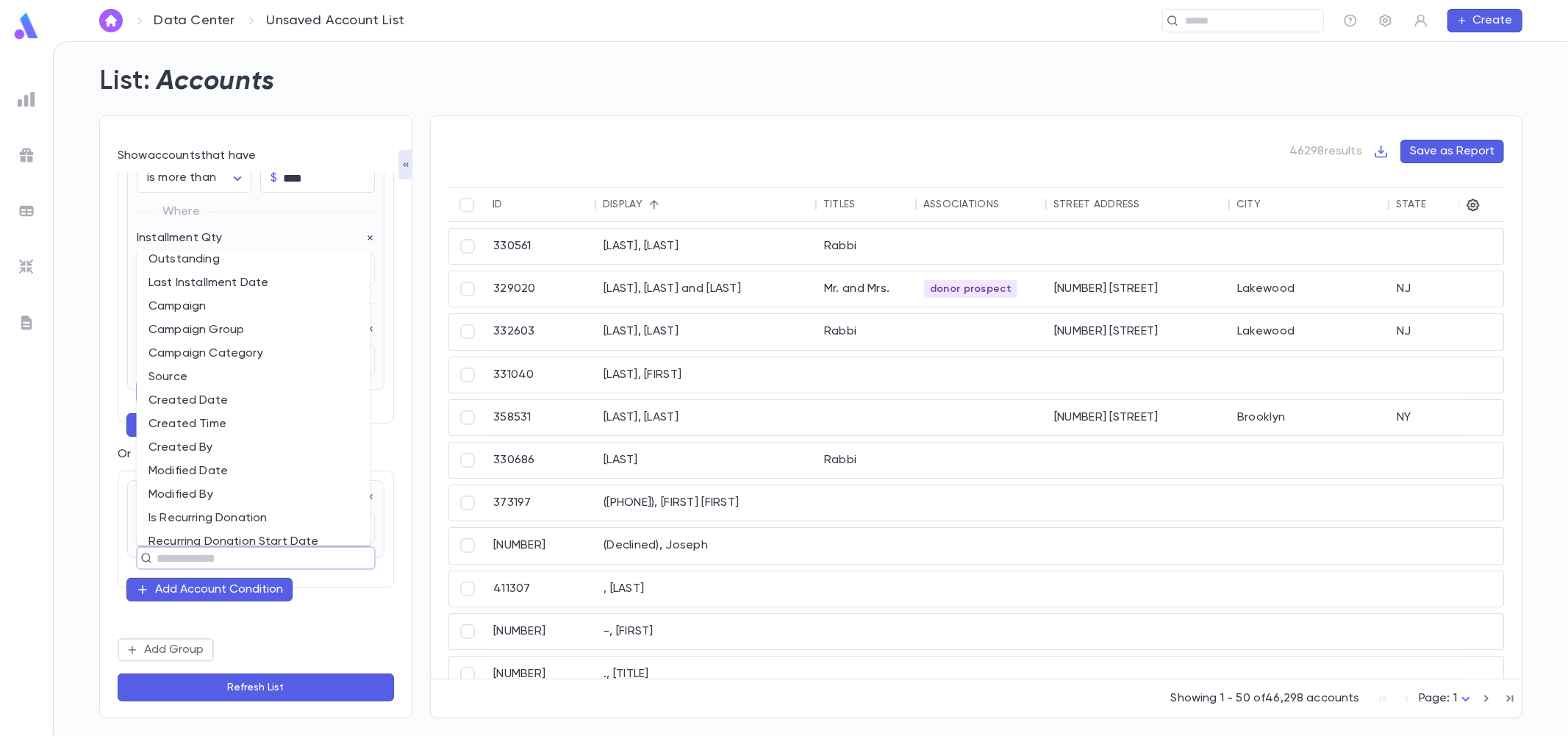 scroll, scrollTop: 326, scrollLeft: 0, axis: vertical 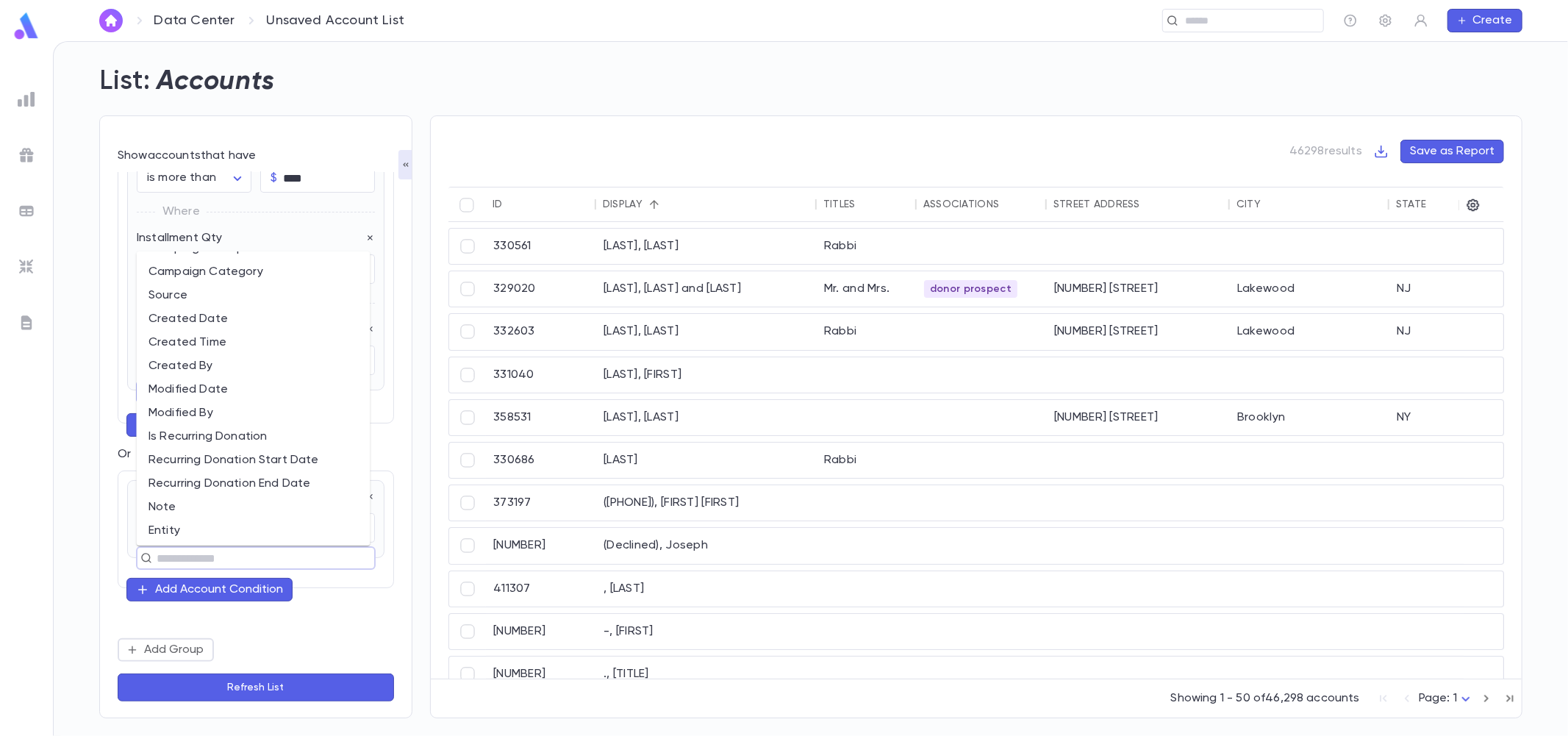 click on "Recurring Donation End Date" at bounding box center [254, 484] 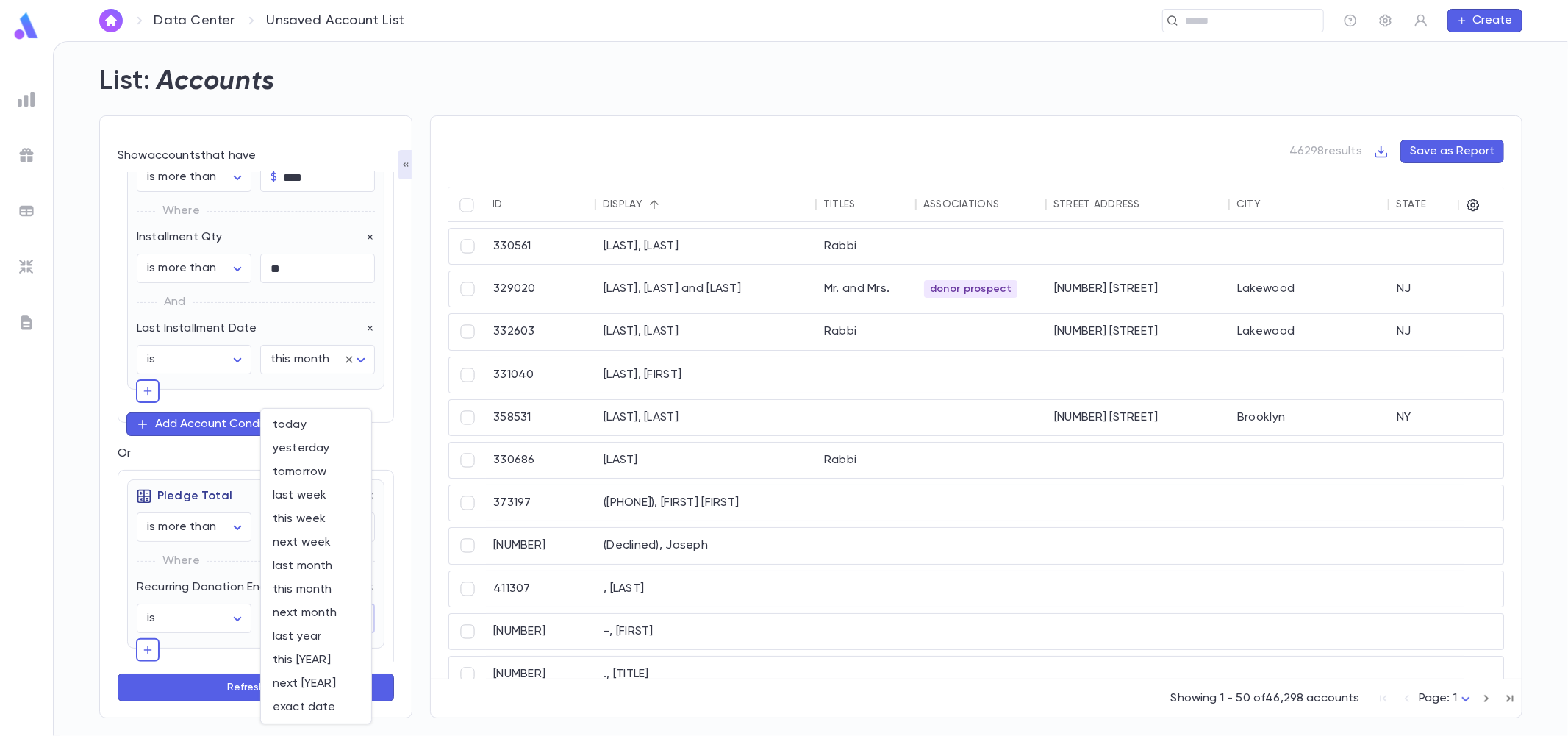 click on "**********" at bounding box center (784, 388) 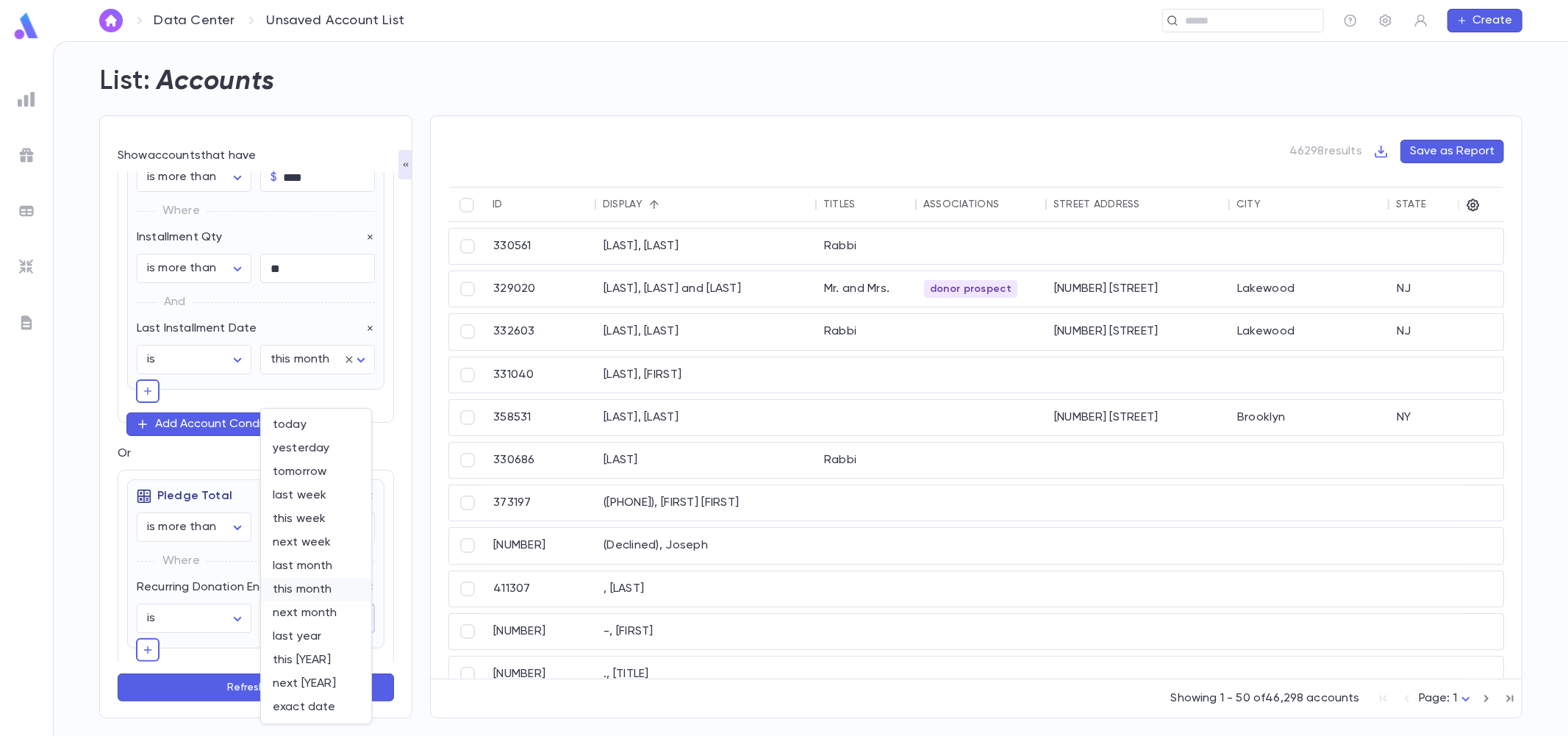 click on "this month" at bounding box center [316, 590] 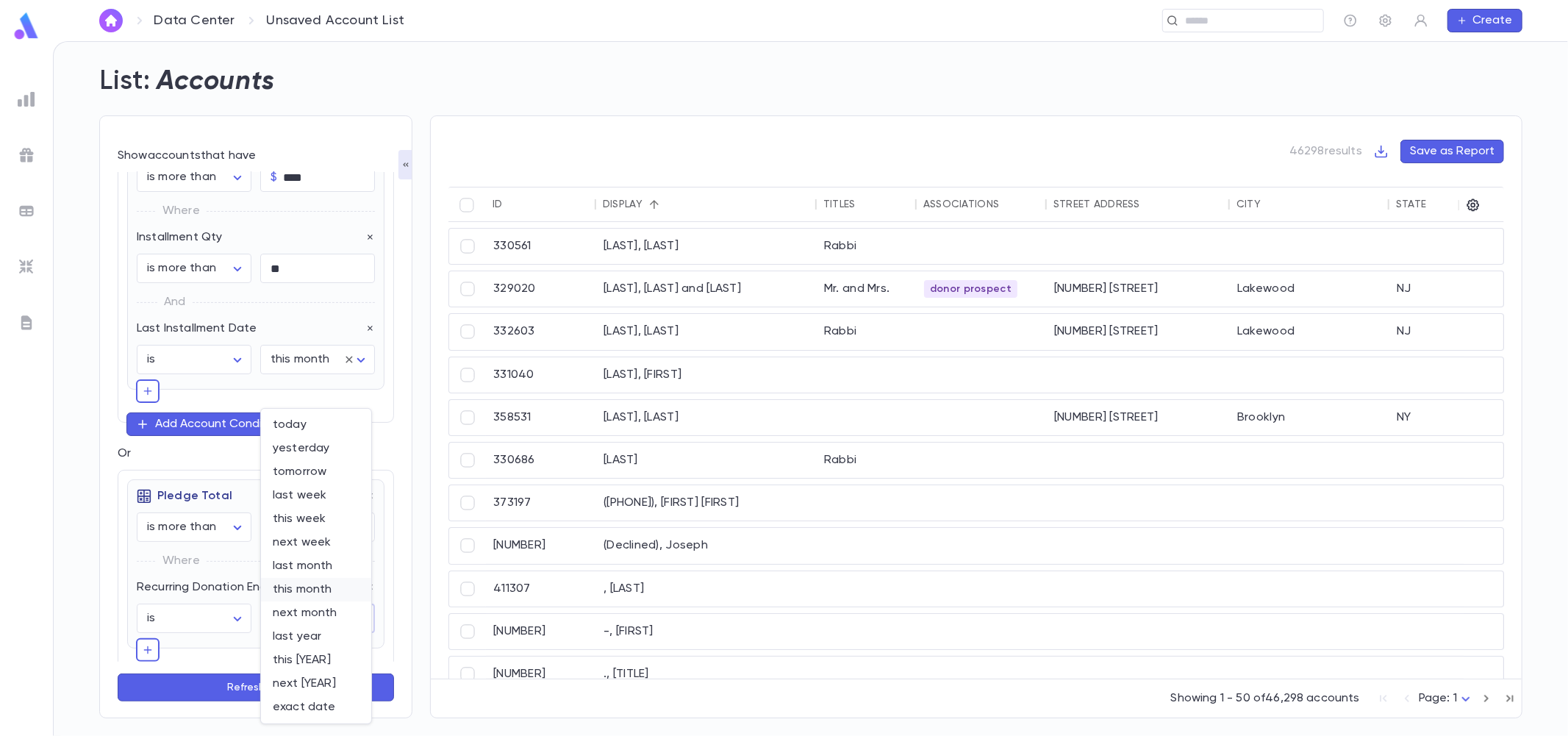type on "*********" 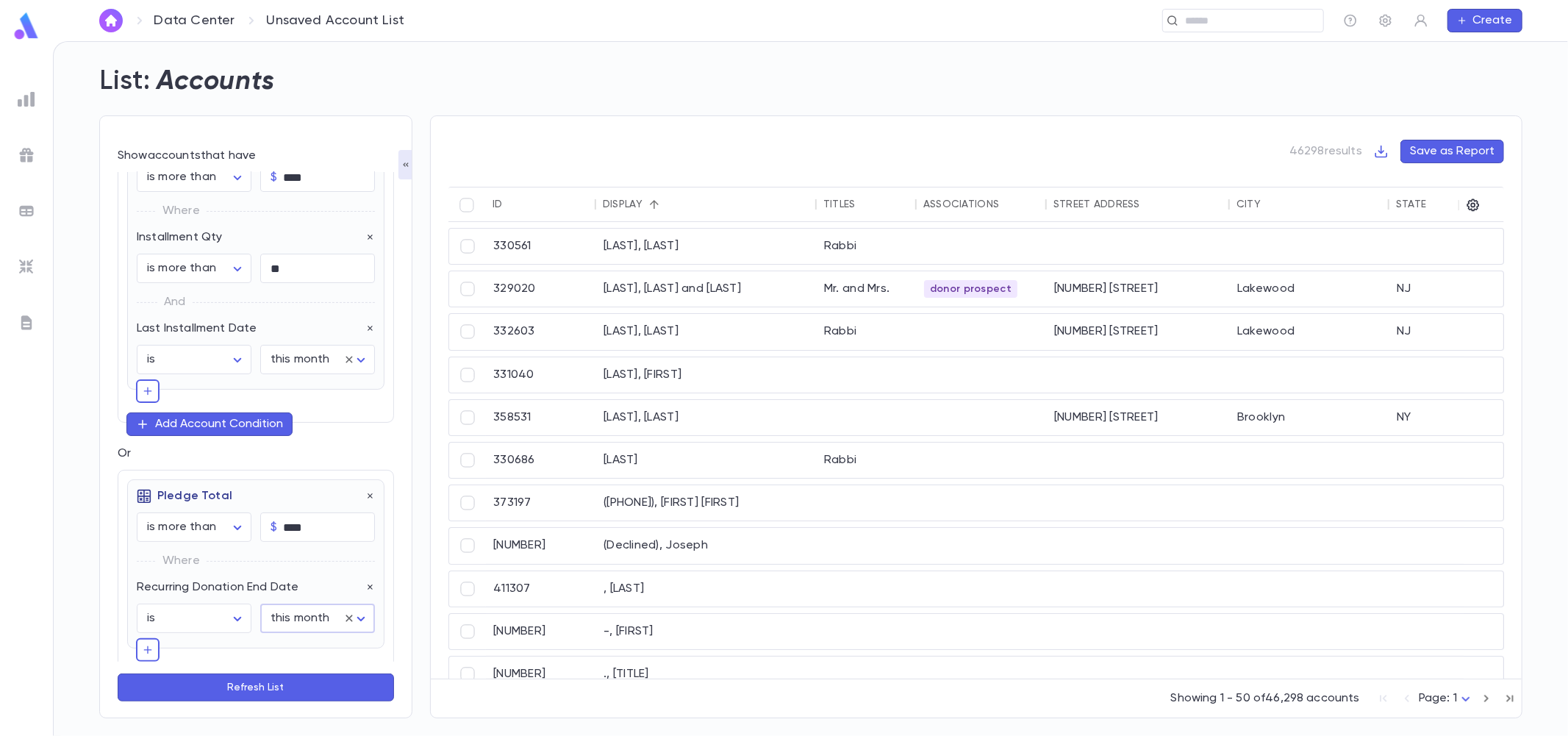 click on "Refresh List" at bounding box center [256, 687] 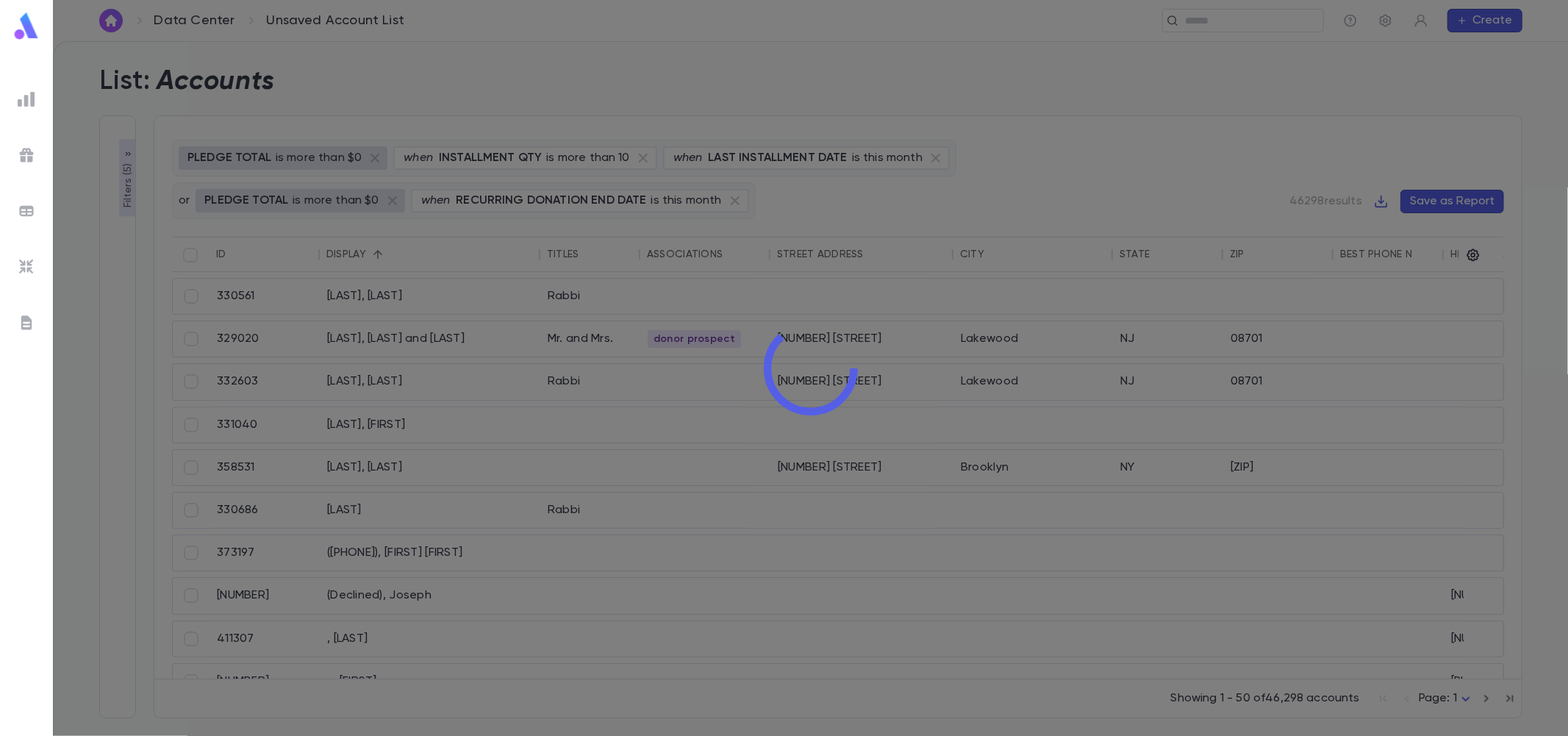 scroll, scrollTop: 76, scrollLeft: 0, axis: vertical 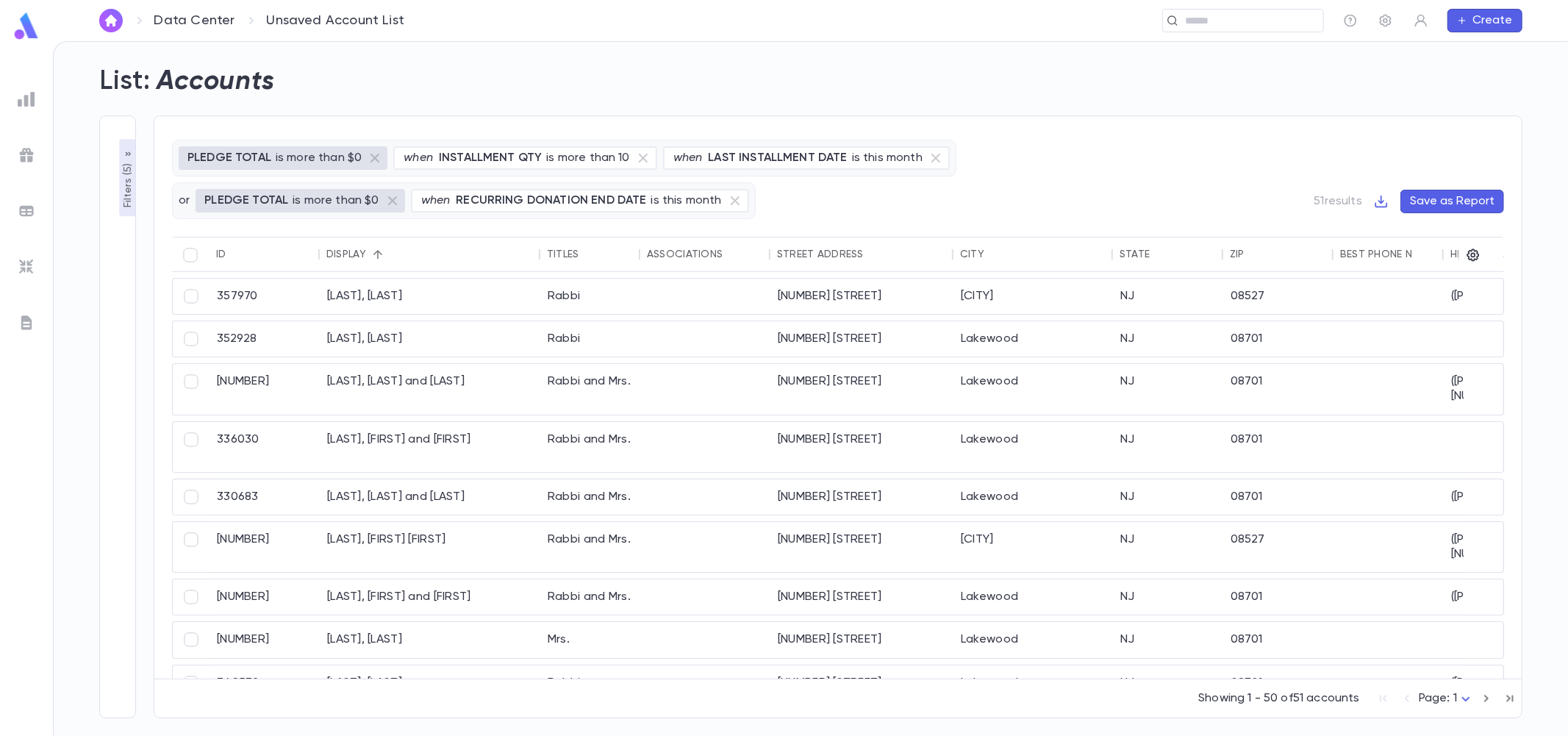 click on "Filters ( 5 )" at bounding box center (128, 184) 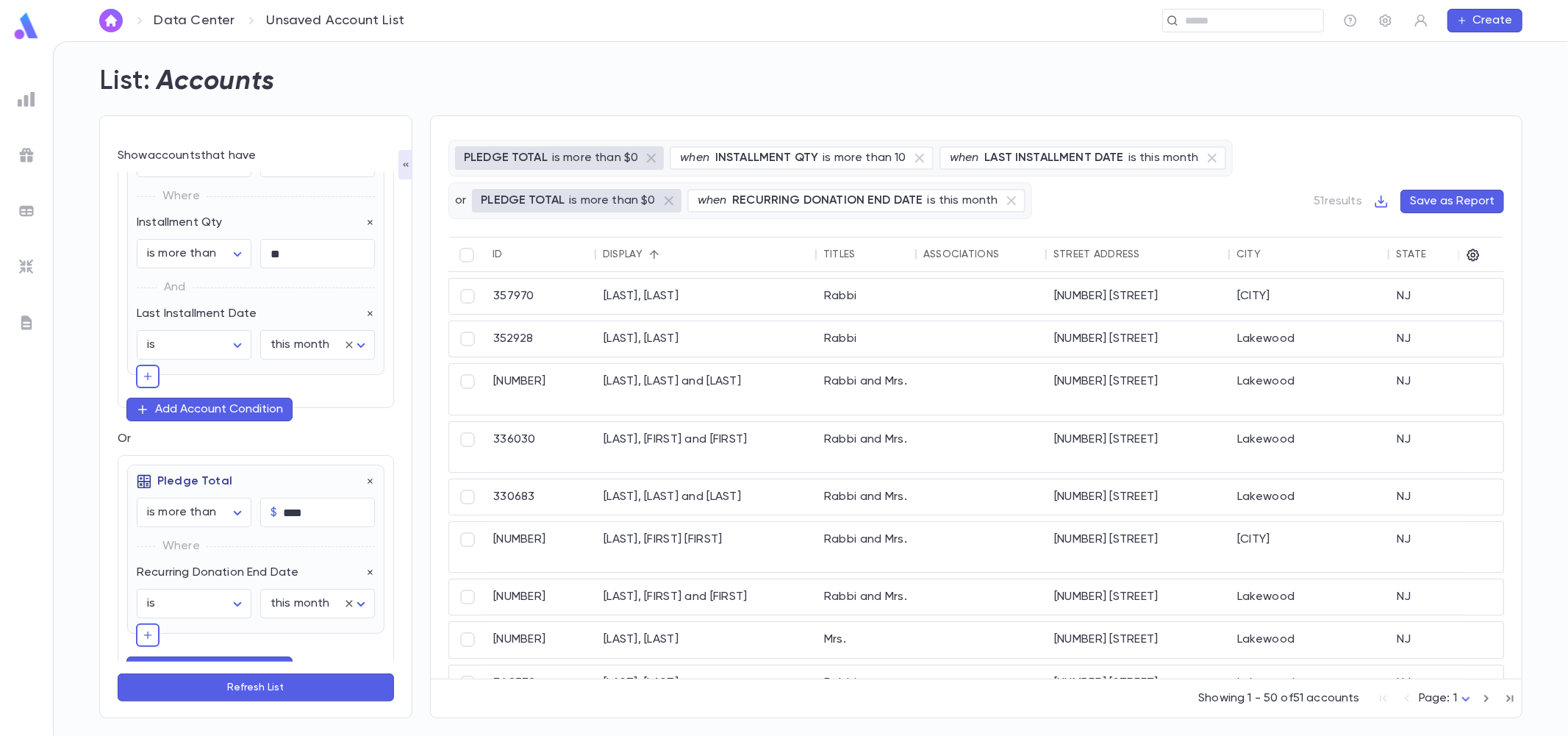 scroll, scrollTop: 155, scrollLeft: 0, axis: vertical 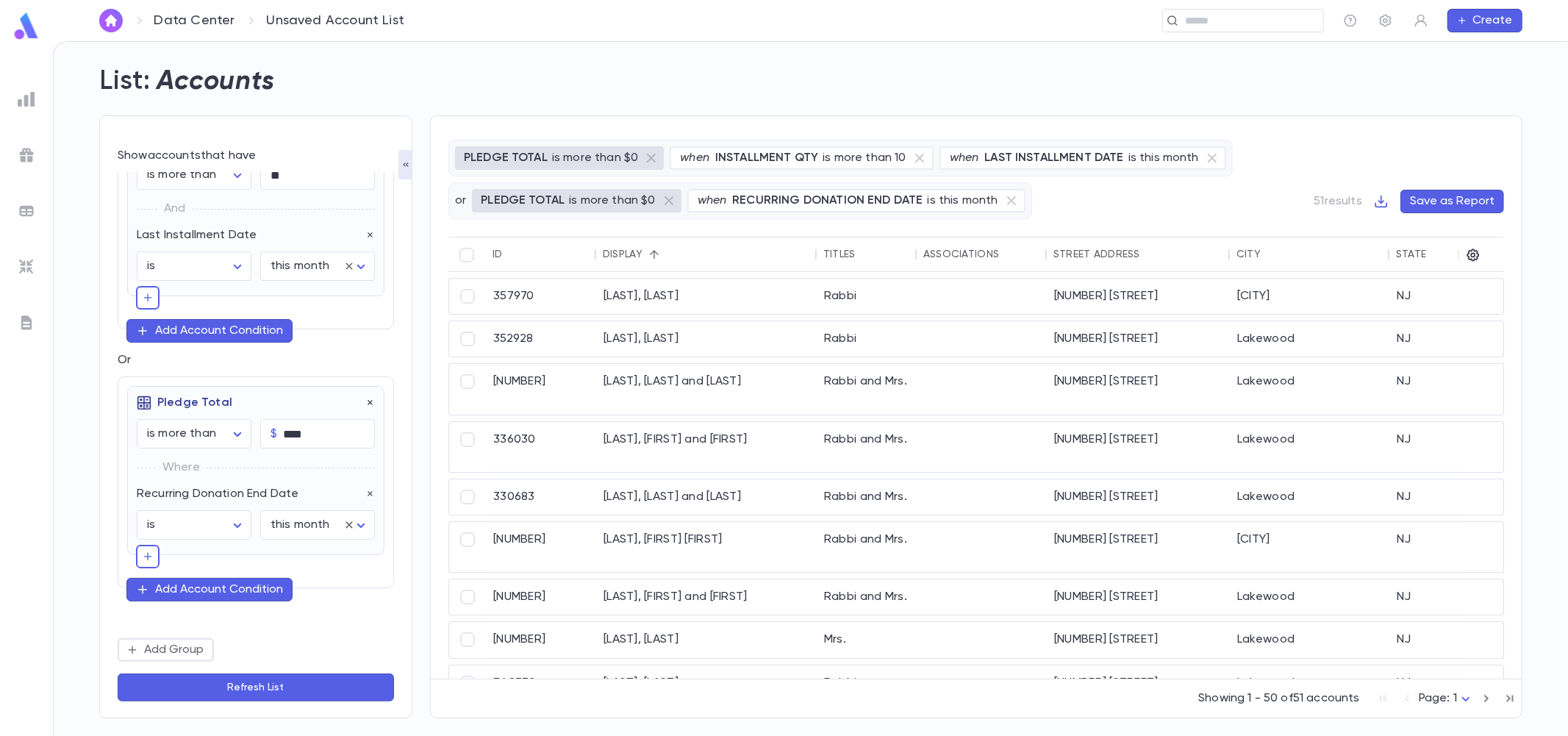 click 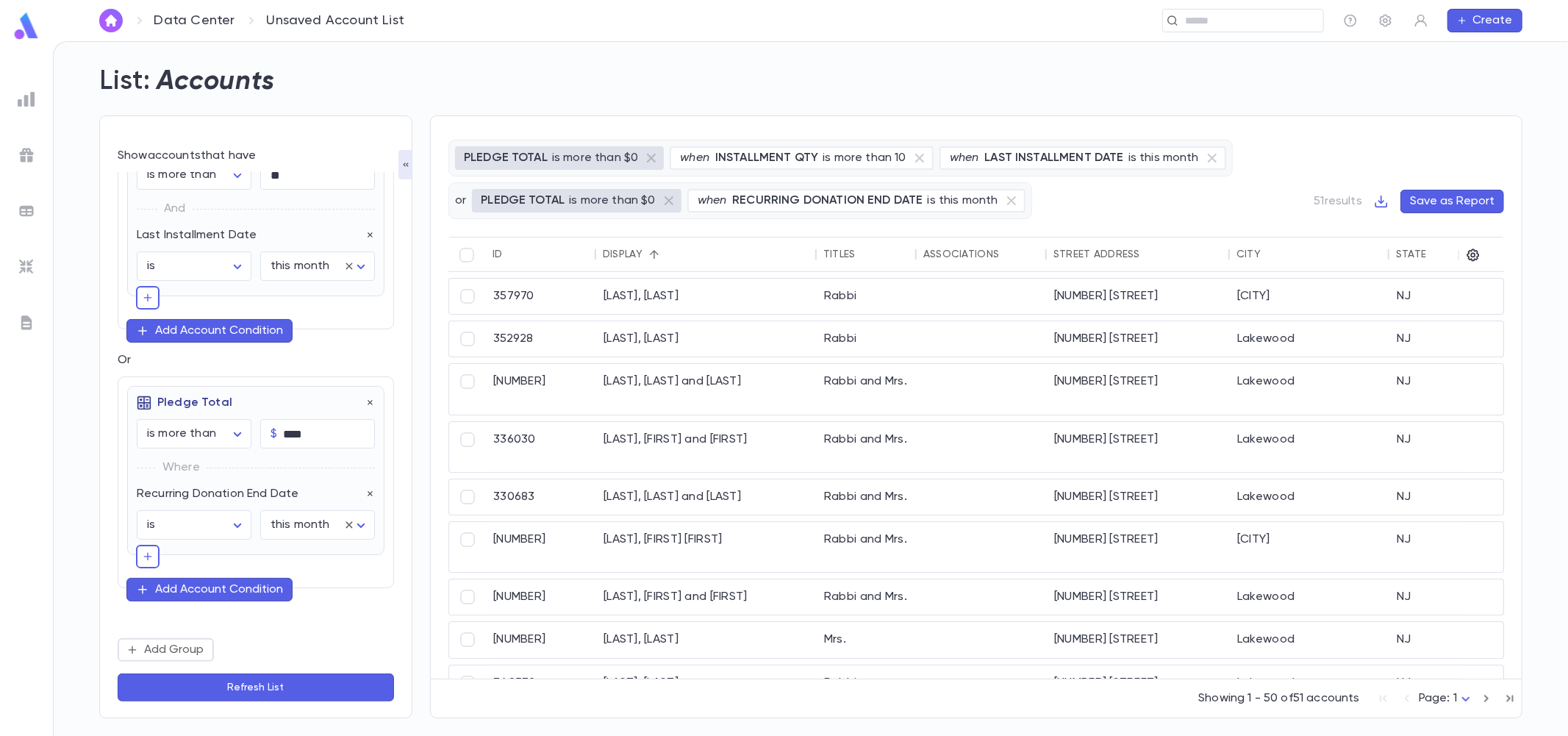 scroll, scrollTop: 0, scrollLeft: 0, axis: both 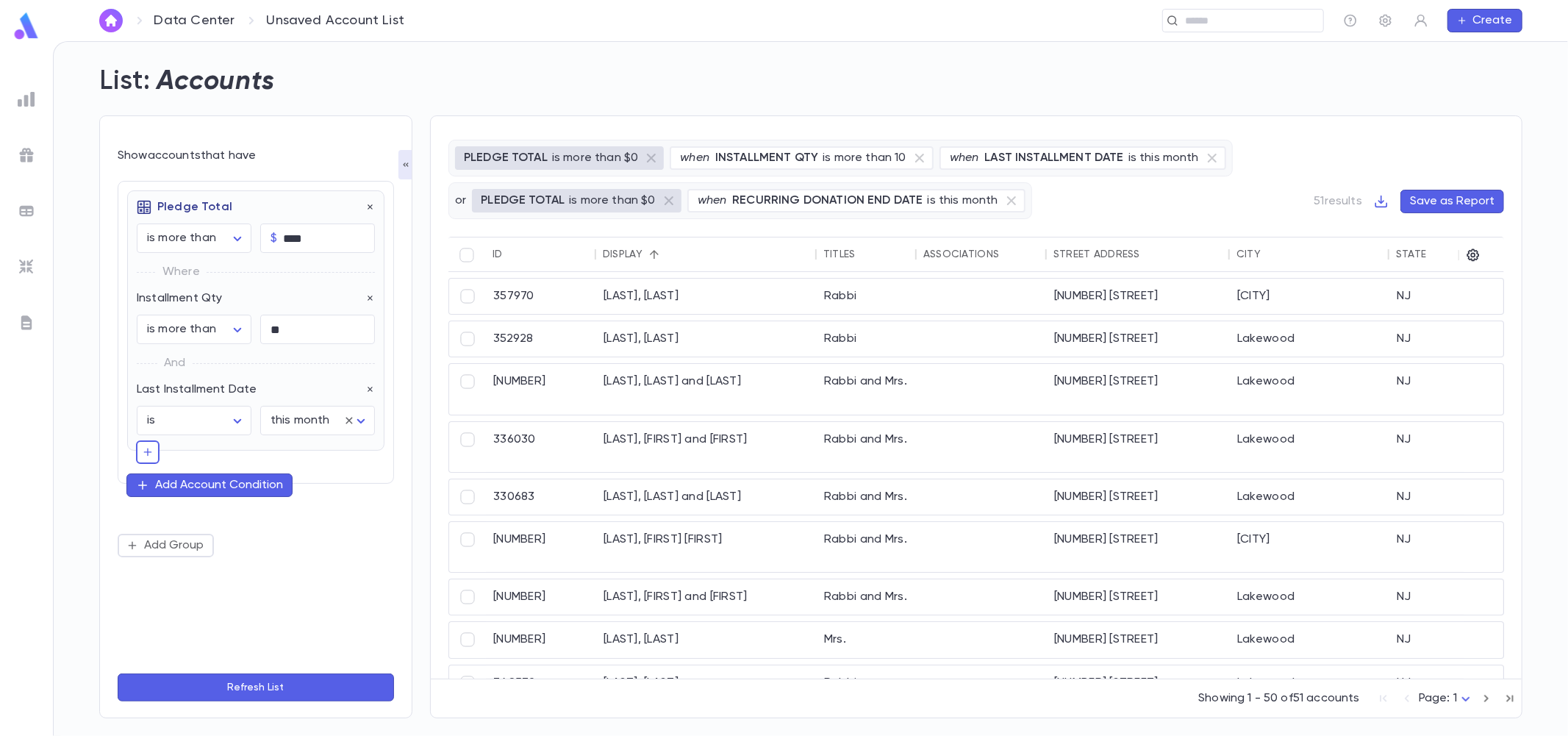 click on "Refresh List" at bounding box center (256, 687) 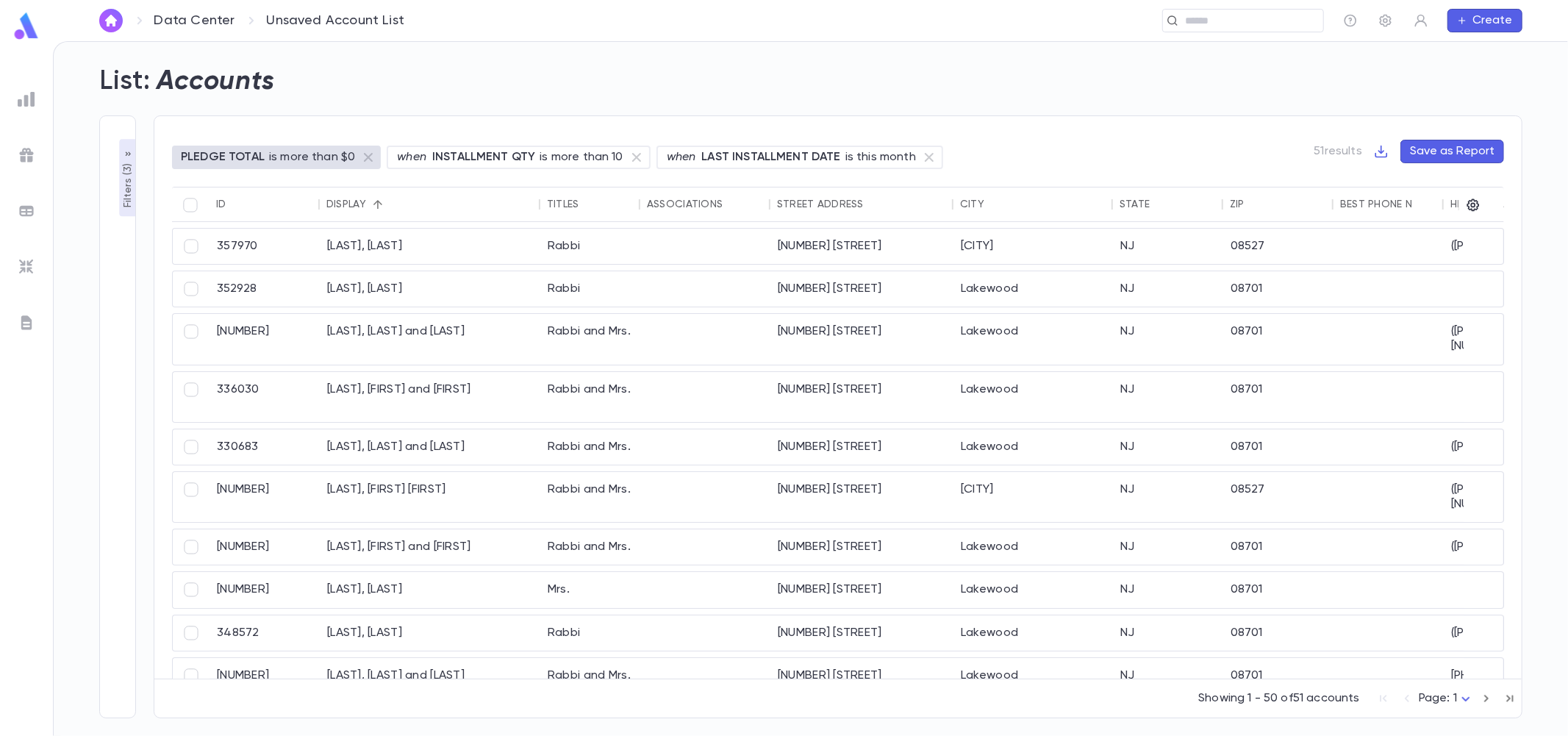 click on "Filters ( 3 )" at bounding box center [128, 184] 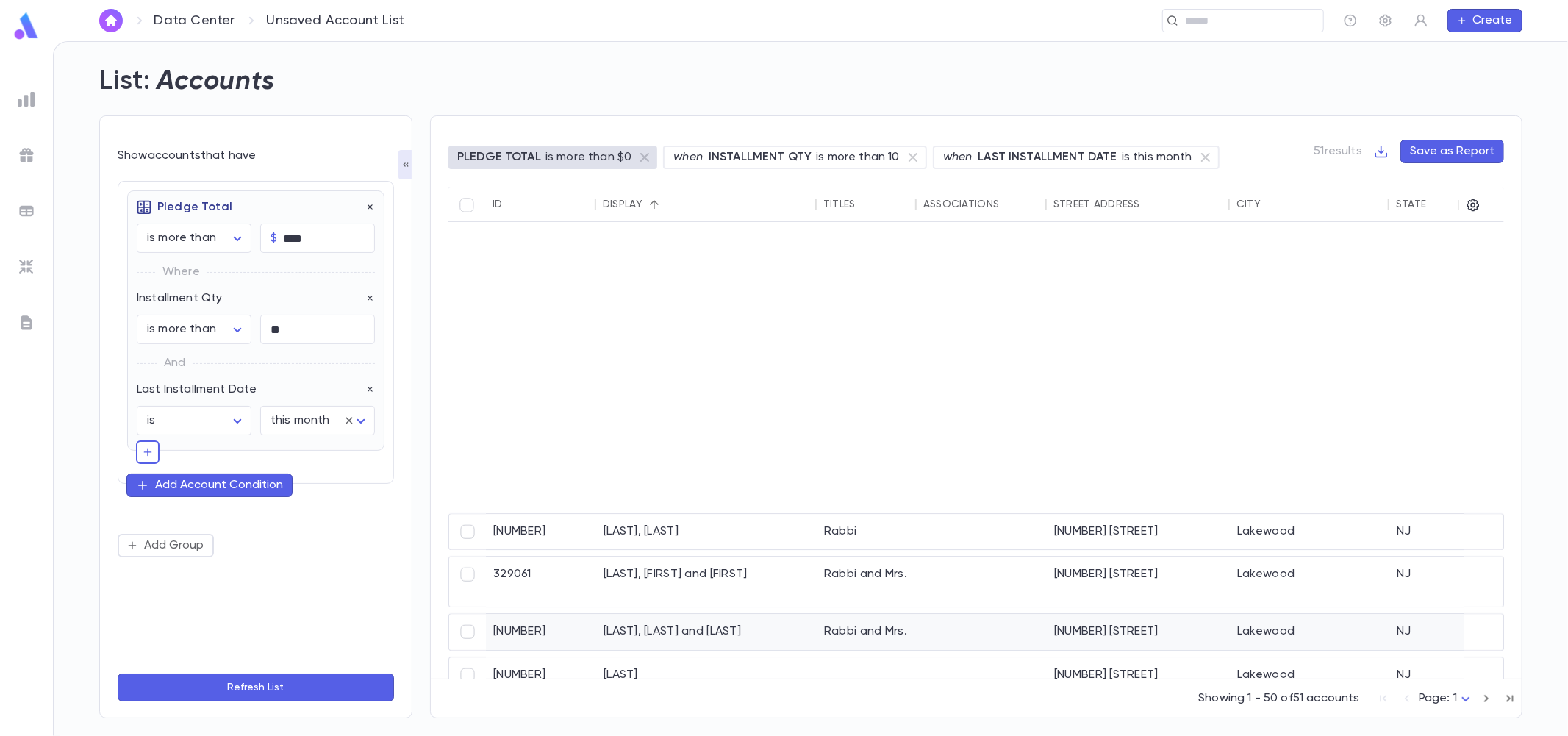 scroll, scrollTop: 817, scrollLeft: 0, axis: vertical 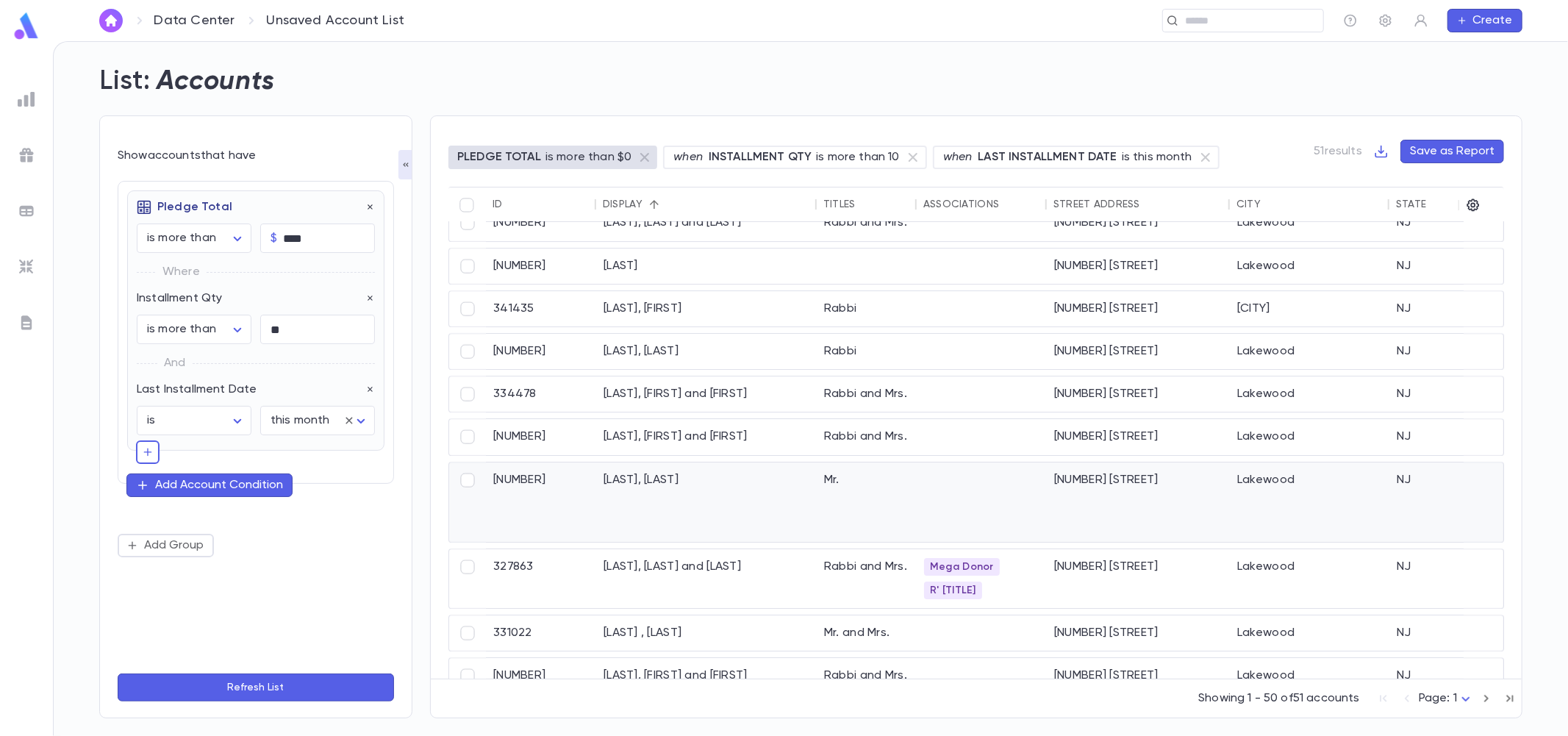click on "[LAST], [FIRST]" at bounding box center [706, 502] 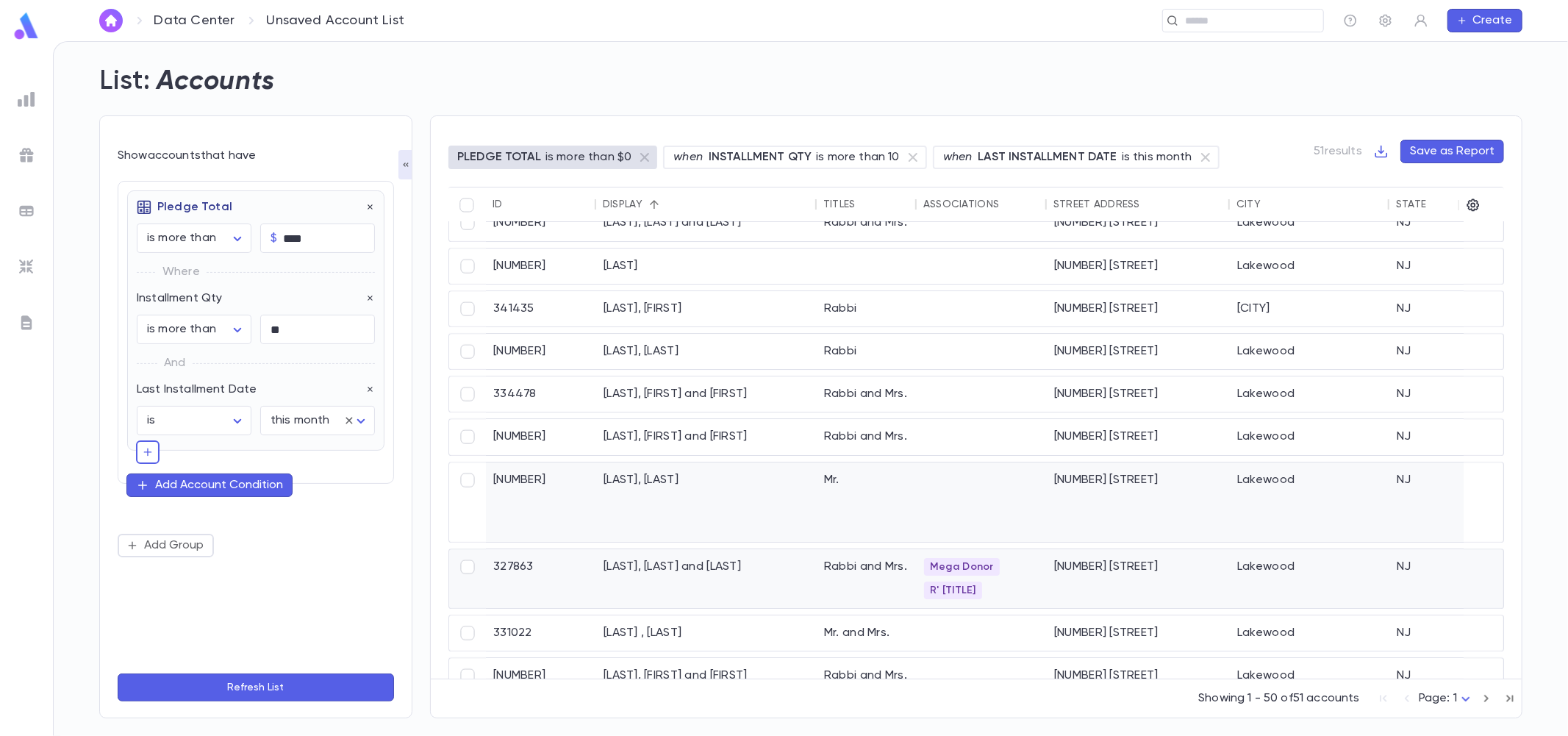scroll, scrollTop: 653, scrollLeft: 0, axis: vertical 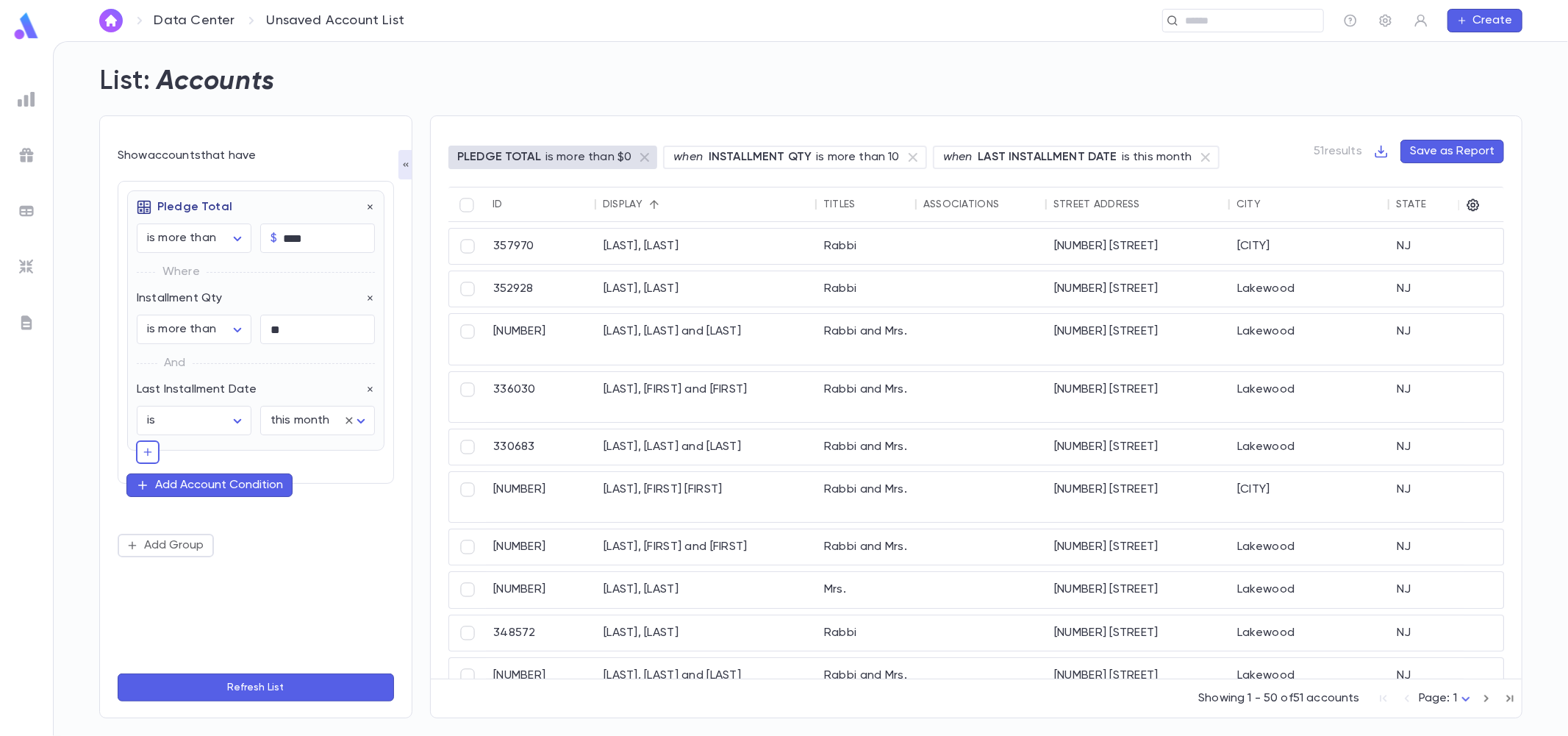 click on "Save as Report" at bounding box center (1452, 151) 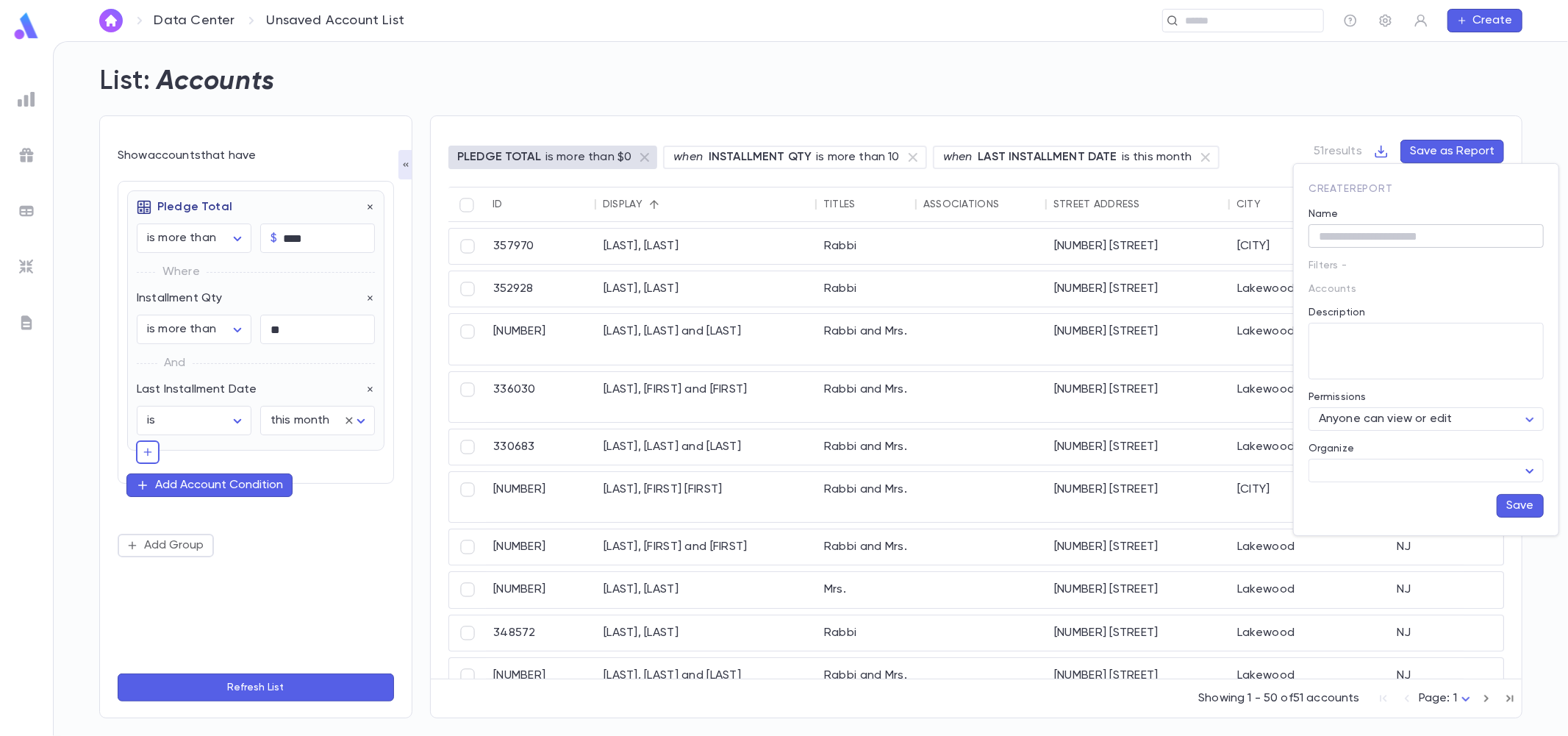 click on "Name" at bounding box center [1426, 236] 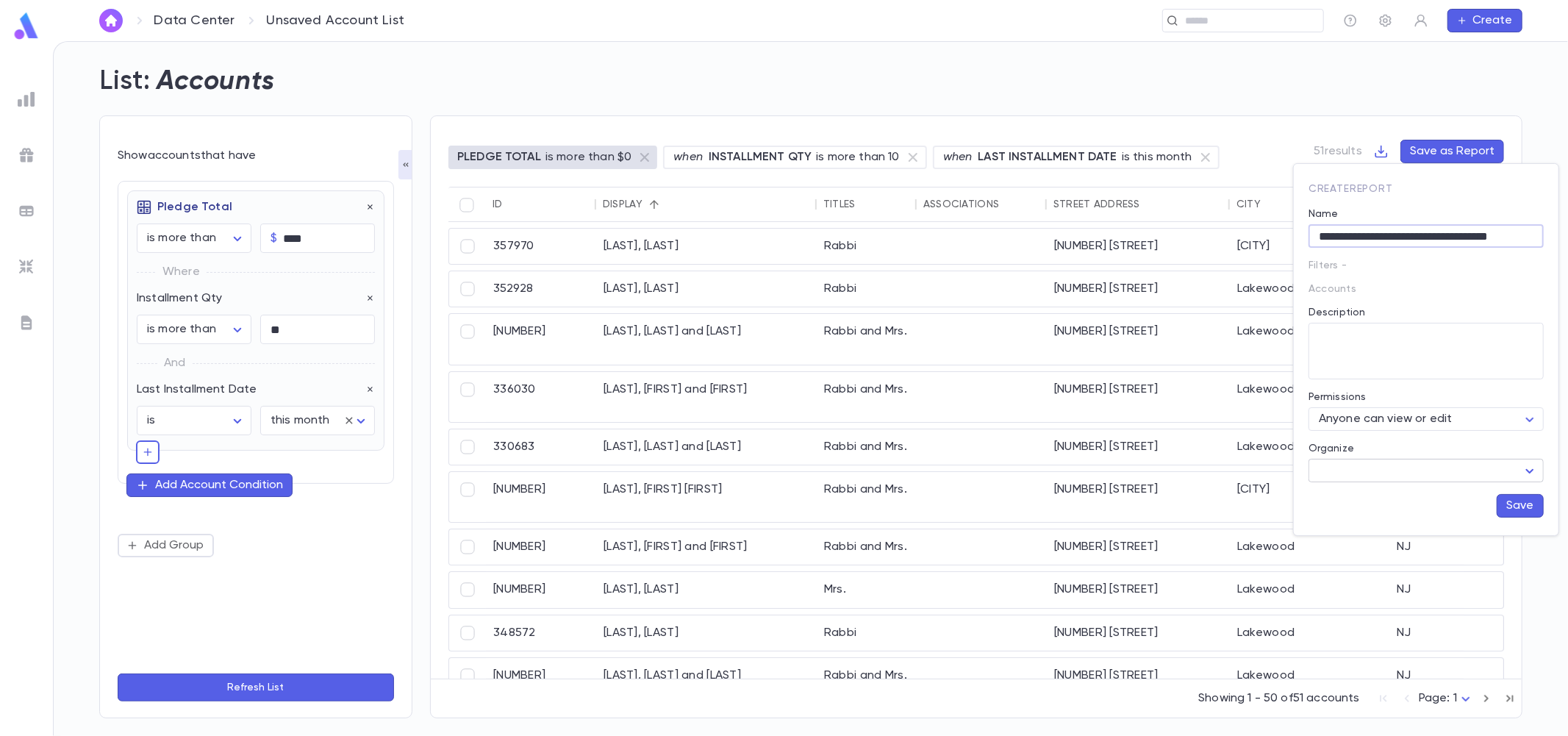 type on "**********" 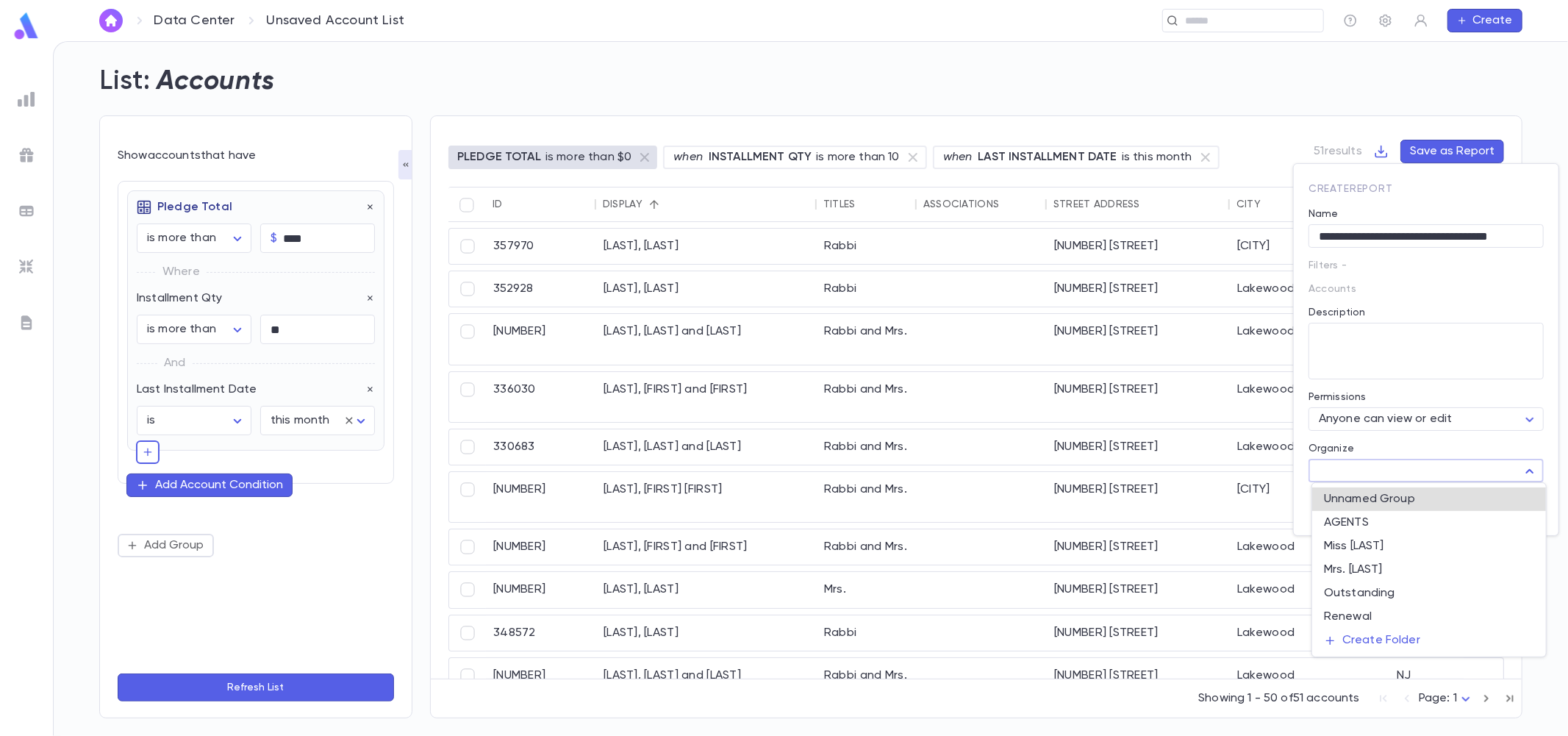 click on "**********" at bounding box center [784, 388] 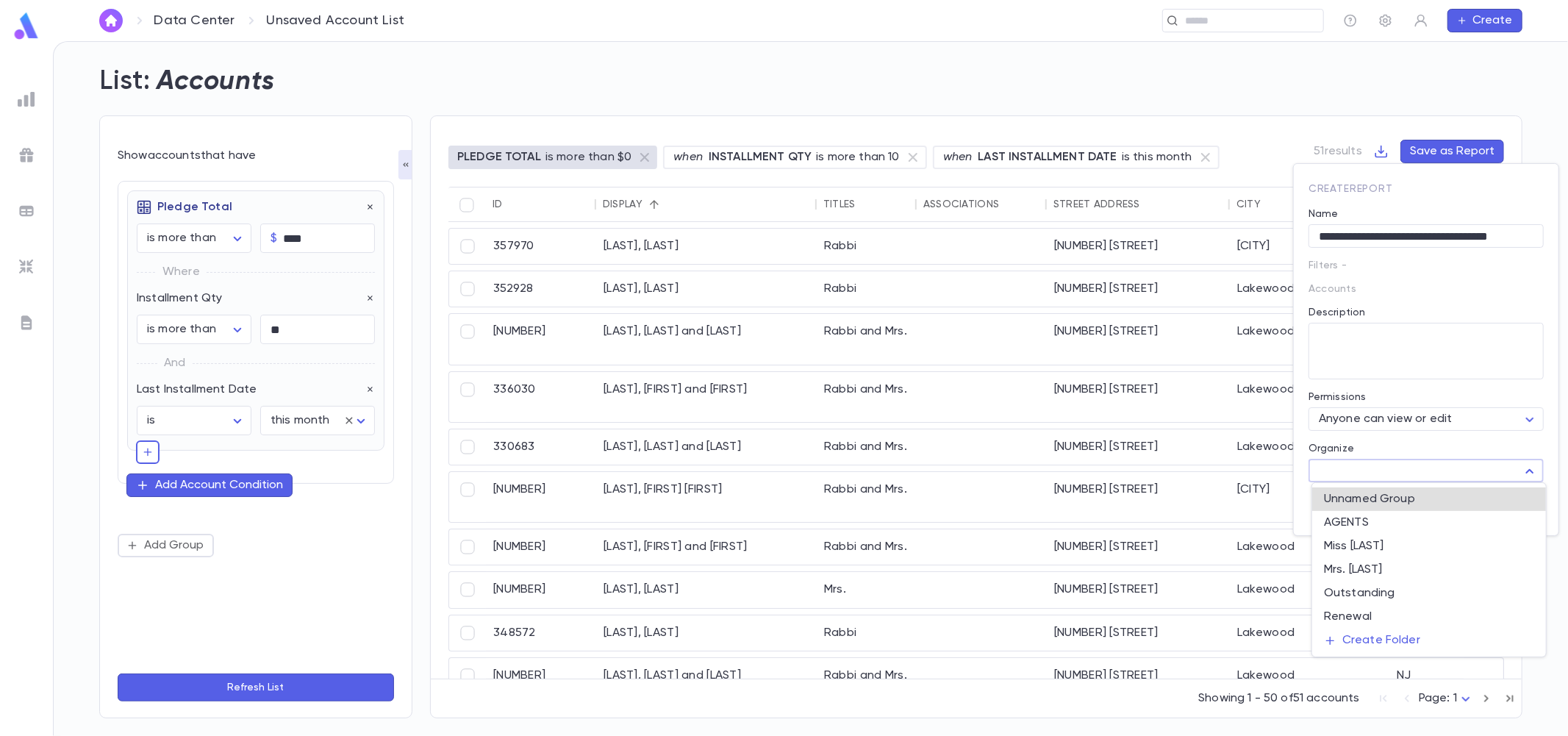 click at bounding box center [784, 368] 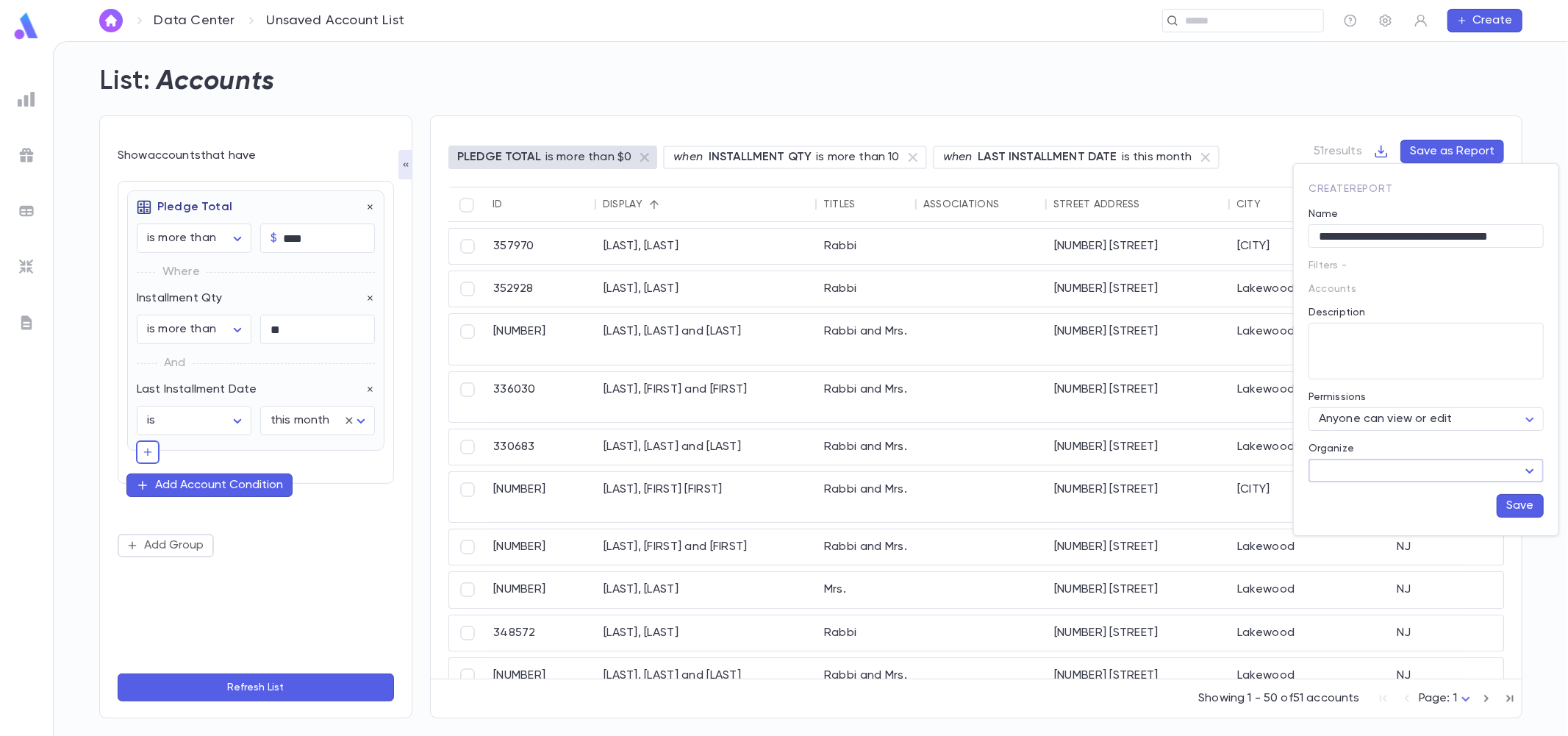 click on "**********" at bounding box center [784, 388] 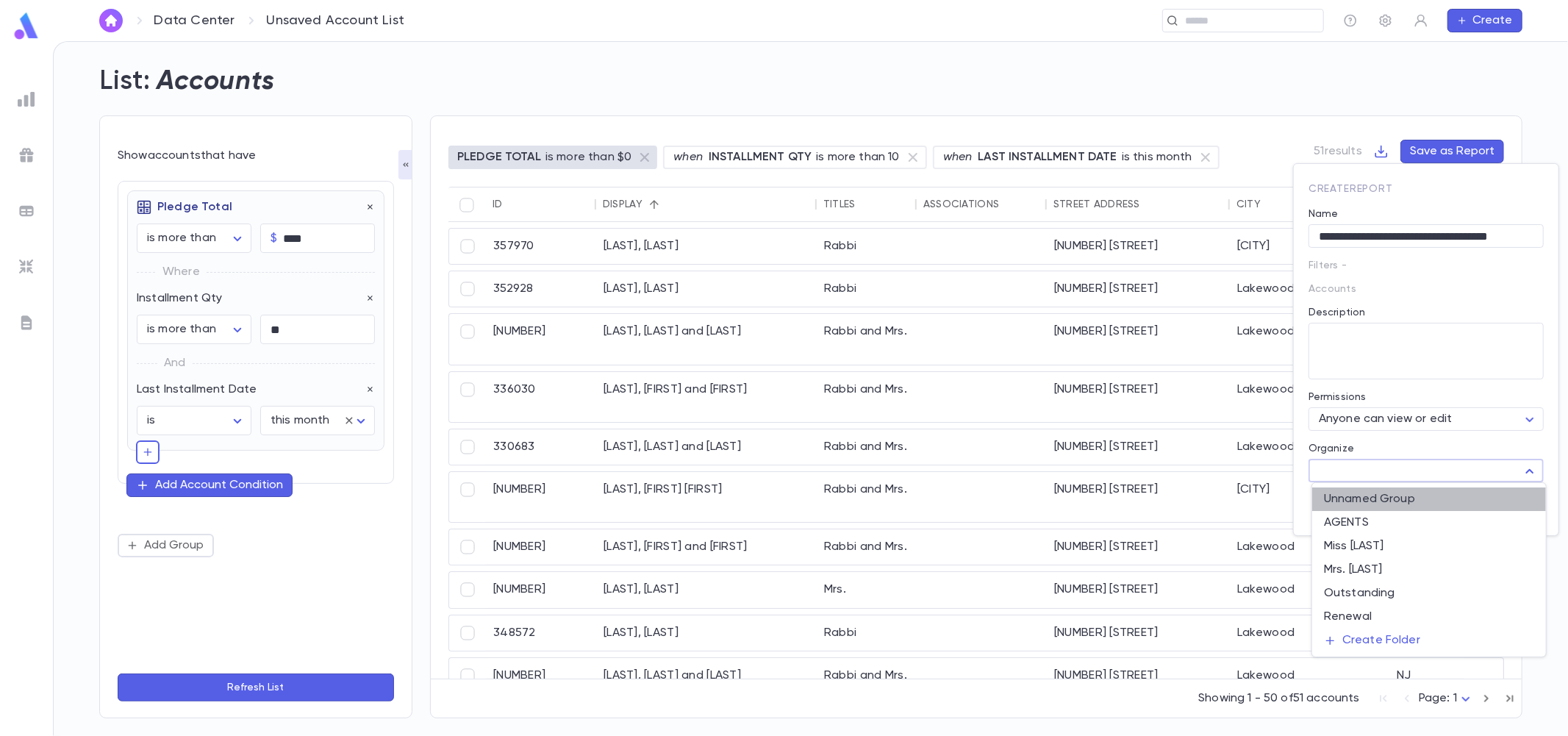 click on "Unnamed Group" at bounding box center [1429, 499] 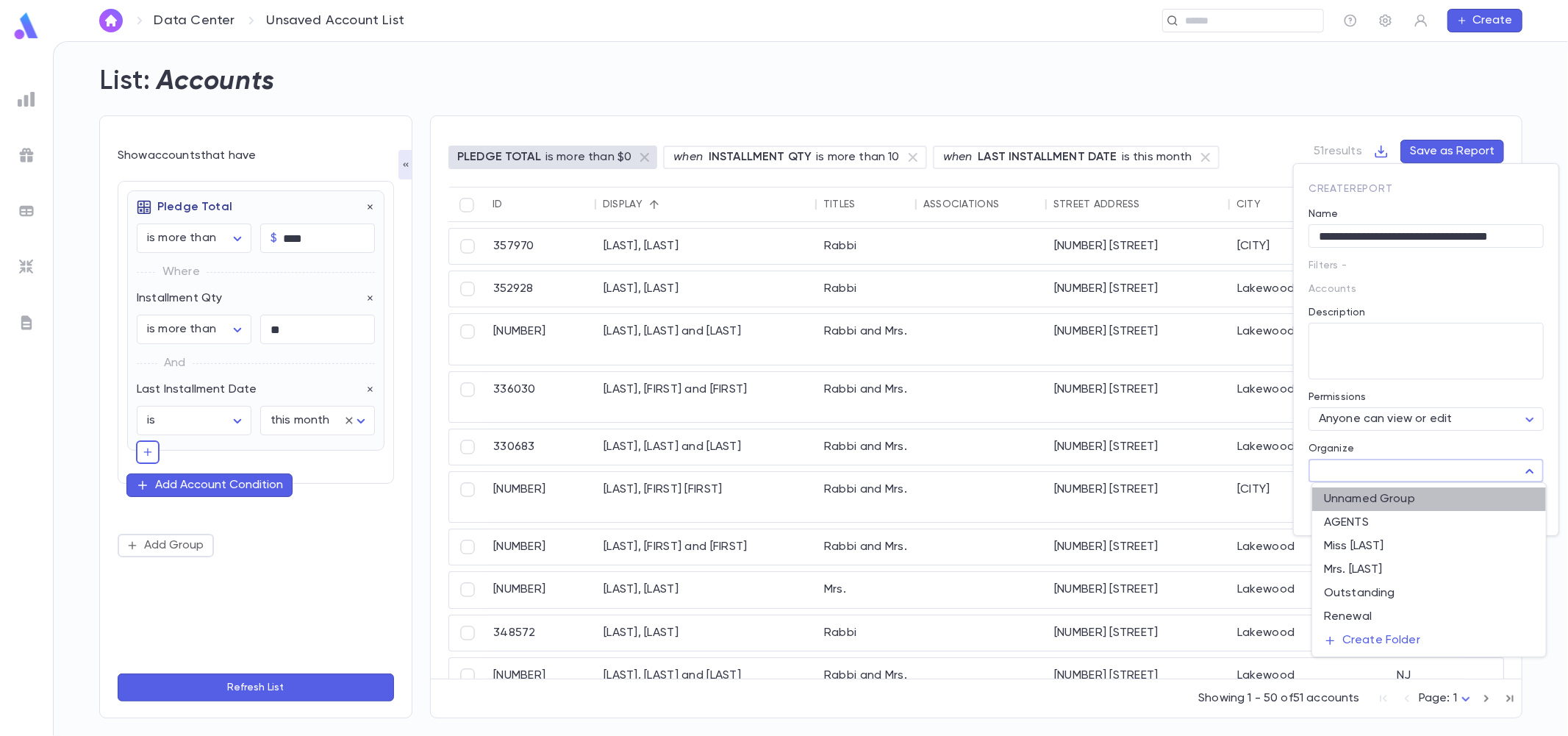 type on "**********" 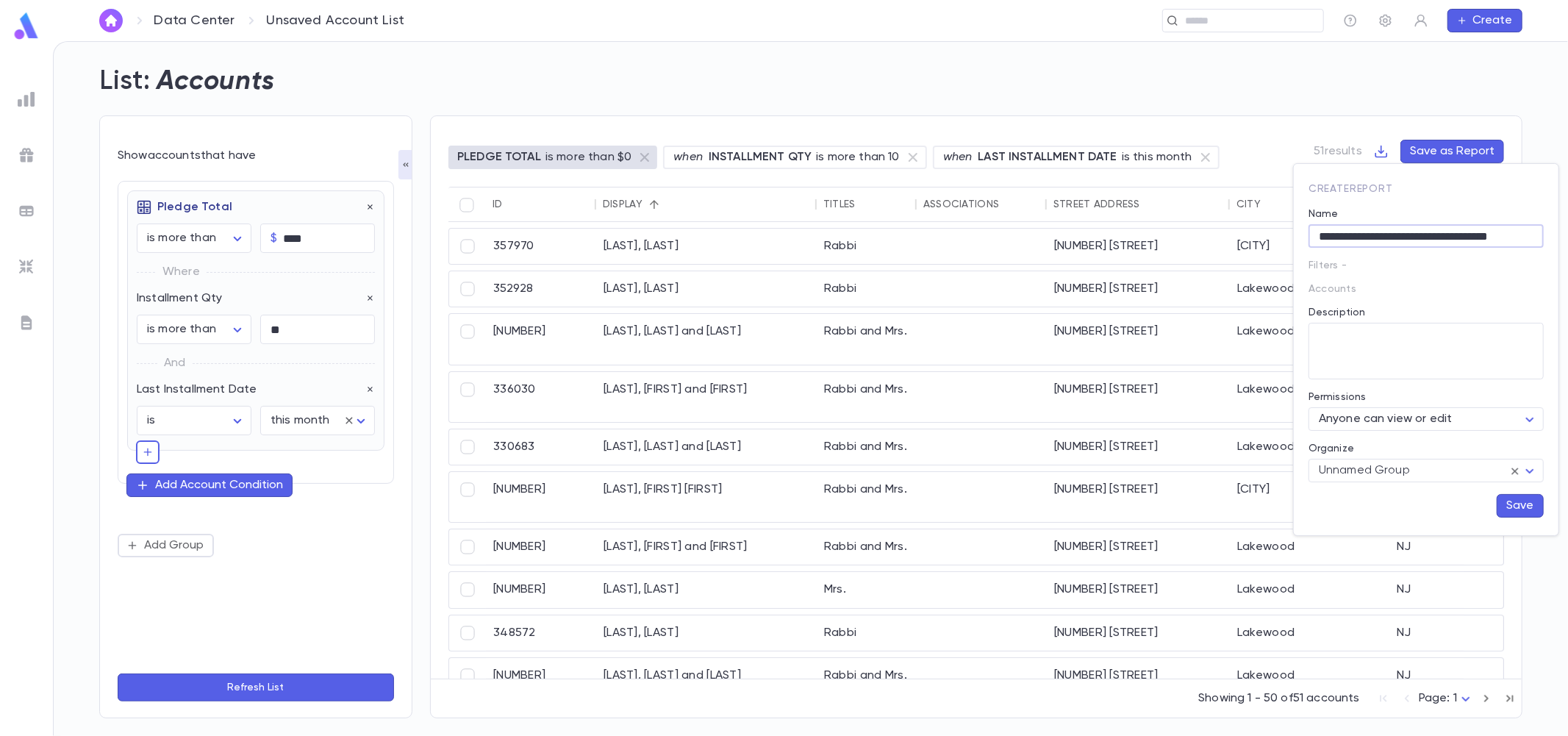 click on "**********" at bounding box center [1426, 236] 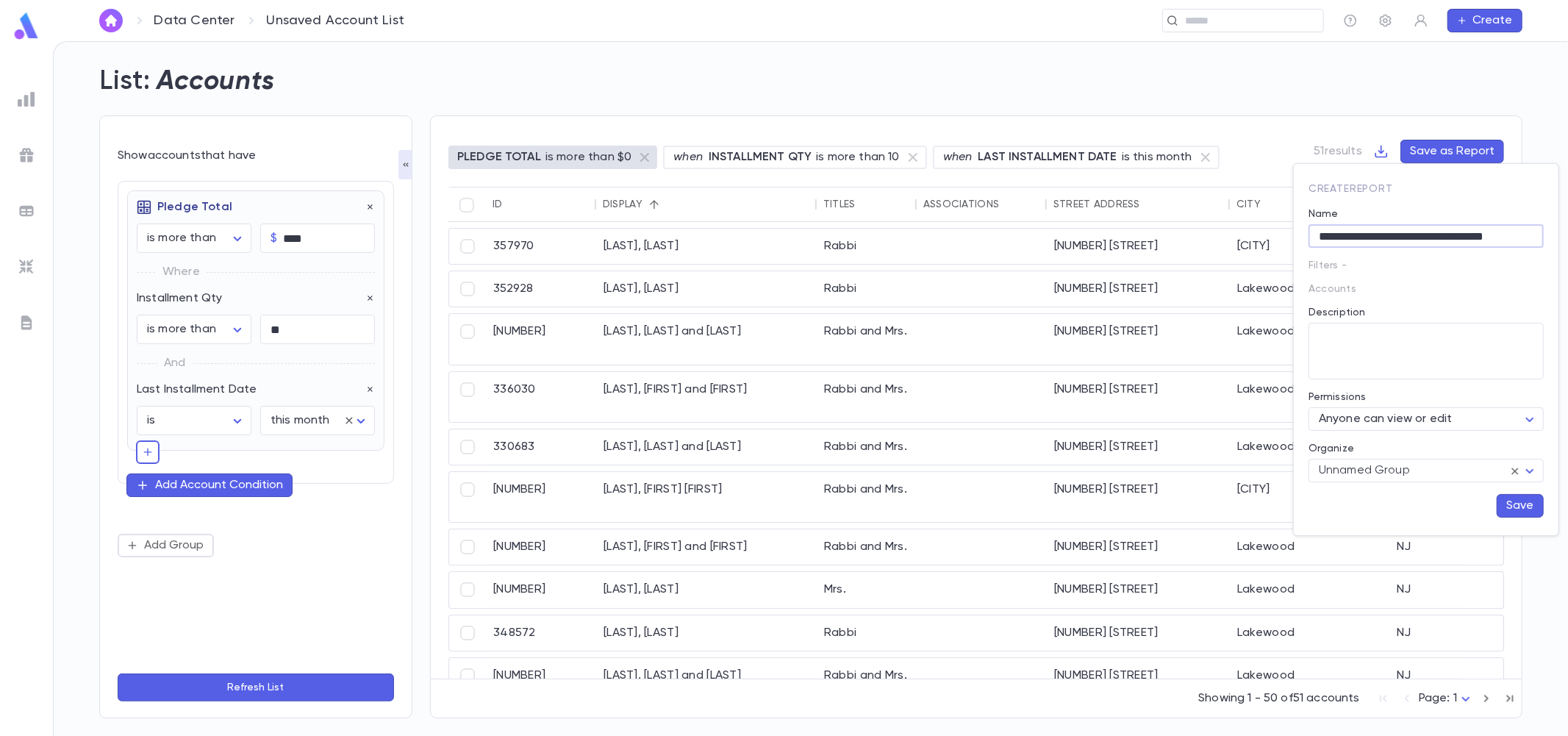 type on "**********" 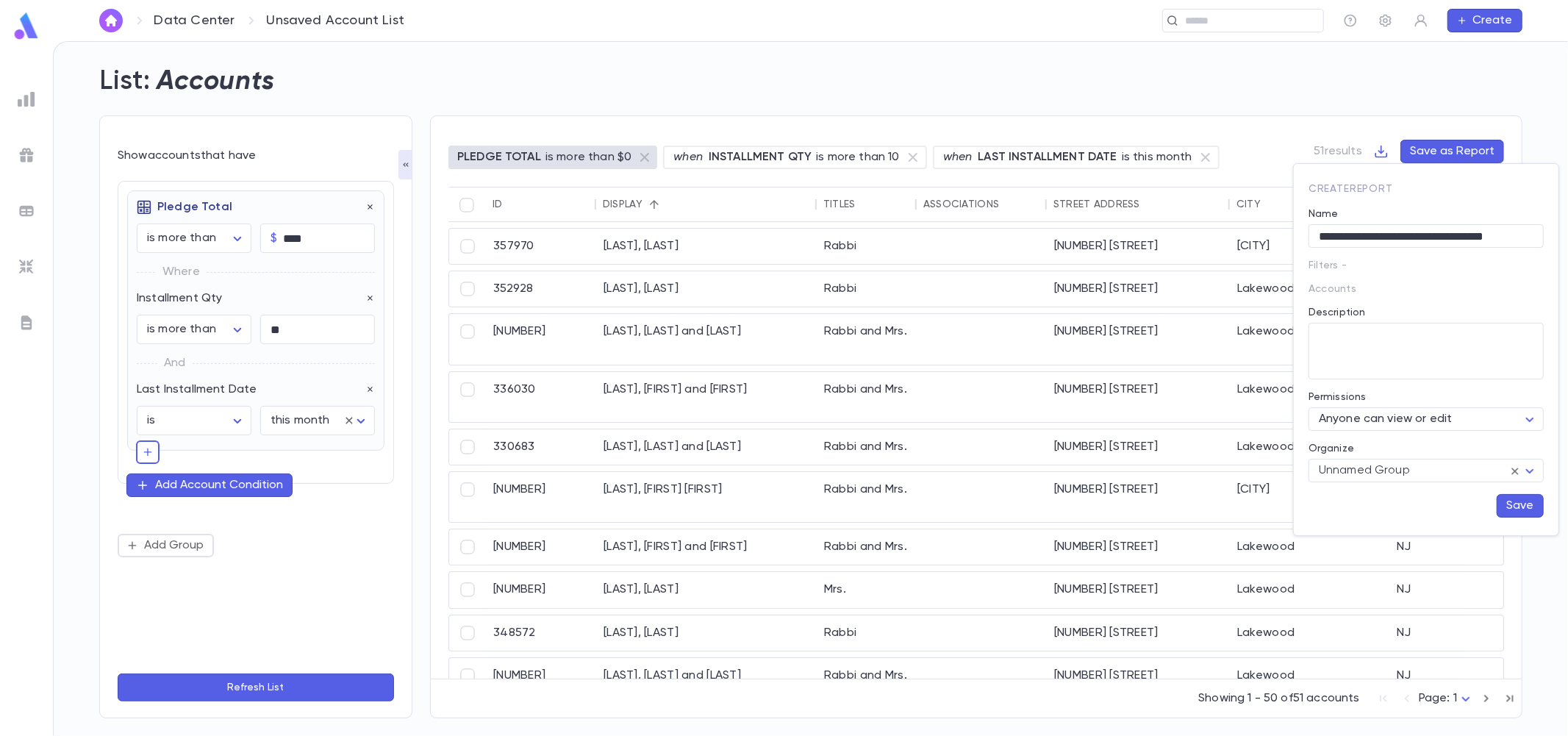 click on "Save" at bounding box center (1520, 506) 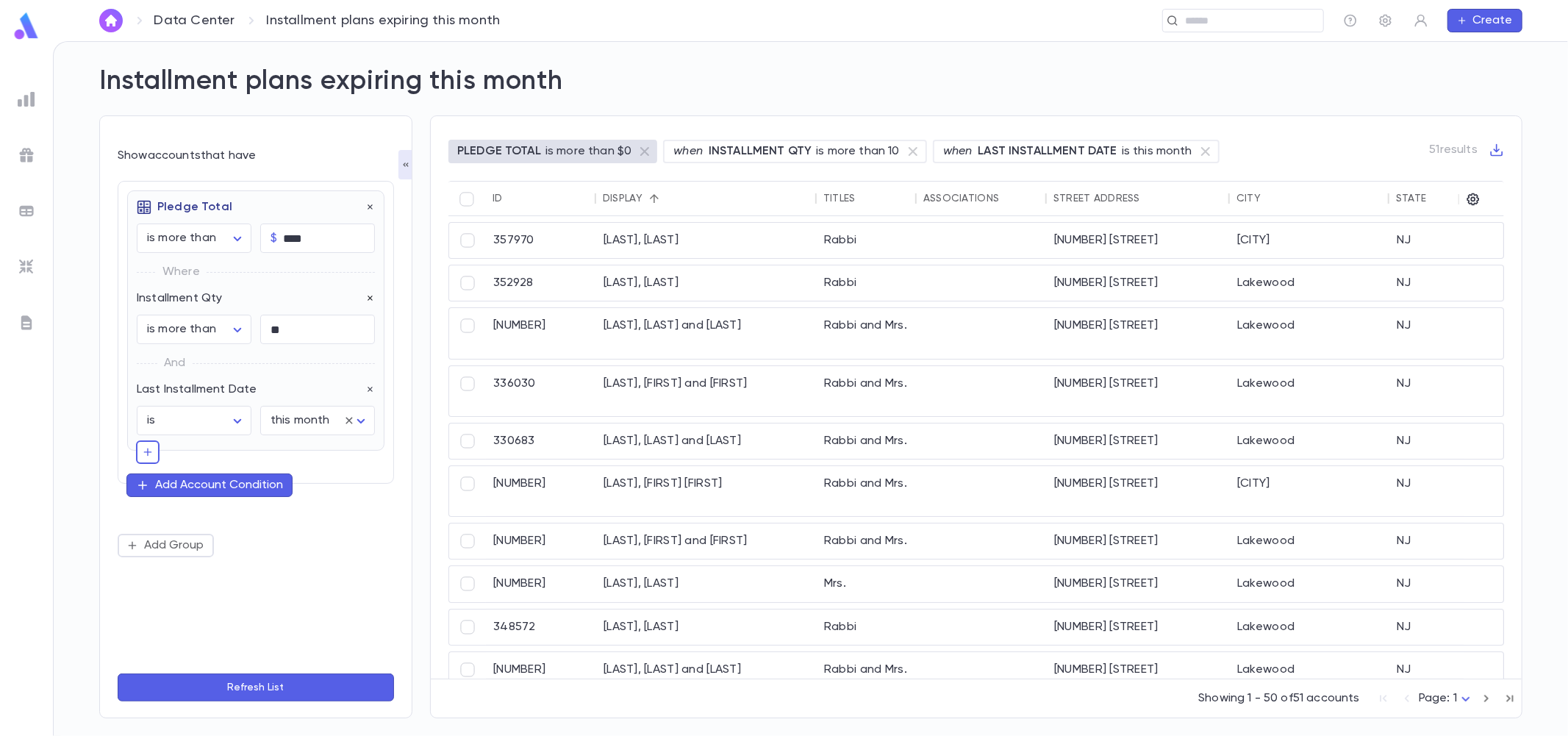 click 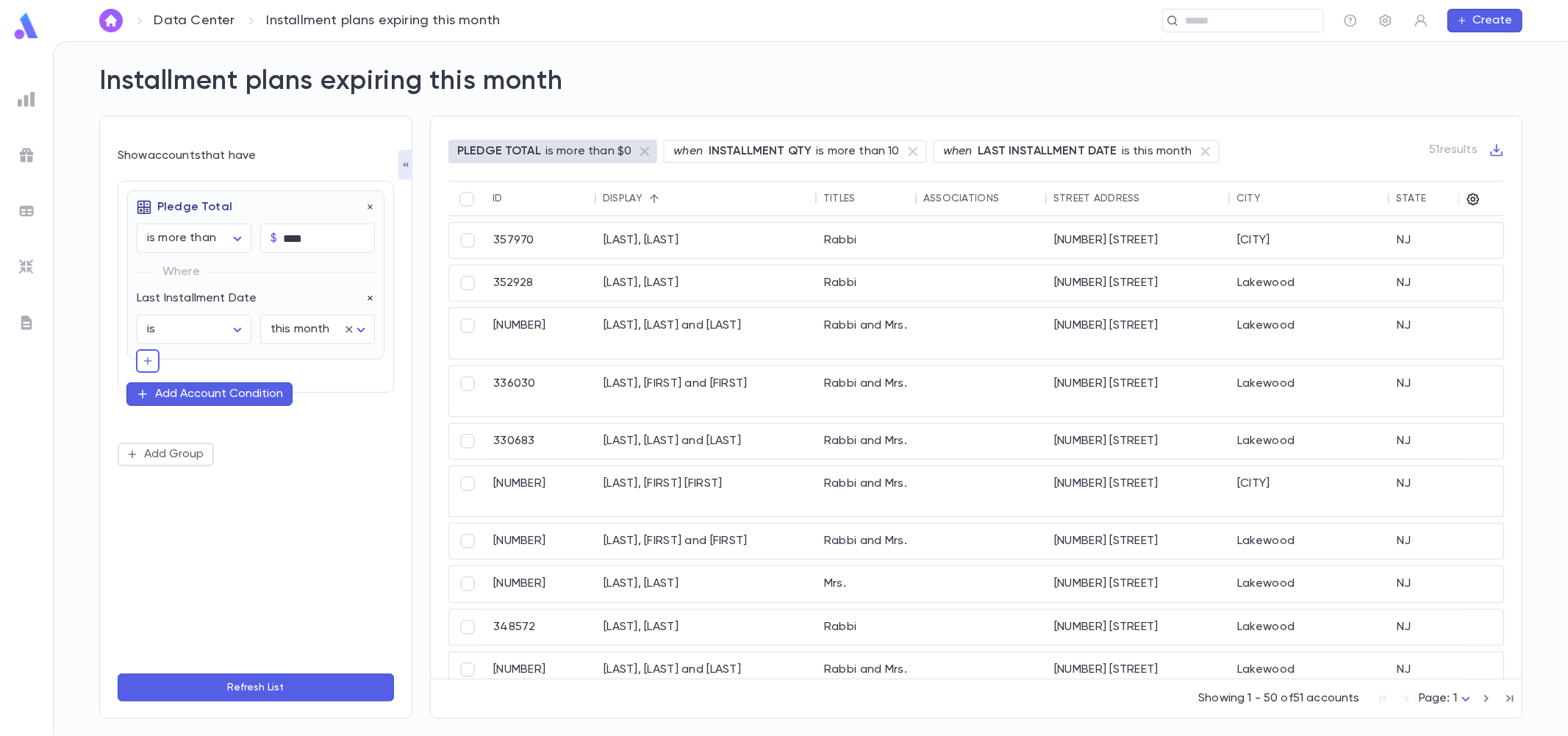 click 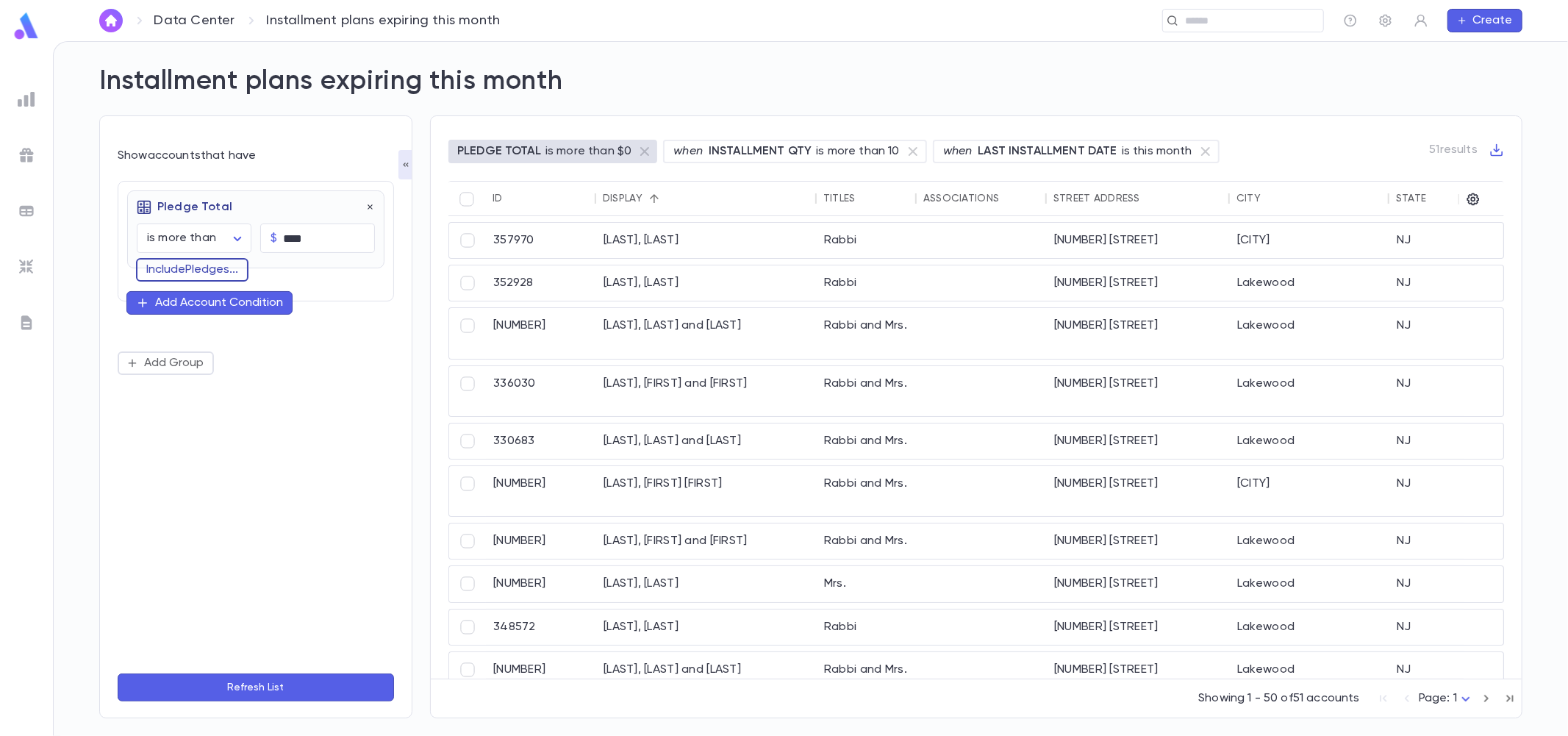 click on "Include  Pledges ..." at bounding box center [192, 270] 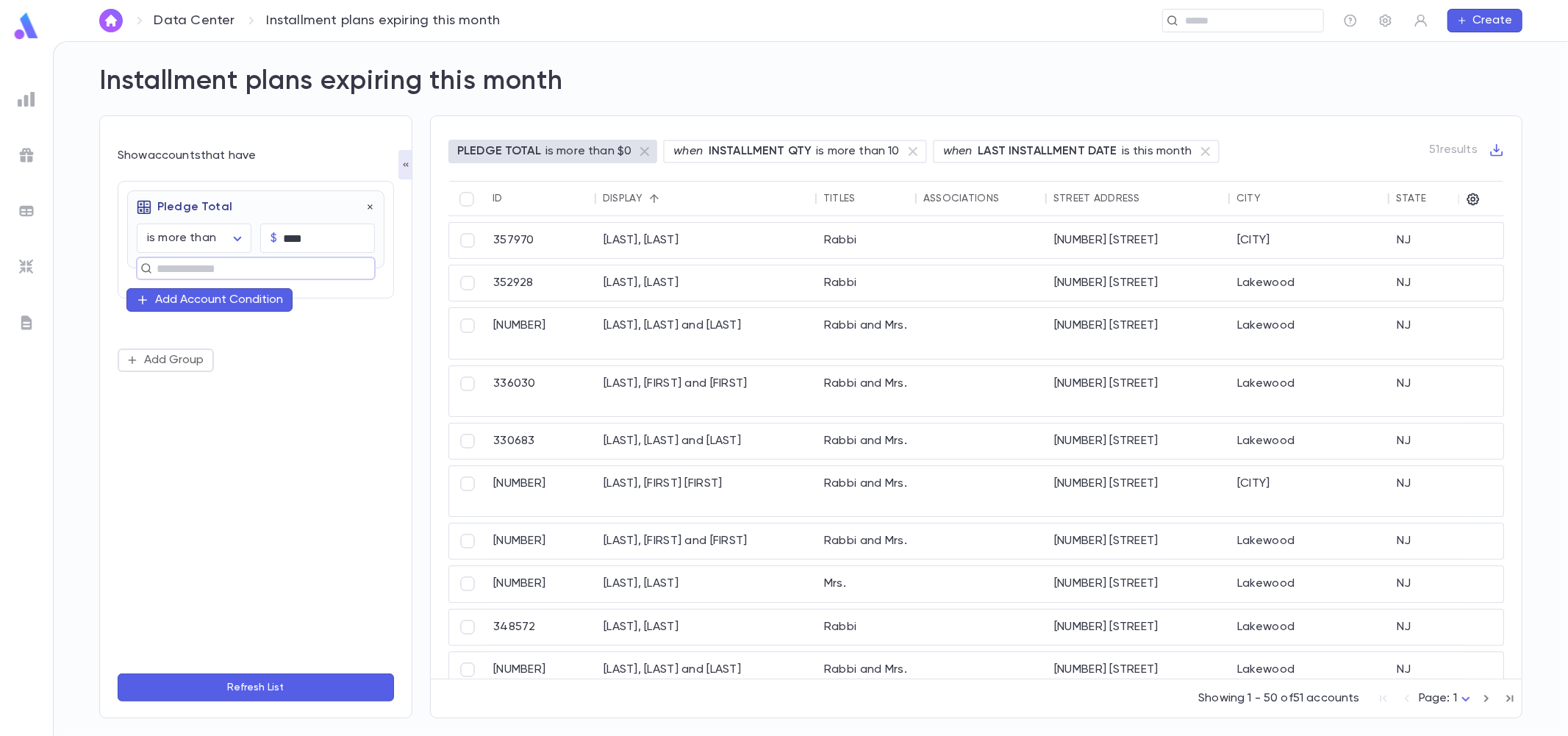 click at bounding box center [249, 268] 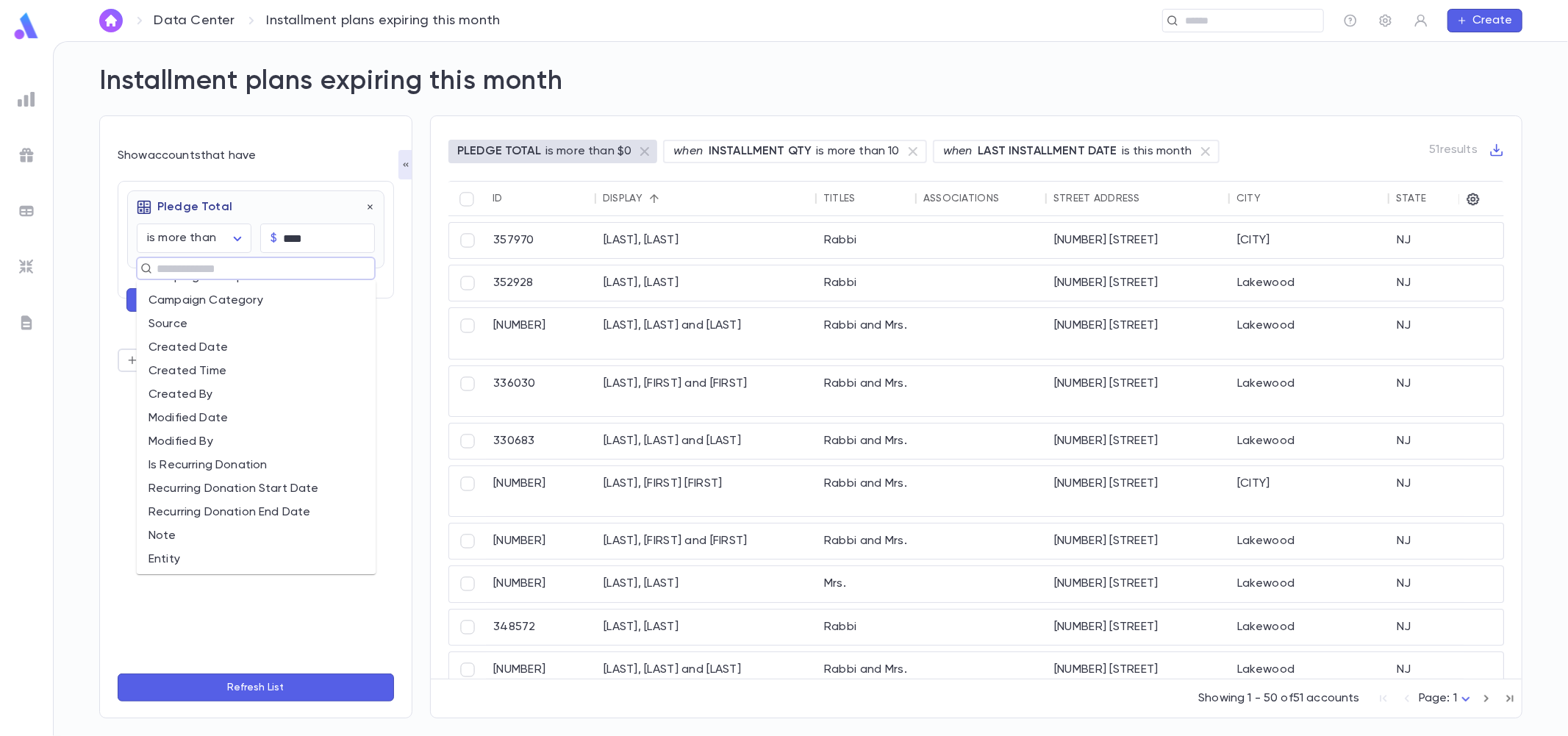 scroll, scrollTop: 408, scrollLeft: 0, axis: vertical 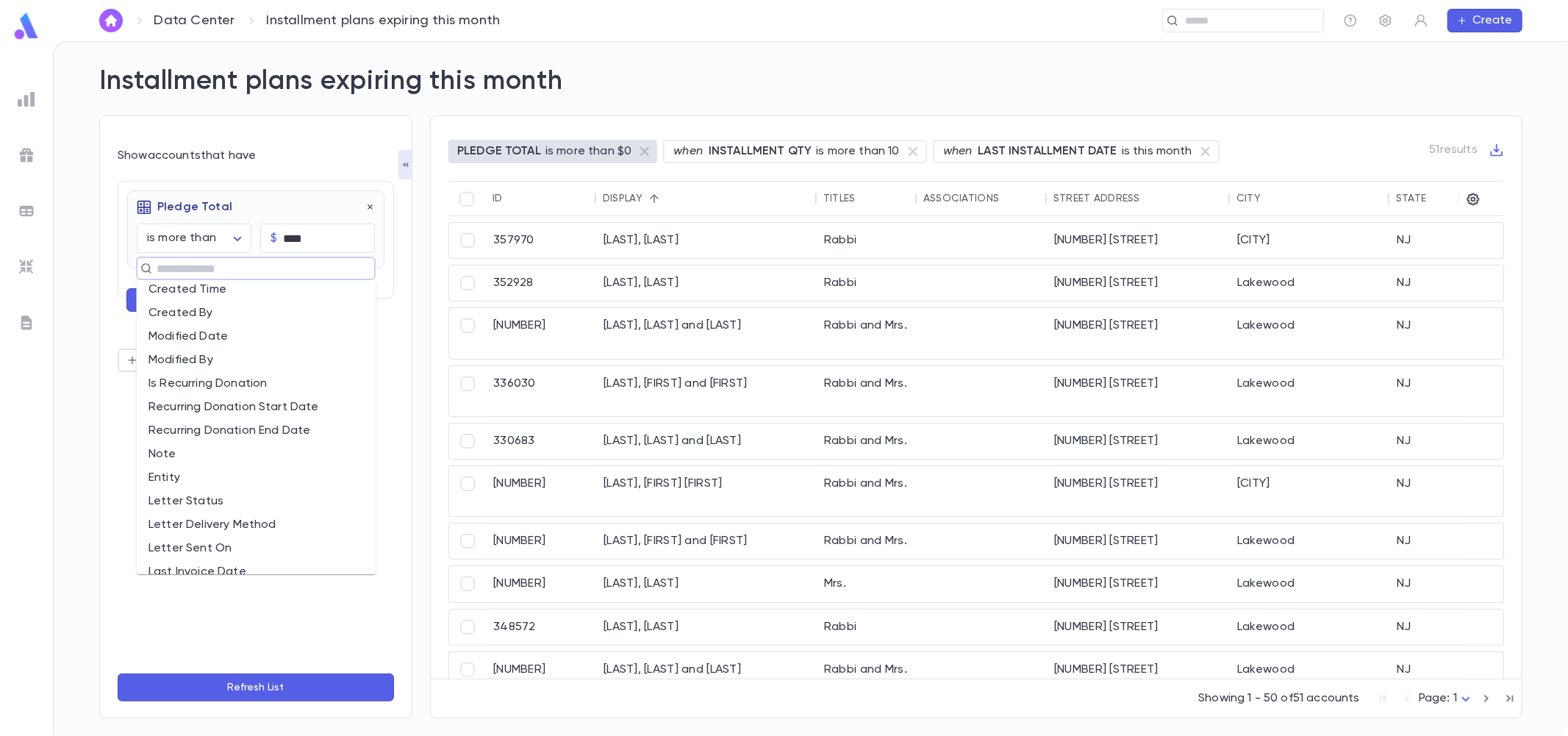 click on "Recurring Donation End Date" at bounding box center (257, 431) 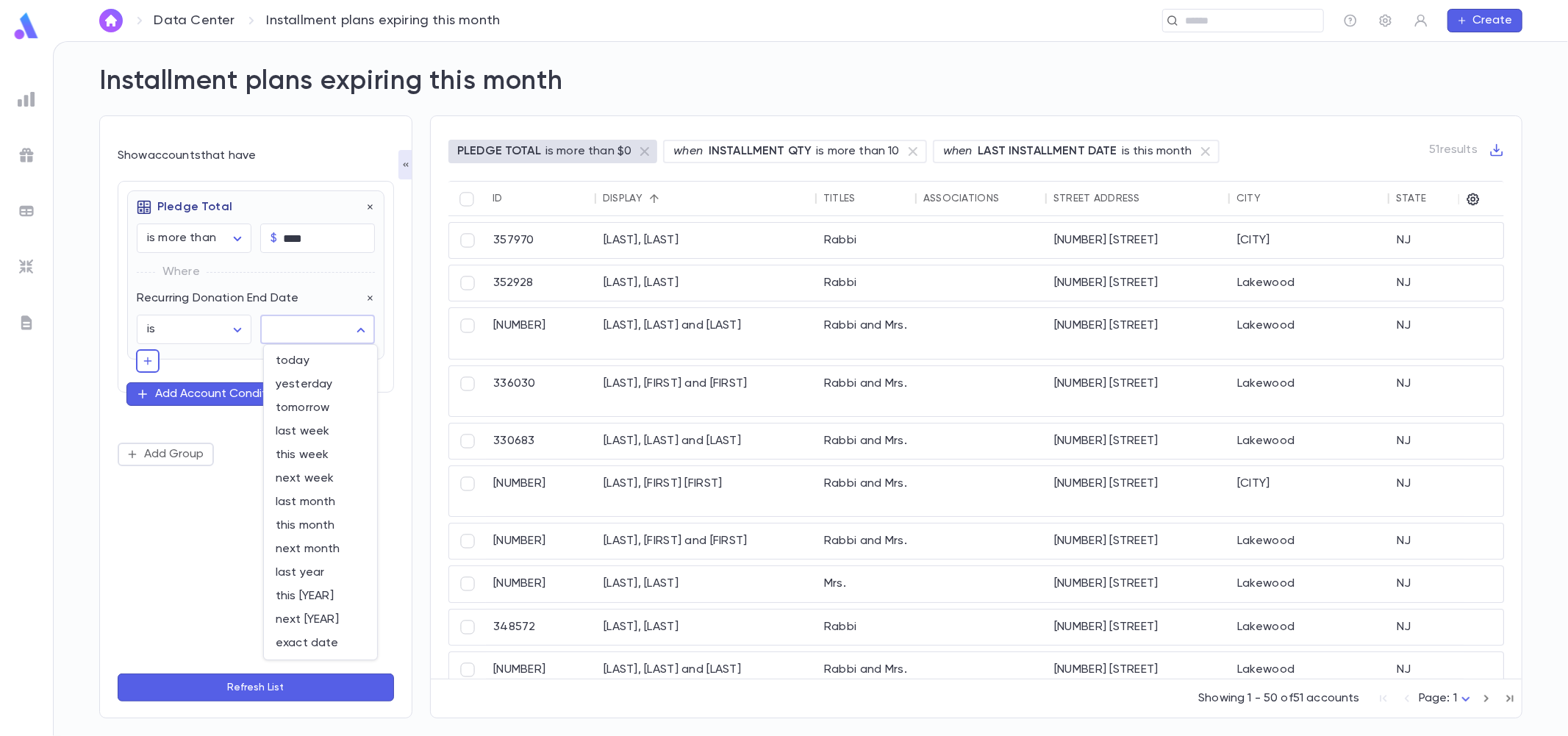 click on "**********" at bounding box center (784, 388) 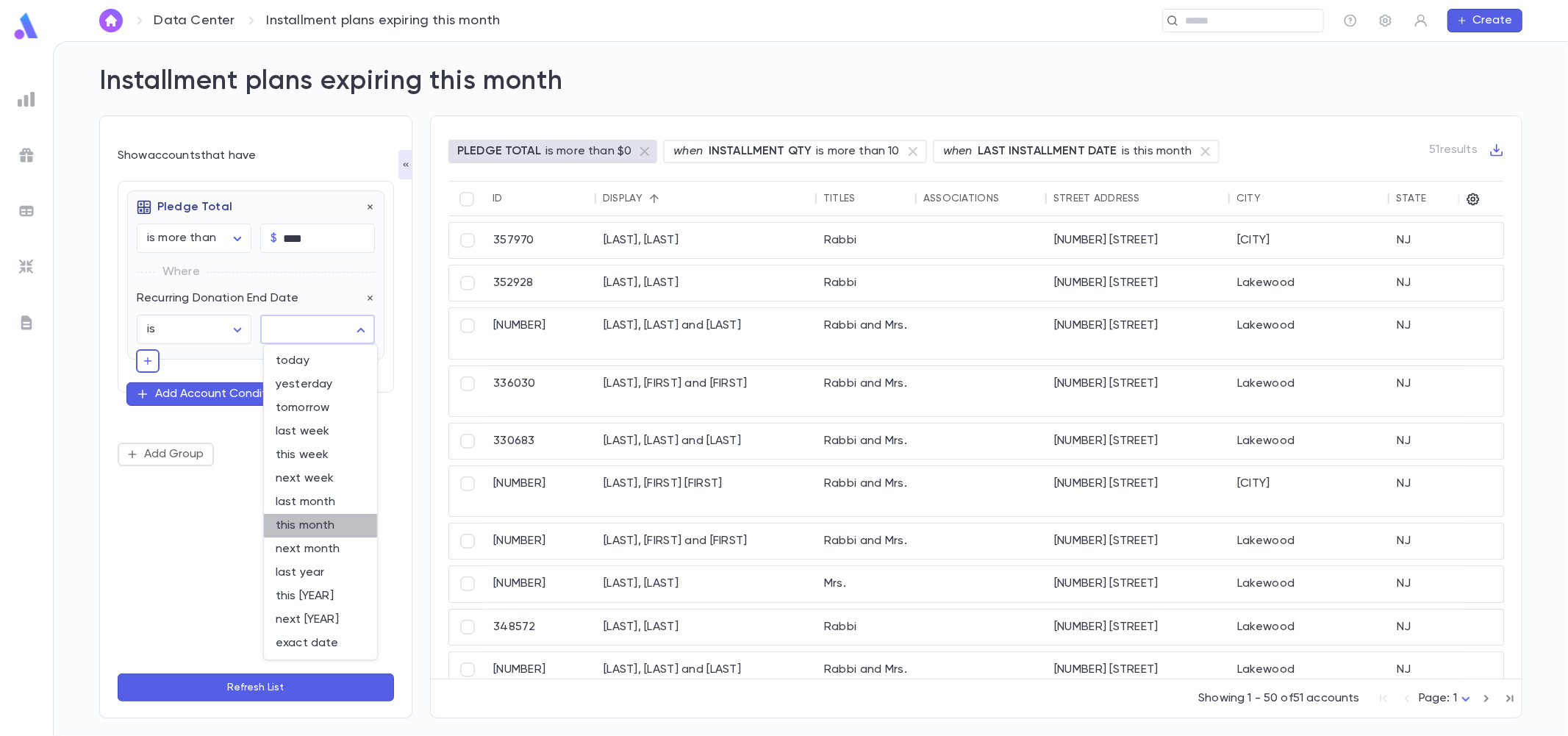 click on "this month" at bounding box center [321, 526] 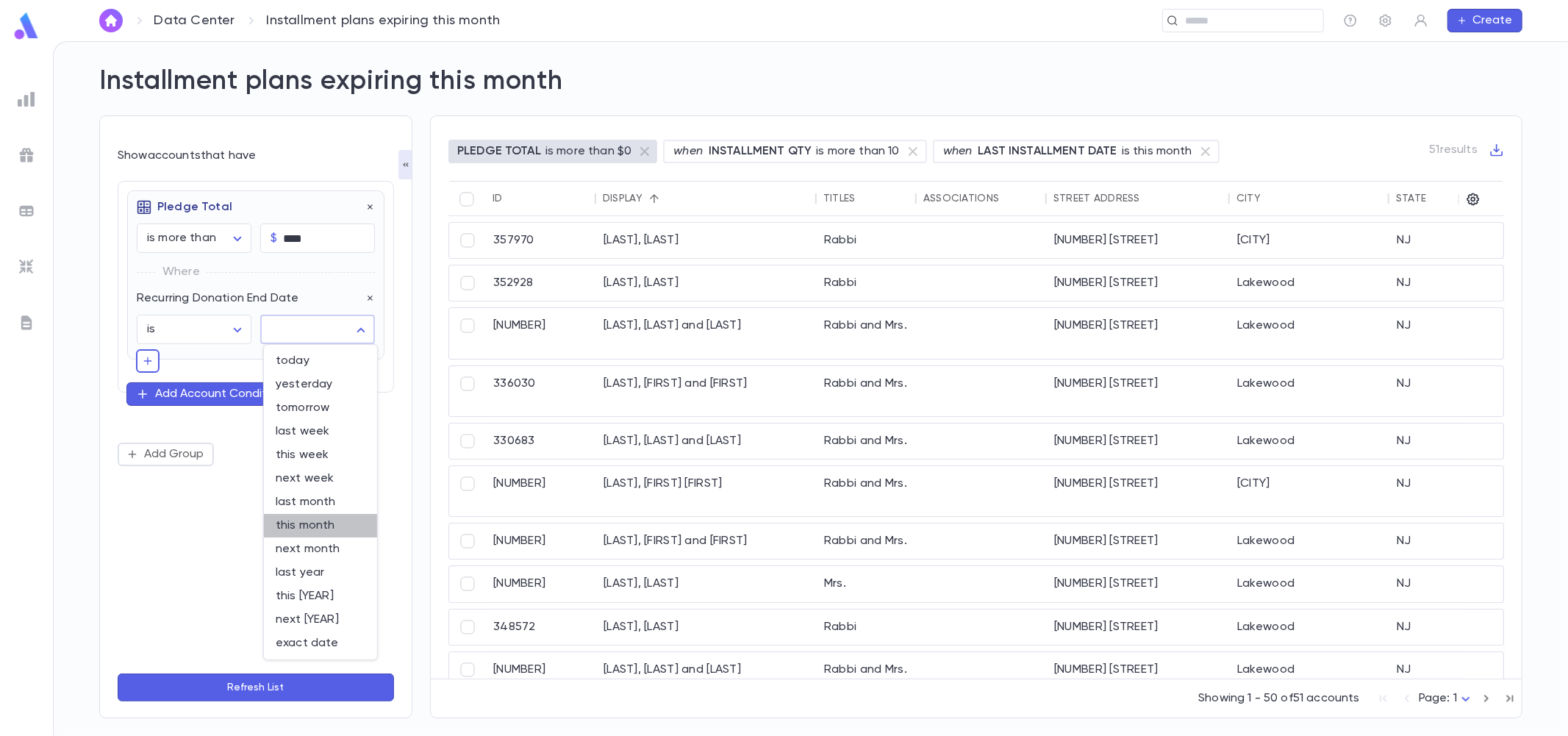 type on "*********" 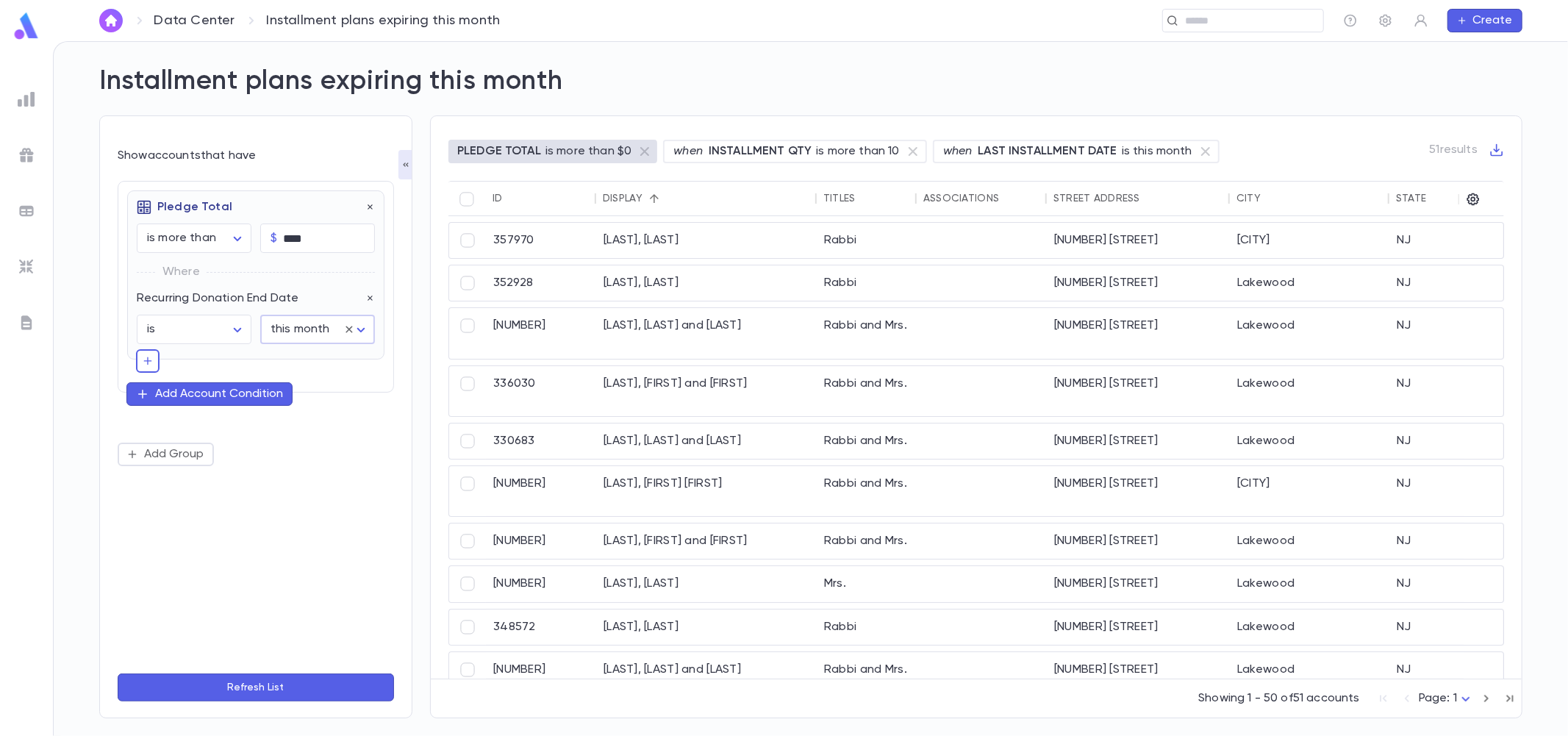 click on "Refresh List" at bounding box center (256, 687) 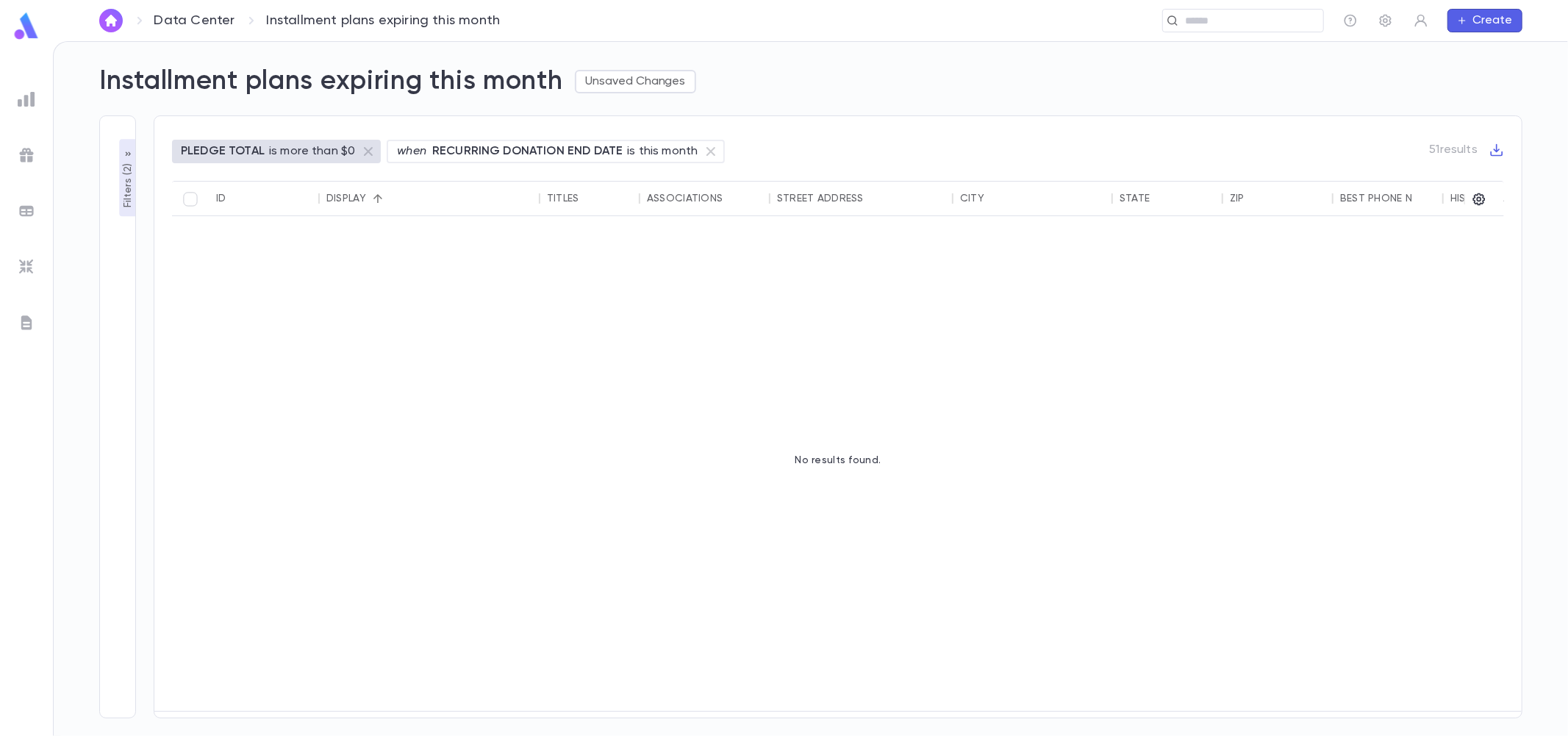 click on "Filters ( 2 )" at bounding box center [128, 184] 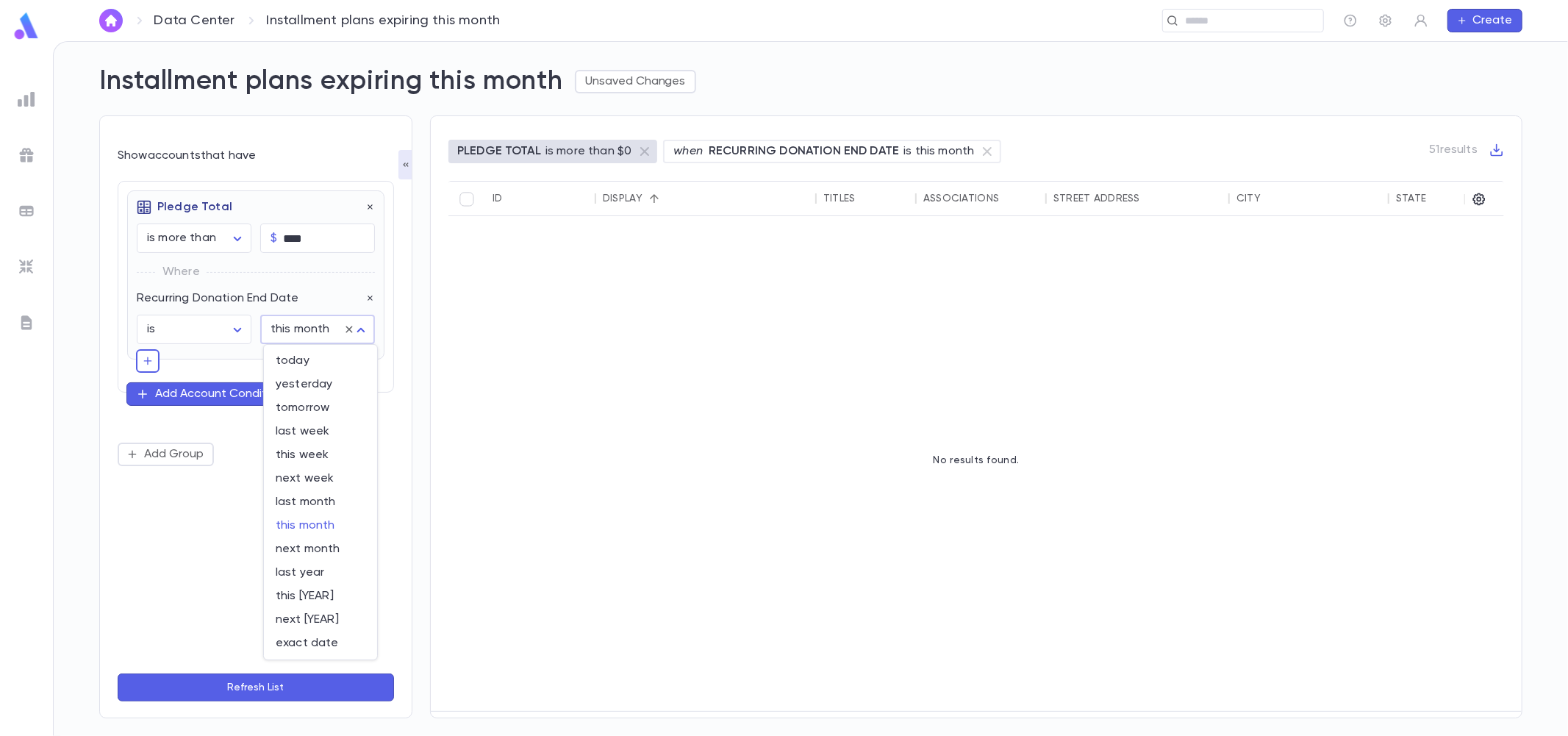 click on "**********" at bounding box center [784, 388] 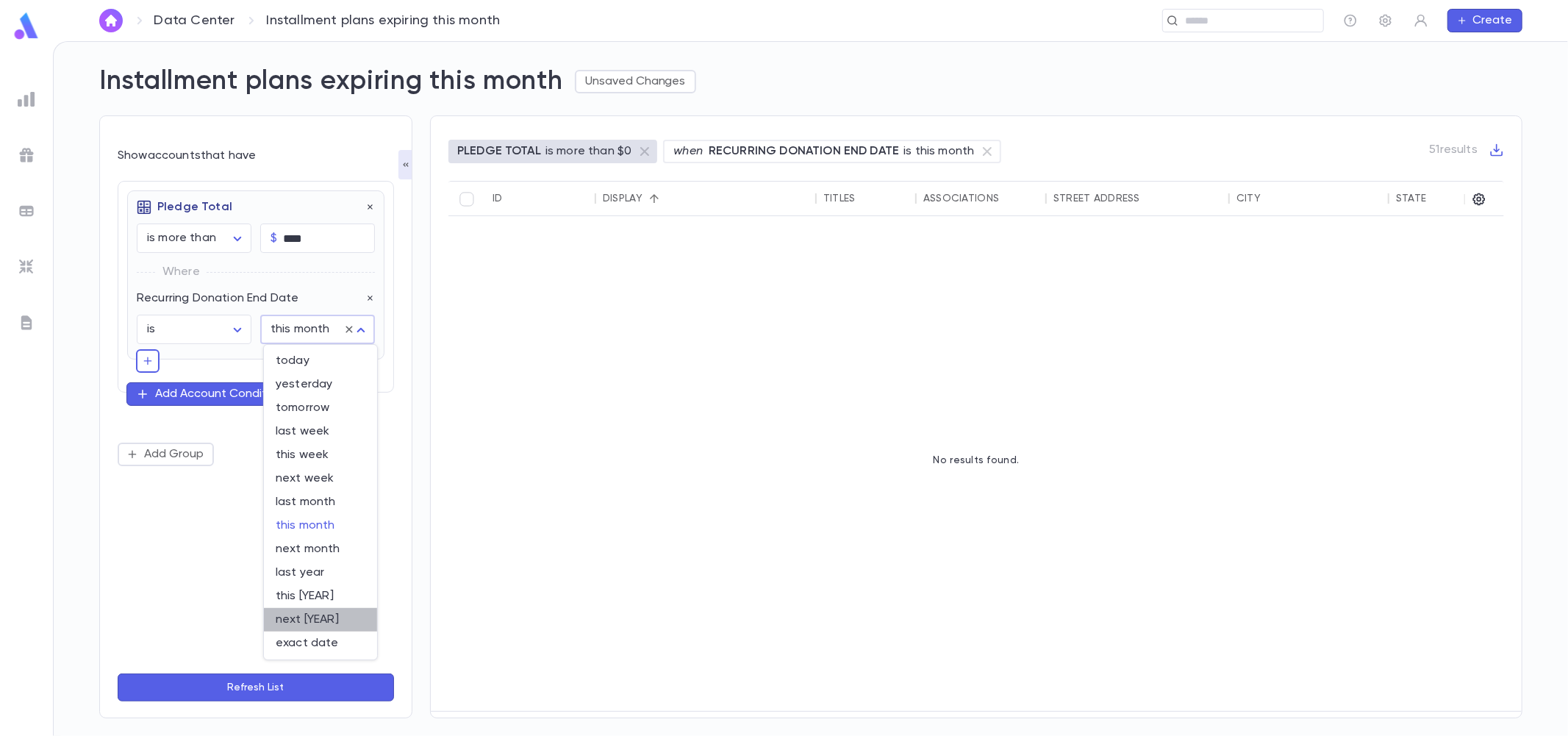 click on "next year" at bounding box center [321, 620] 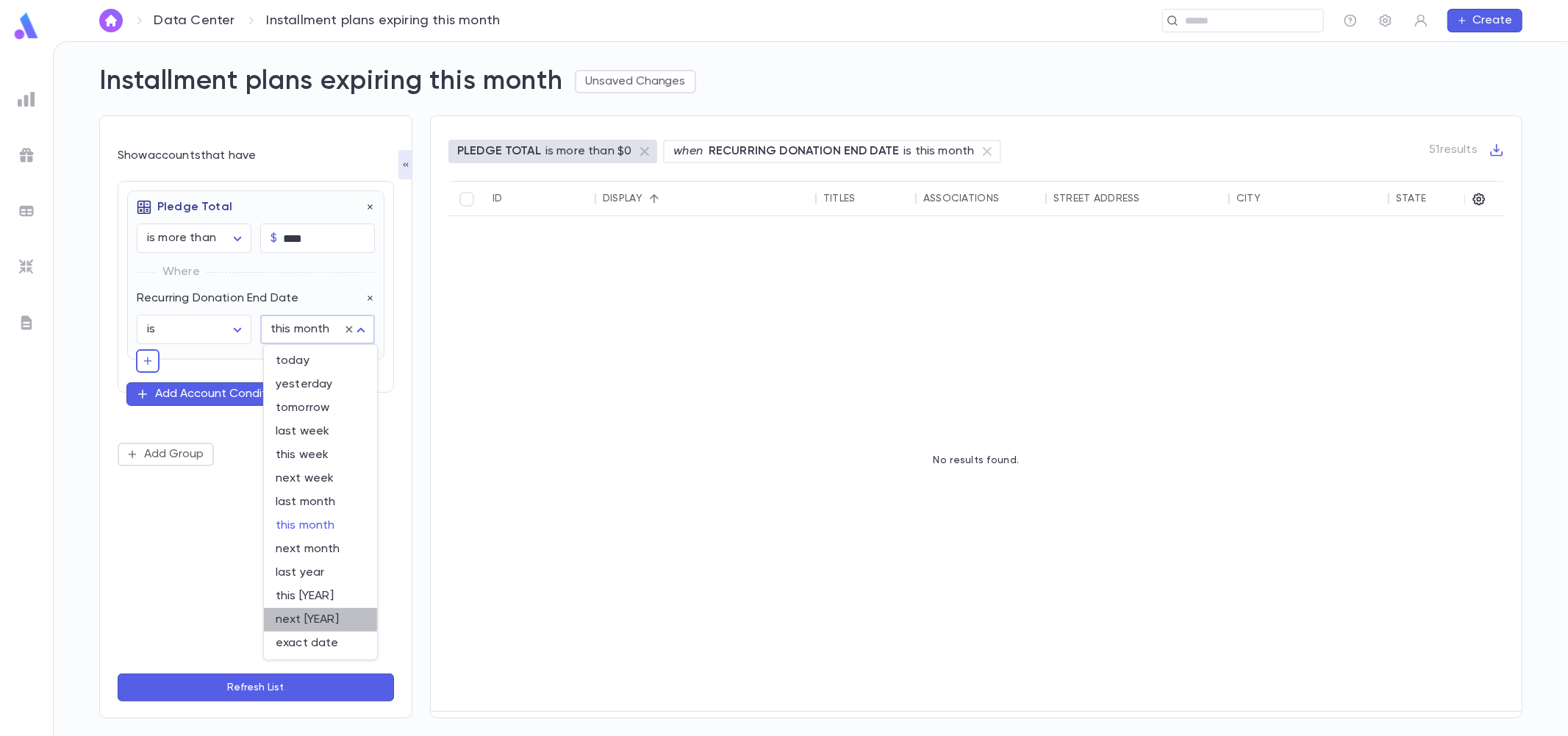 type on "********" 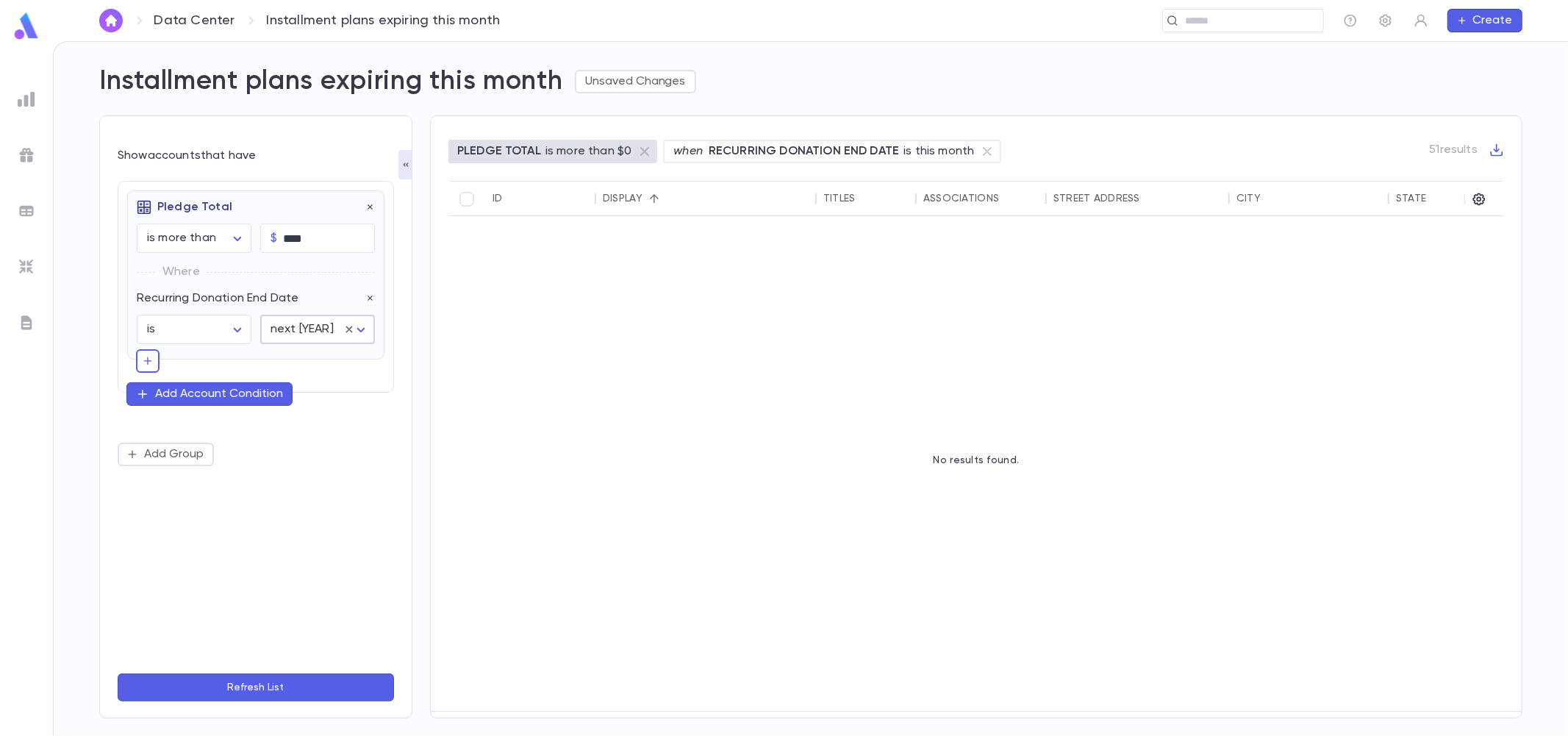 click on "Refresh List" at bounding box center (256, 687) 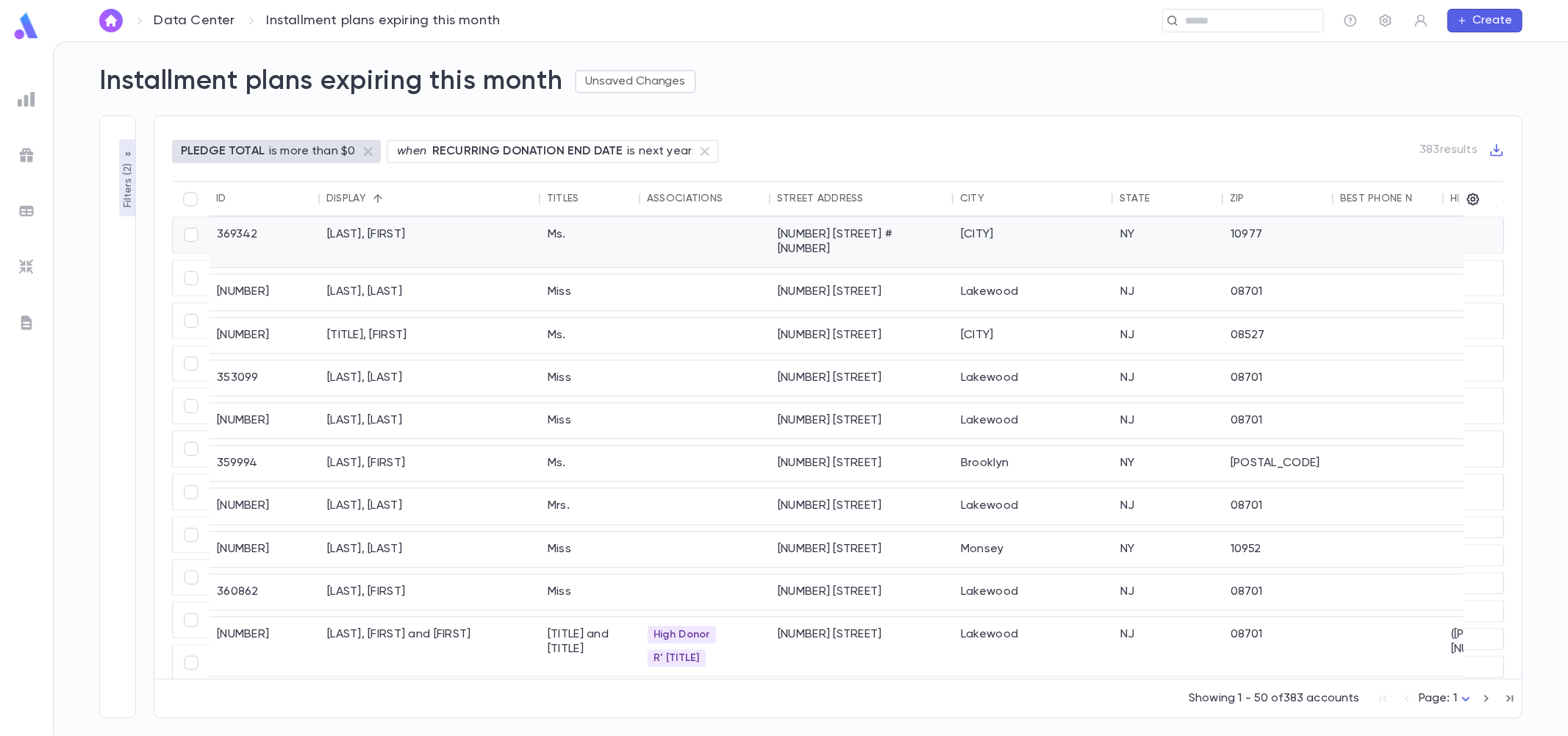 scroll, scrollTop: 490, scrollLeft: 0, axis: vertical 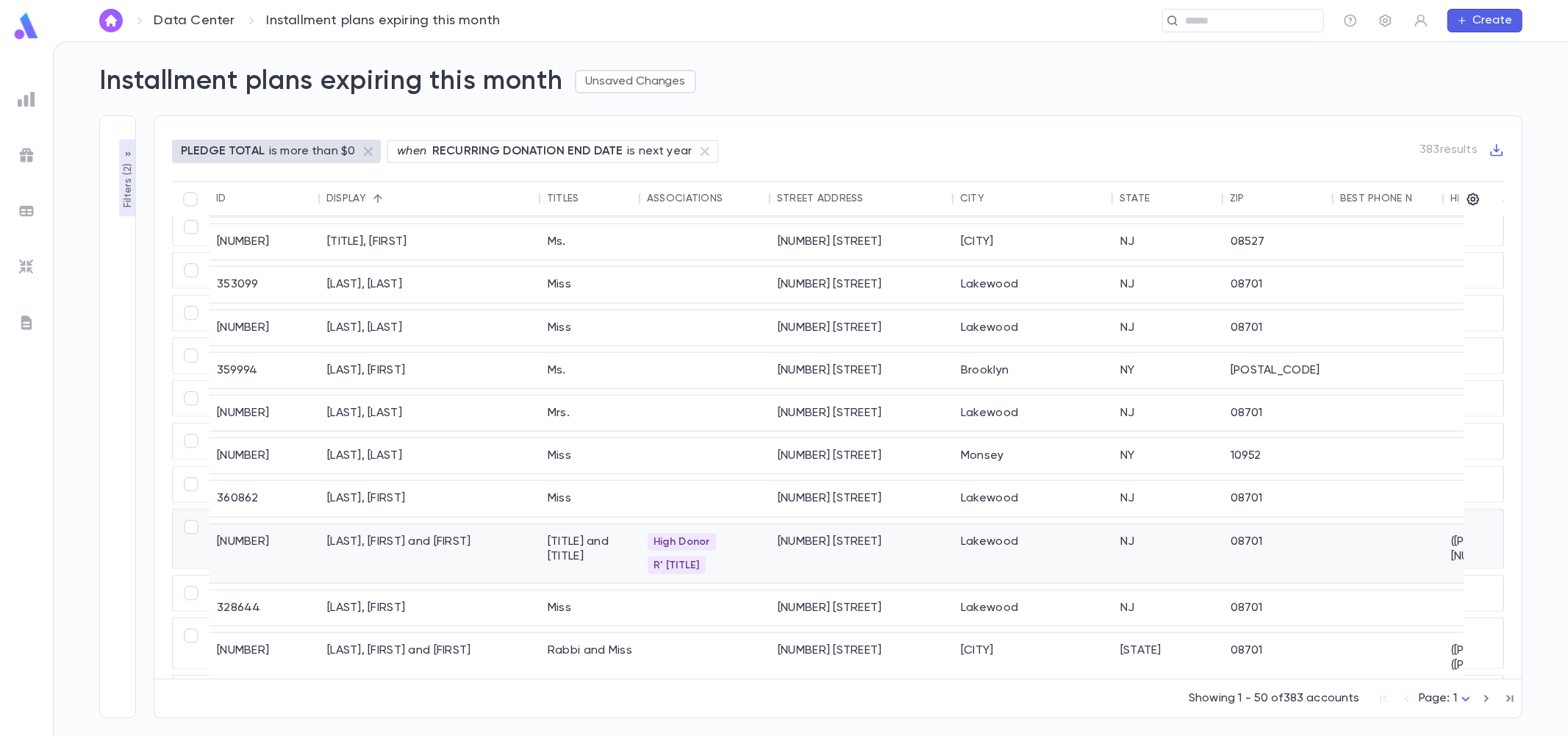 click on "[LAST], [FIRST] and [LAST]" at bounding box center [430, 553] 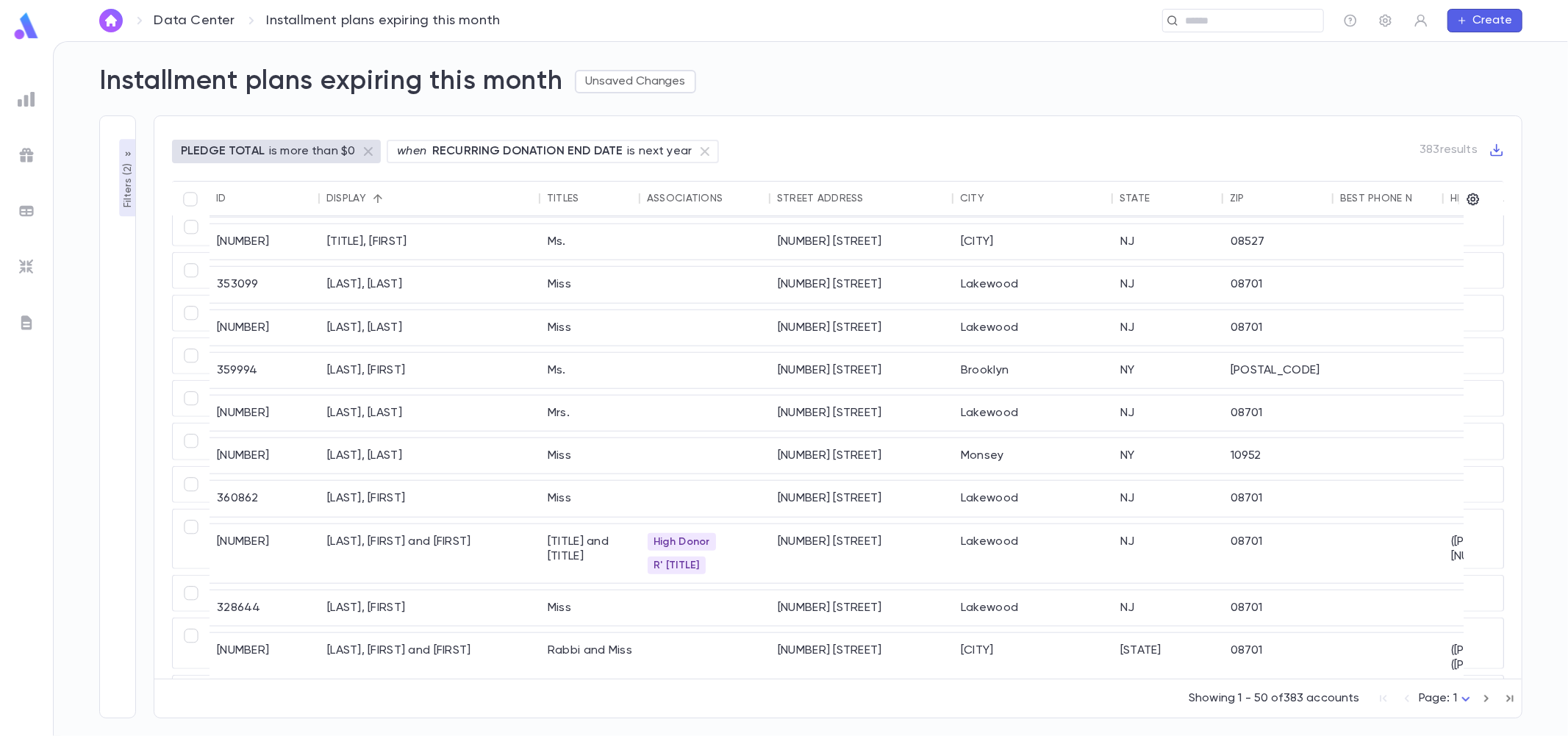 click at bounding box center [26, 99] 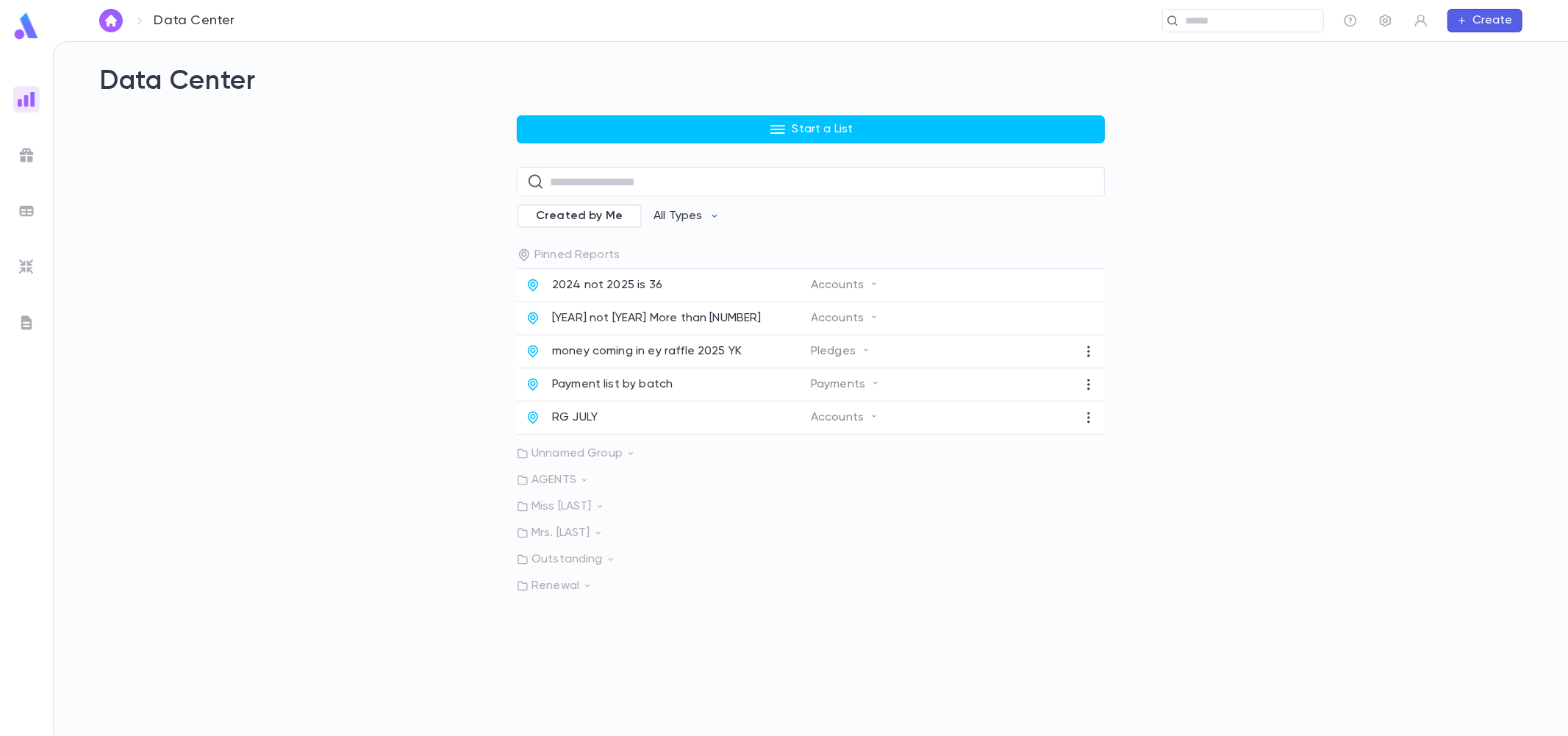 click on "AGENTS" at bounding box center [811, 480] 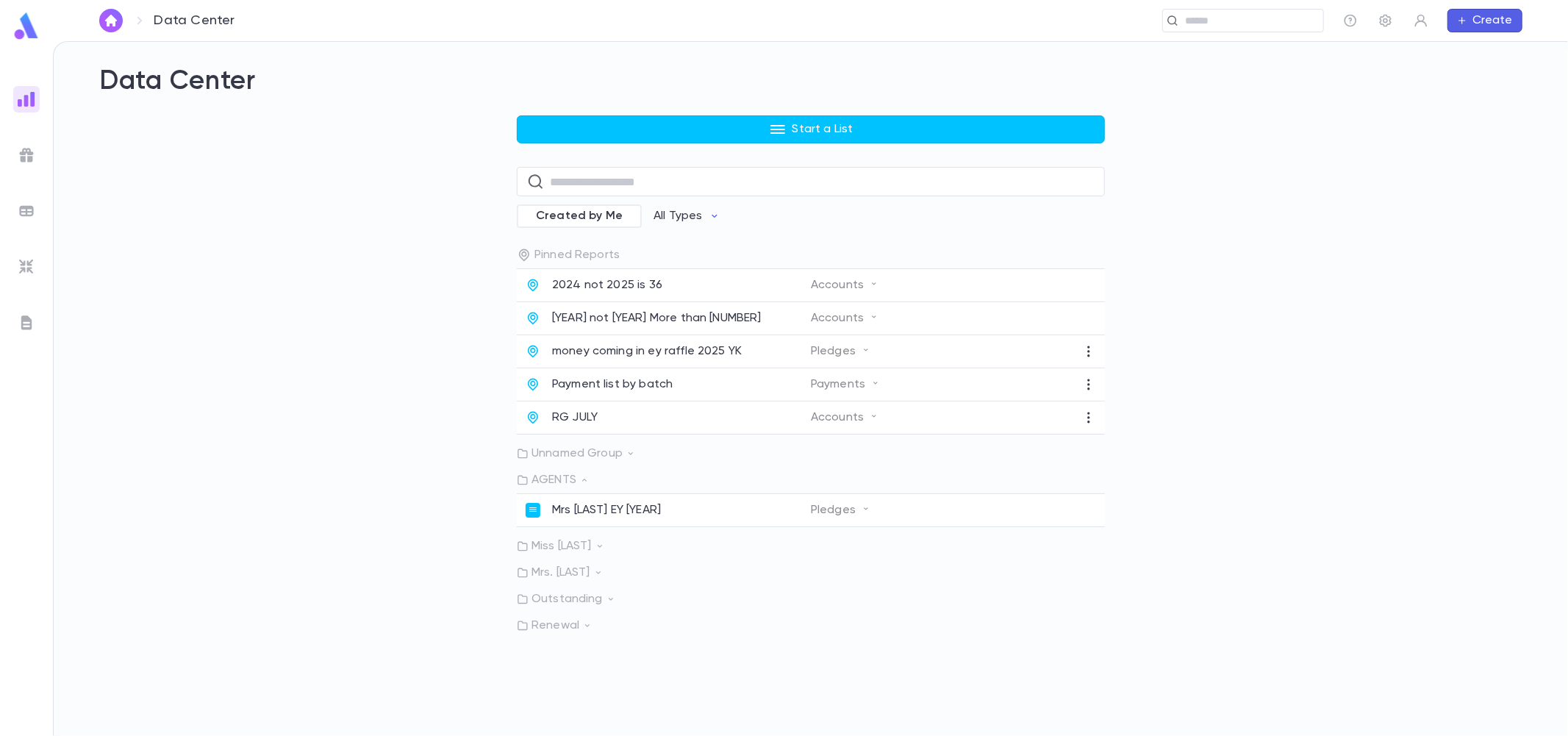 click on "Unnamed Group" at bounding box center (811, 454) 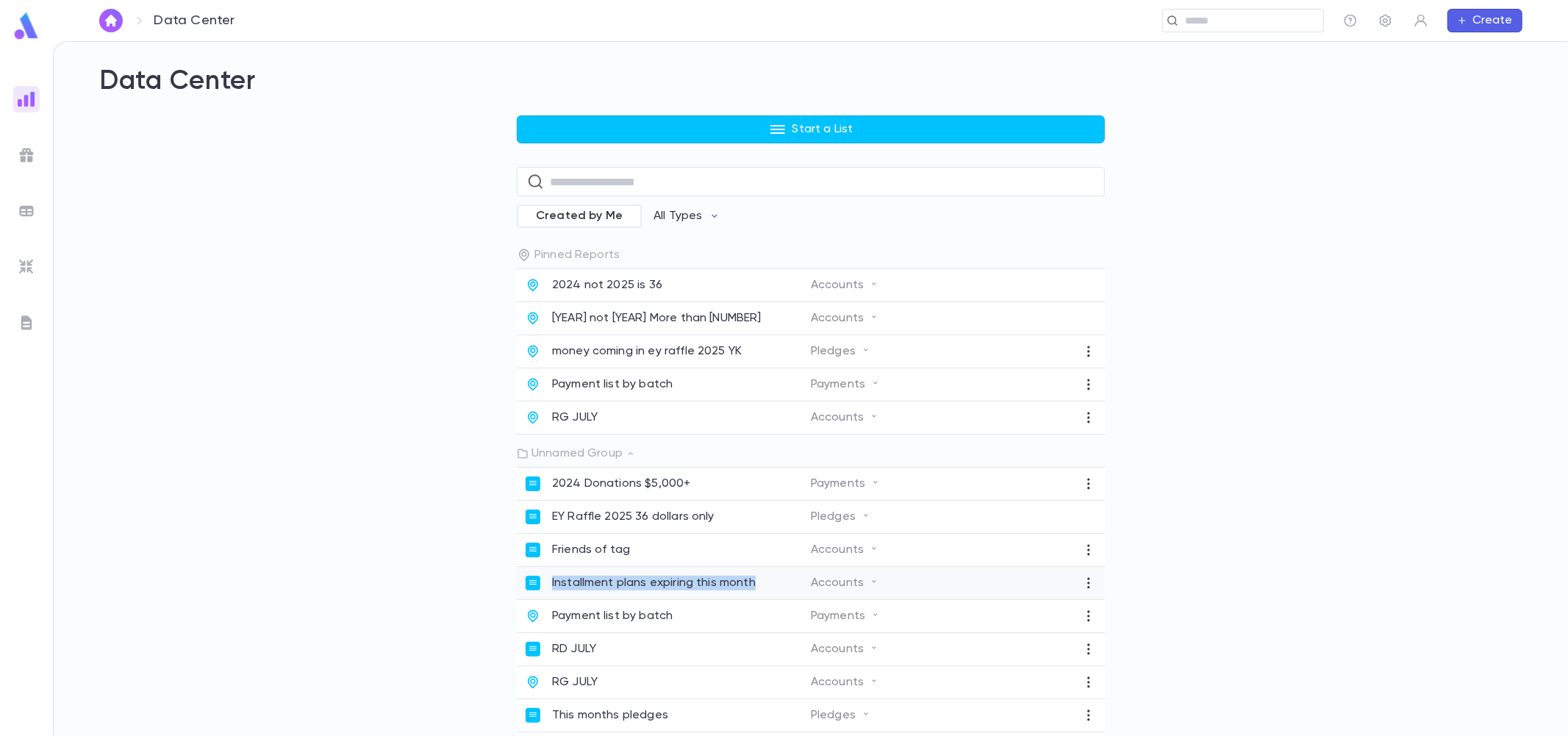 drag, startPoint x: 767, startPoint y: 590, endPoint x: 548, endPoint y: 593, distance: 219.02055 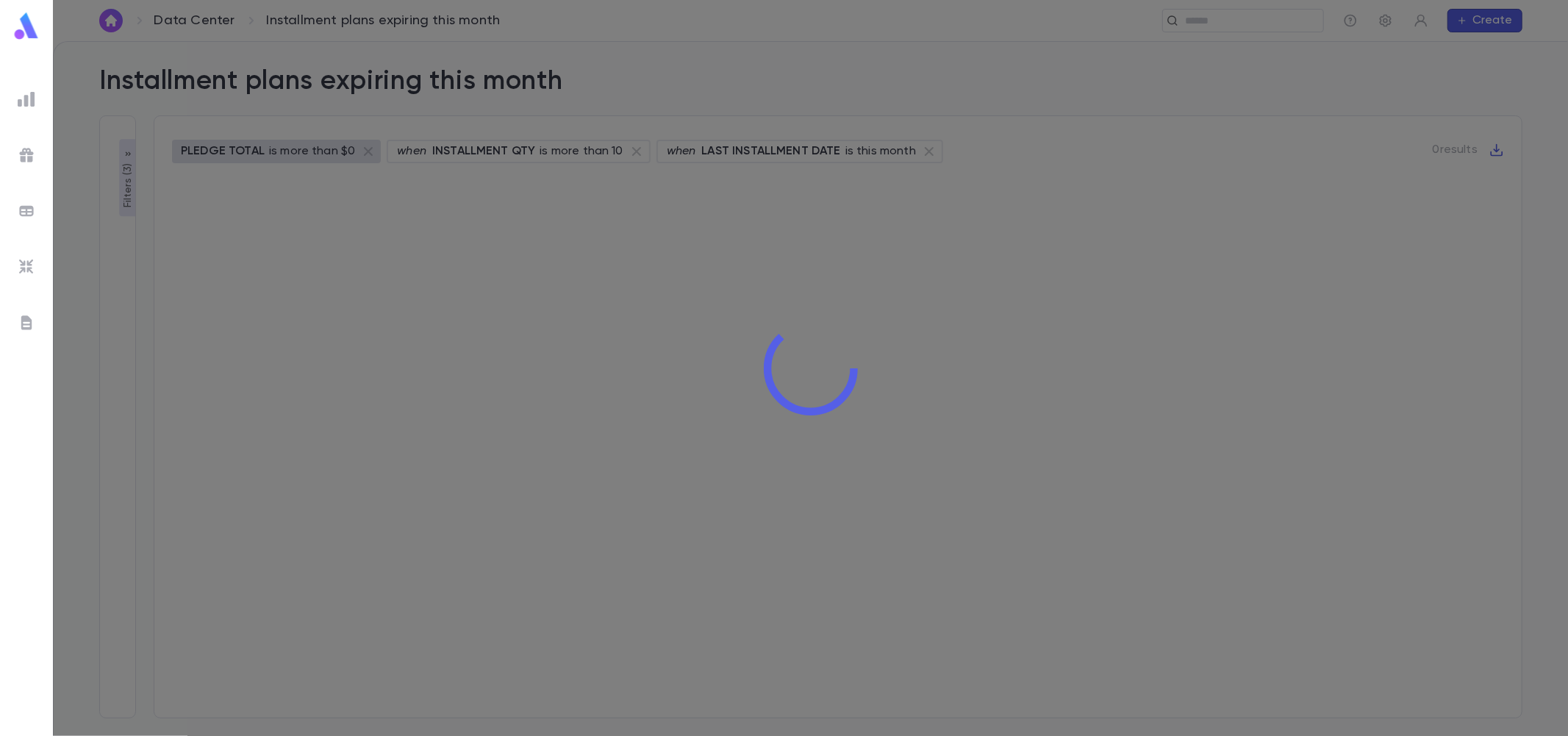 click at bounding box center (810, 368) 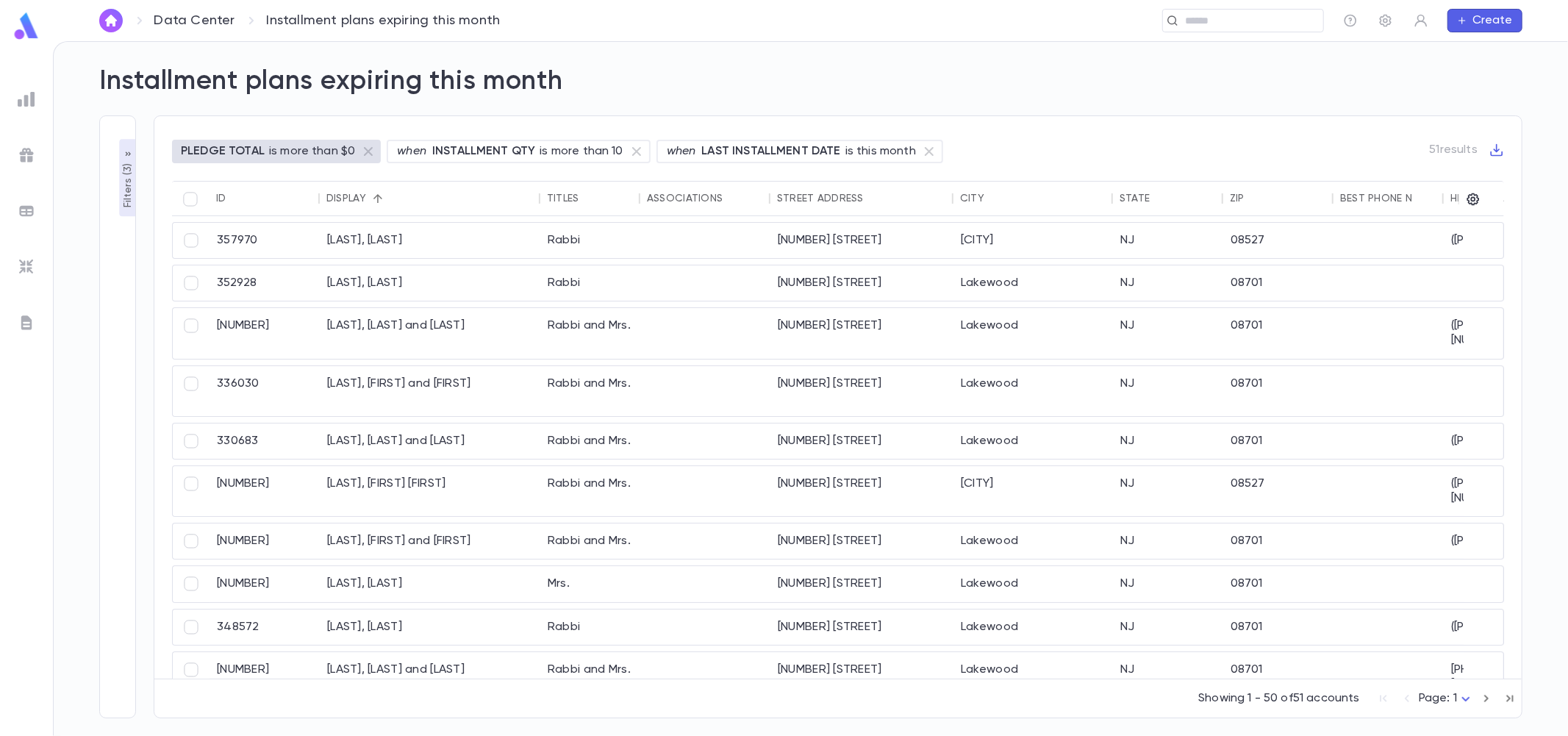 click at bounding box center (26, 26) 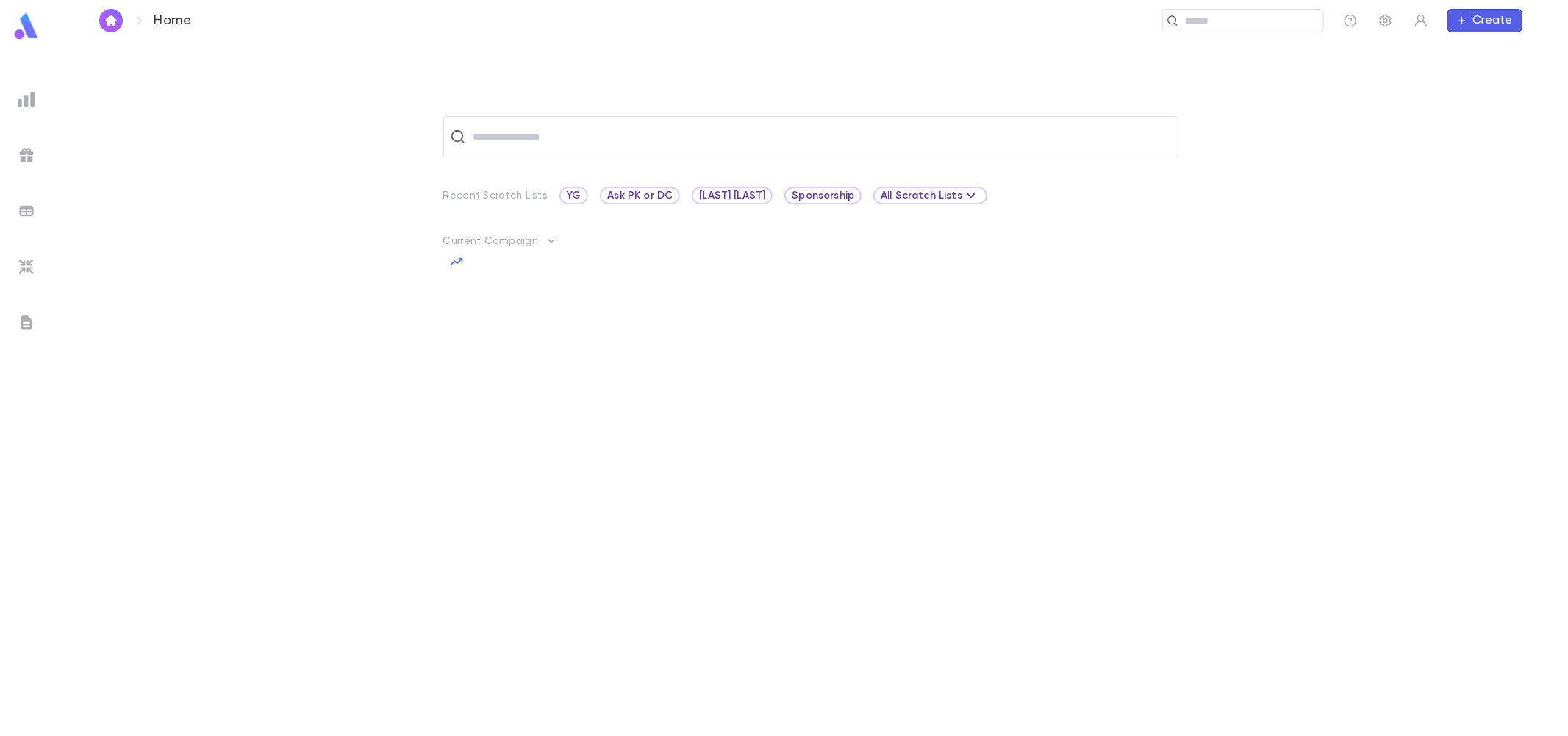click at bounding box center (26, 99) 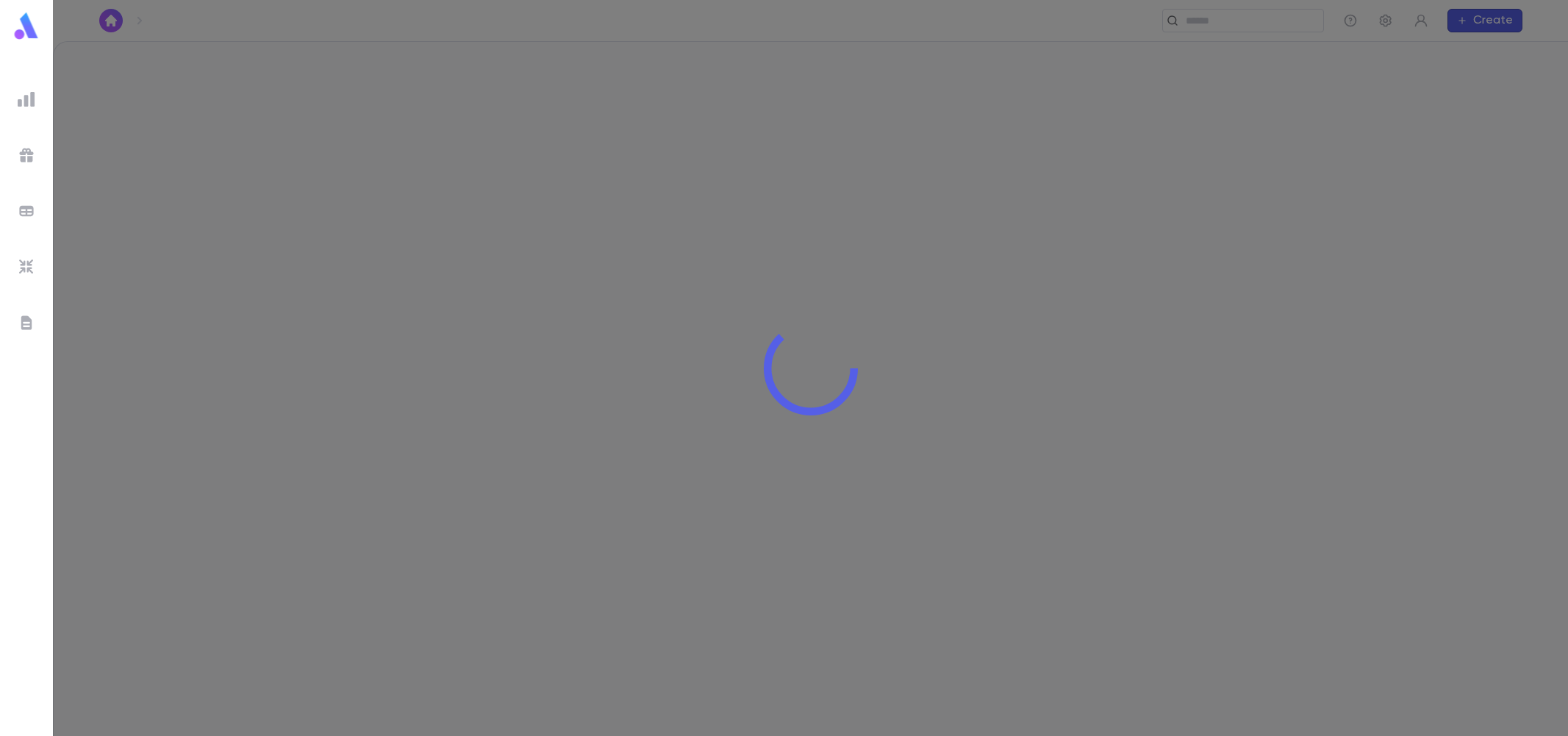 scroll, scrollTop: 0, scrollLeft: 0, axis: both 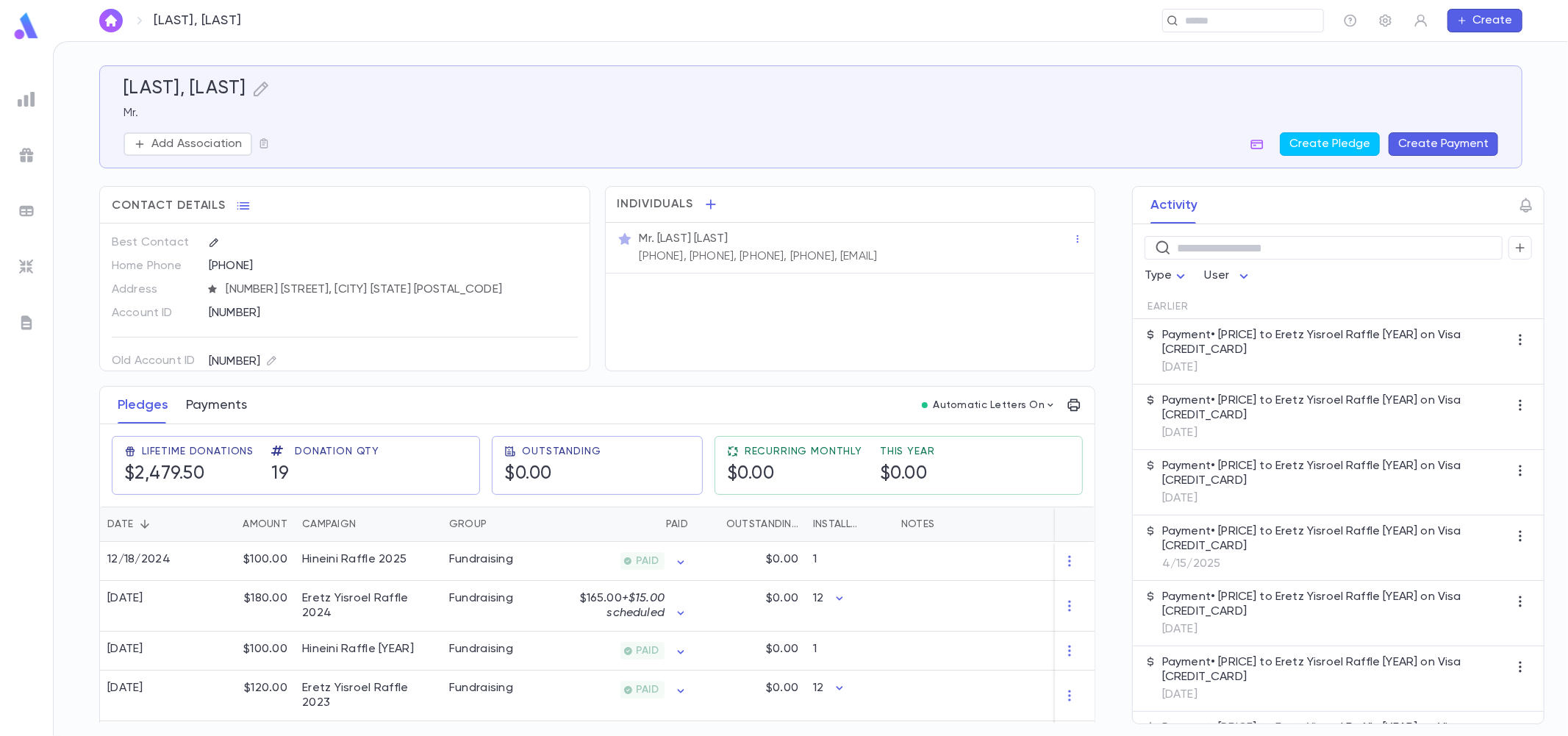 click on "Payments" at bounding box center [216, 405] 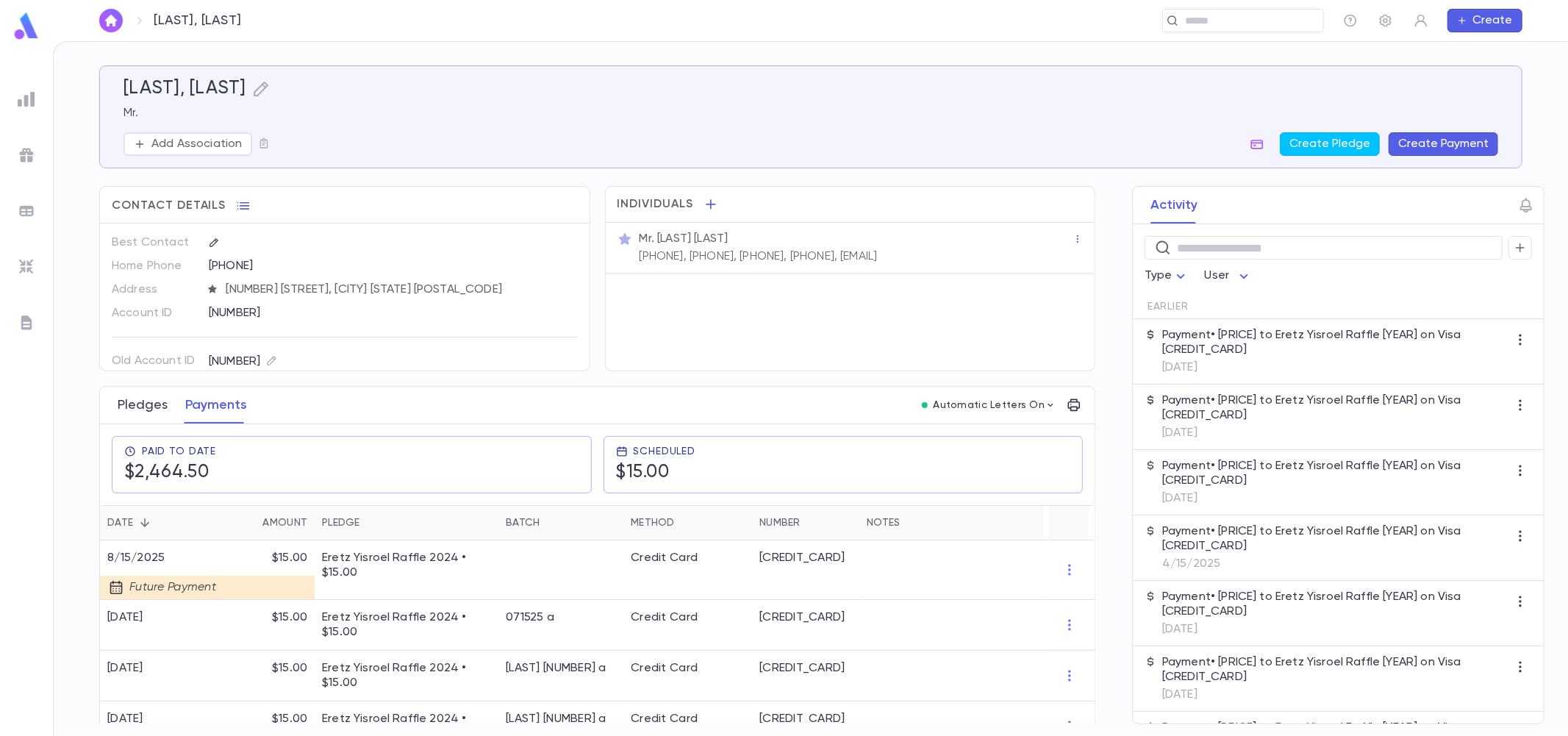 click on "Pledges" at bounding box center [143, 405] 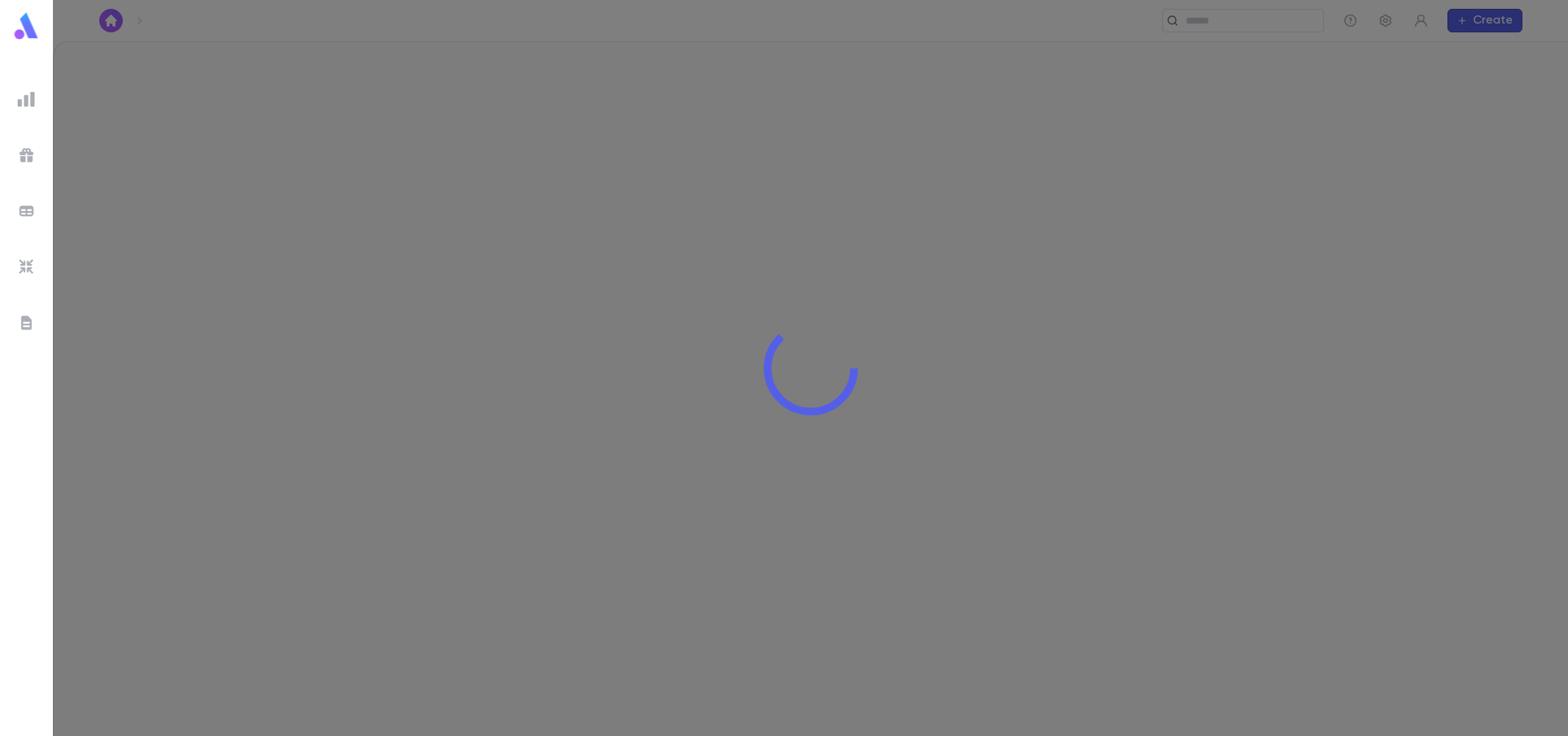 scroll, scrollTop: 0, scrollLeft: 0, axis: both 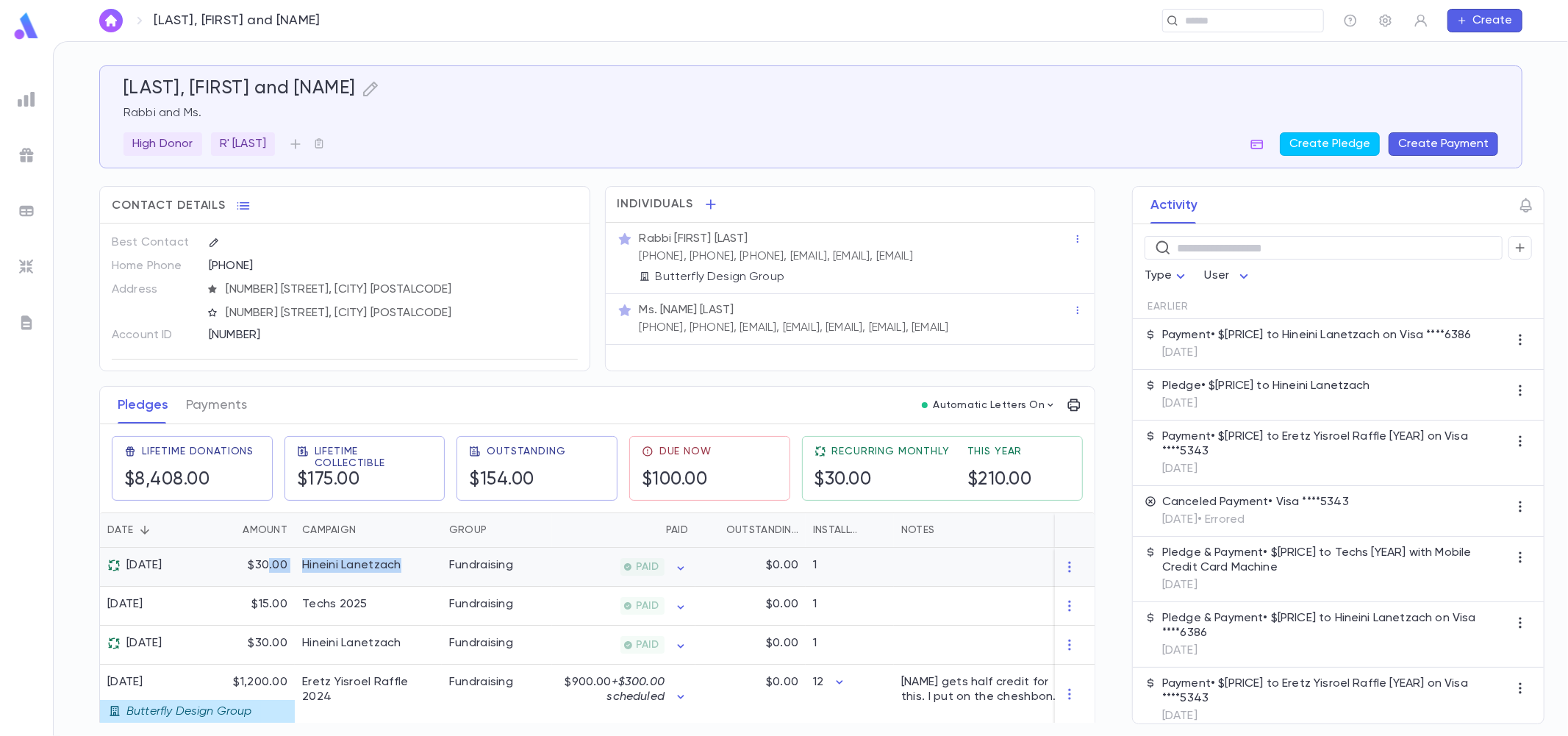 drag, startPoint x: 402, startPoint y: 569, endPoint x: 268, endPoint y: 560, distance: 134.3019 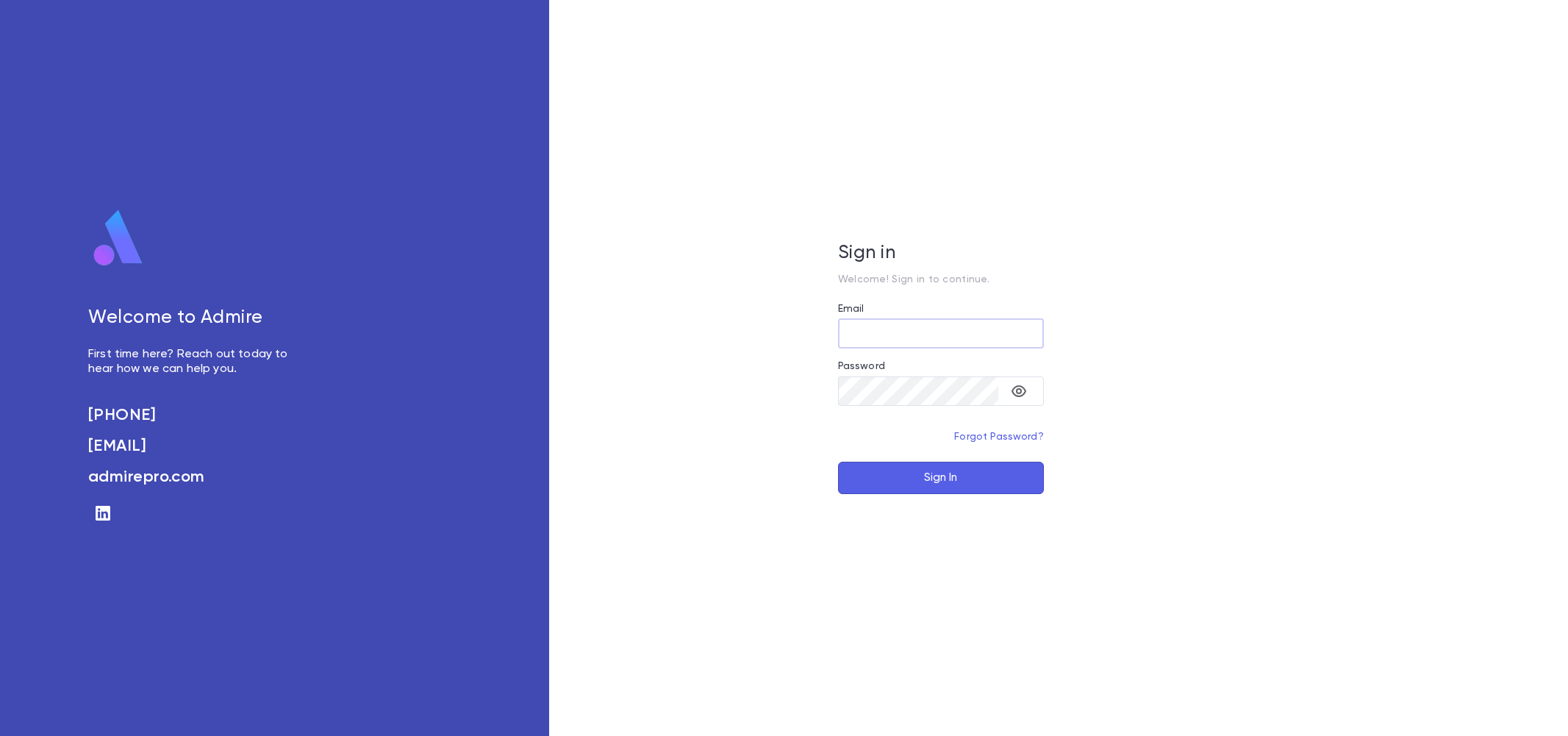 scroll, scrollTop: 0, scrollLeft: 0, axis: both 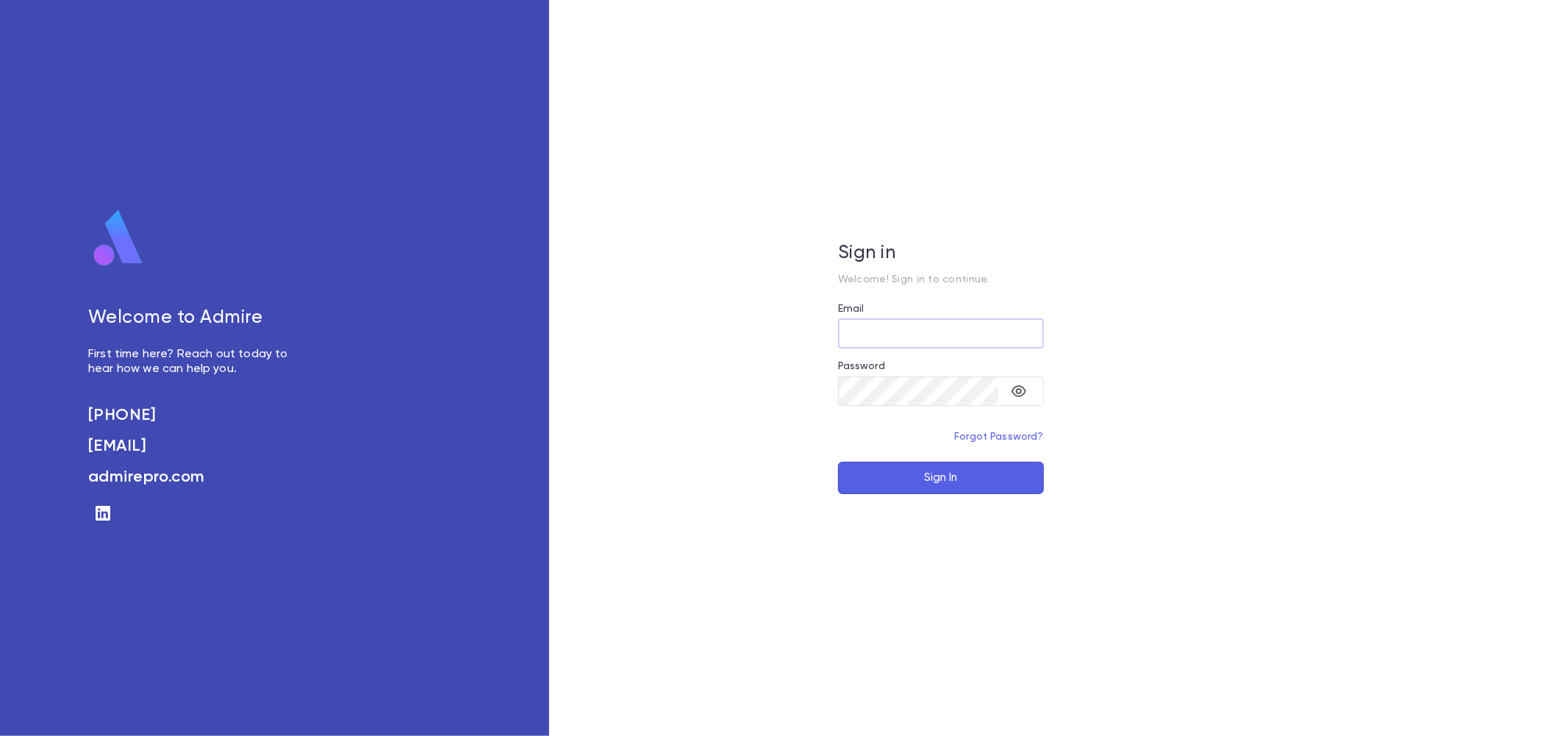 type on "**********" 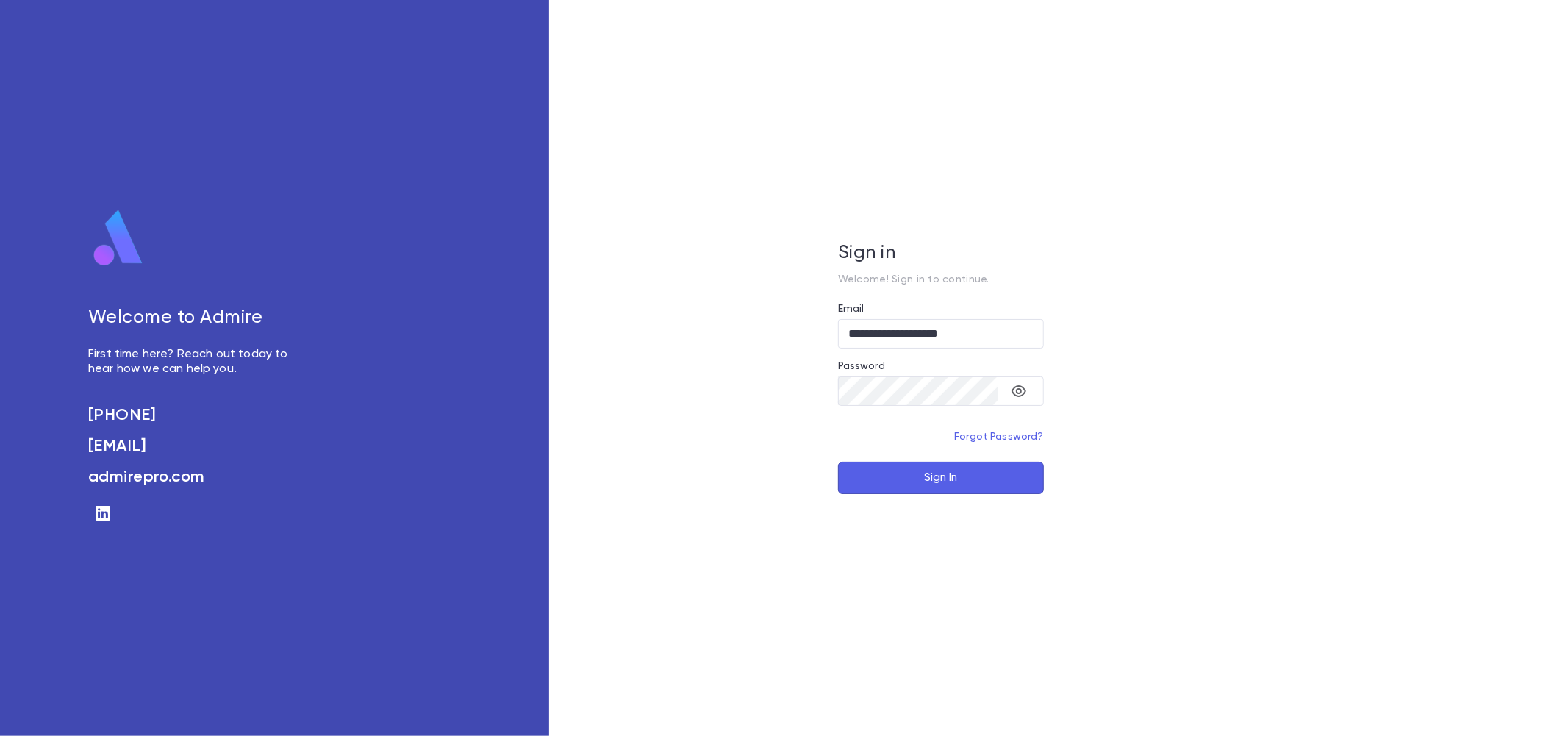 click on "Sign In" at bounding box center (941, 478) 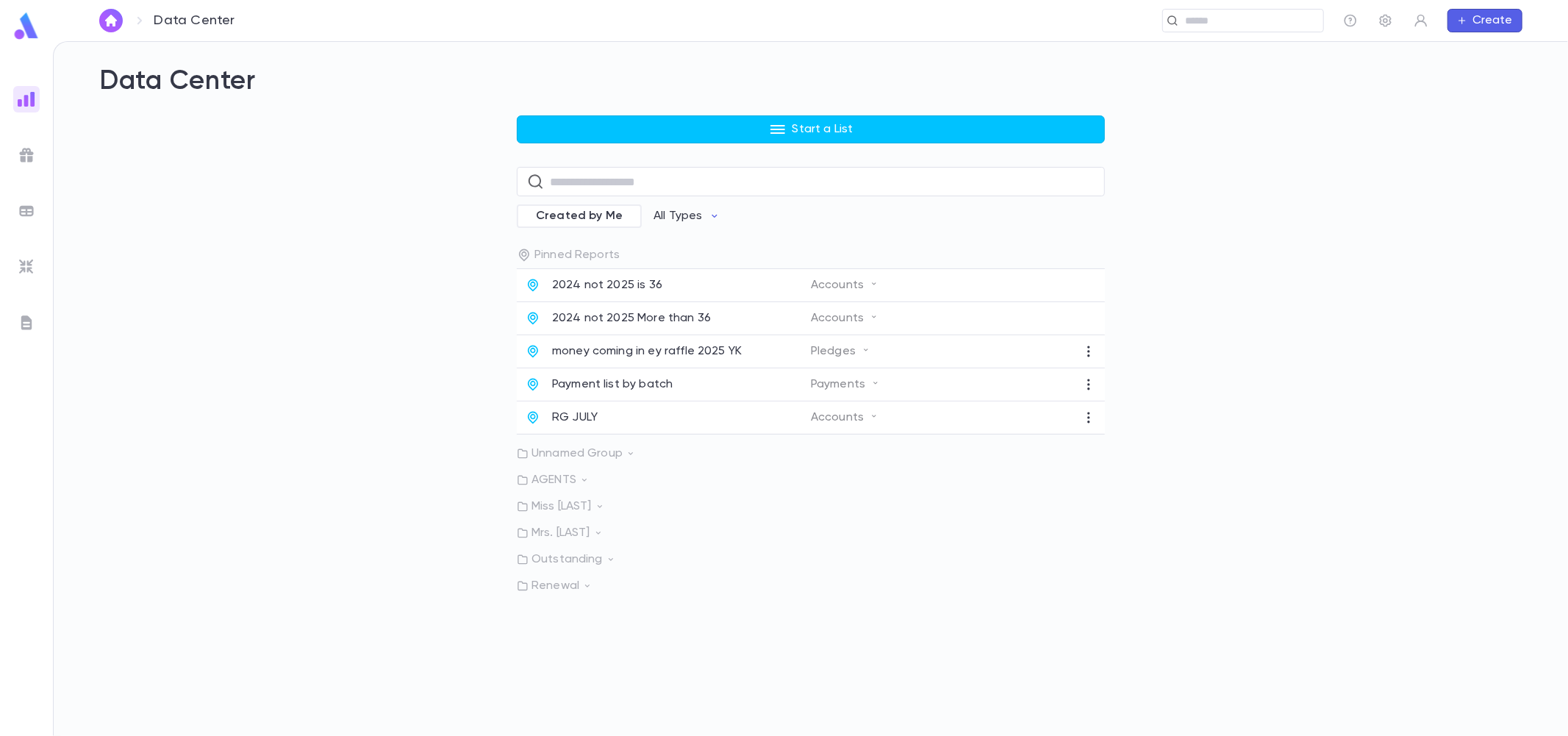 click on "Unnamed Group" at bounding box center [811, 454] 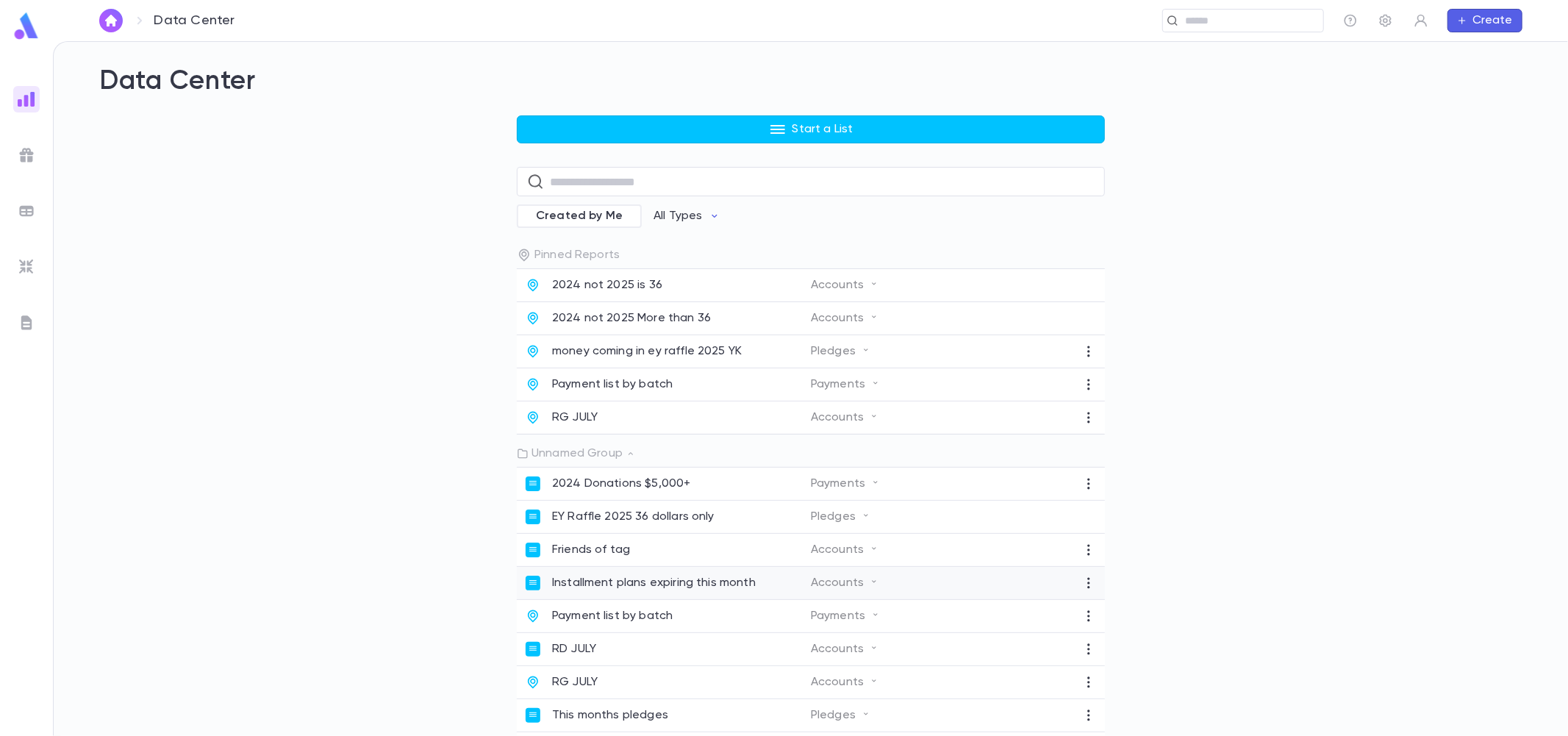 click on "Installment plans expiring this month" at bounding box center (654, 583) 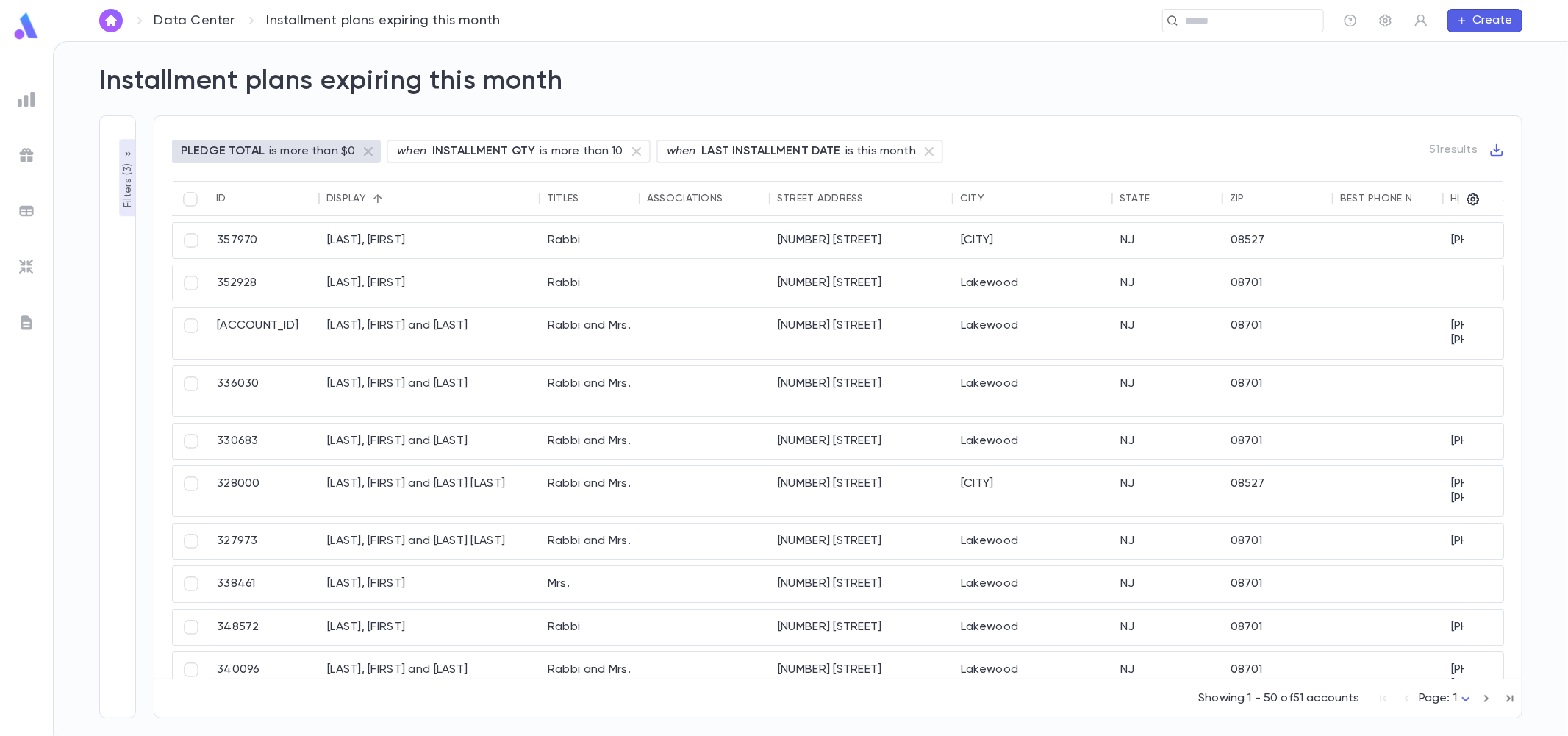 click on "Filters ( 3 )" at bounding box center (128, 184) 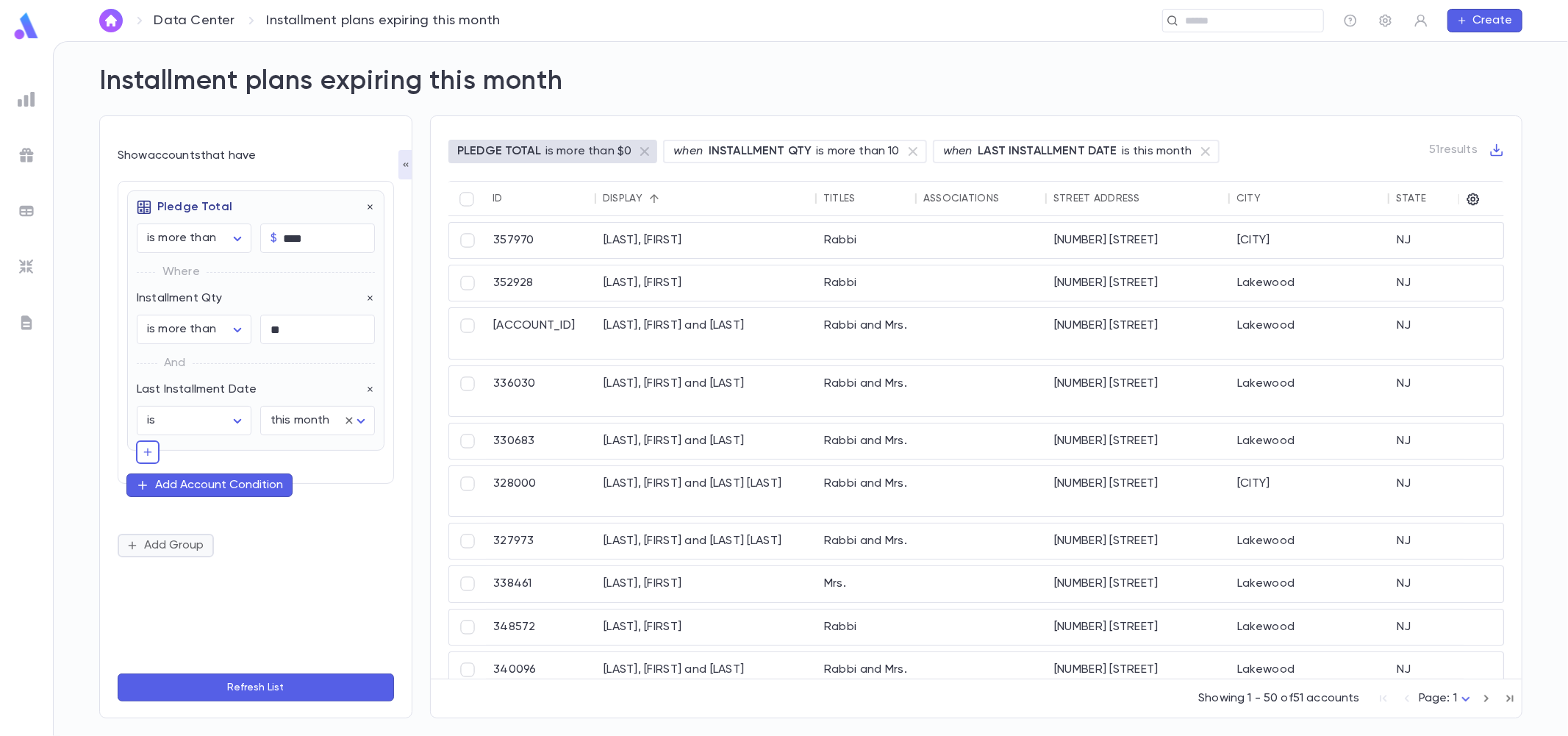 click on "Add Group" at bounding box center (165, 546) 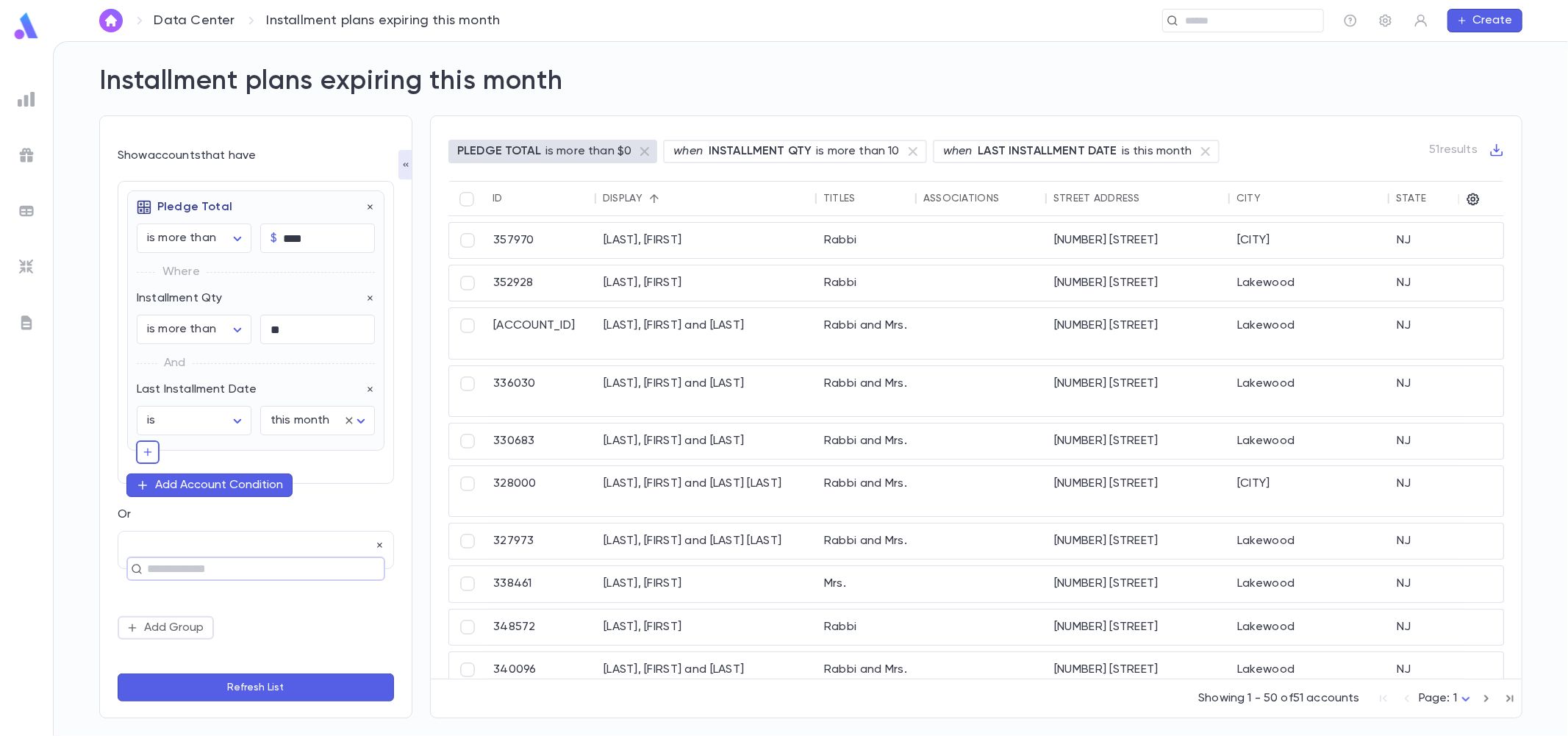 click at bounding box center (249, 569) 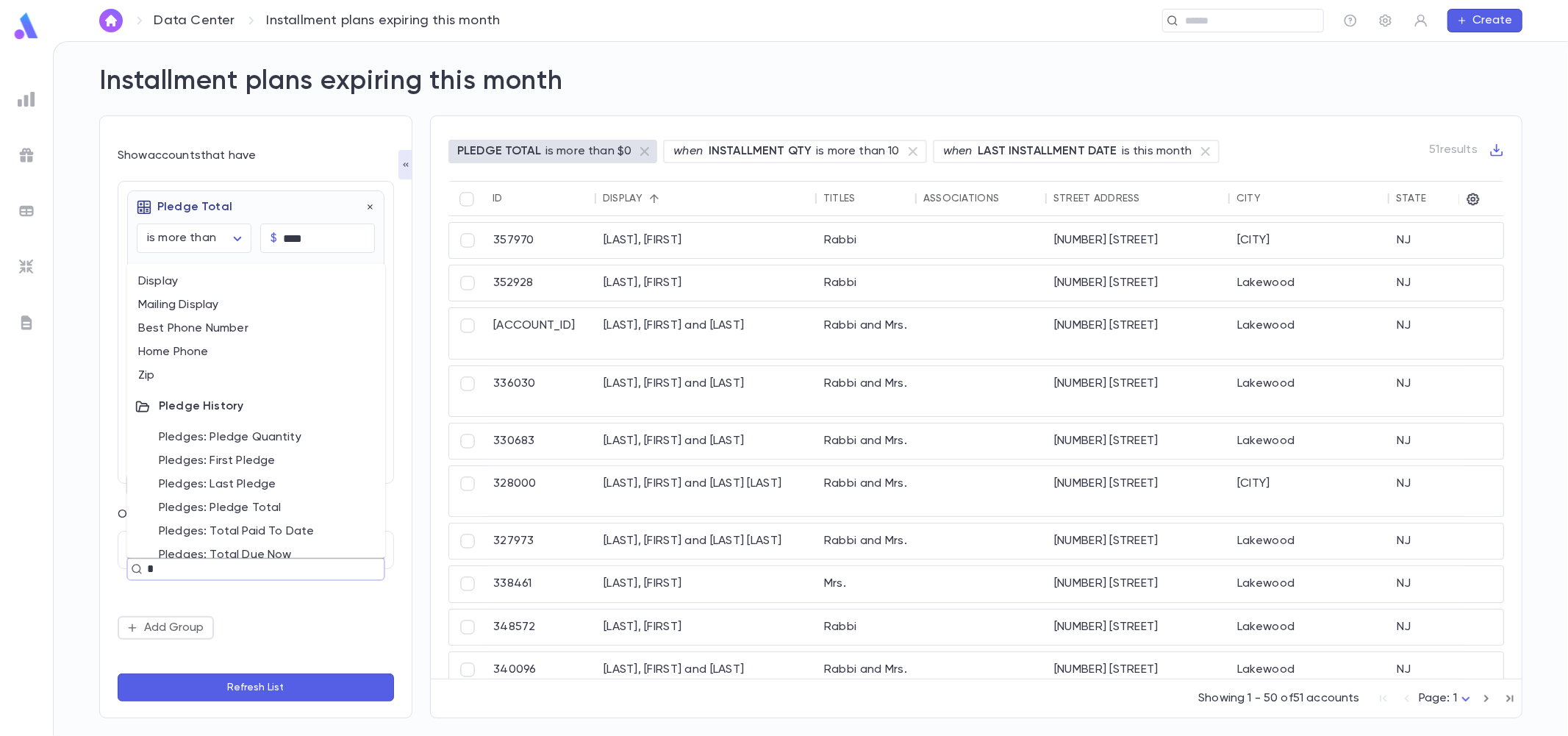 type on "**" 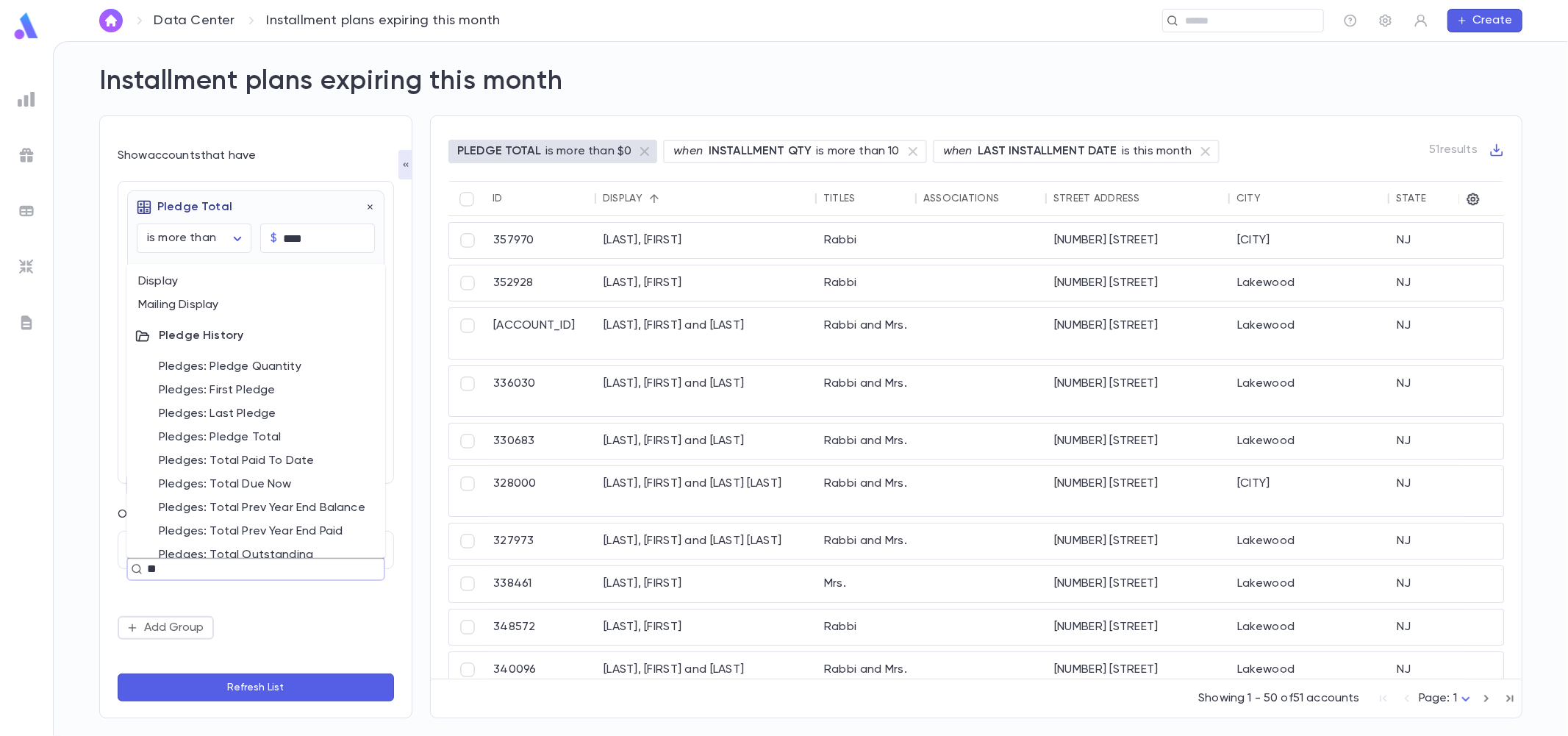 click on "Pledges: Pledge Total" at bounding box center [256, 437] 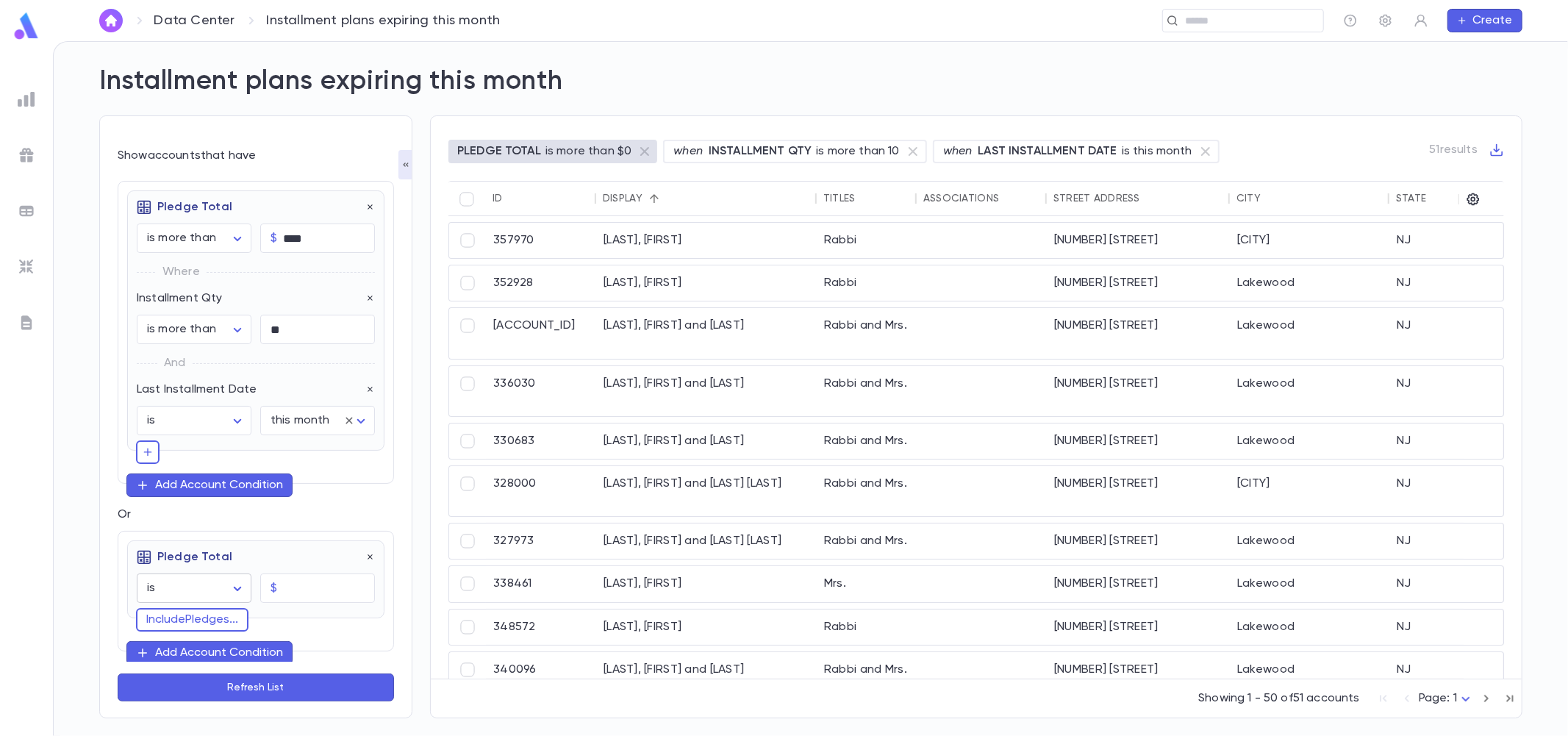 click on "**********" at bounding box center [784, 388] 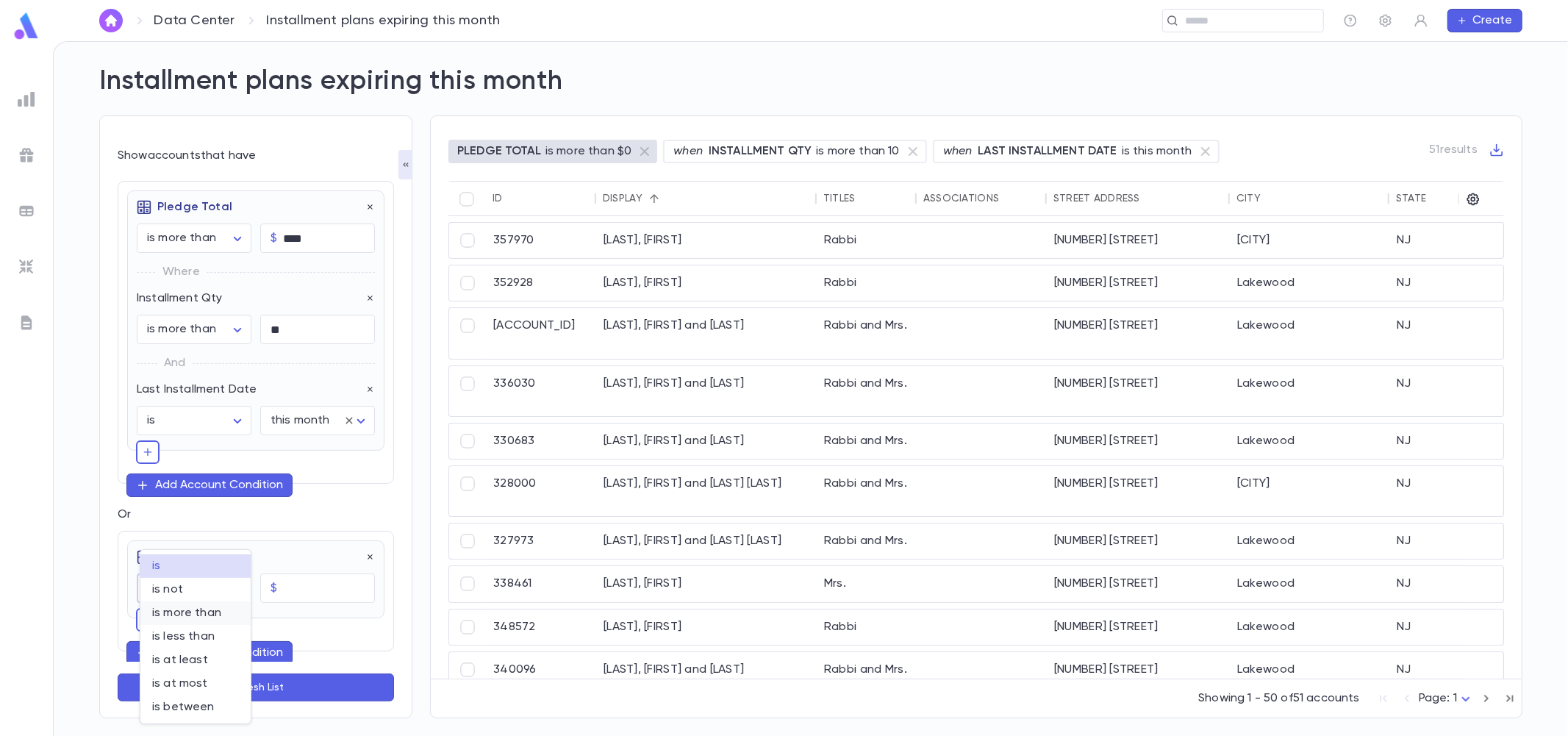 click on "is more than" at bounding box center [196, 613] 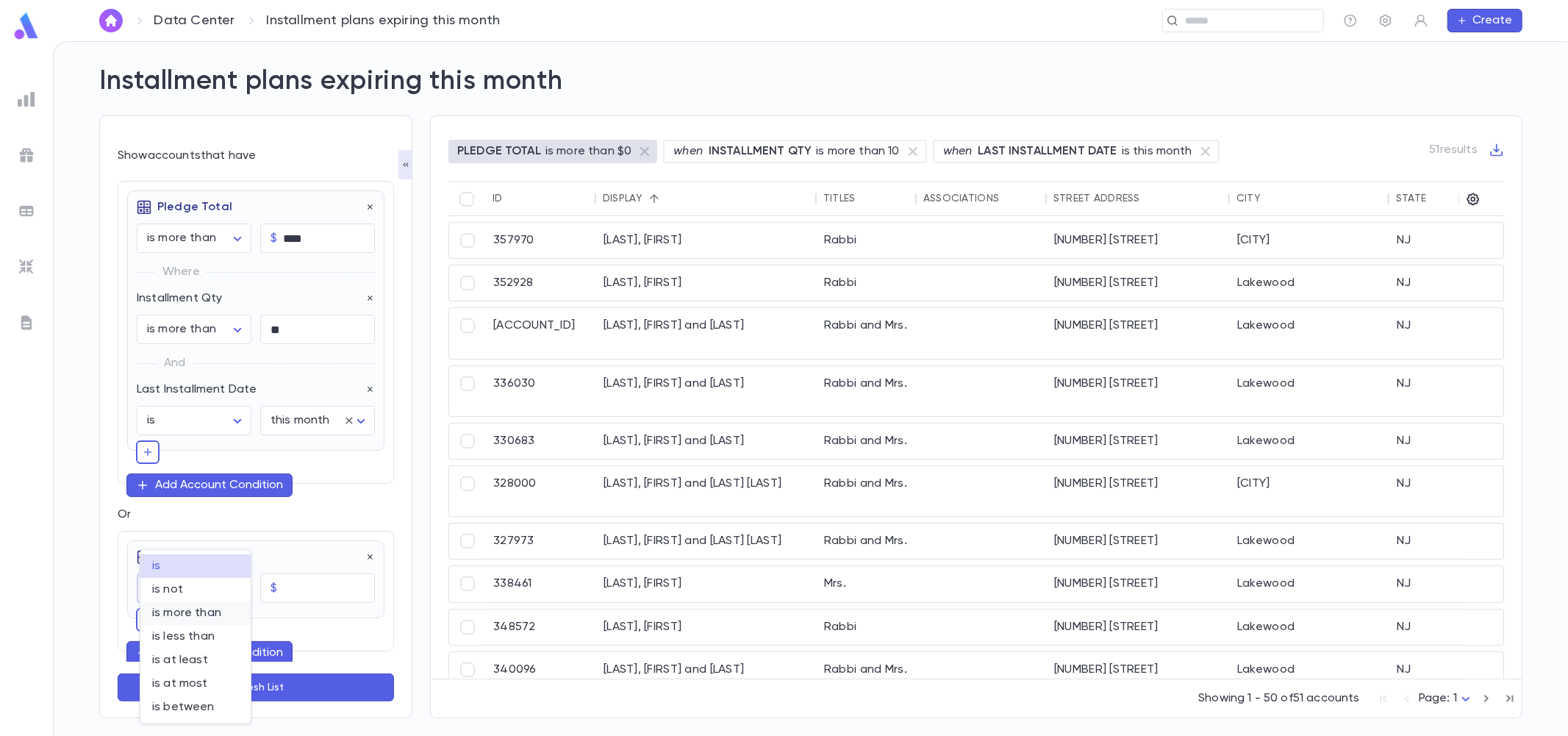 type on "**********" 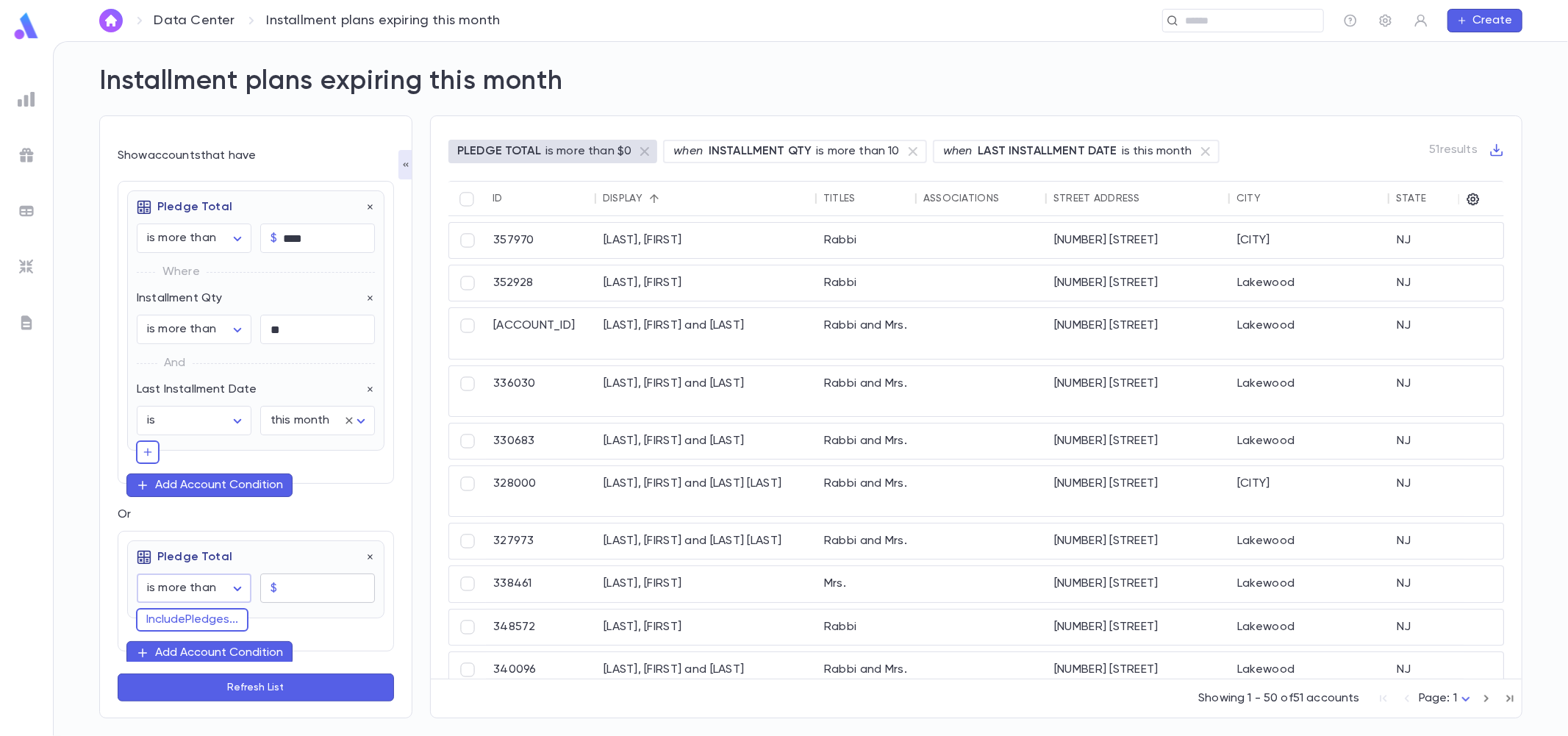 click at bounding box center (329, 588) 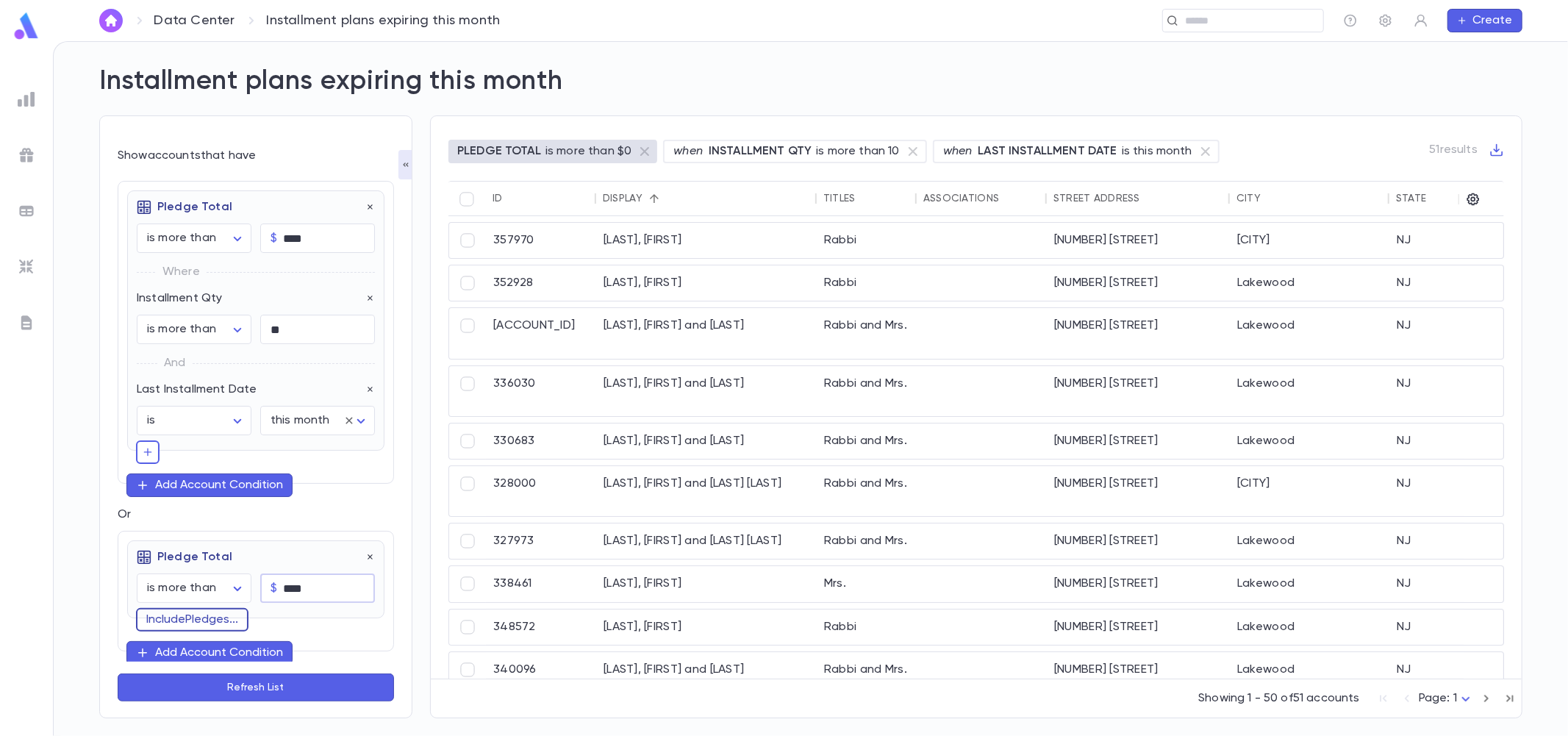 type on "****" 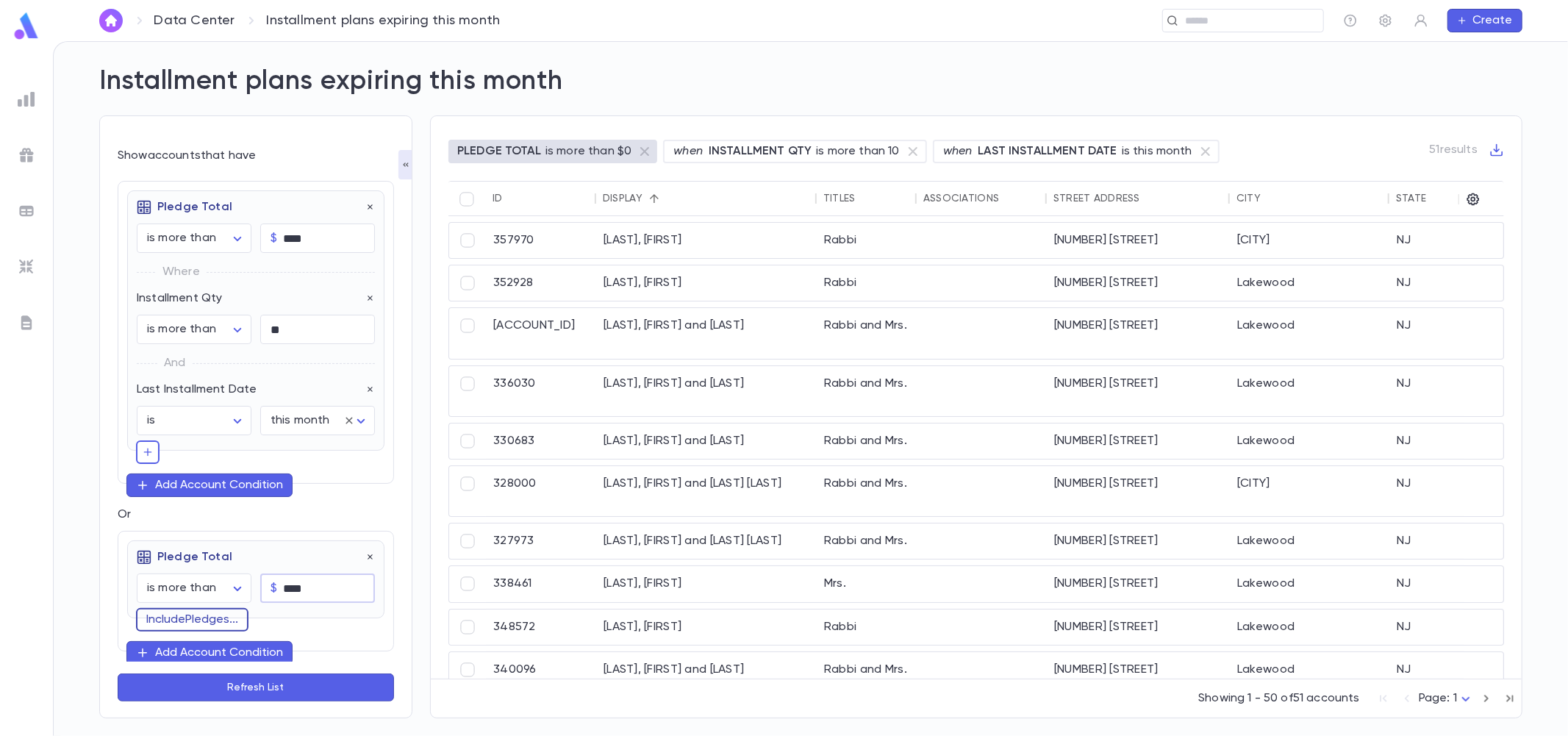 click on "Include  Pledges ..." at bounding box center [192, 620] 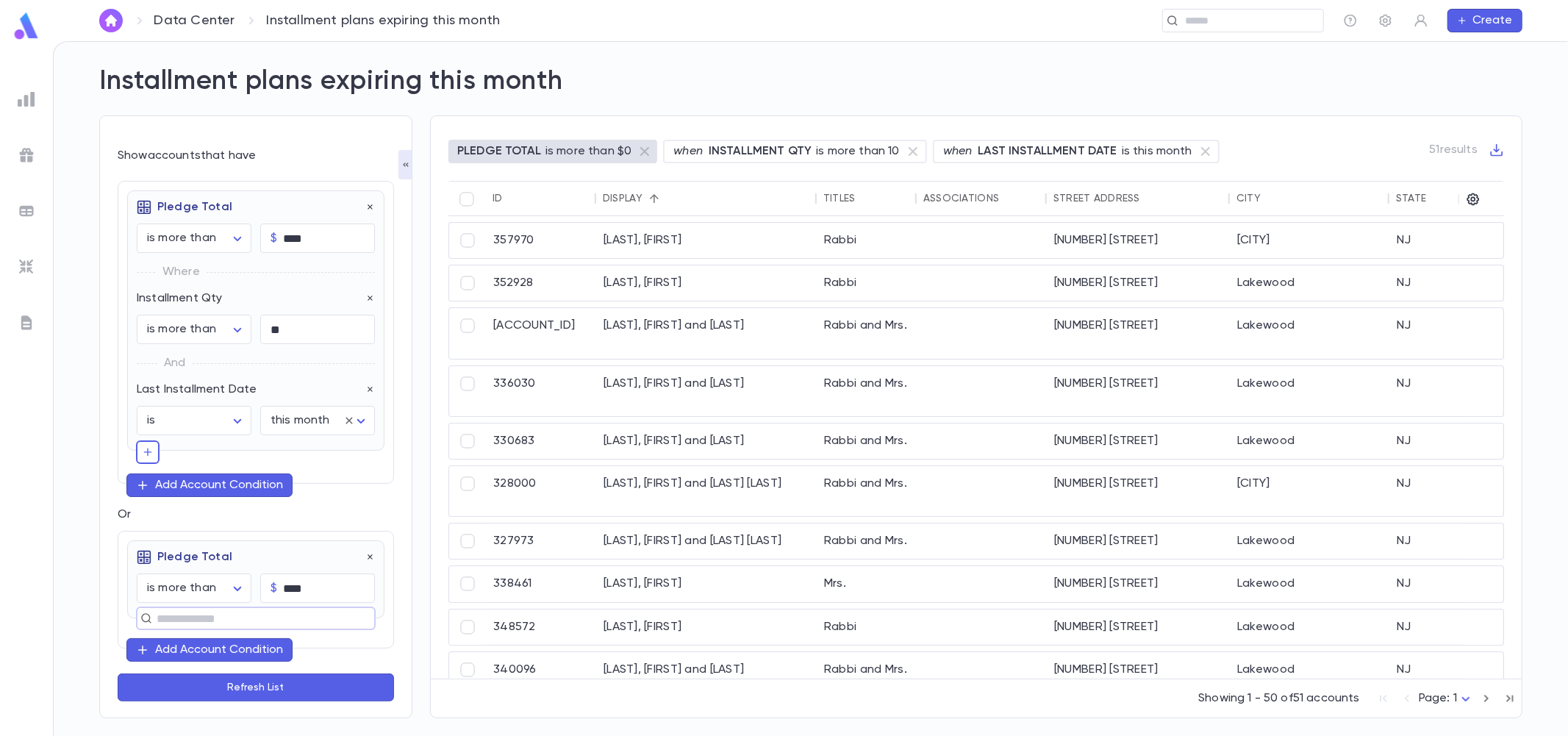 click at bounding box center [249, 618] 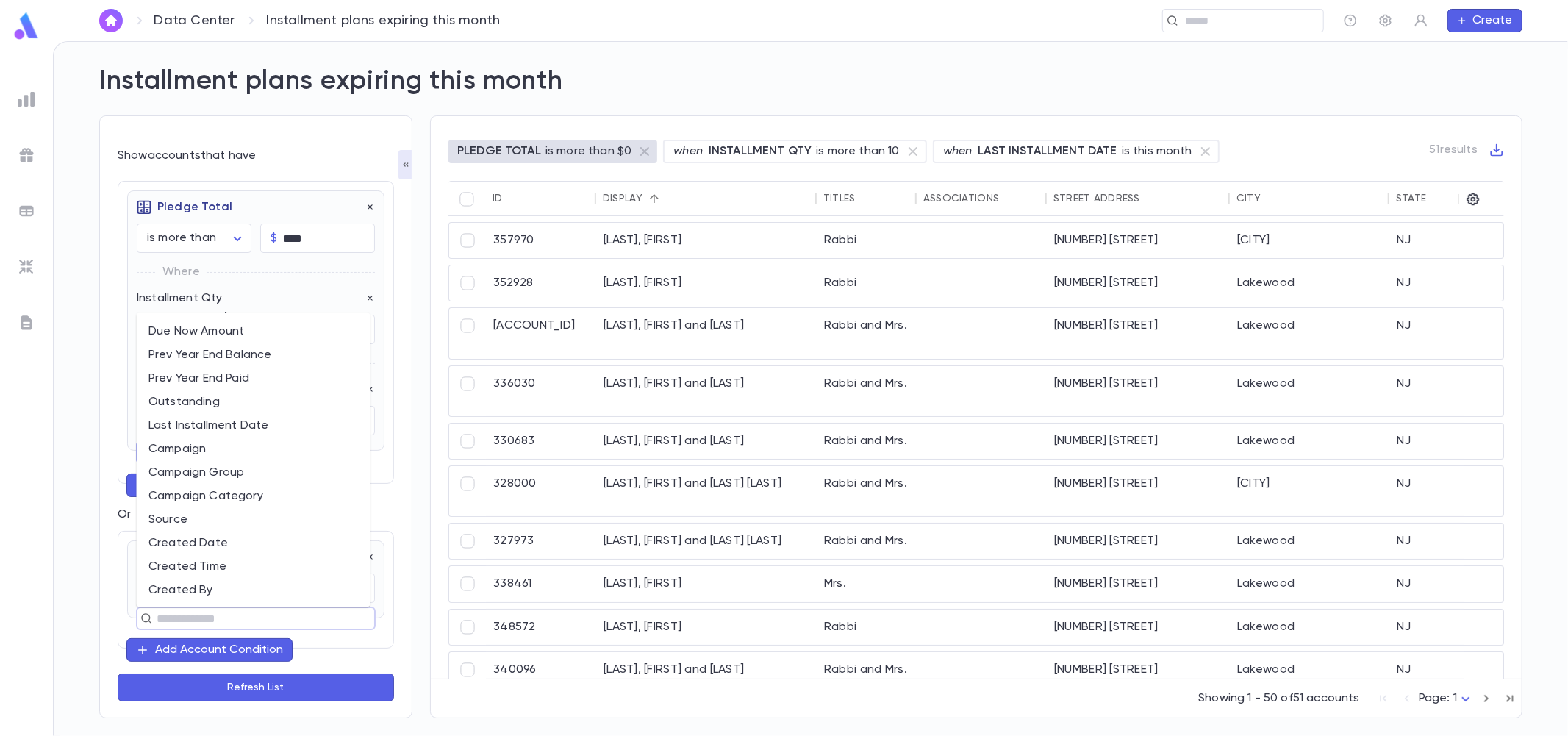 scroll, scrollTop: 408, scrollLeft: 0, axis: vertical 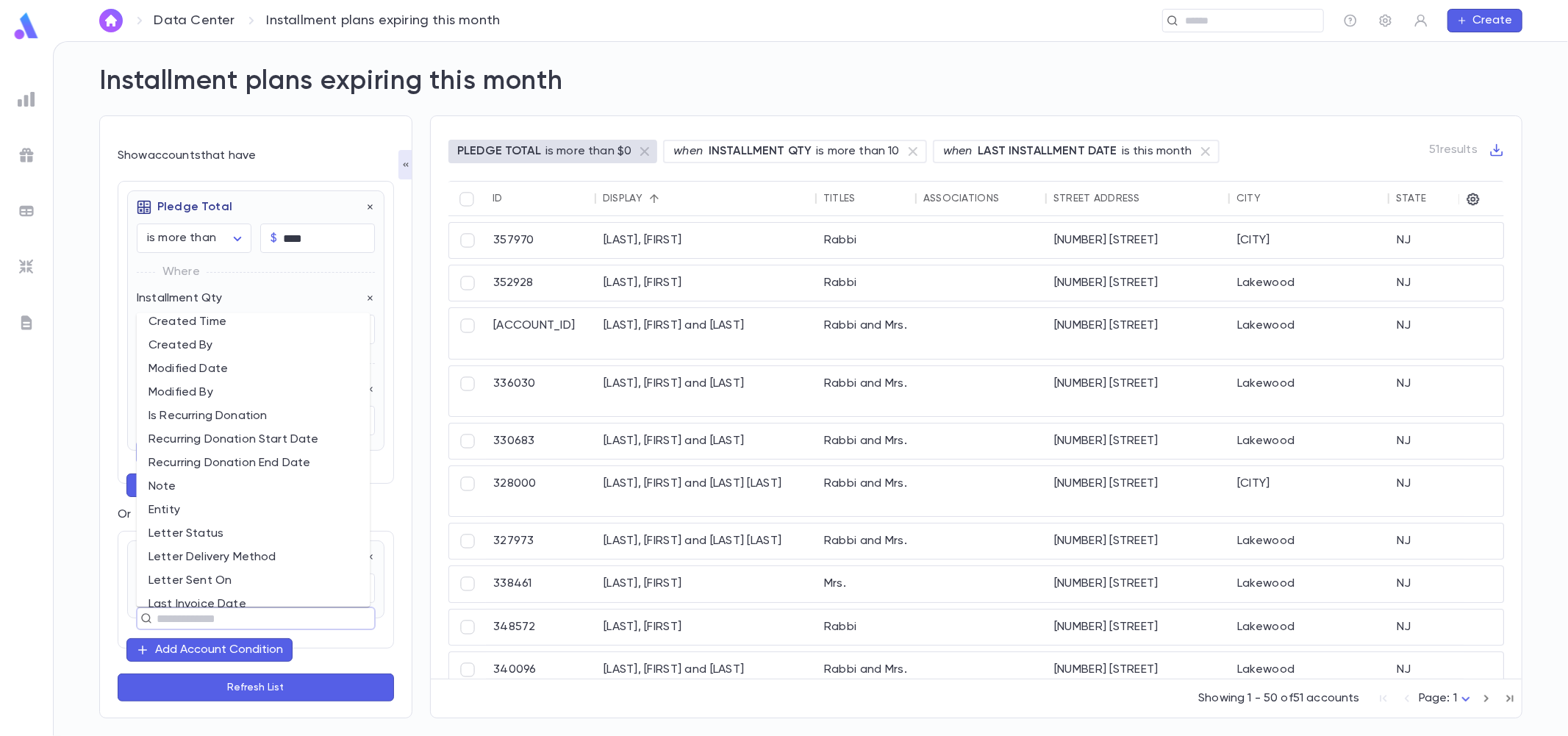 click on "Recurring Donation End Date" at bounding box center (254, 463) 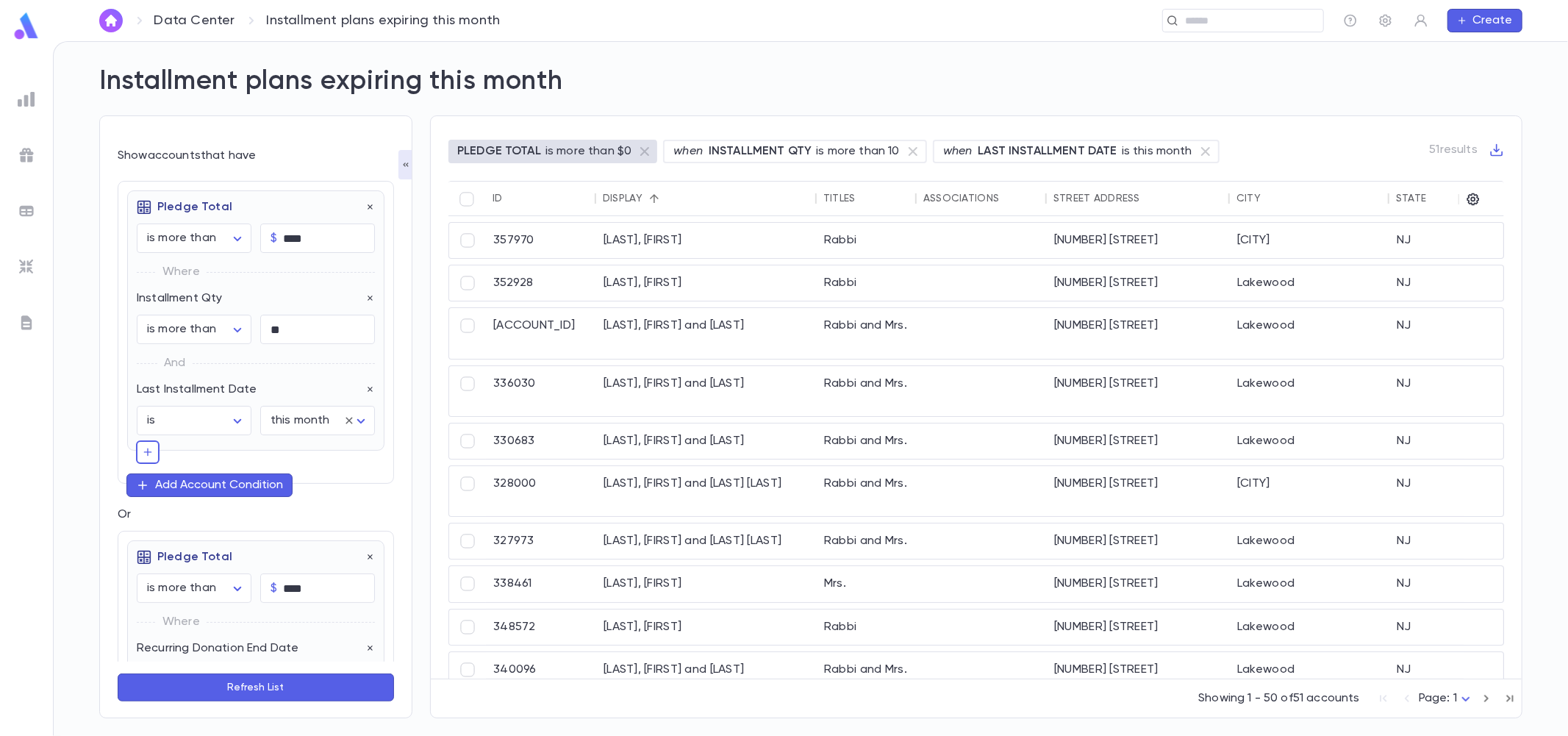scroll, scrollTop: 155, scrollLeft: 0, axis: vertical 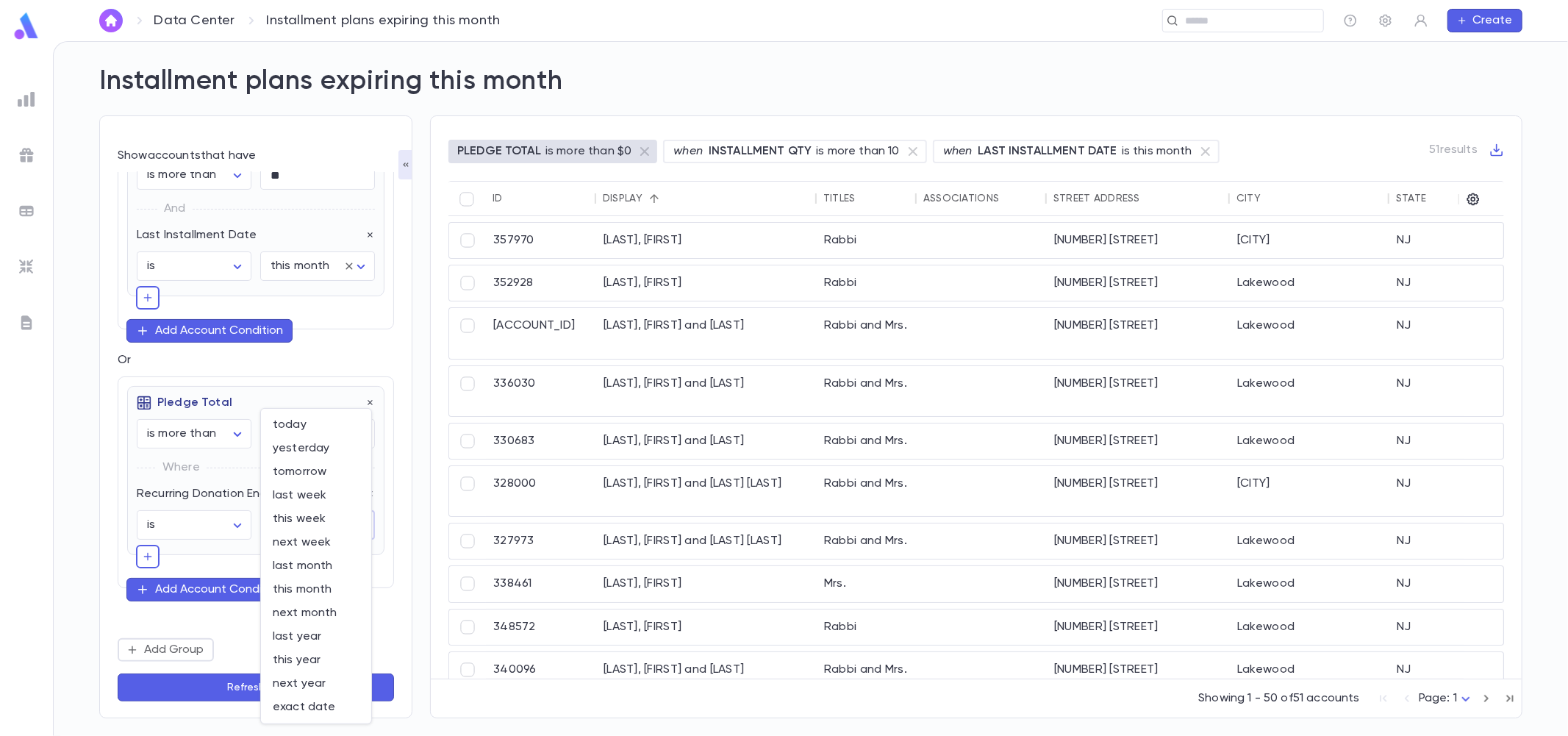 drag, startPoint x: 276, startPoint y: 526, endPoint x: 293, endPoint y: 526, distance: 17 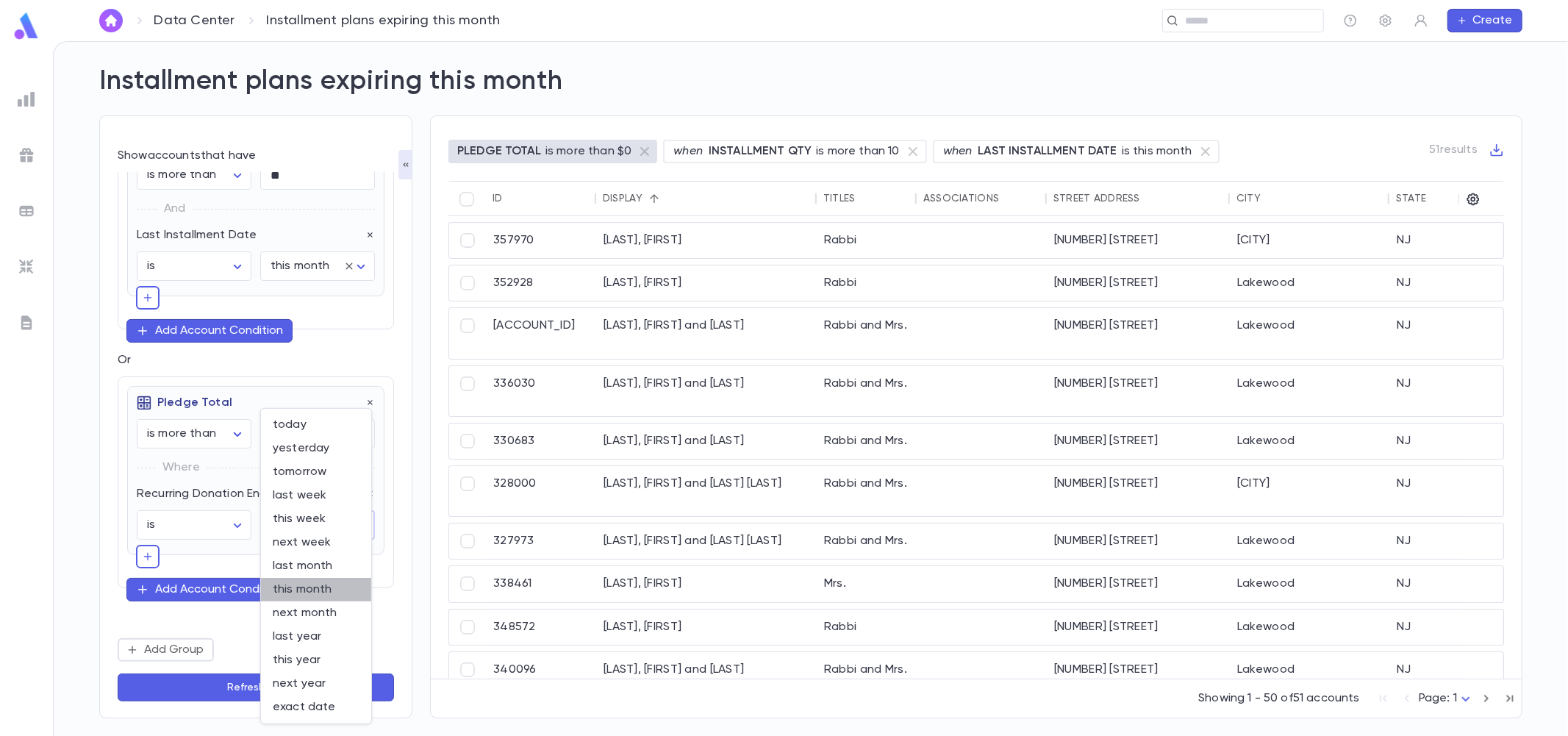 click on "this month" at bounding box center (316, 590) 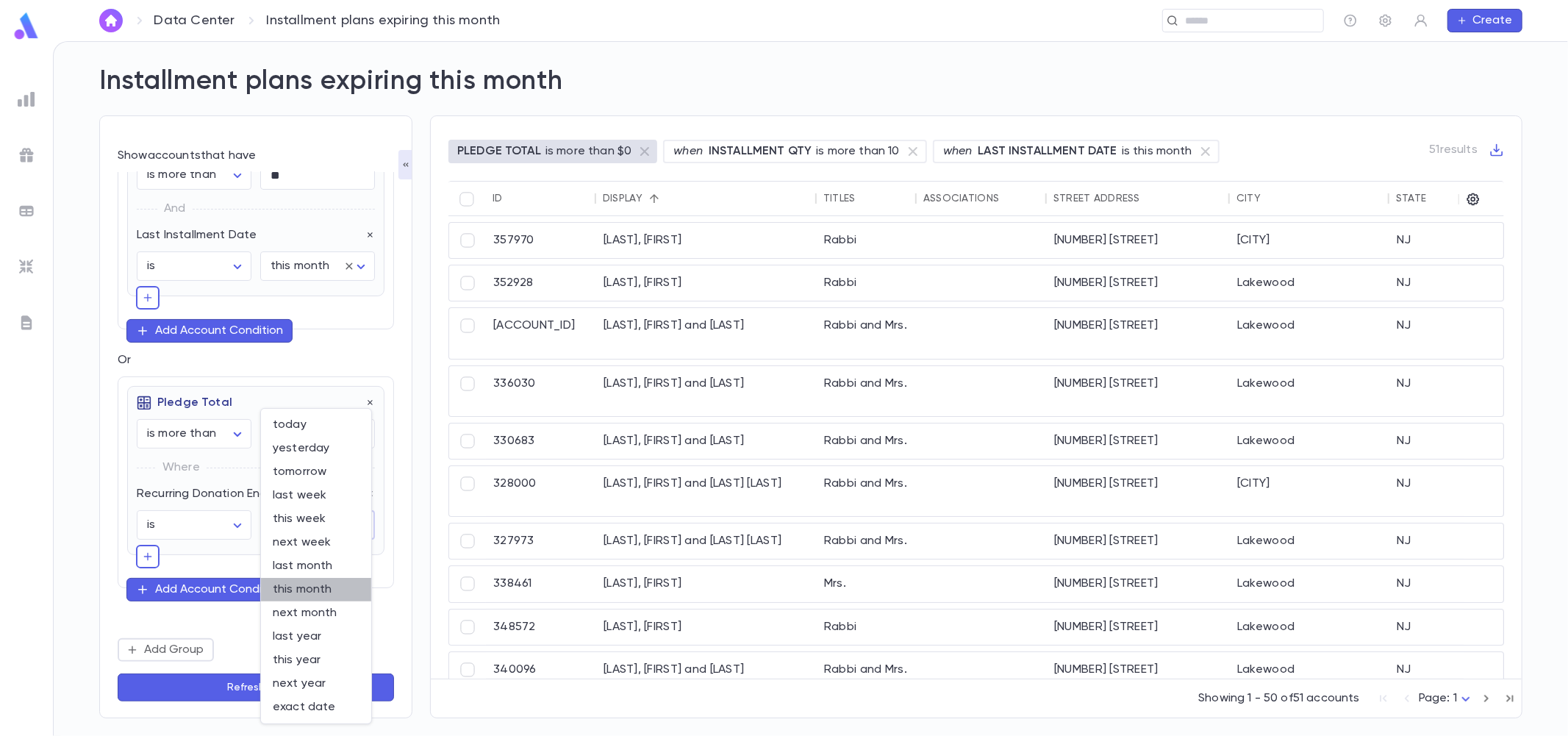 type on "*********" 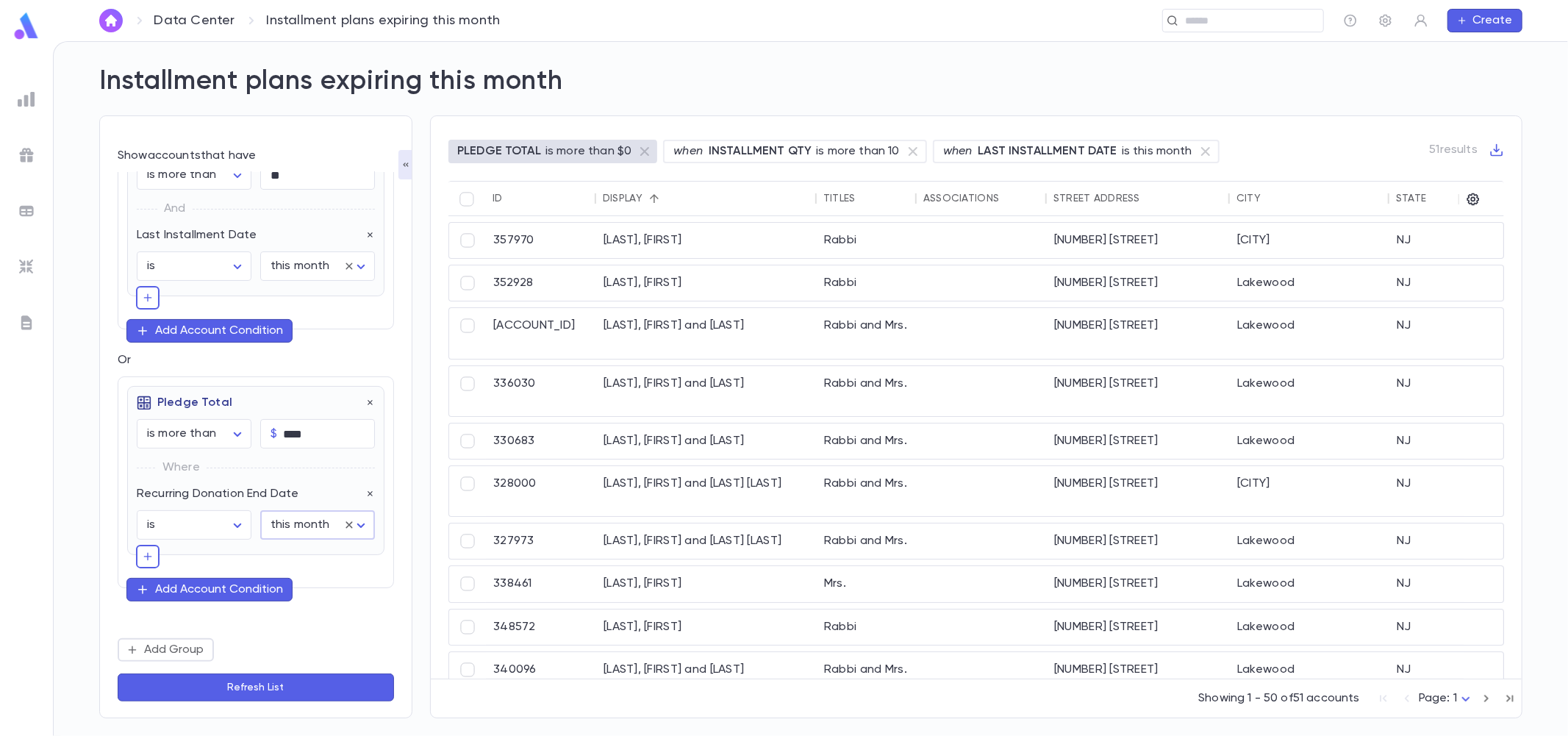 click on "Refresh List" at bounding box center (256, 687) 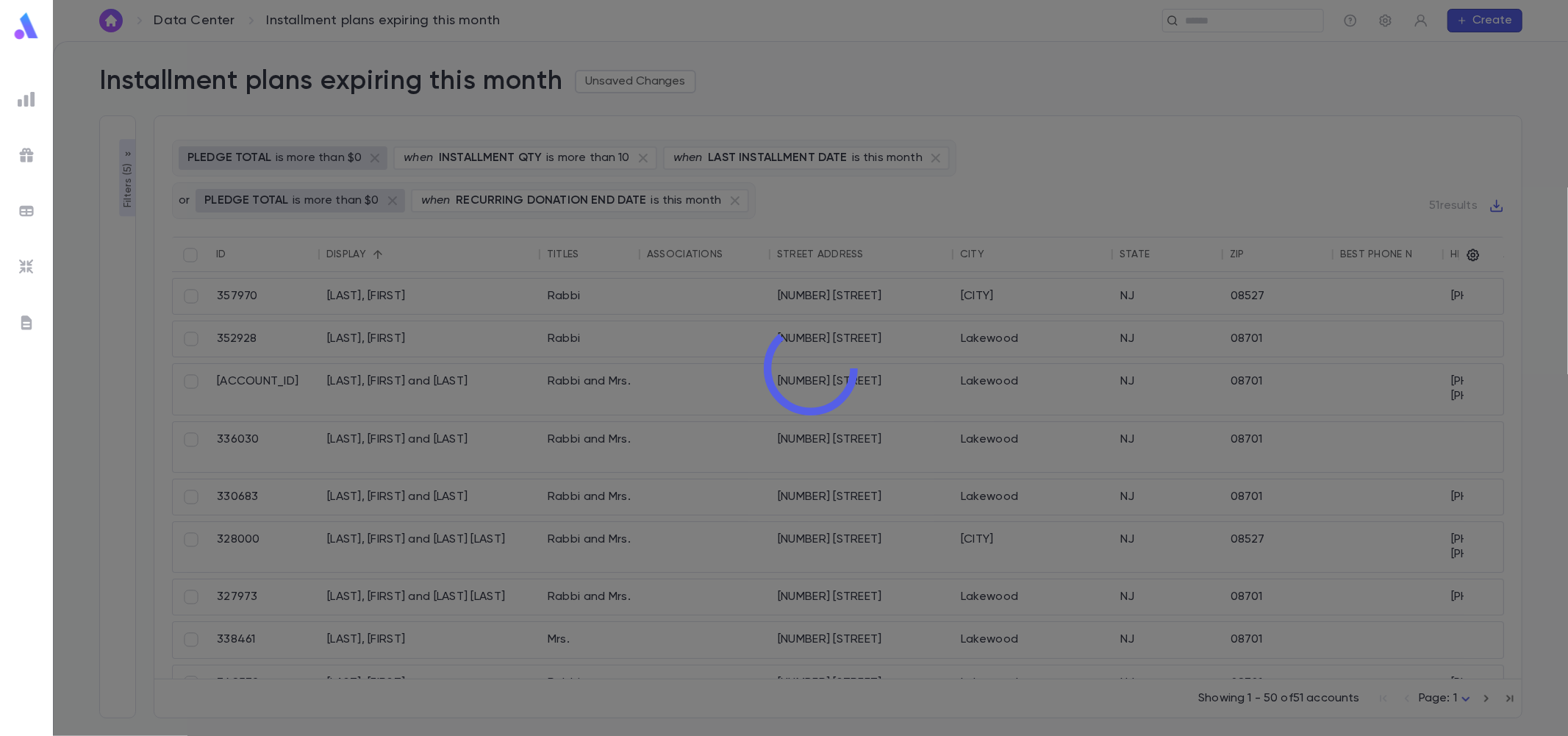 scroll, scrollTop: 223, scrollLeft: 0, axis: vertical 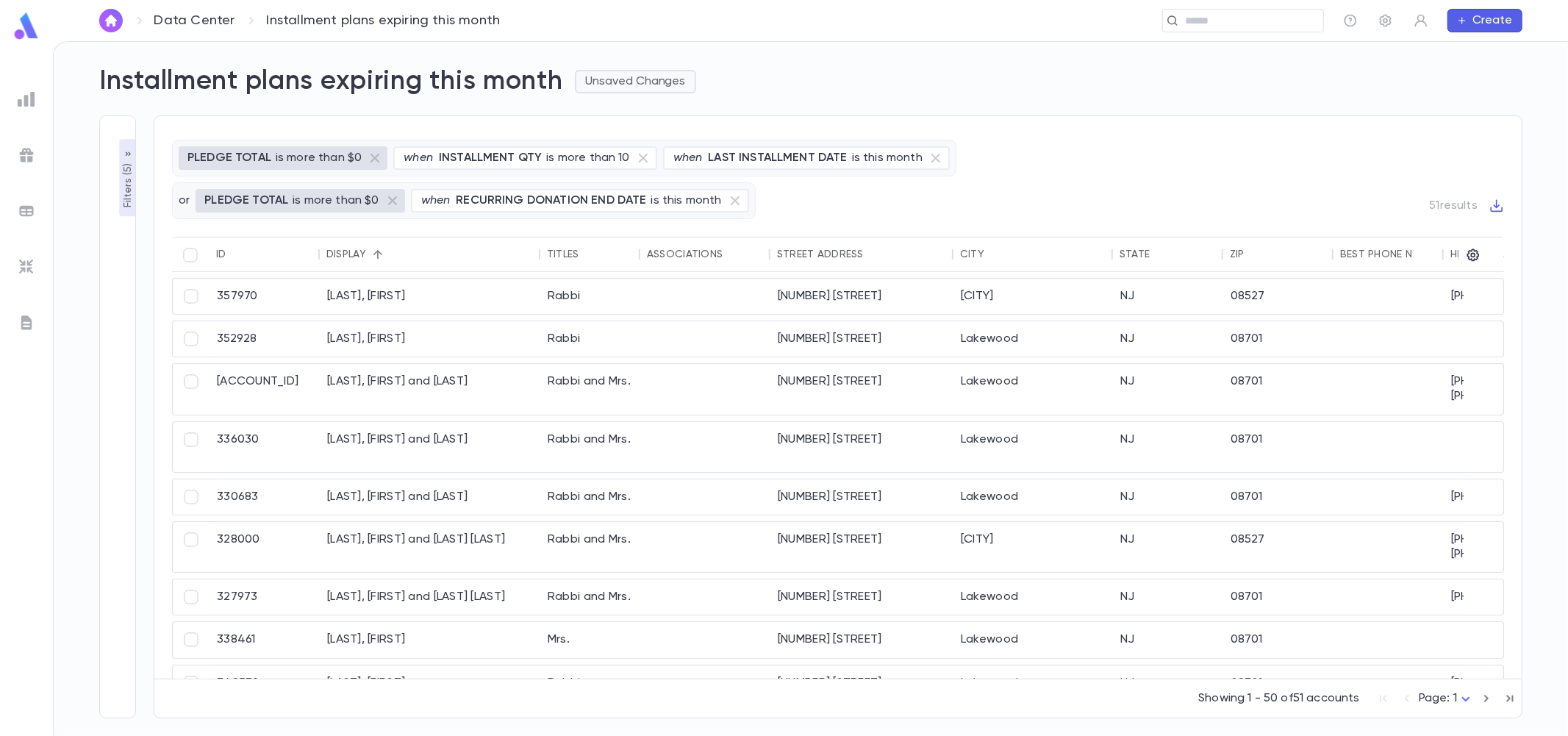 click on "Unsaved Changes" at bounding box center (635, 82) 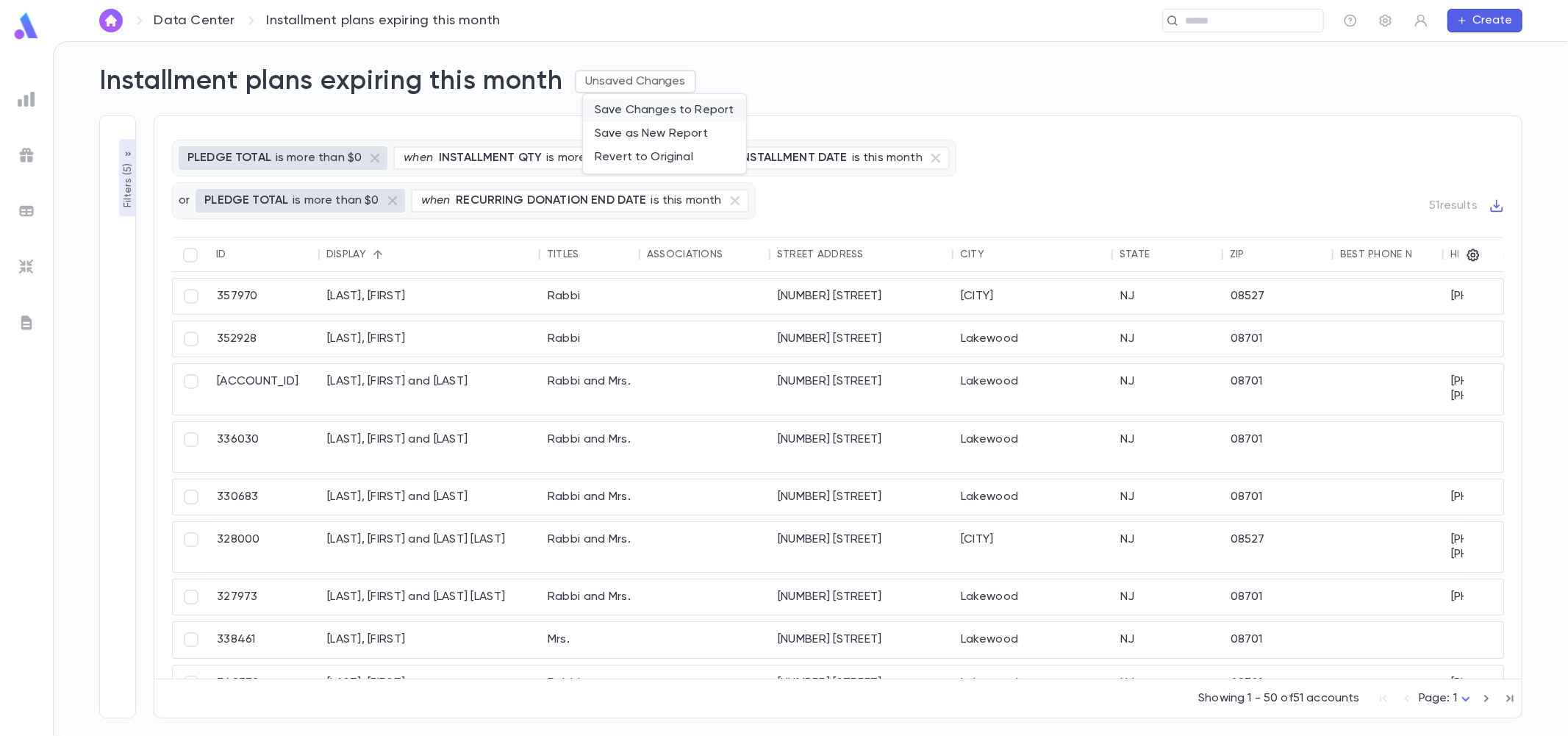 click on "Save Changes to Report" at bounding box center (665, 110) 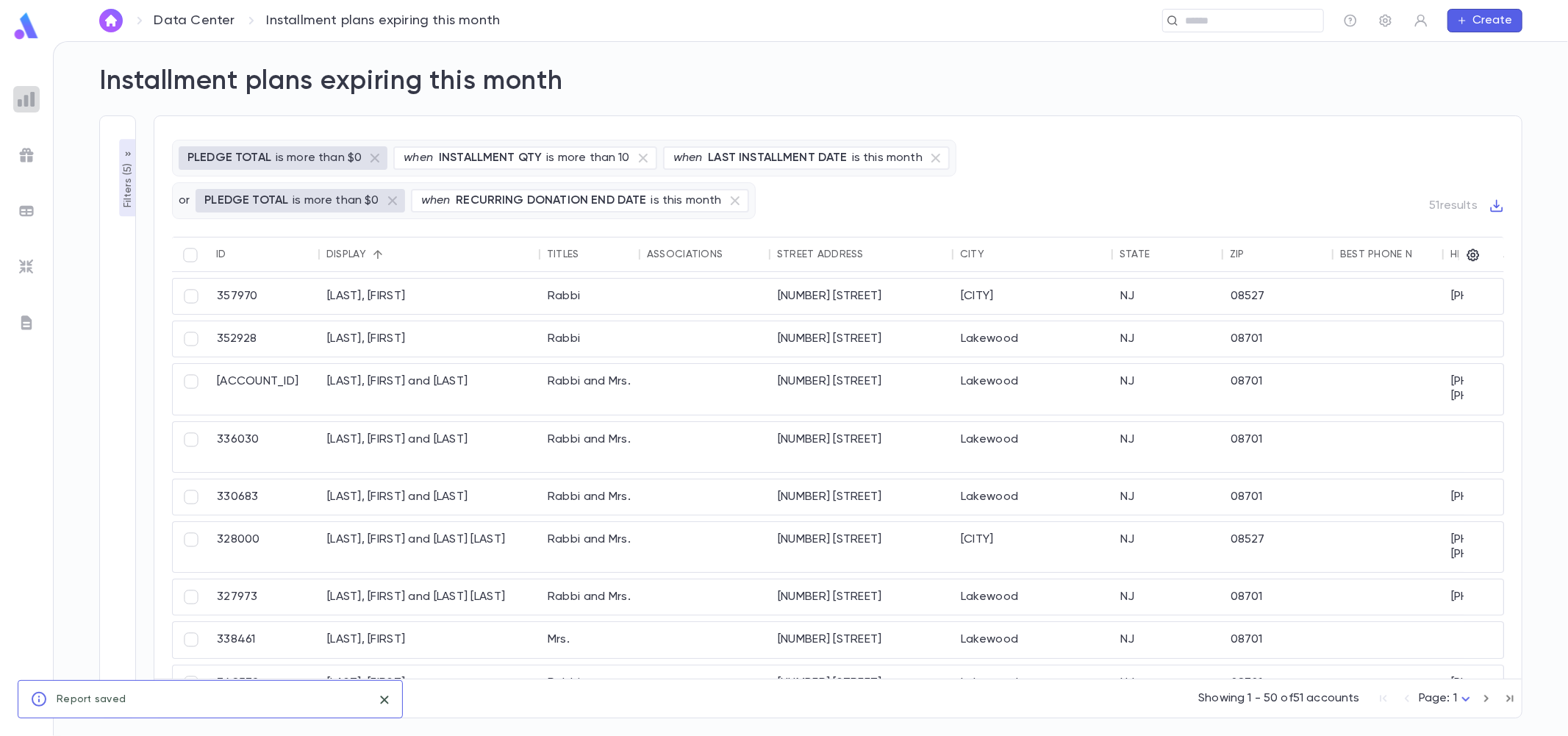 click at bounding box center (26, 99) 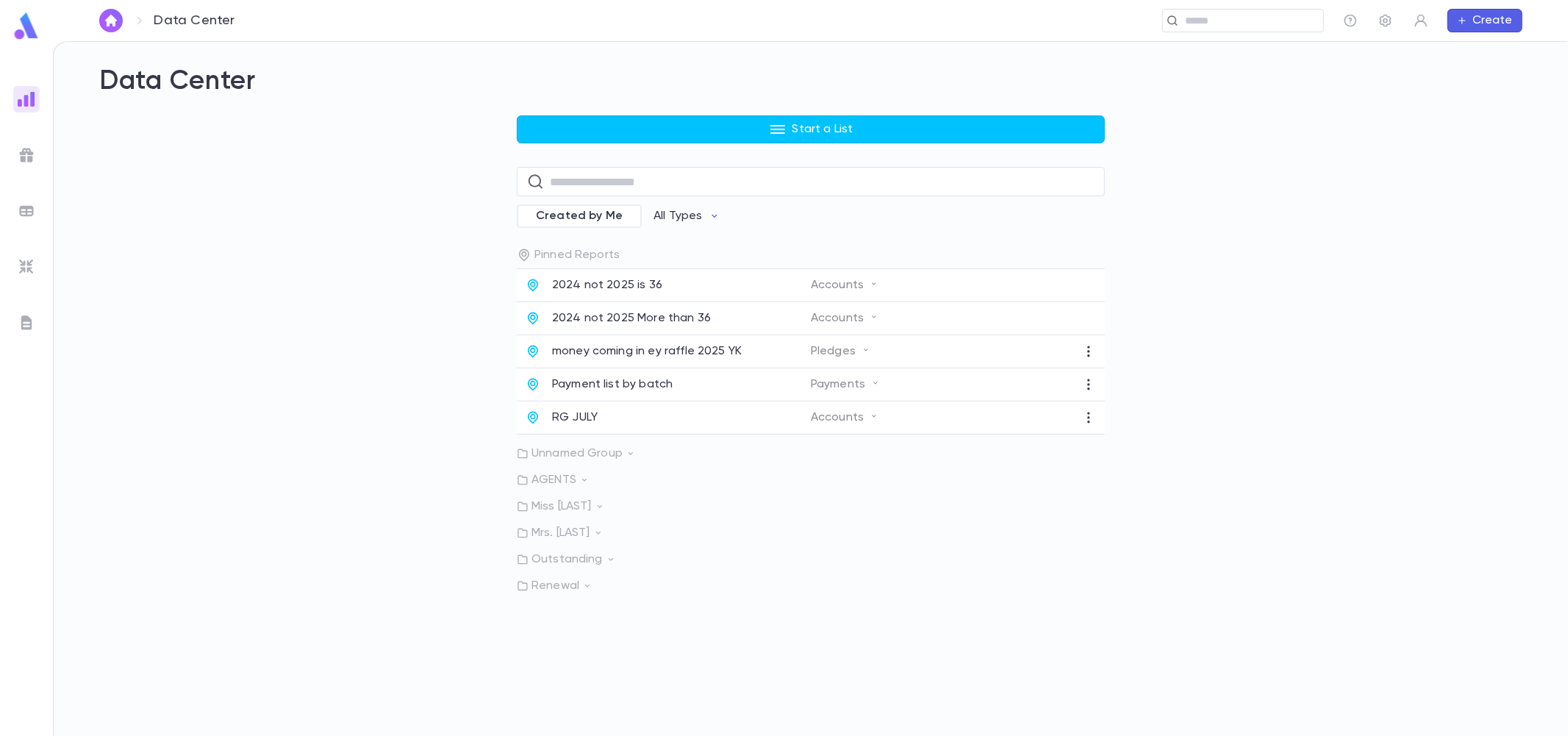click on "Unnamed Group" at bounding box center [811, 454] 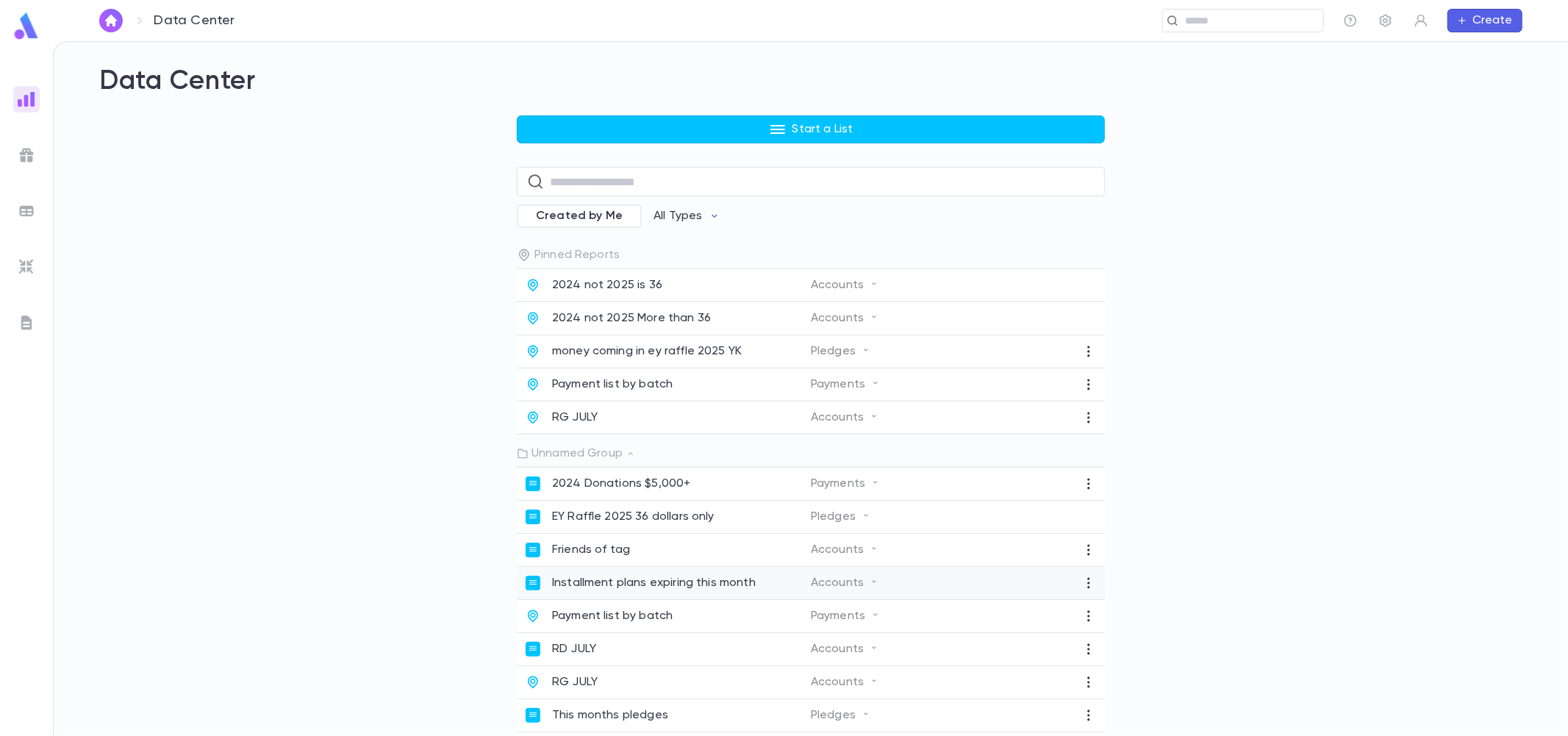 click on "Installment plans expiring this month Accounts" at bounding box center (811, 583) 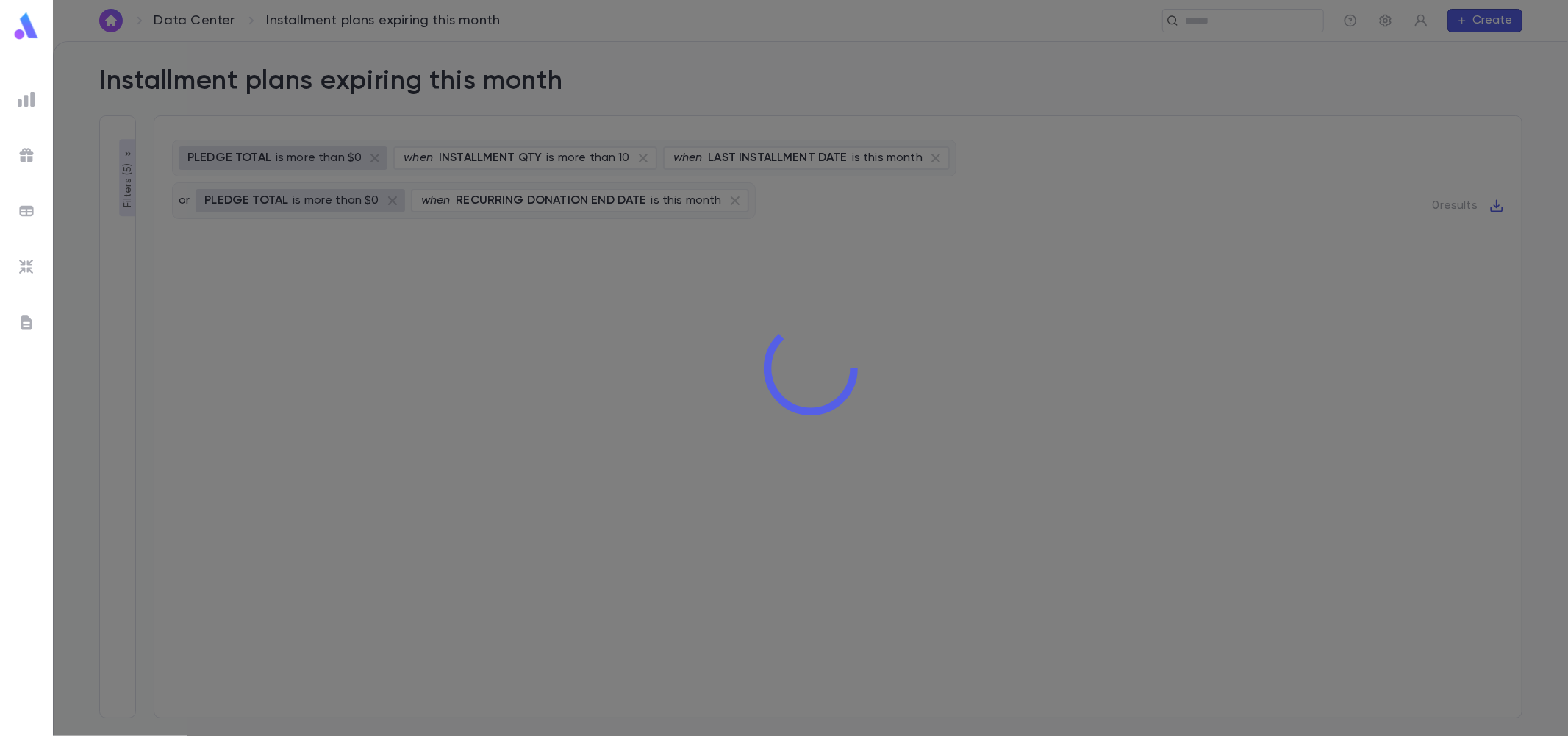 click at bounding box center (26, 26) 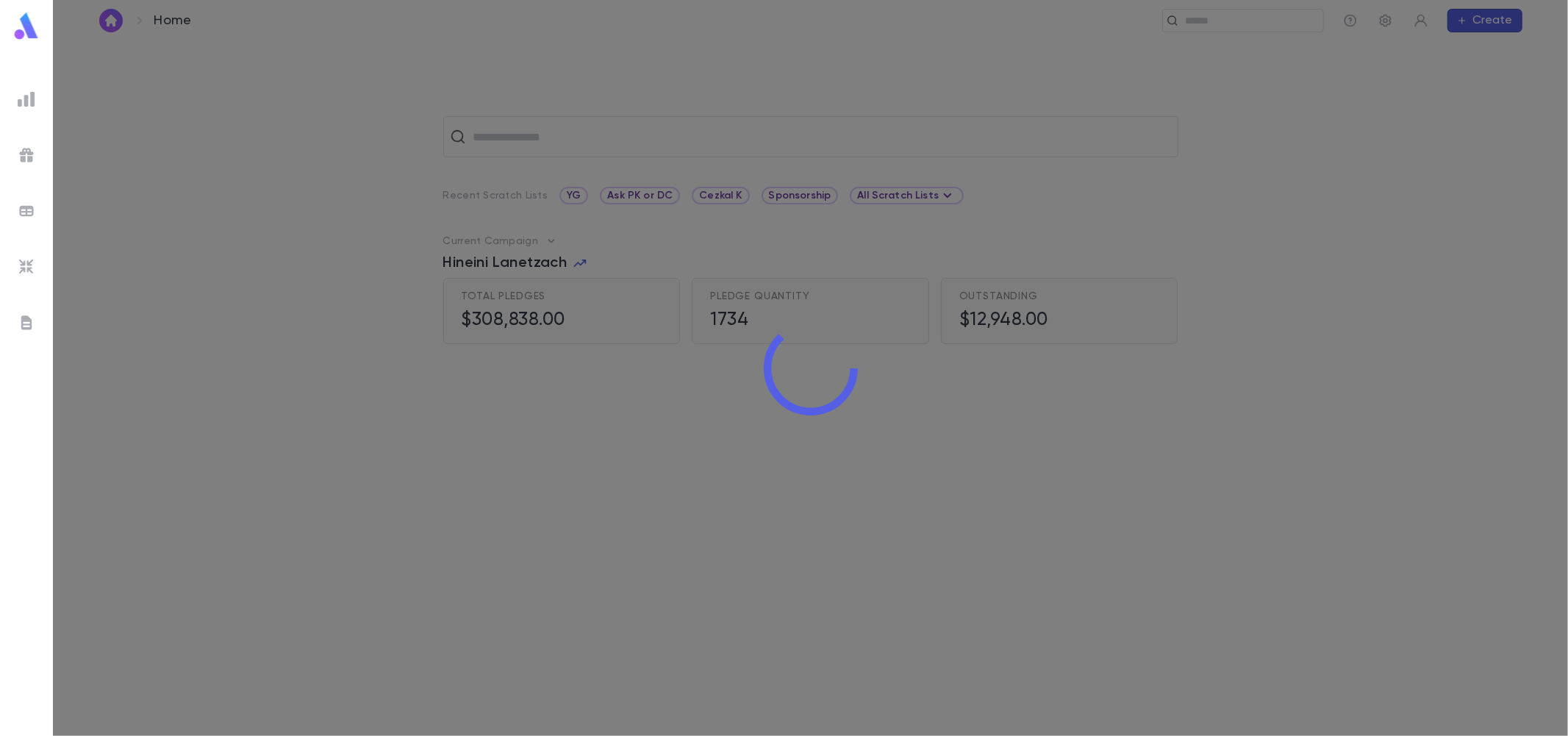 click at bounding box center (26, 26) 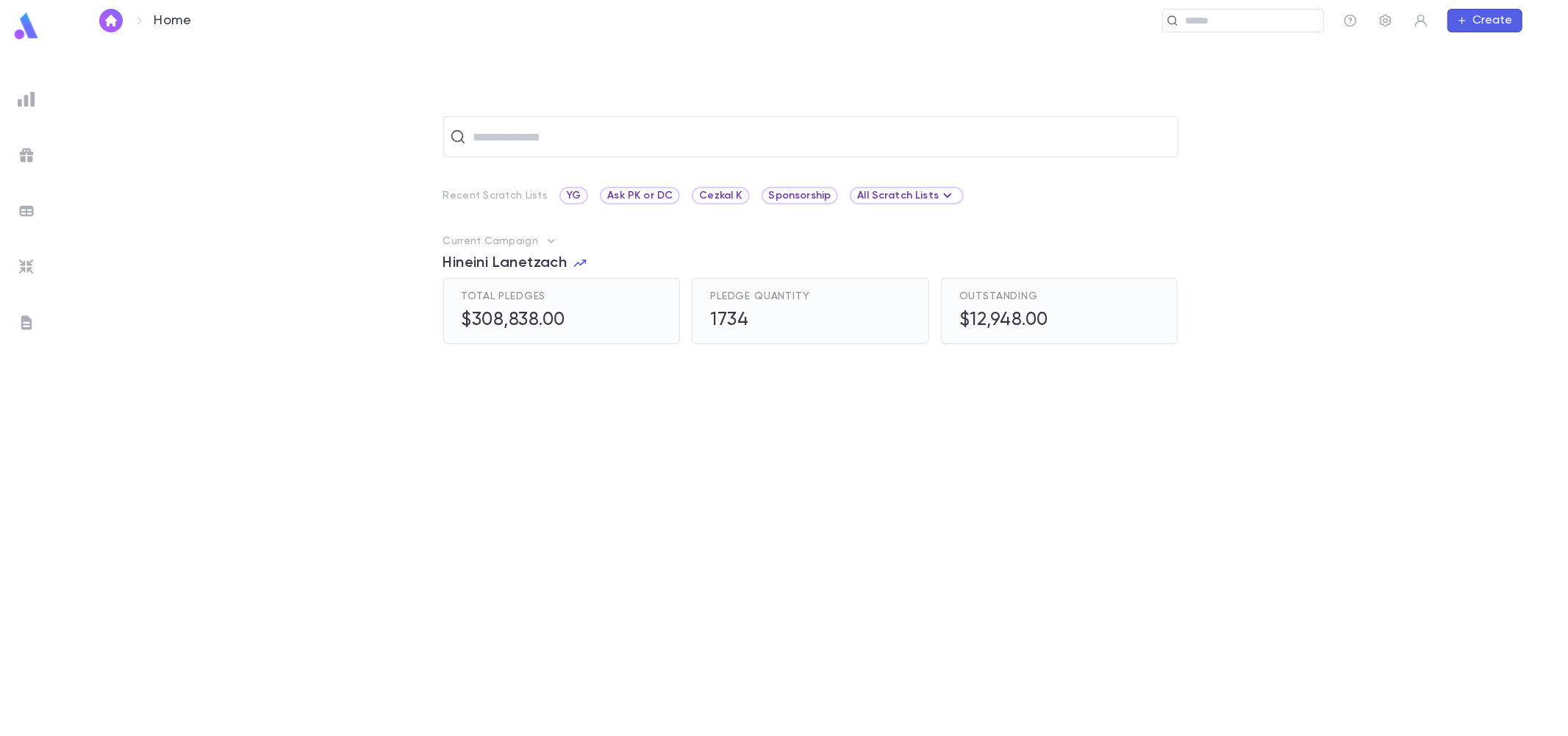 drag, startPoint x: 24, startPoint y: 104, endPoint x: 53, endPoint y: 114, distance: 30.6757 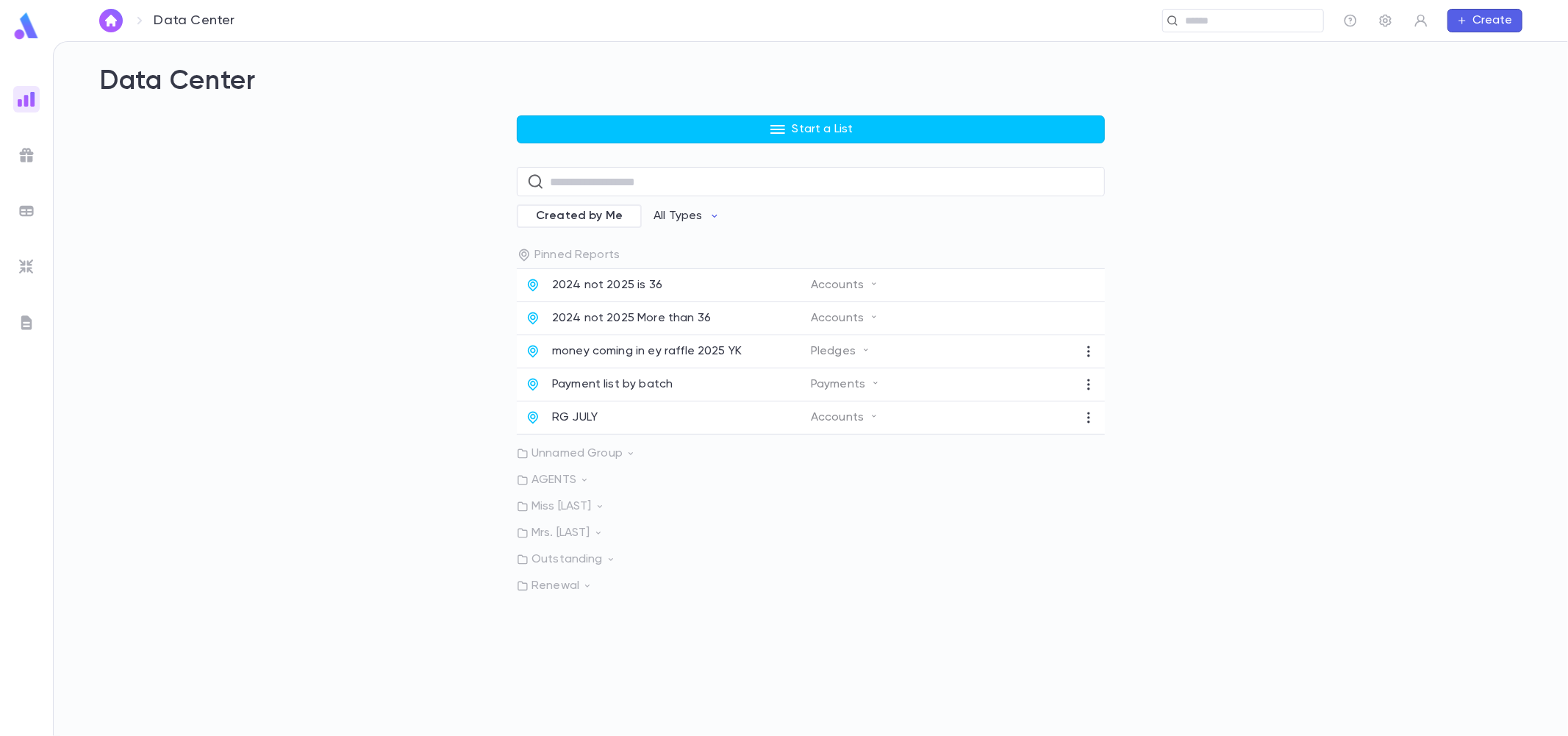 click on "Miss [LAST] Mrs. [LAST] Outstanding Renewal" at bounding box center (811, 421) 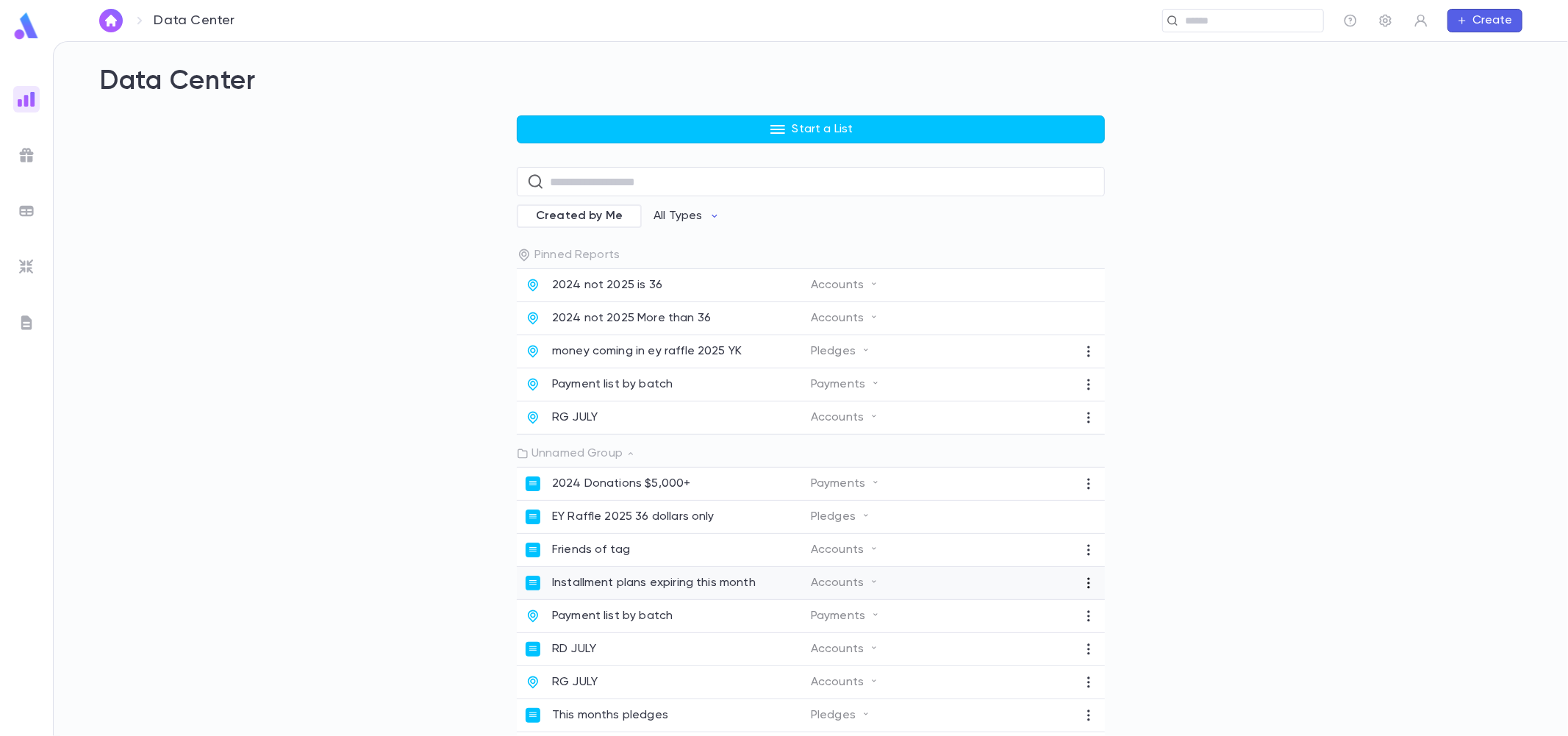 click 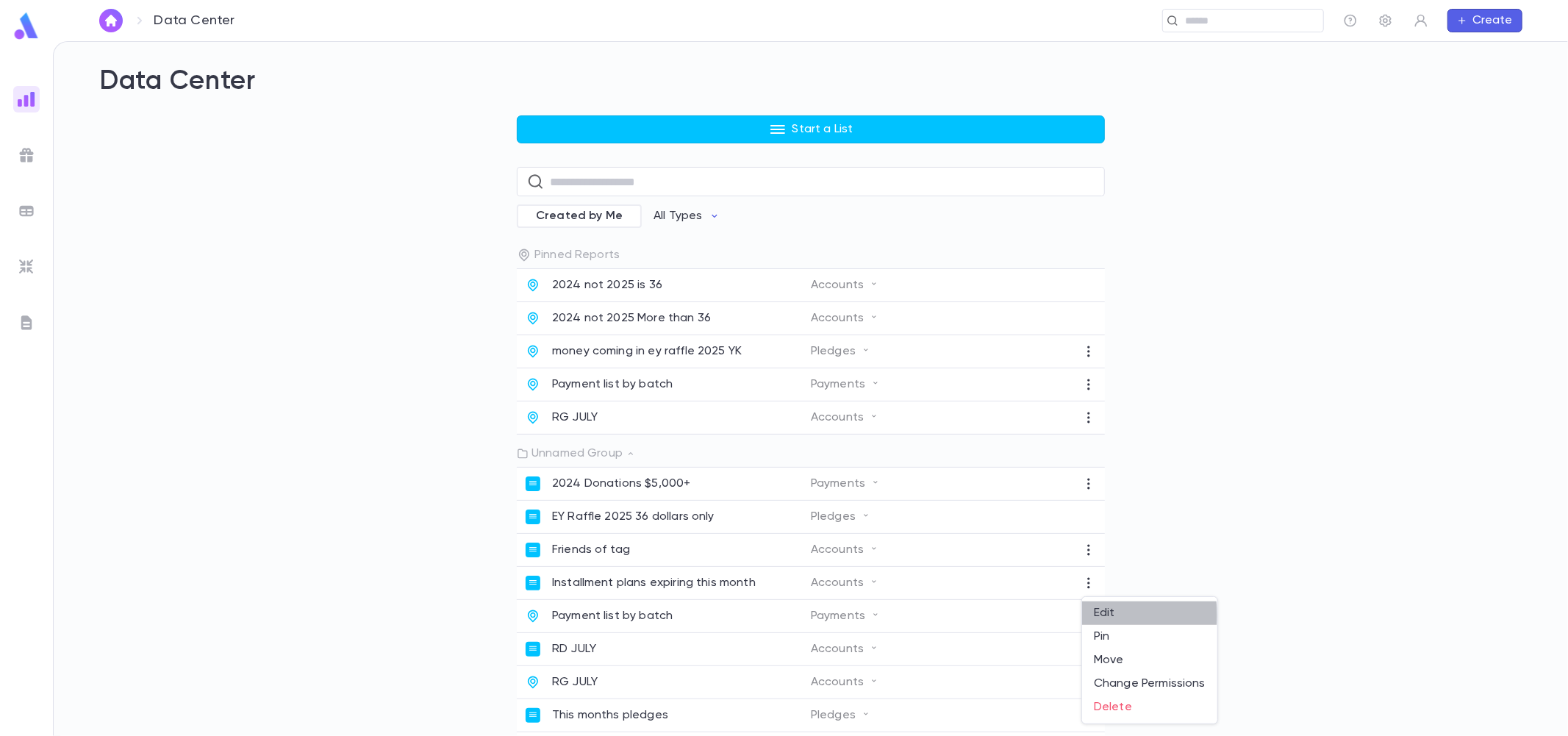 click on "Edit" at bounding box center (1150, 613) 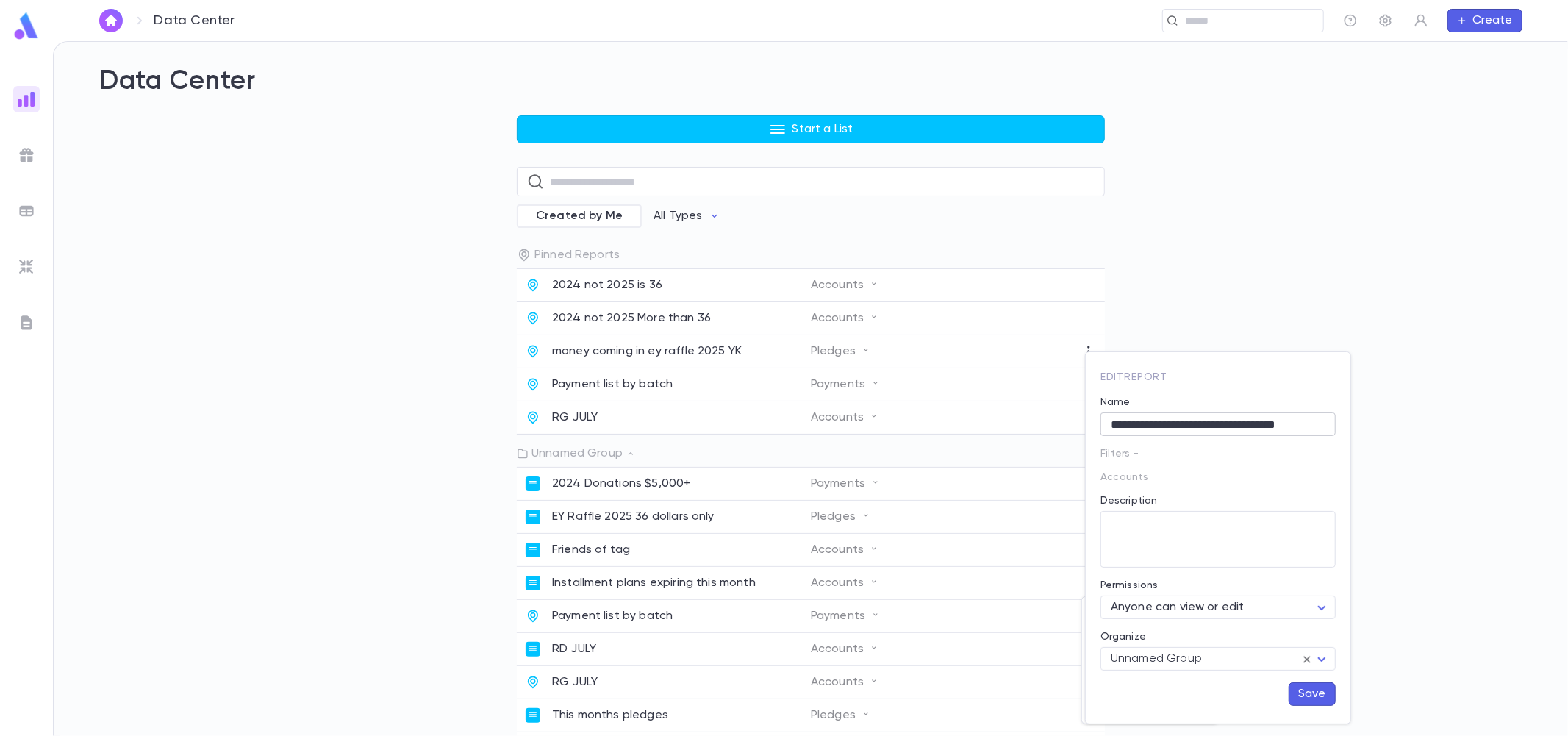 drag, startPoint x: 1206, startPoint y: 426, endPoint x: 1214, endPoint y: 426, distance: 8 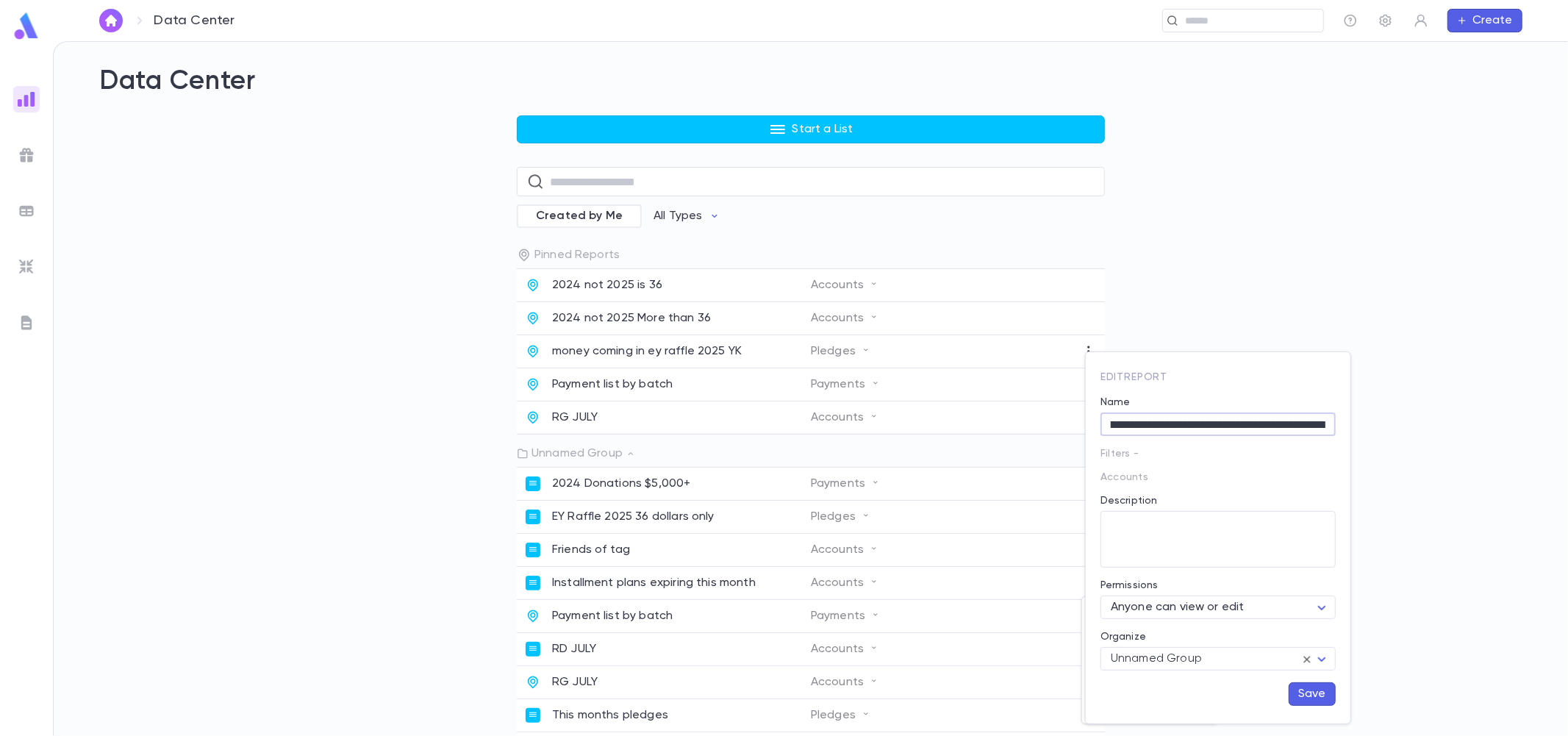 scroll, scrollTop: 0, scrollLeft: 10, axis: horizontal 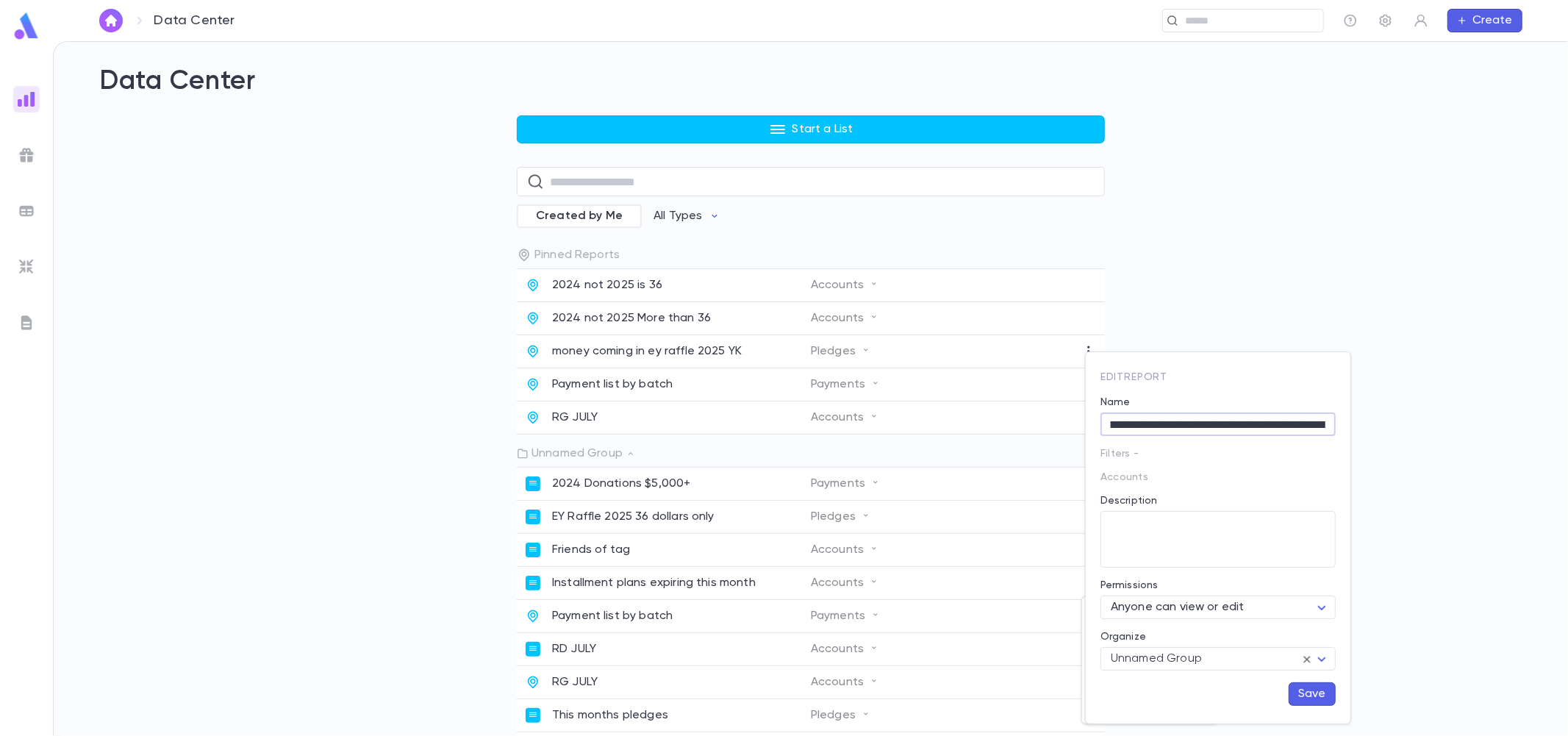 click on "Save" at bounding box center [1312, 694] 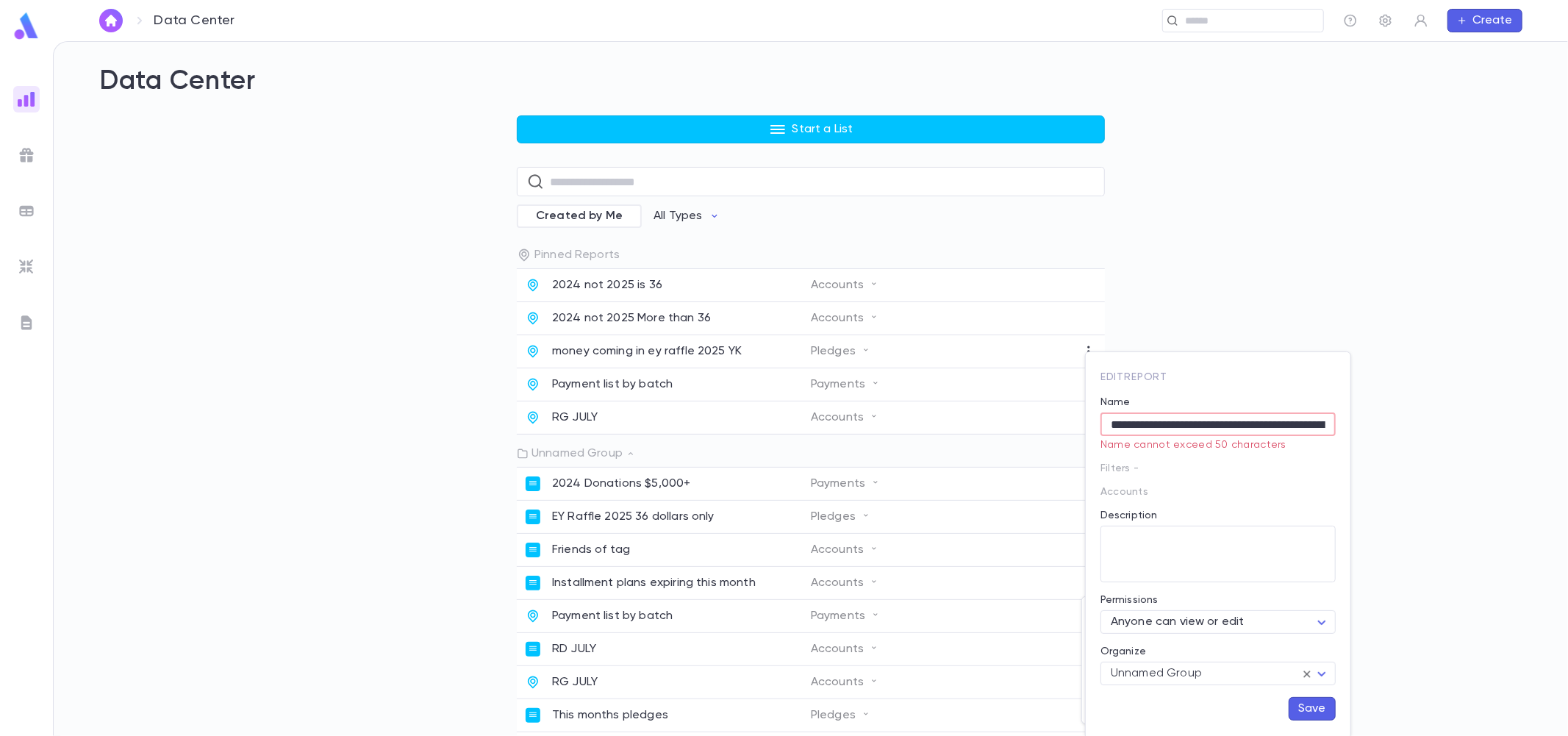 click on "**********" at bounding box center (1218, 424) 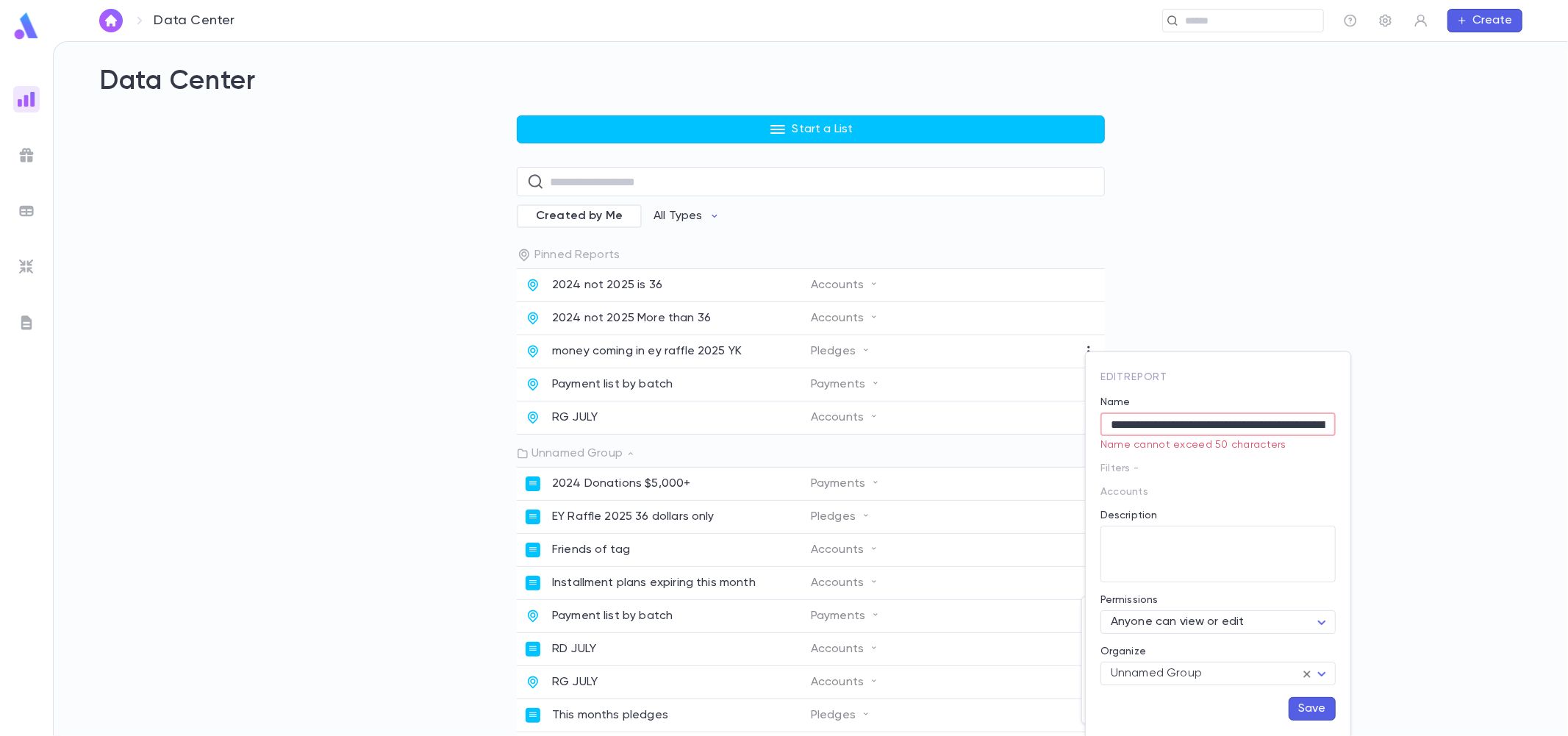 click on "**********" at bounding box center [1218, 424] 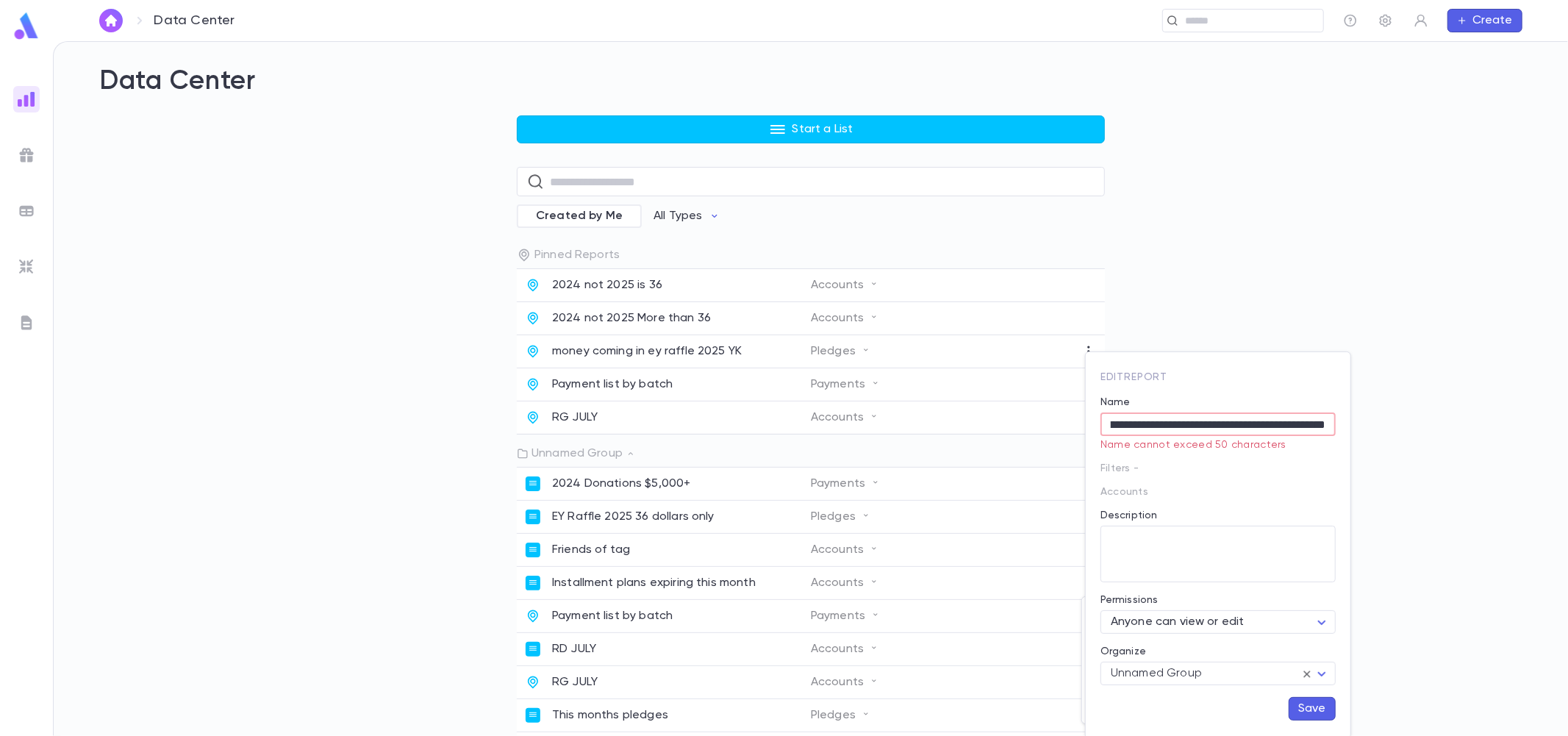 drag, startPoint x: 1274, startPoint y: 425, endPoint x: 1319, endPoint y: 424, distance: 45.01111 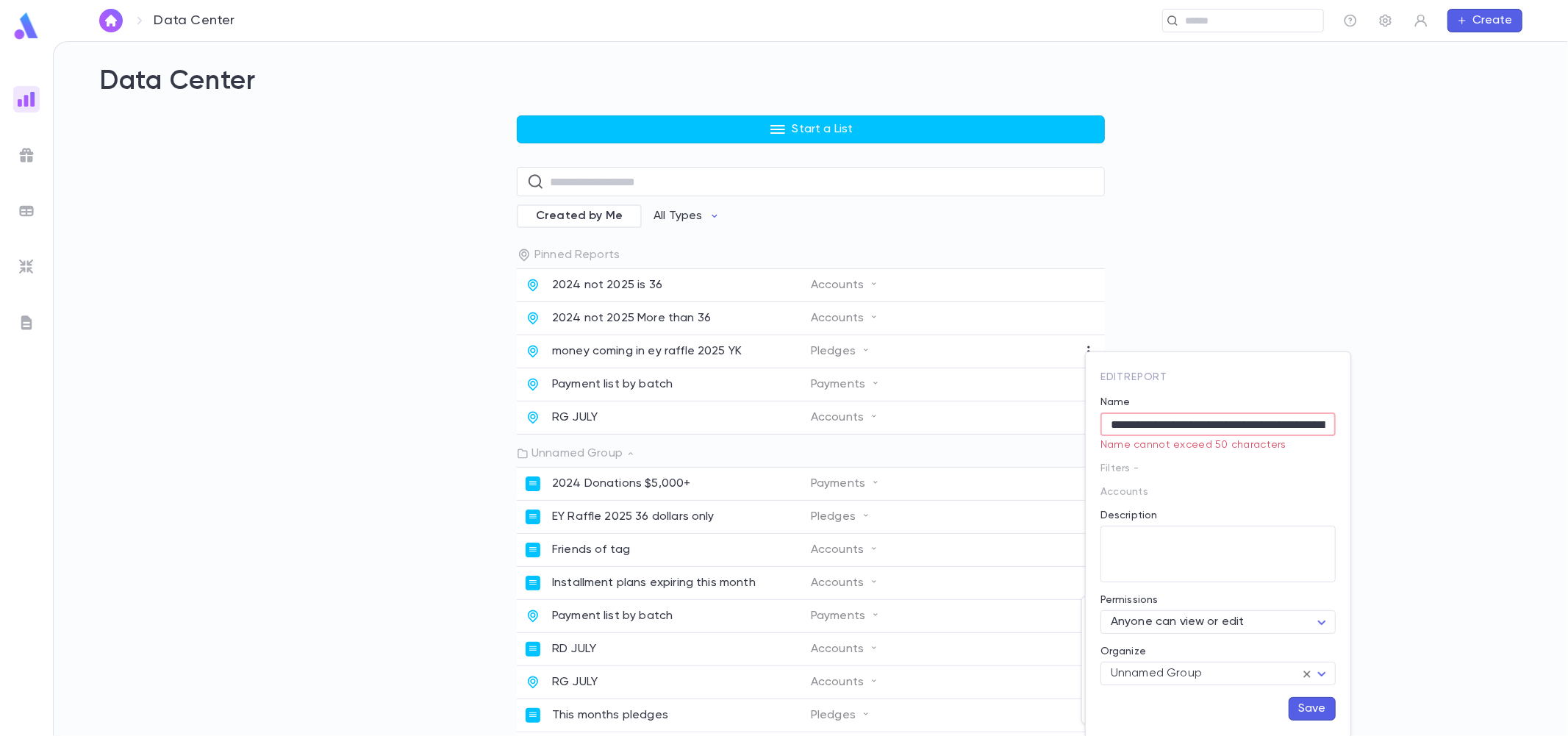 click on "**********" at bounding box center (1218, 424) 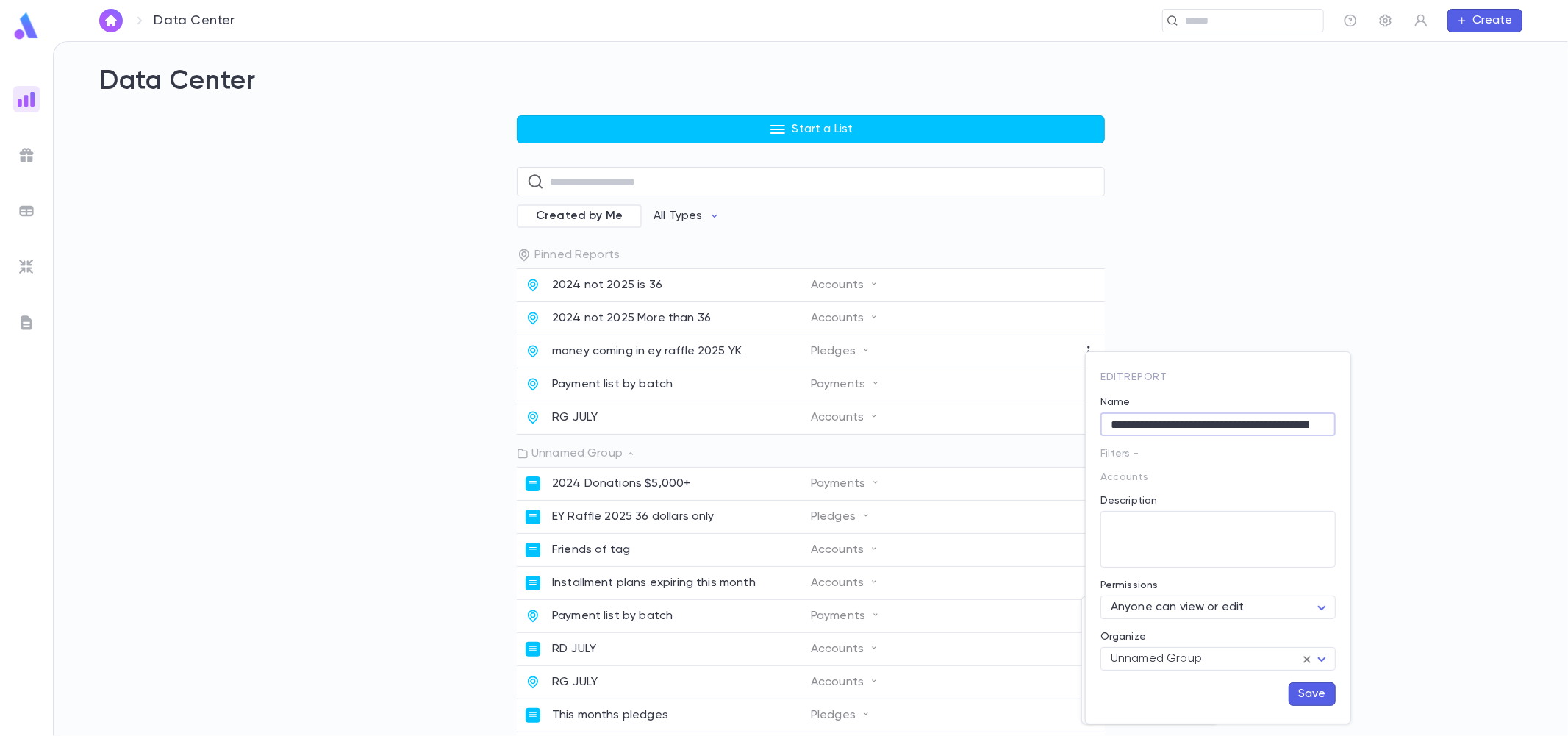 type on "**********" 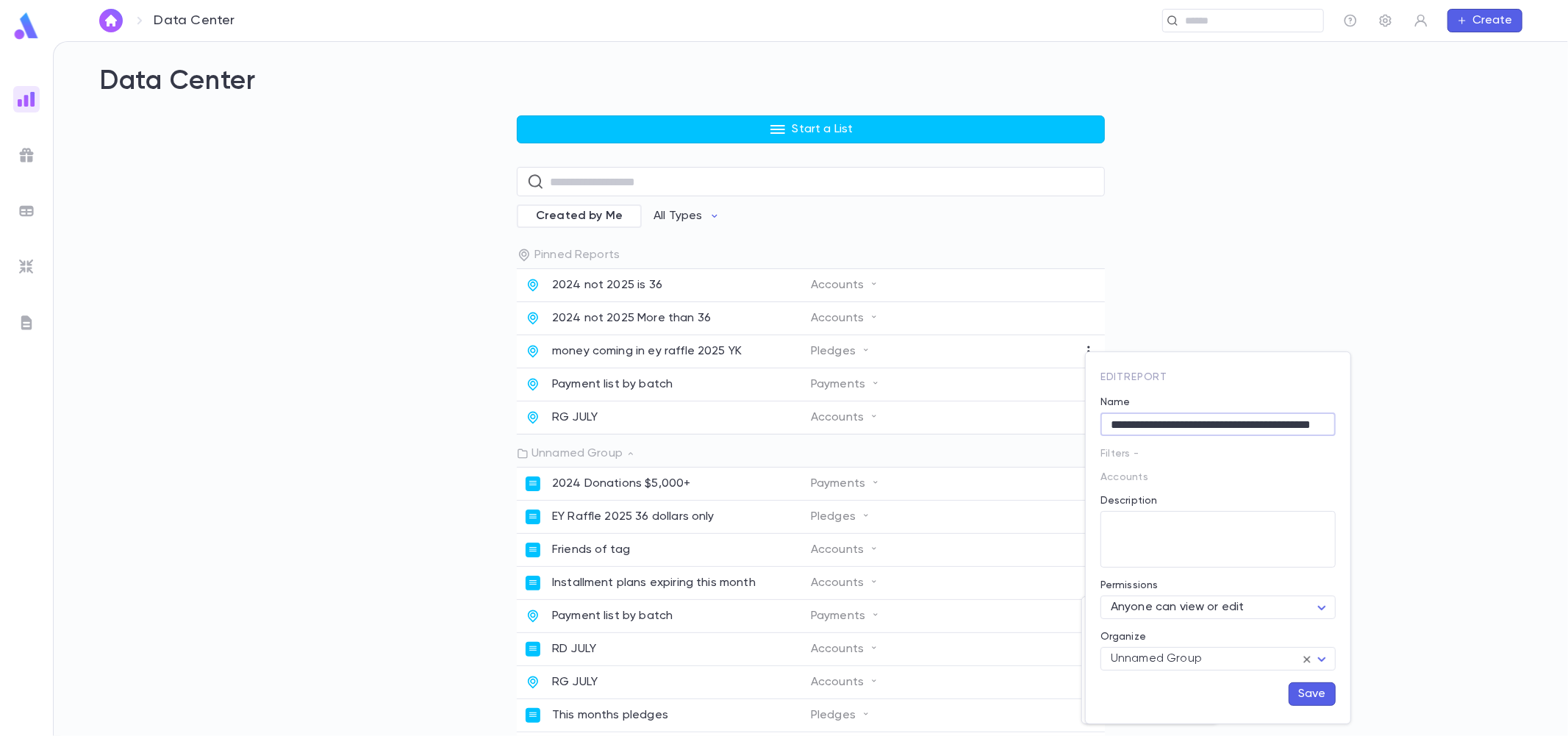 click on "Save" at bounding box center (1312, 694) 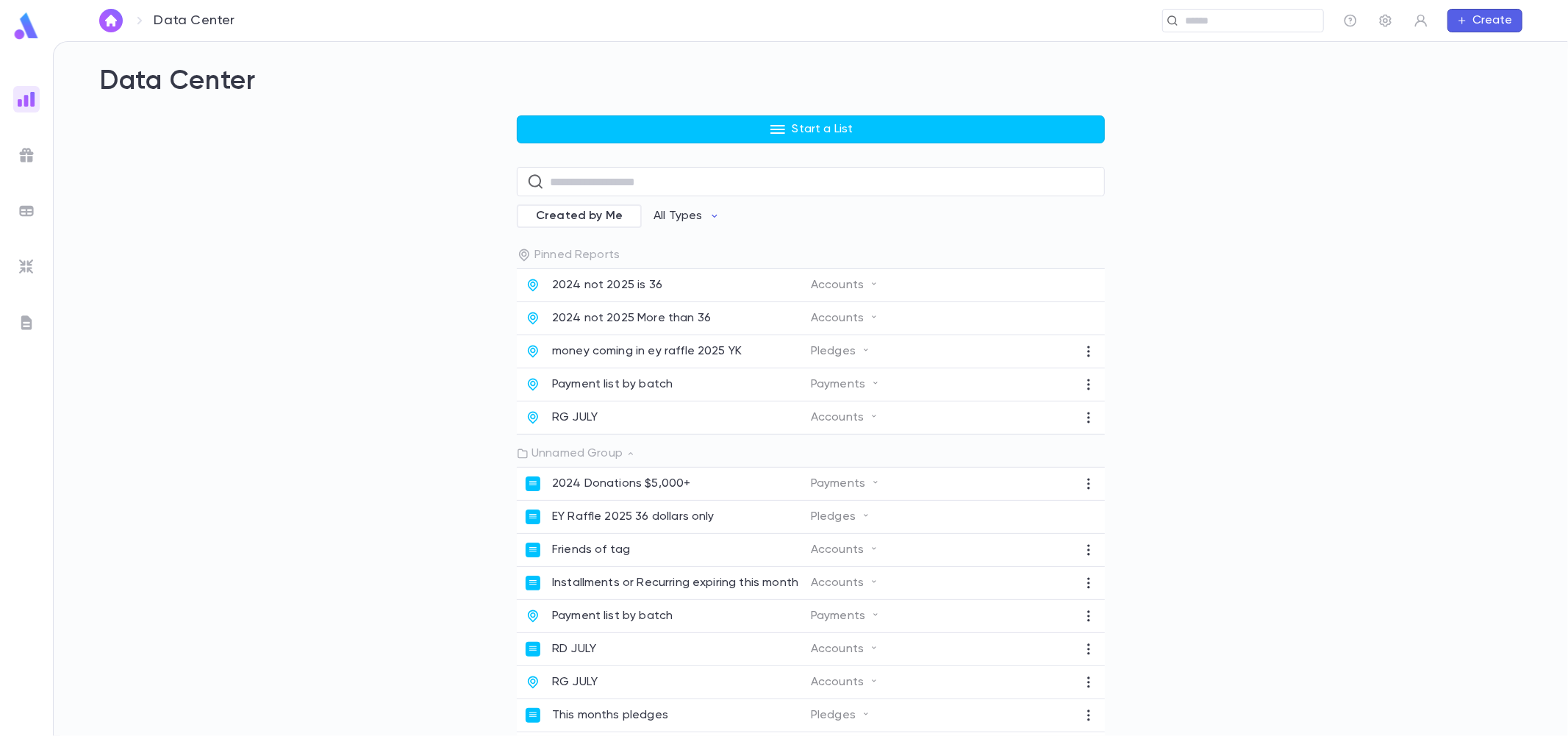 type 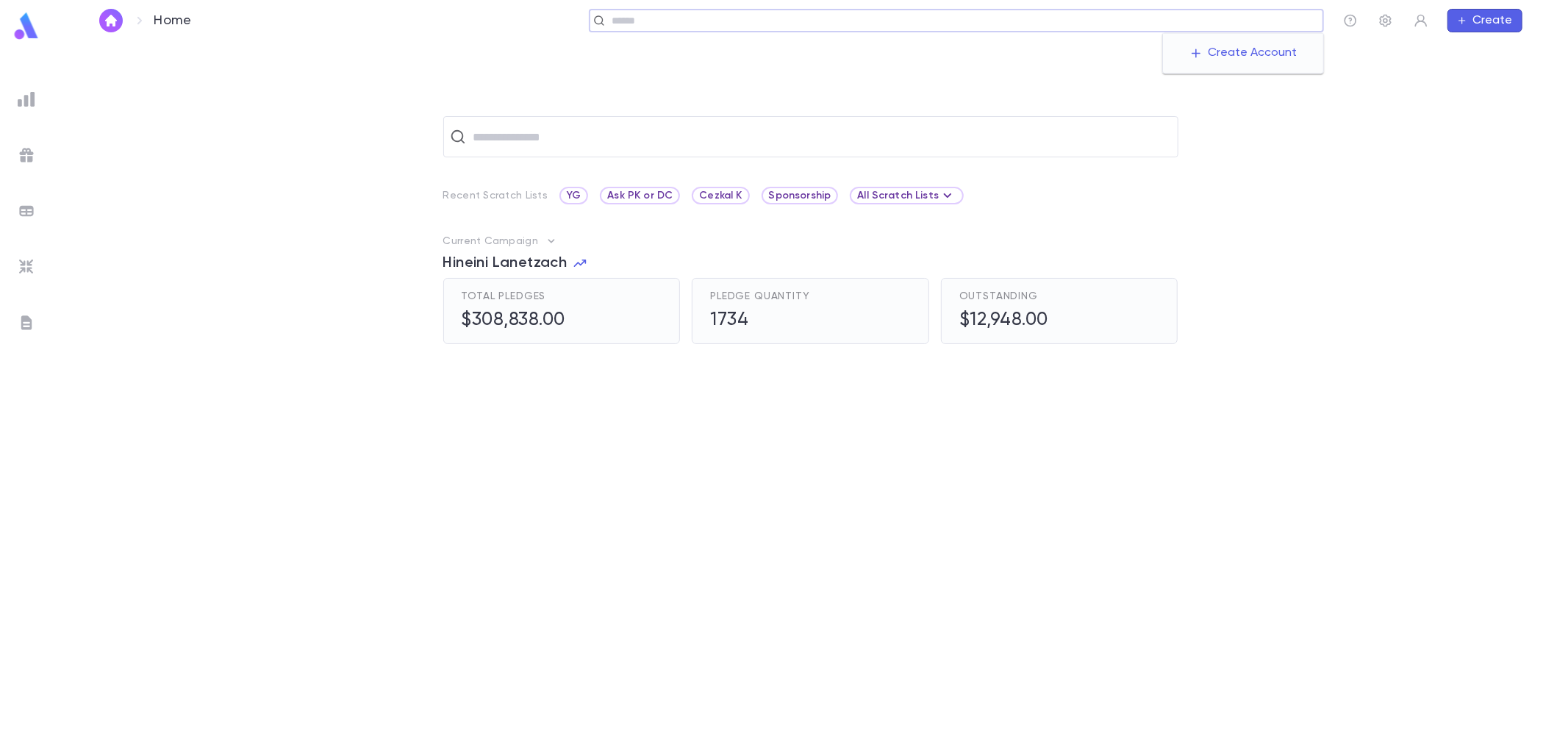 click at bounding box center [962, 21] 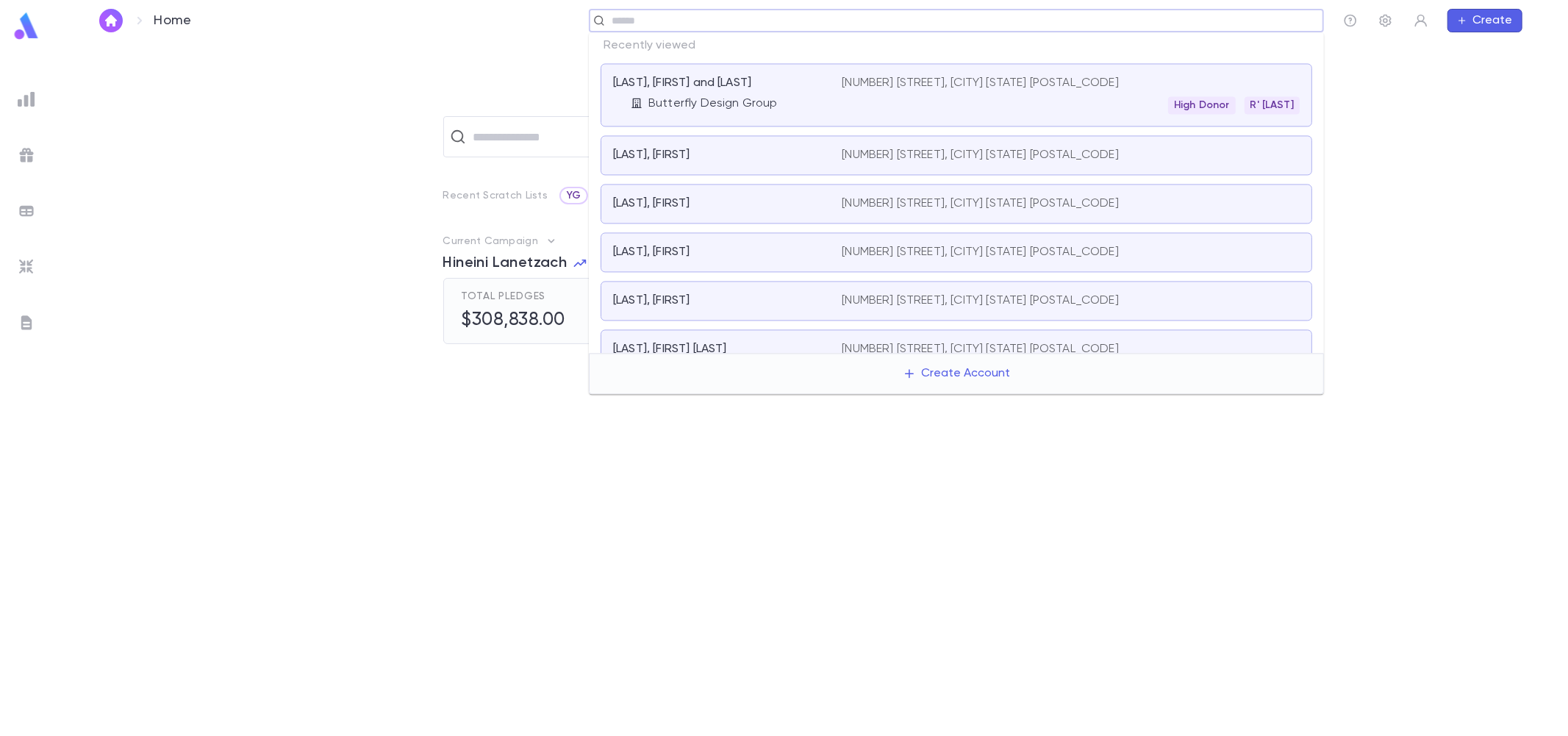 click on "[LAST], [FIRST] and [LAST] Butterfly Design Group" at bounding box center (727, 95) 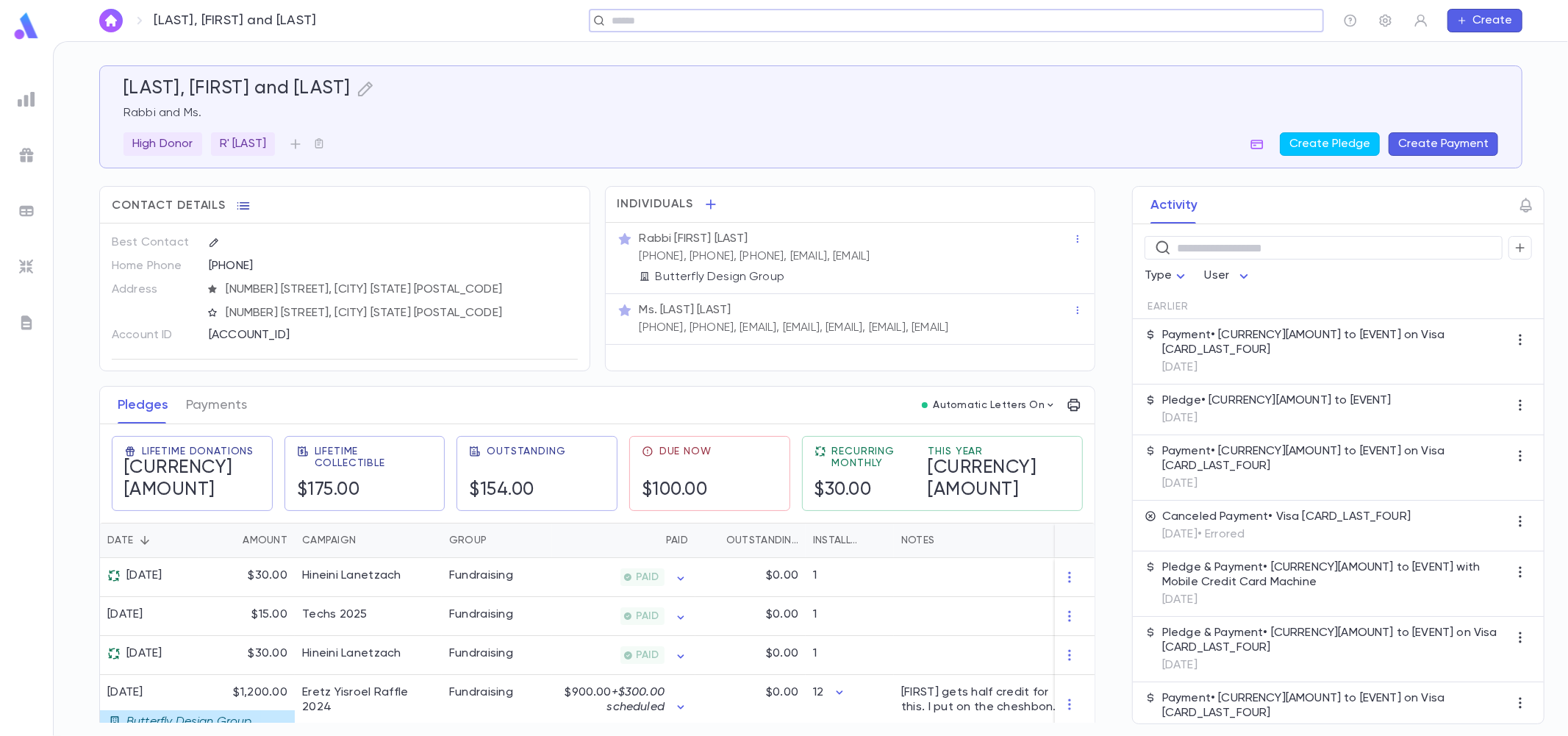 click 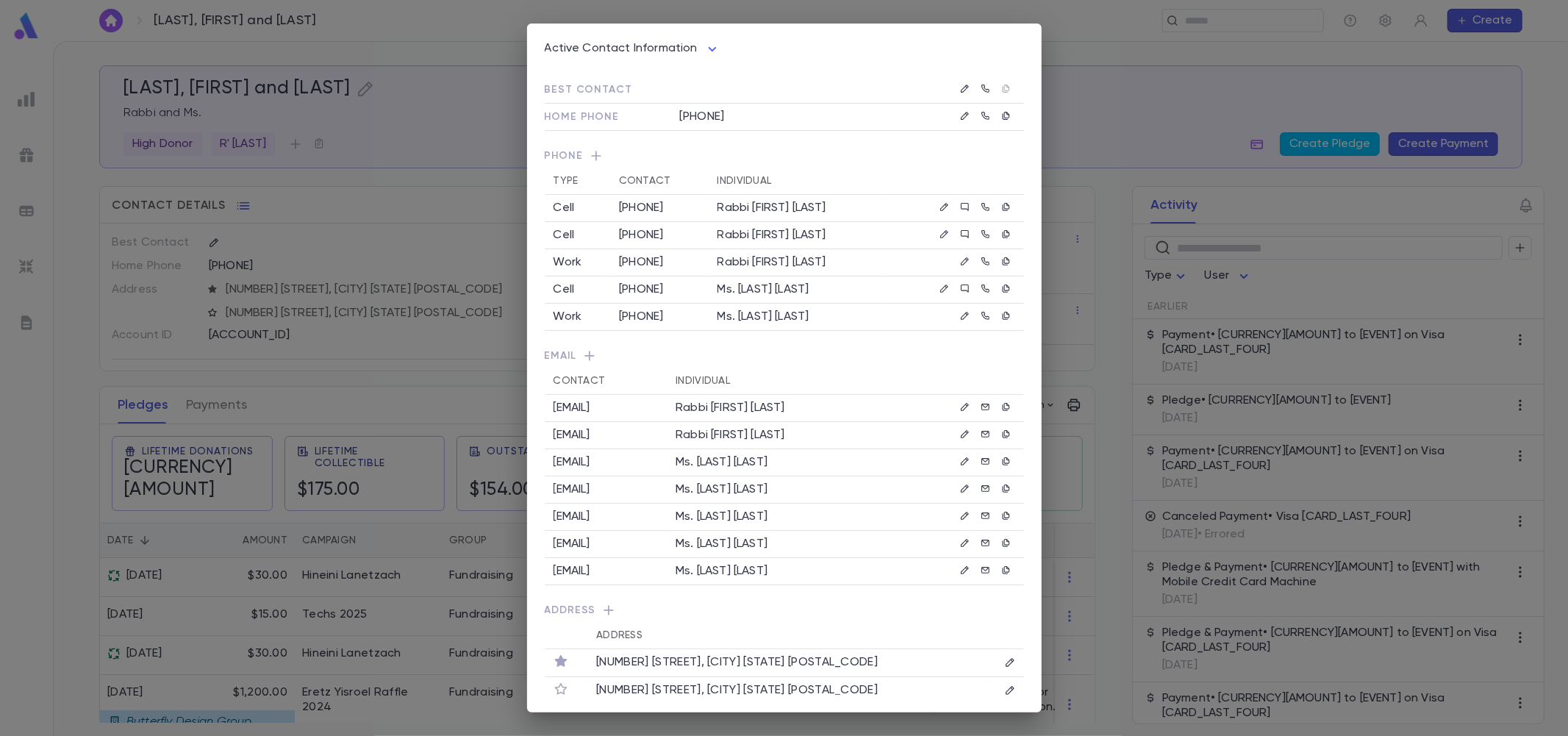 scroll, scrollTop: 10, scrollLeft: 0, axis: vertical 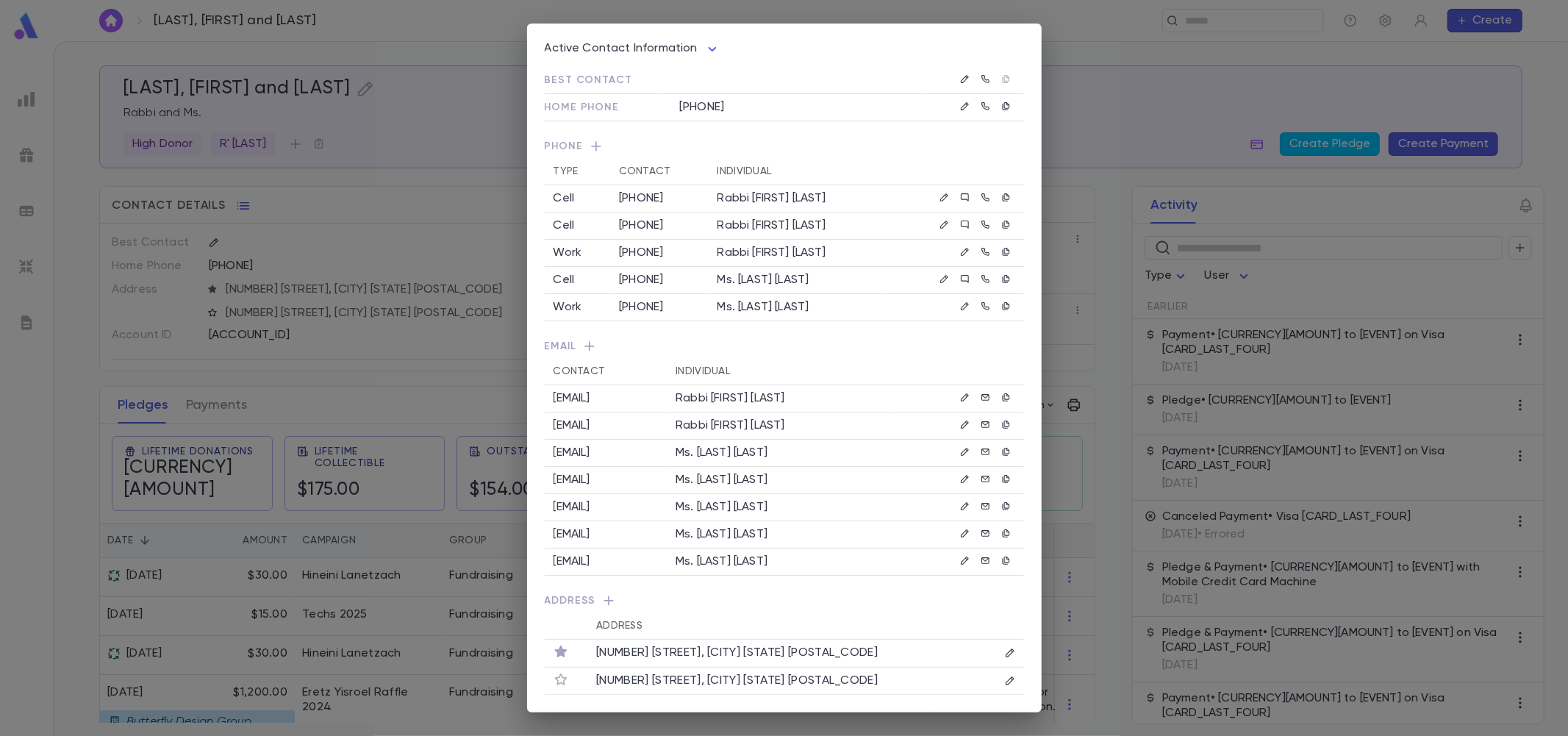 click on "Active Contact Information **** Best Contact Home Phone [PHONE] Phone Type Contact Individual Cell [PHONE] Rabbi [FIRST] [LAST] Cell [PHONE] Rabbi [FIRST] [LAST] Work [PHONE] Rabbi [FIRST] [LAST] Cell [PHONE] Ms. [LAST] [LAST] Work [PHONE] Ms. [LAST] [LAST] Email Contact Individual [EMAIL] Rabbi [FIRST] [LAST] [EMAIL] Rabbi [FIRST] [LAST] [EMAIL] Ms. [LAST] [LAST] [EMAIL] Ms. [LAST] [LAST] [EMAIL] Ms. [LAST] [LAST] Address Address [NUMBER] [STREET], [CITY] [STATE] [POSTAL_CODE] [NUMBER] [STREET], [CITY] [STATE] [POSTAL_CODE]" at bounding box center [784, 368] 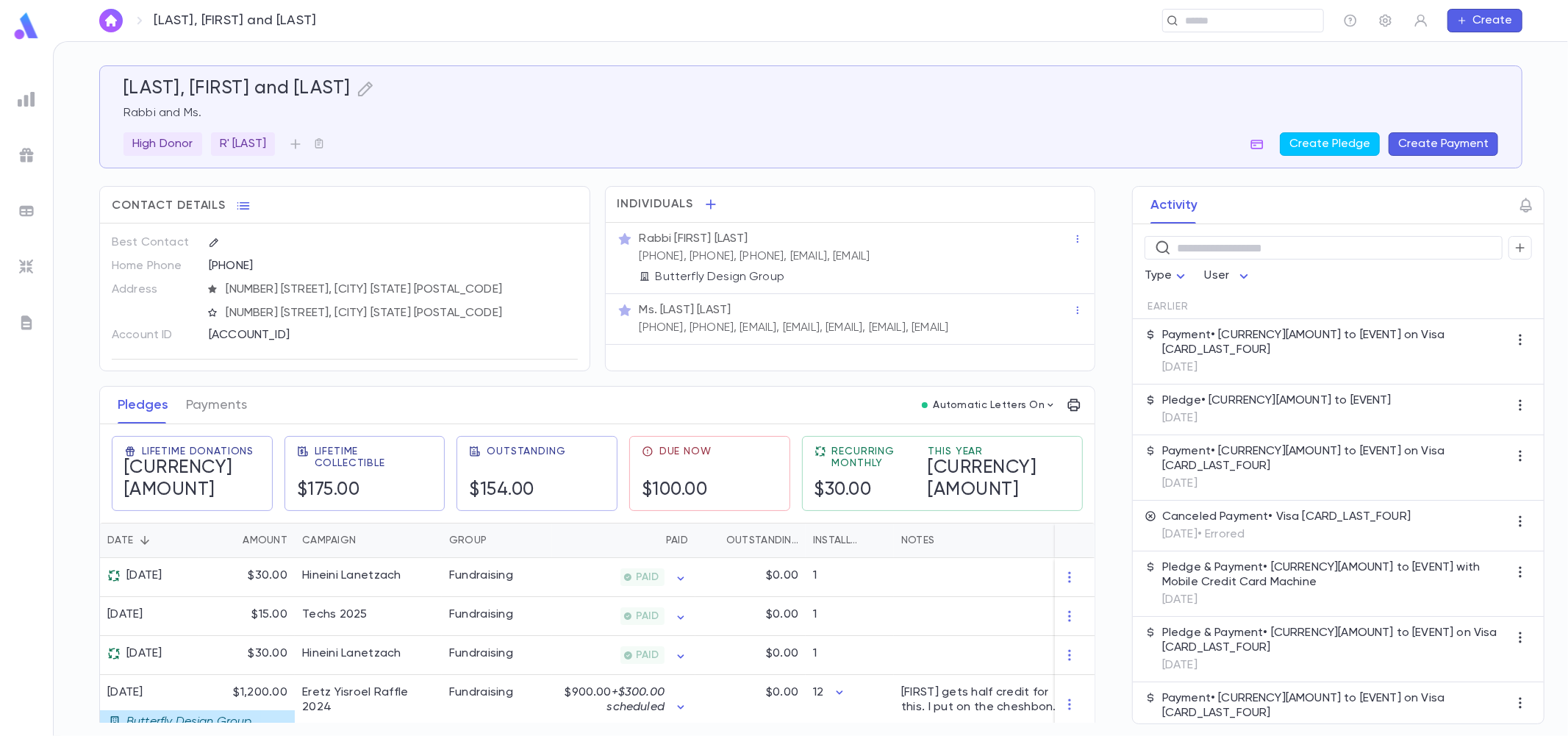 click on "[LAST], [FIRST] and [LAST]" at bounding box center [811, 89] 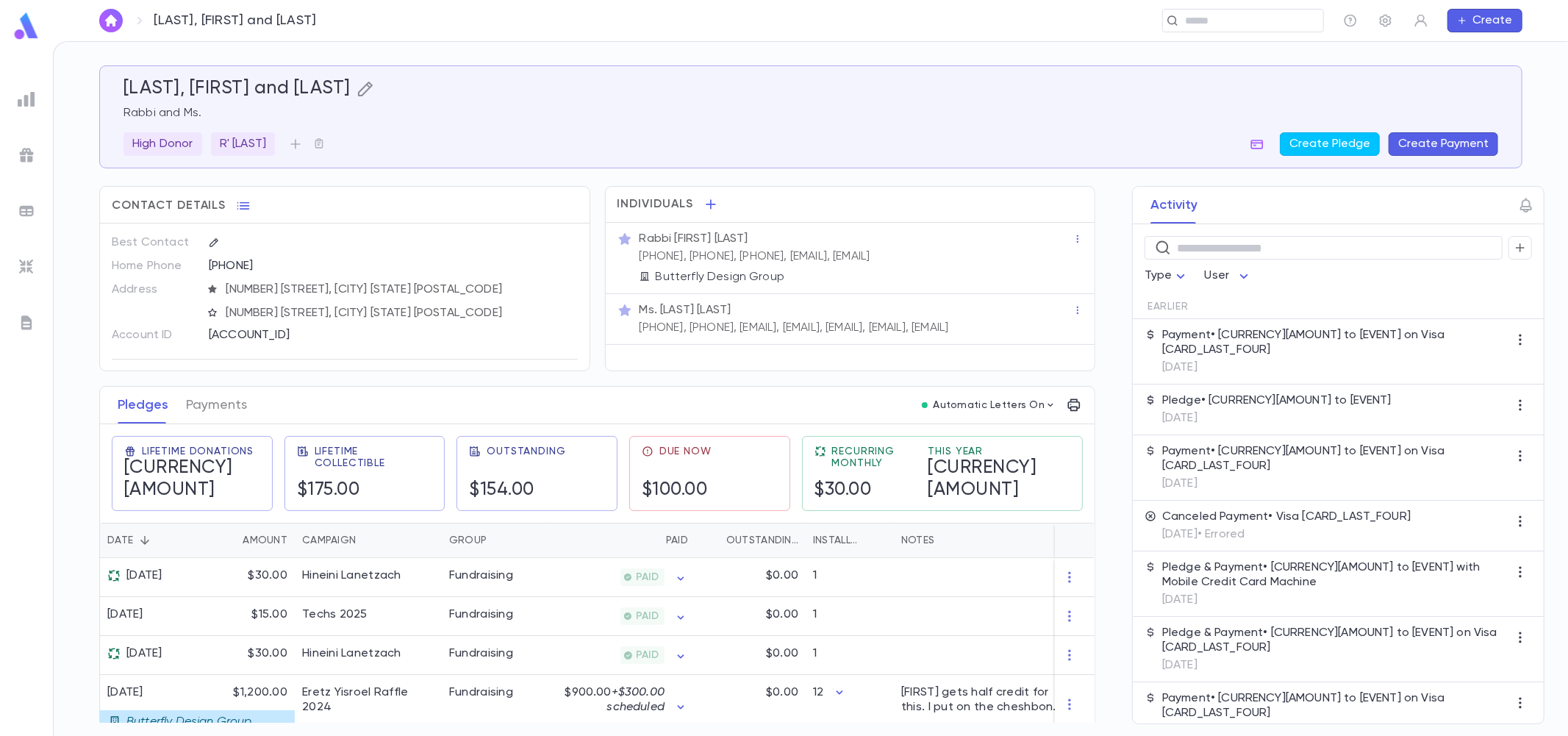 click 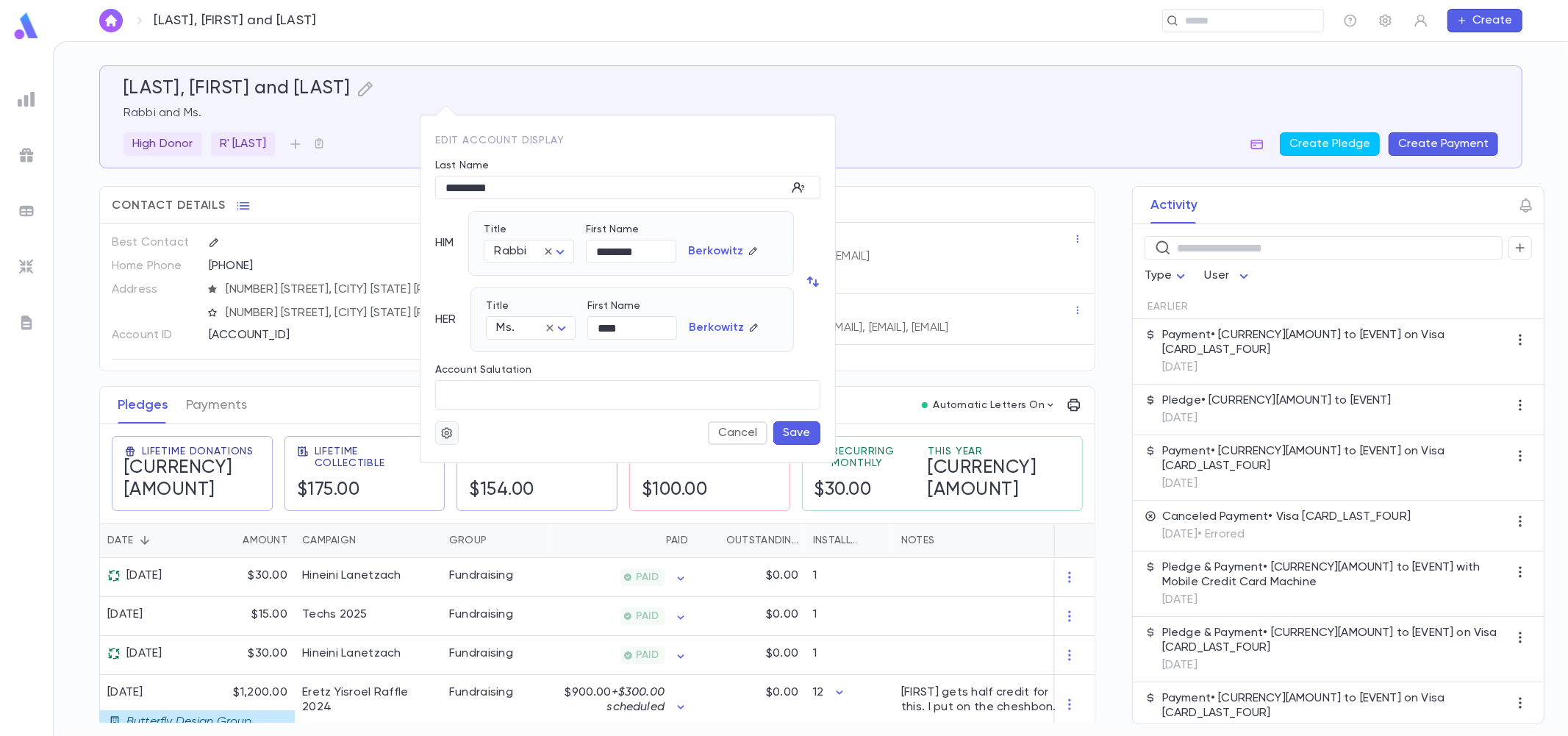 click 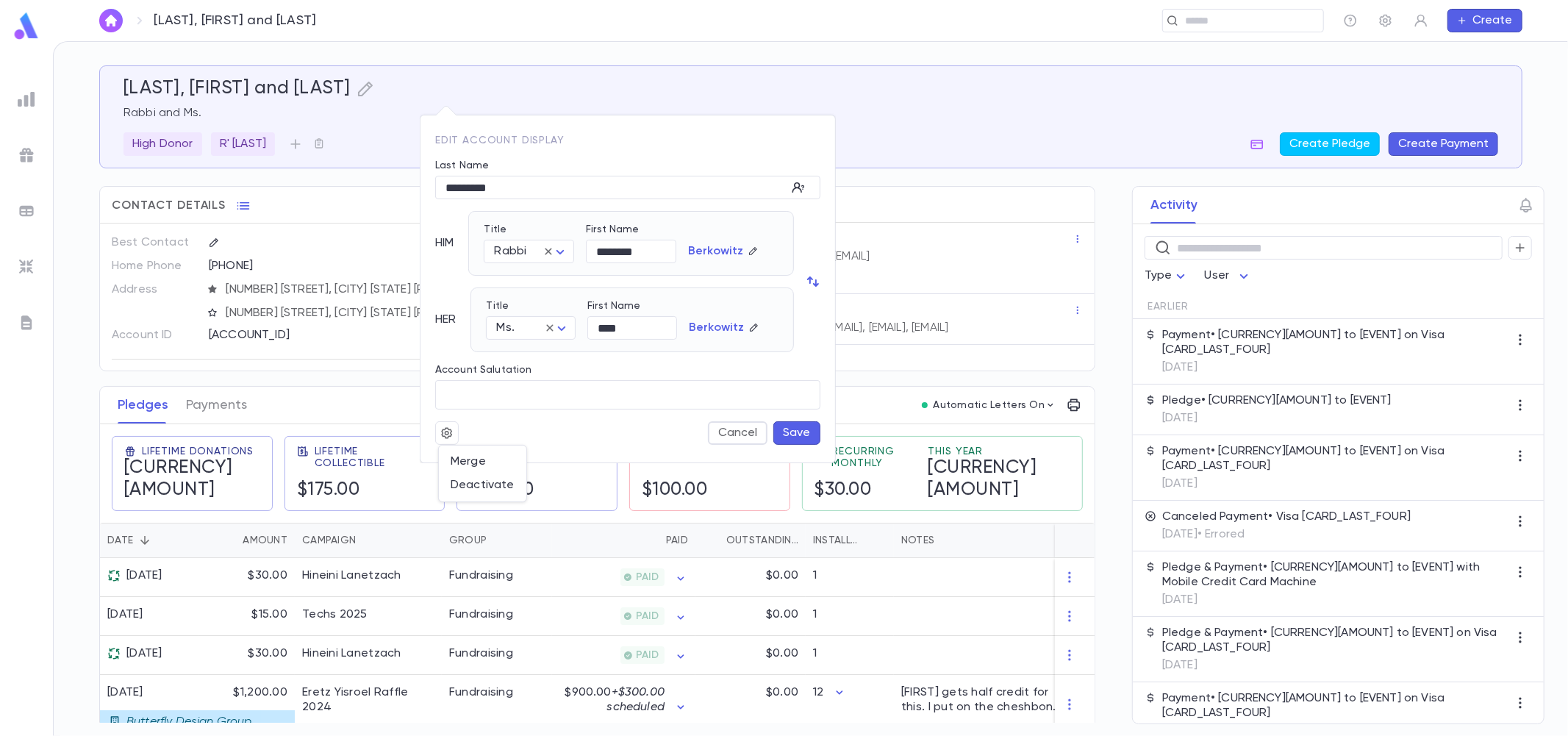 click at bounding box center [784, 368] 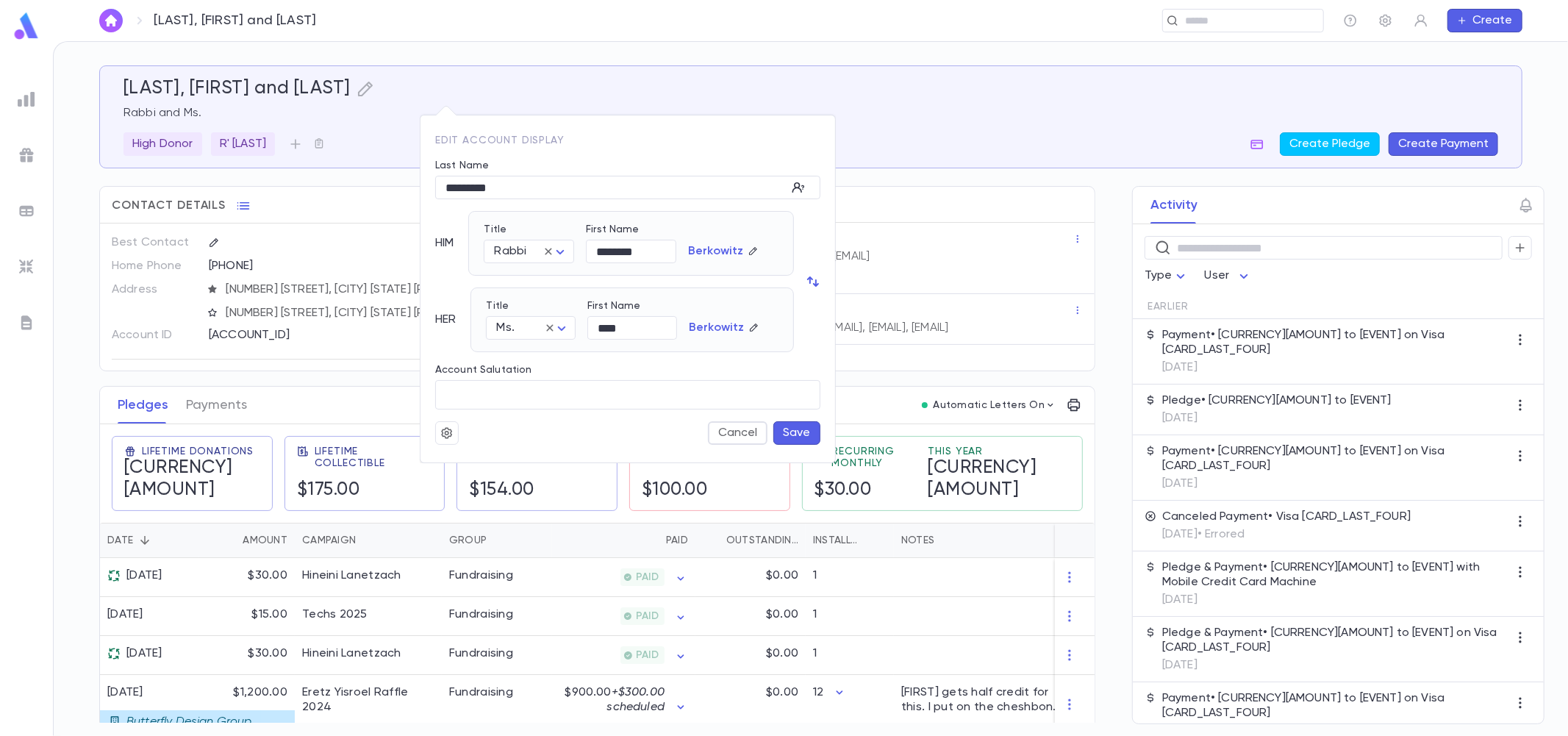 click on "Cancel" at bounding box center [737, 433] 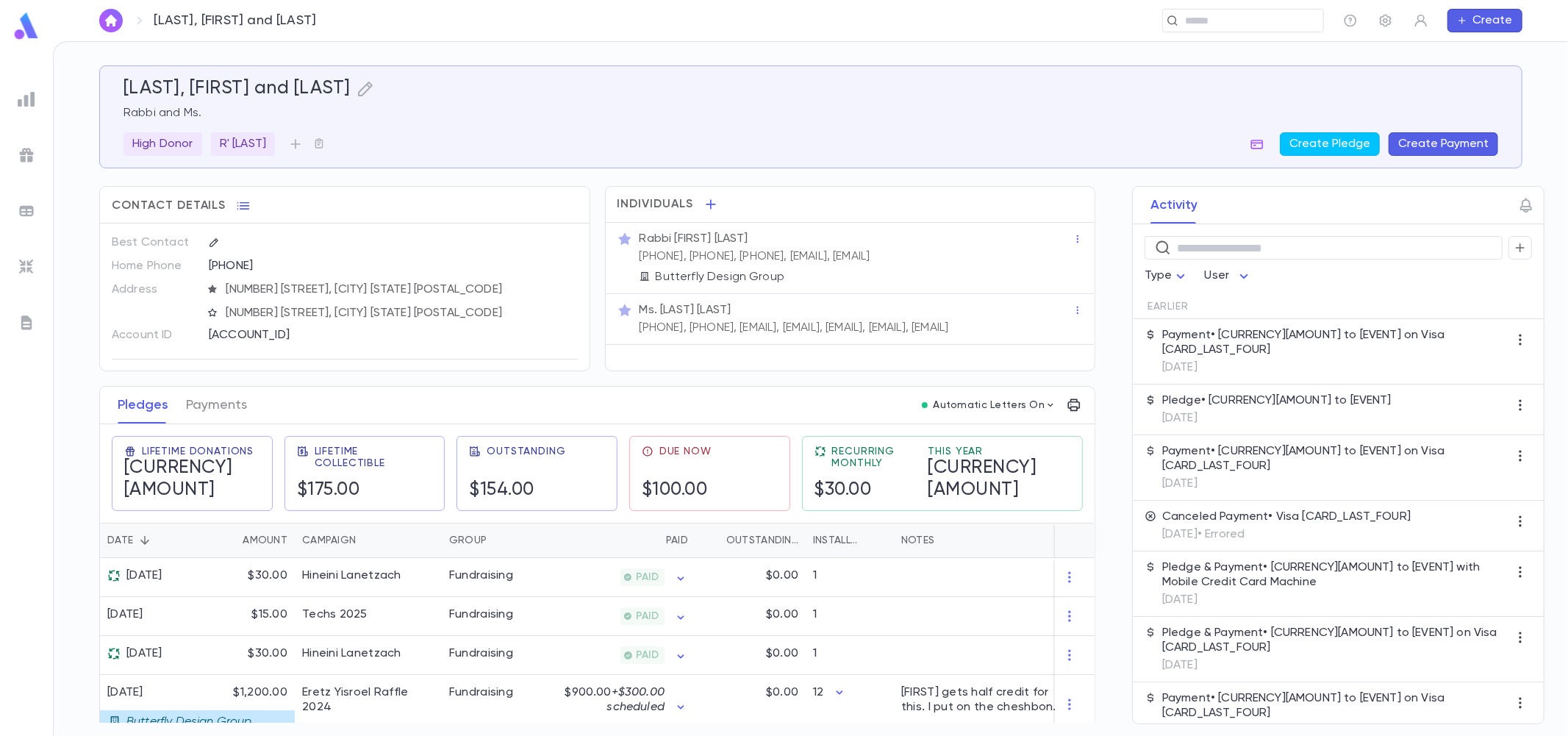 scroll, scrollTop: 0, scrollLeft: 0, axis: both 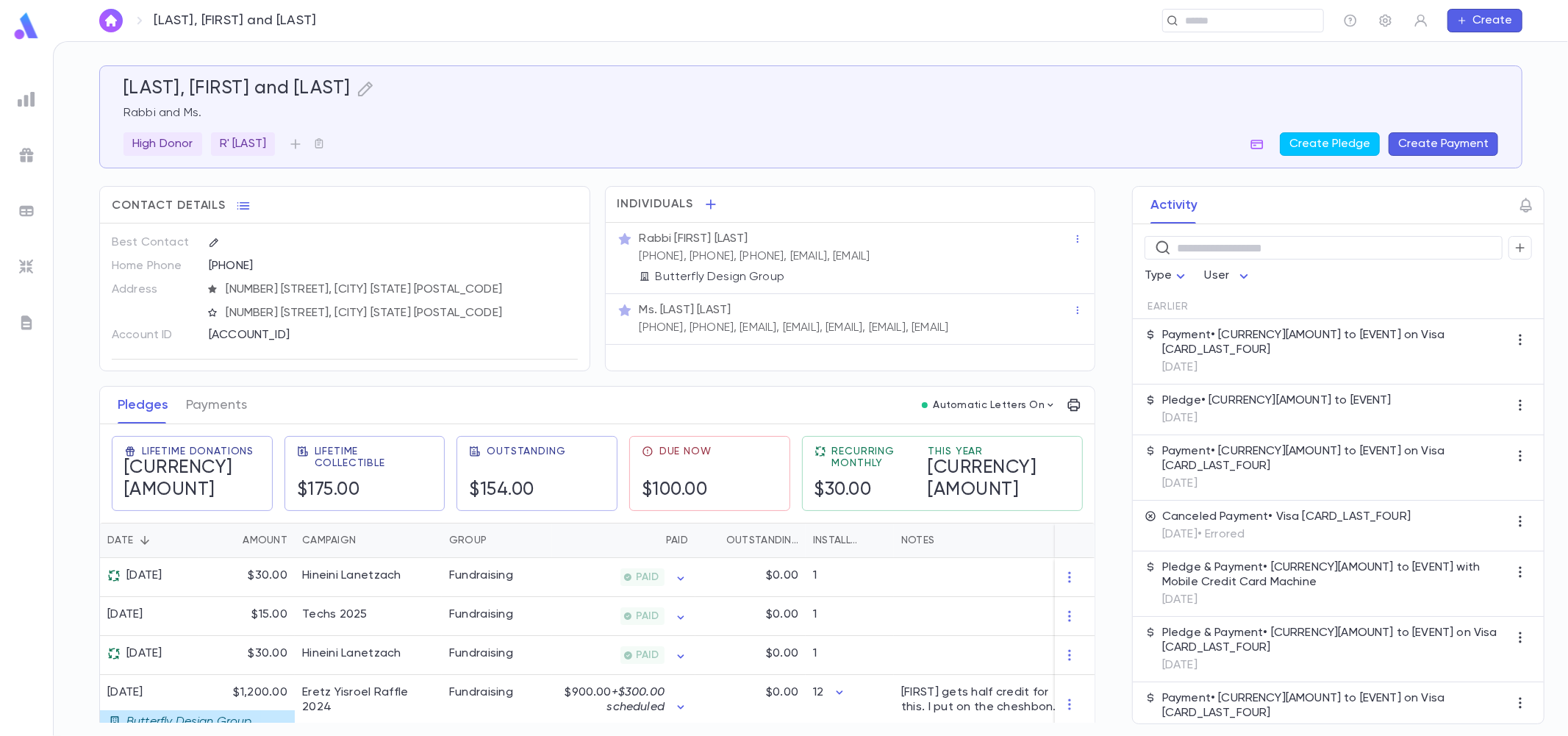 type 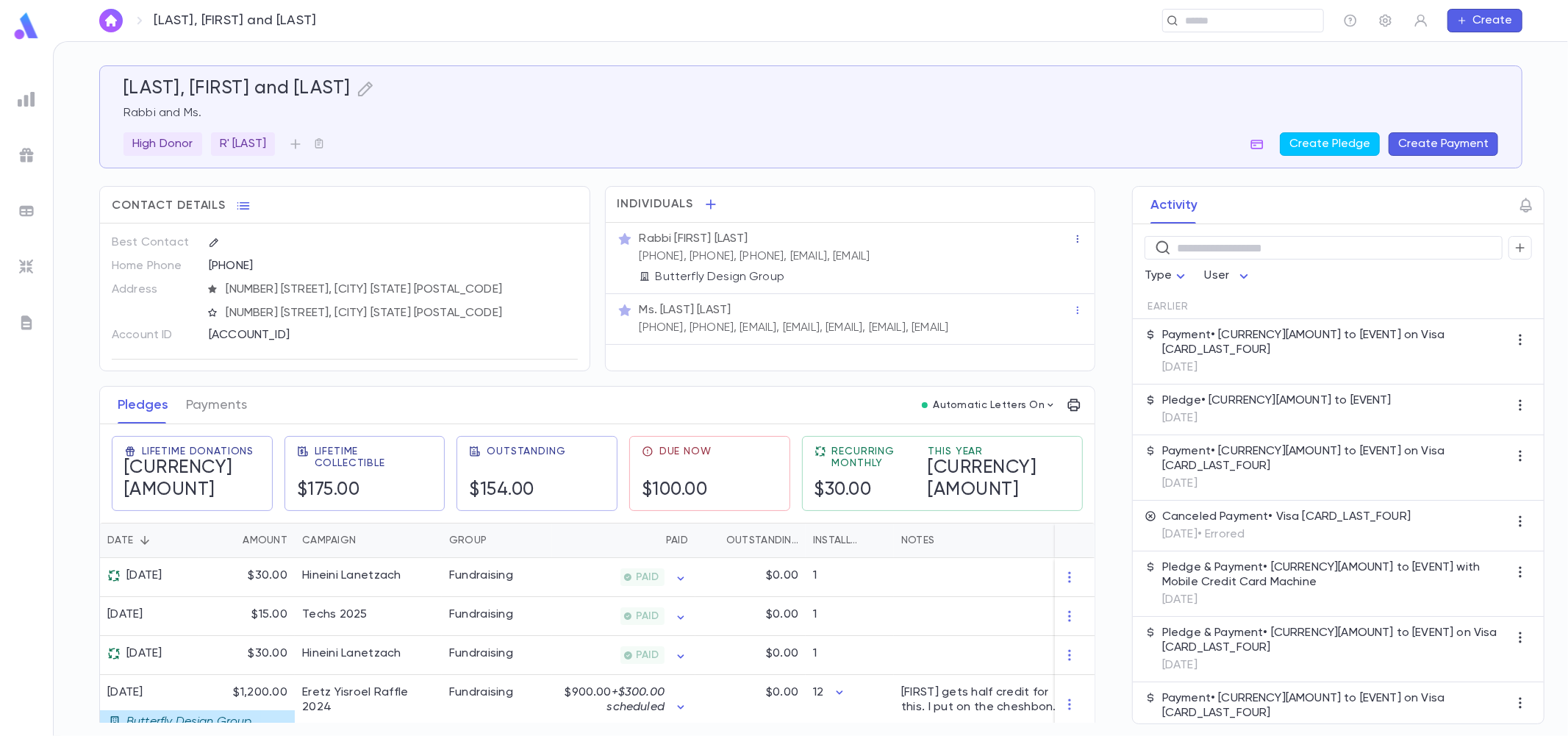 click 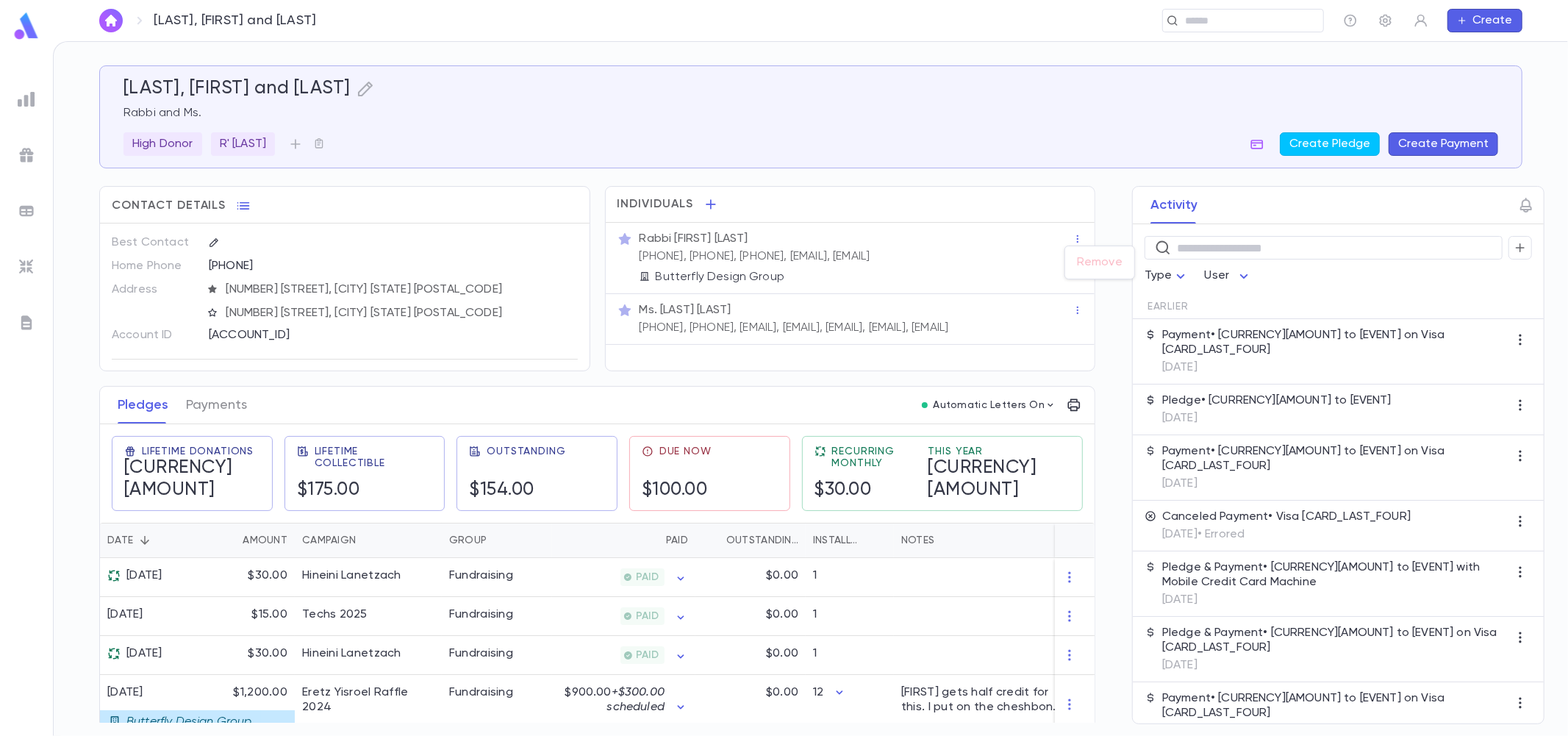 click at bounding box center (784, 368) 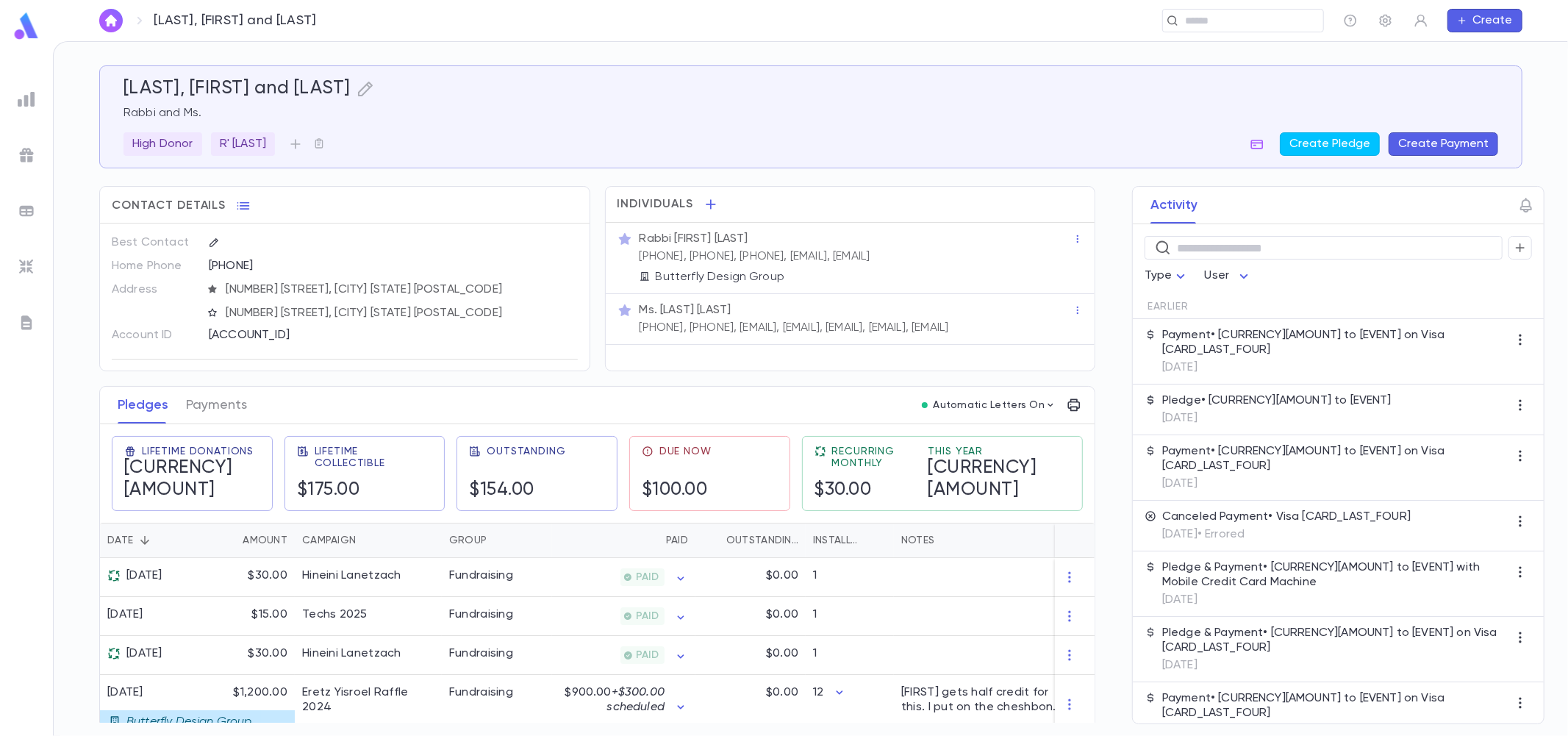 click on "Ms. [LAST] [LAST] [PHONE], [PHONE], [EMAIL], [EMAIL], [EMAIL], [EMAIL], [EMAIL]" at bounding box center (851, 319) 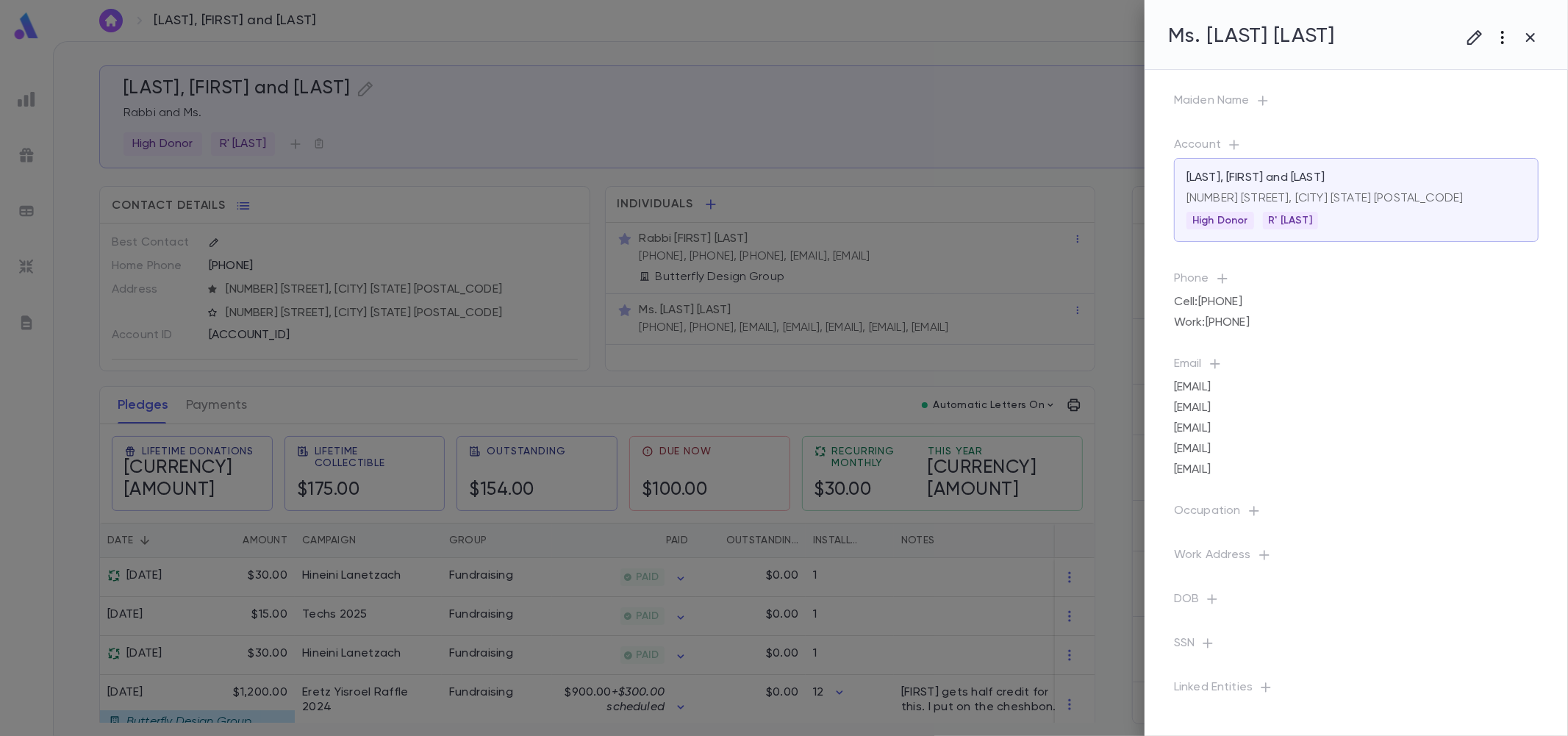 click 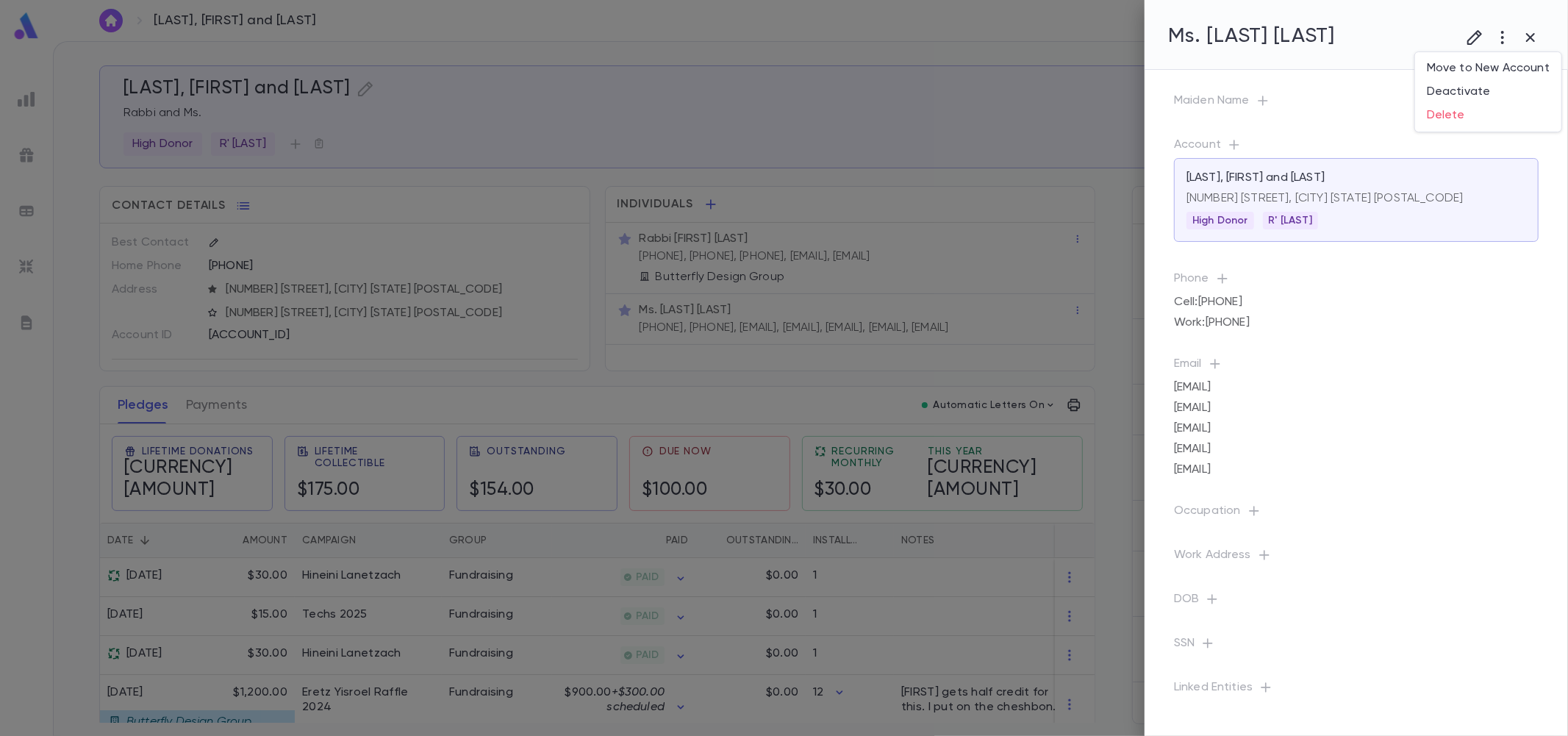 click at bounding box center [784, 368] 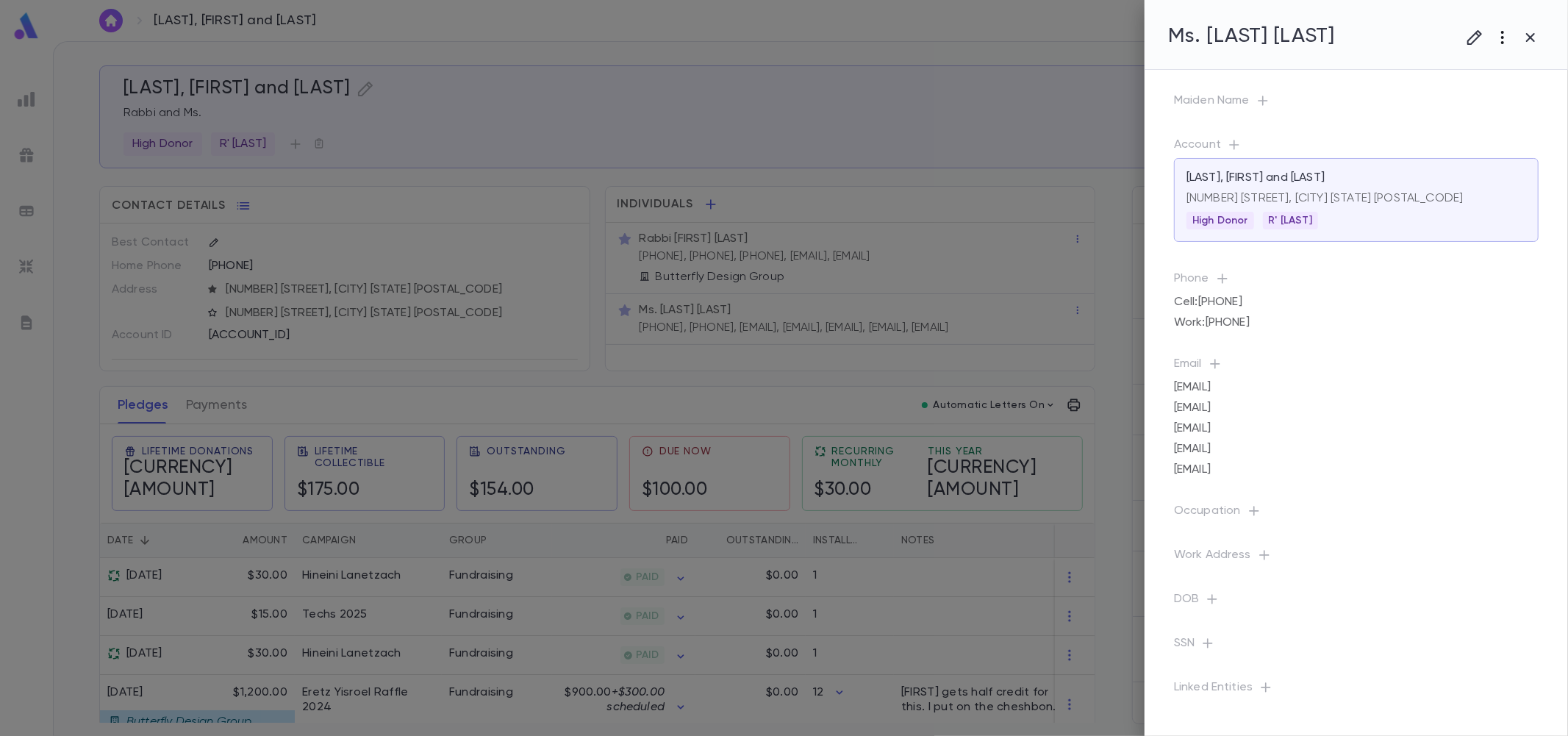click 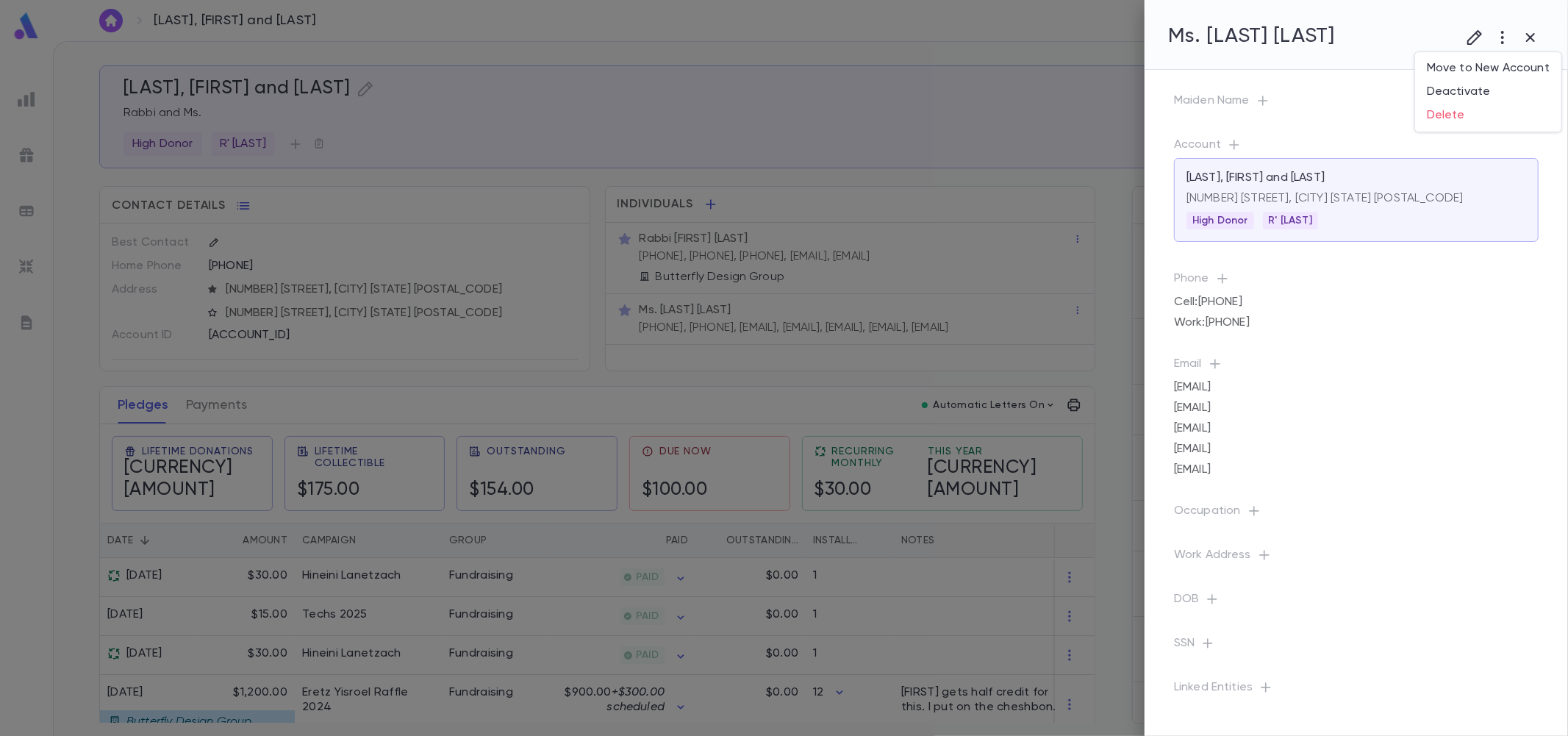 click at bounding box center [784, 368] 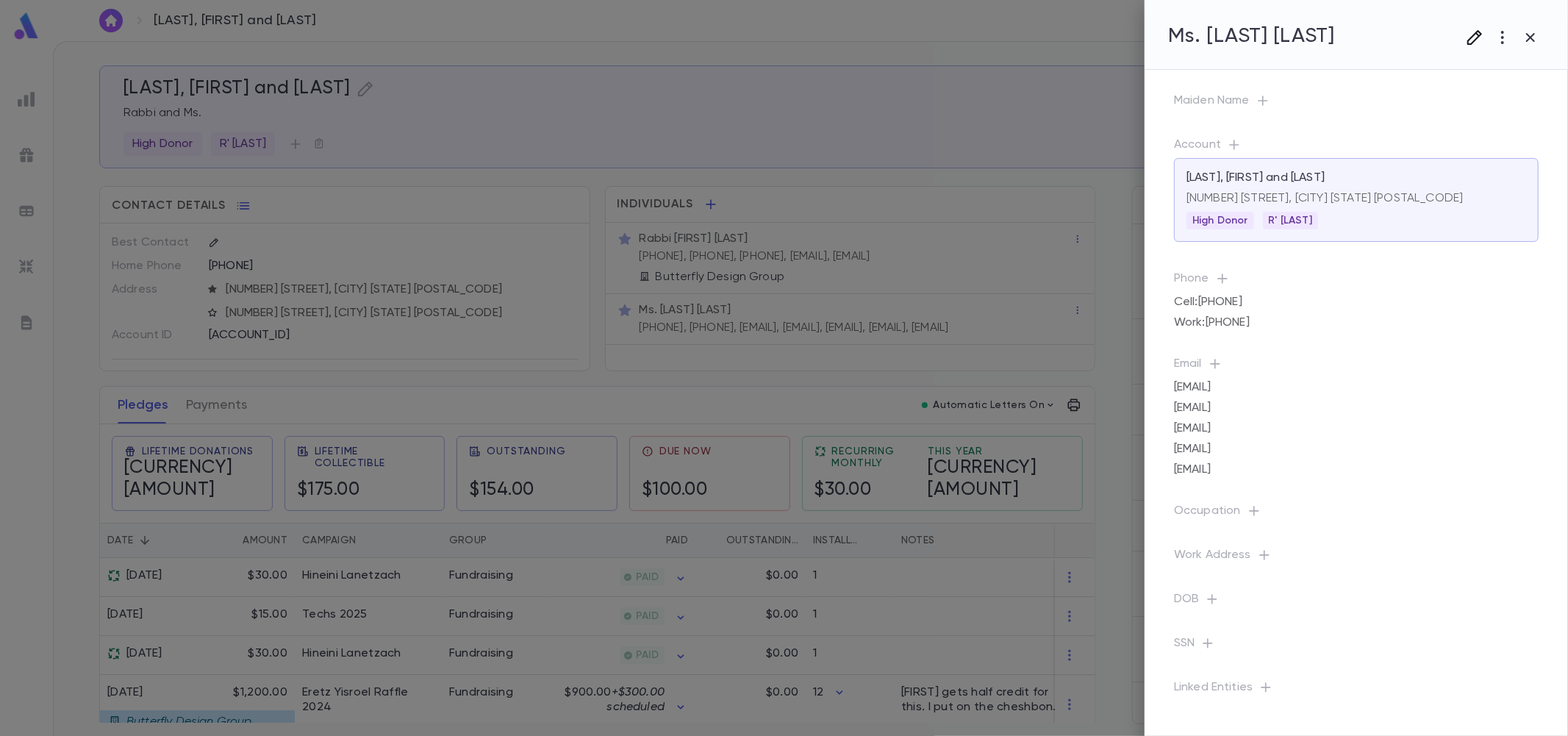 click 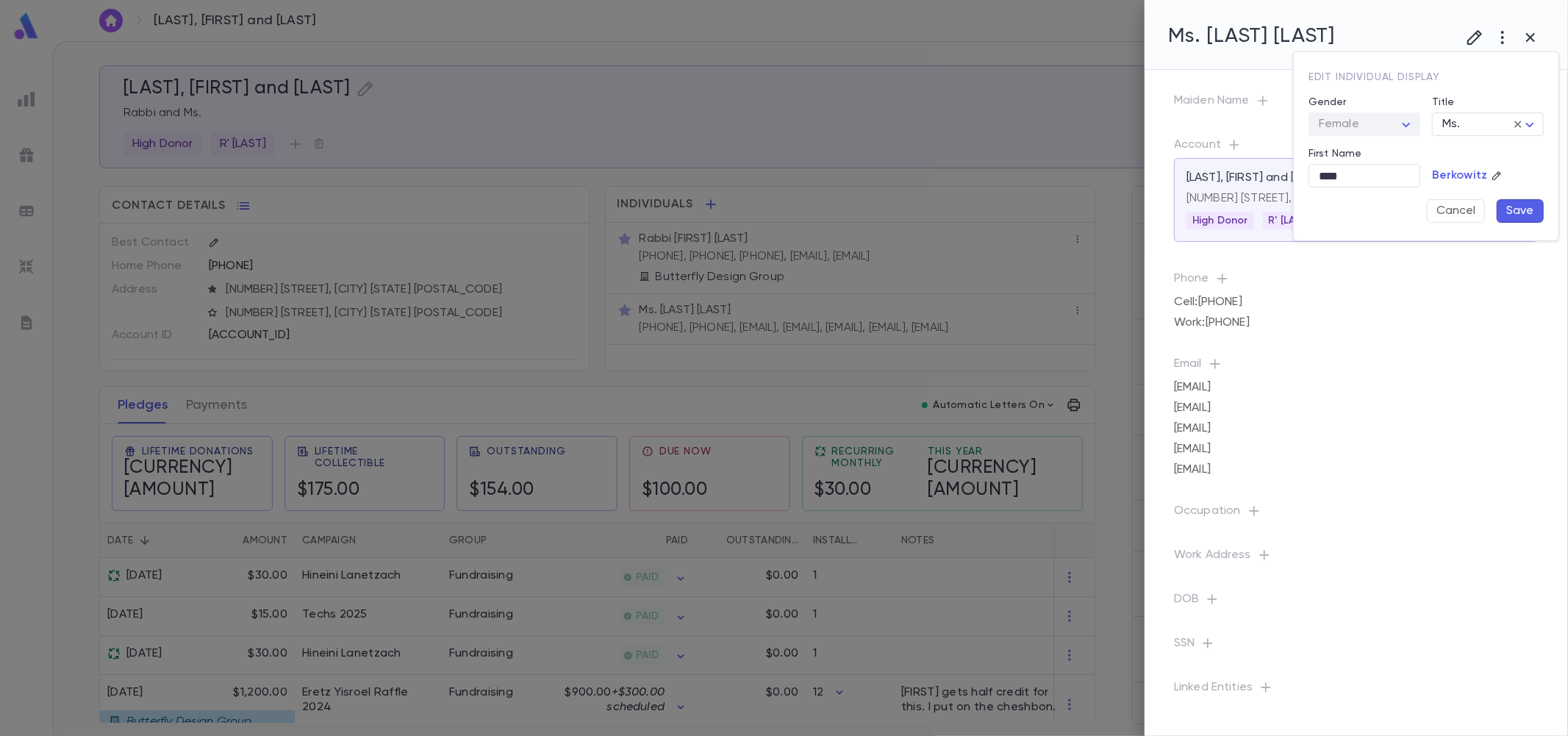 click at bounding box center (784, 368) 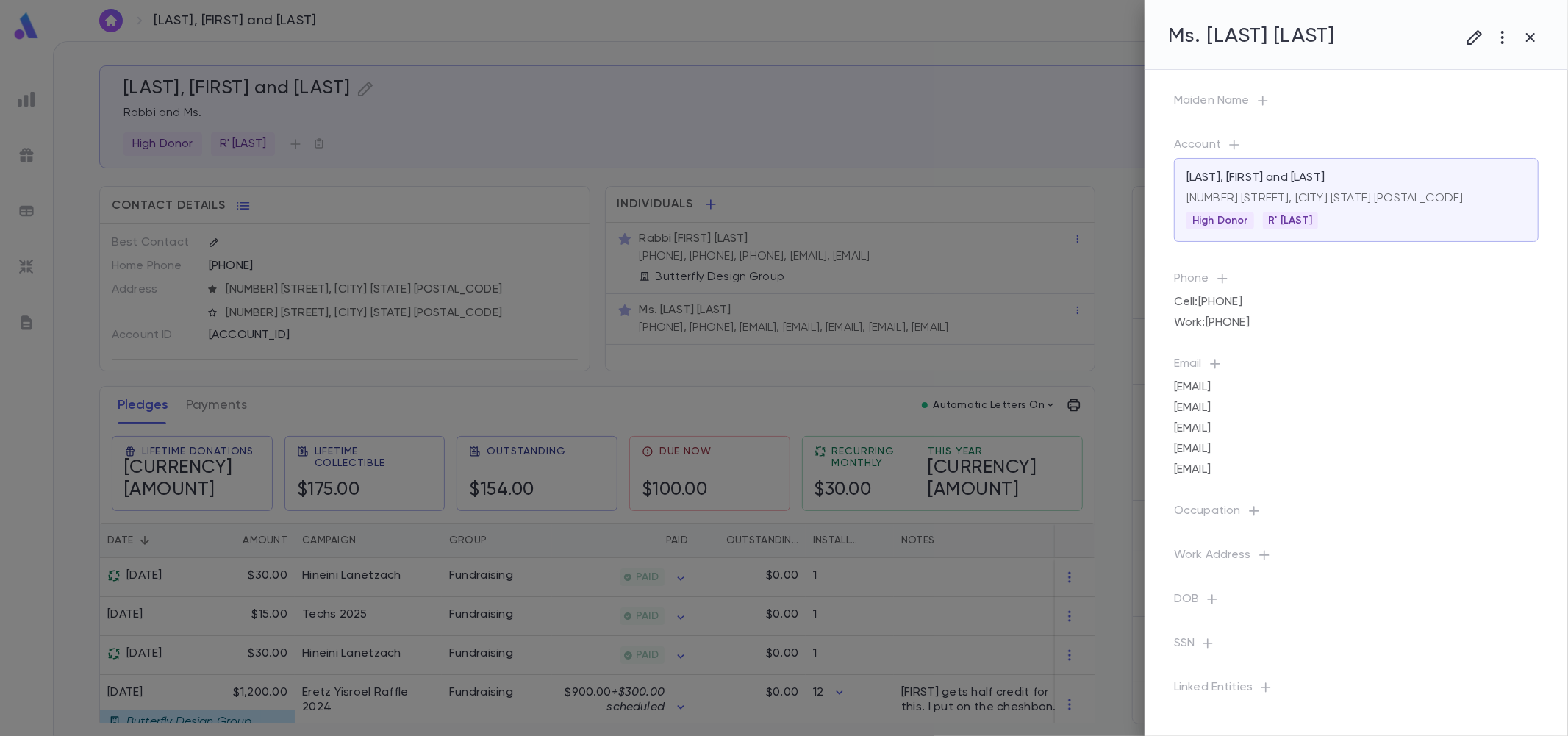 click on "Ms. [LAST] [LAST]" at bounding box center [1356, 35] 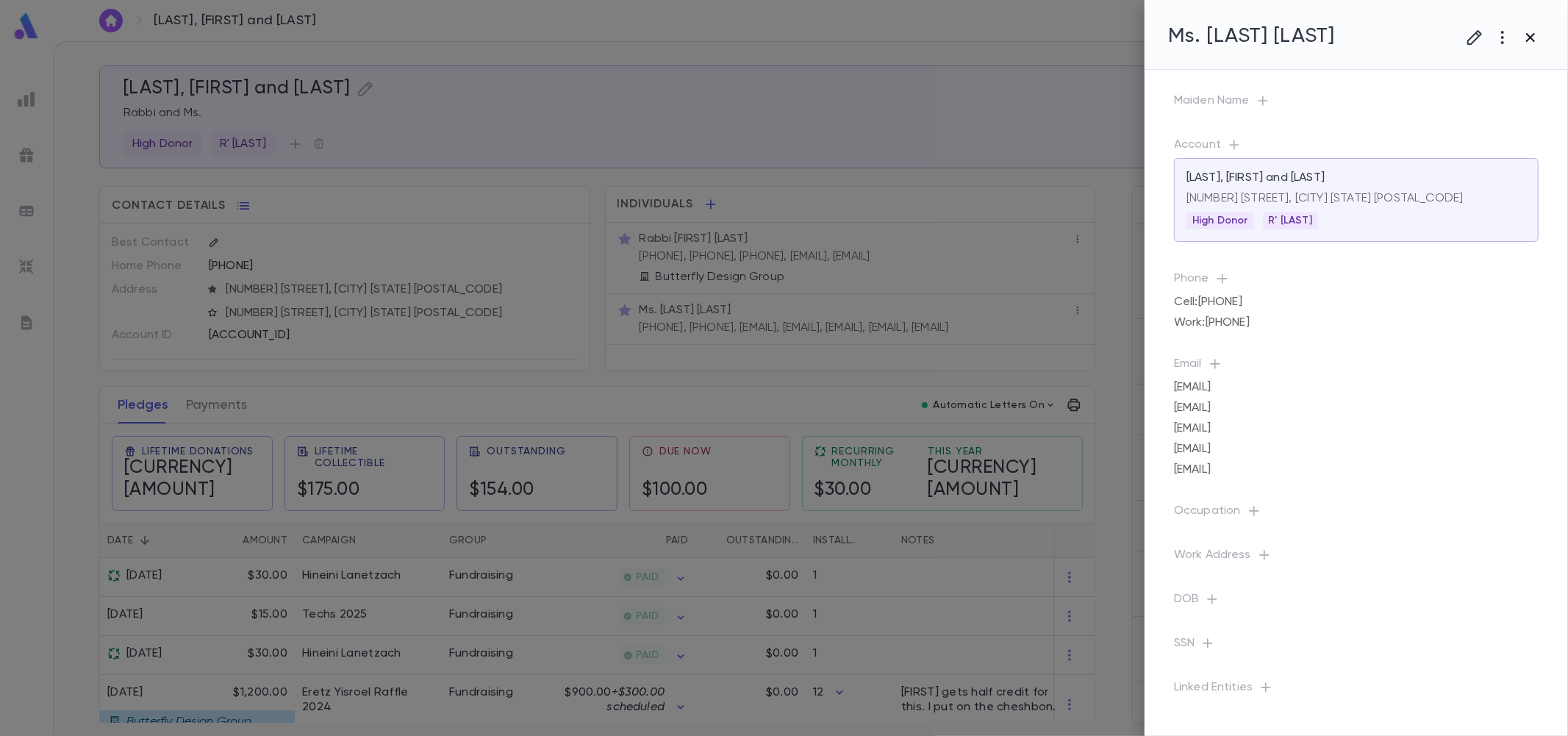 click 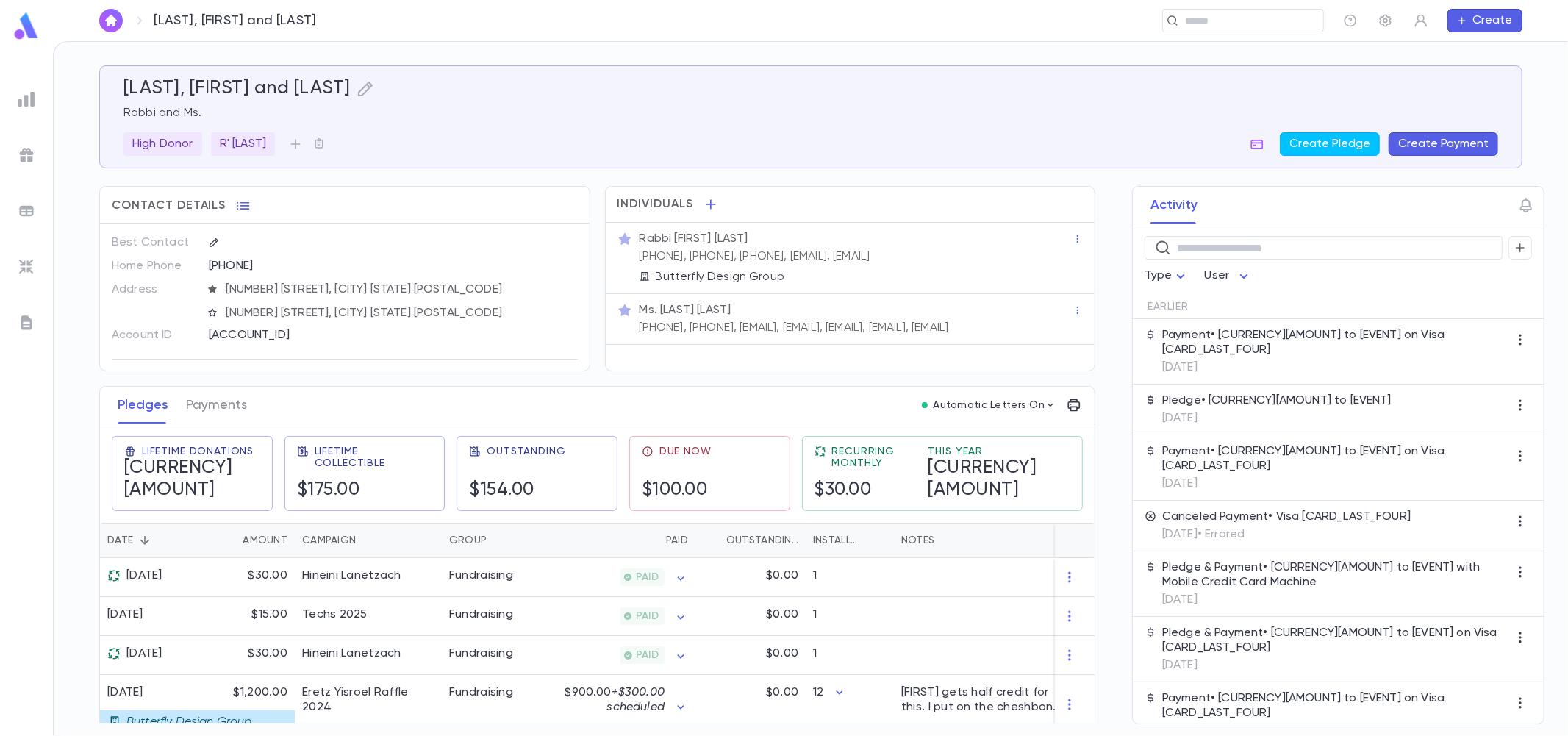 type 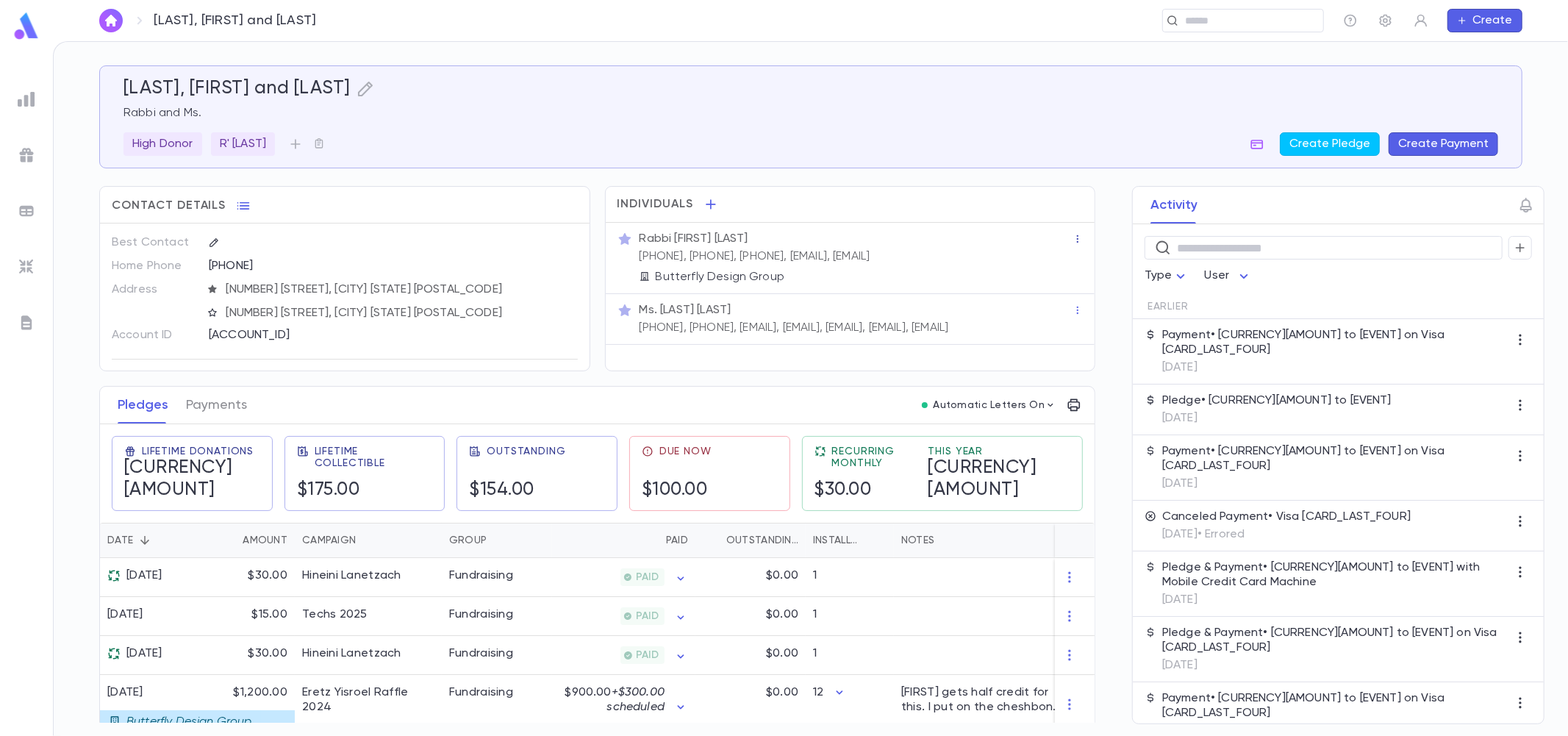 click 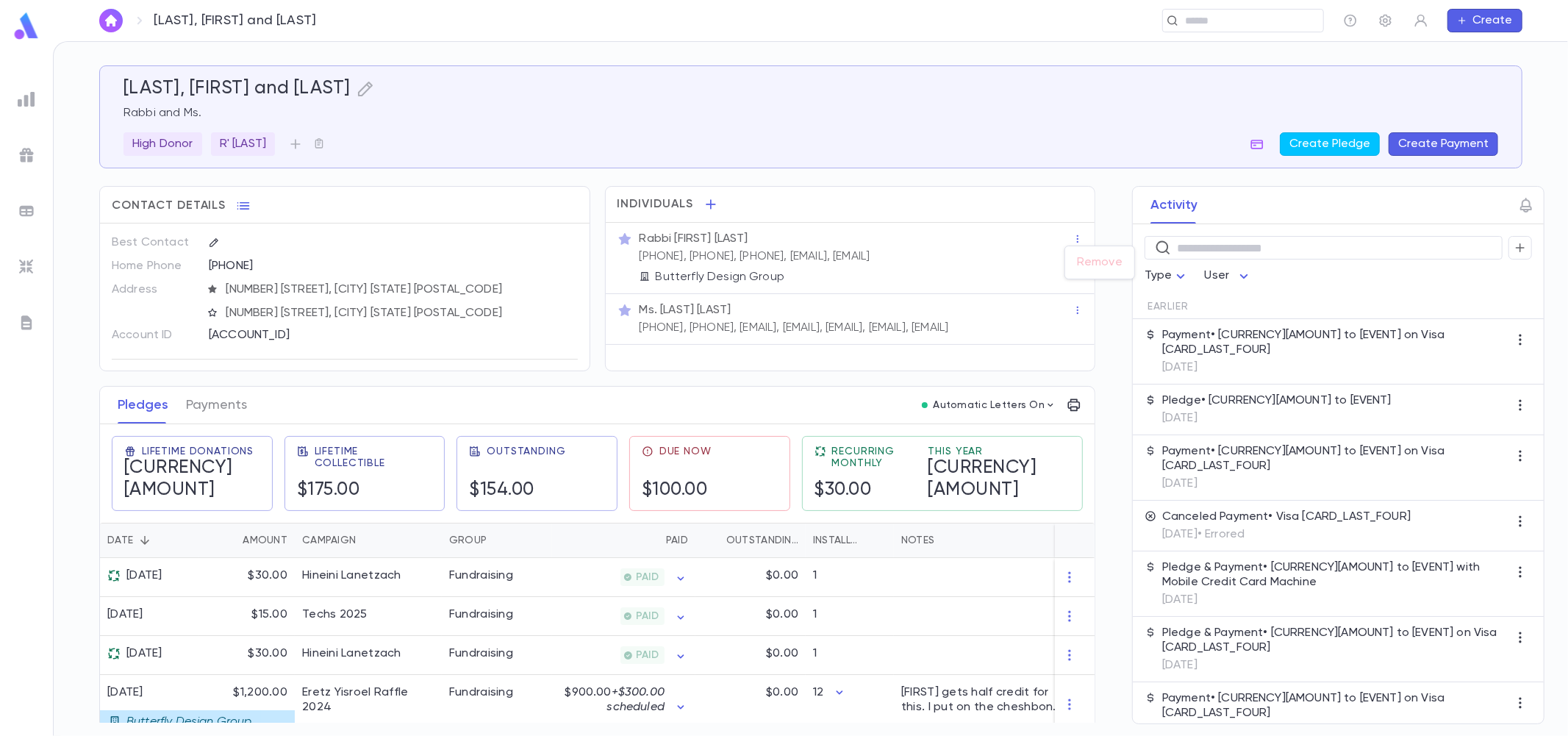 click at bounding box center (784, 368) 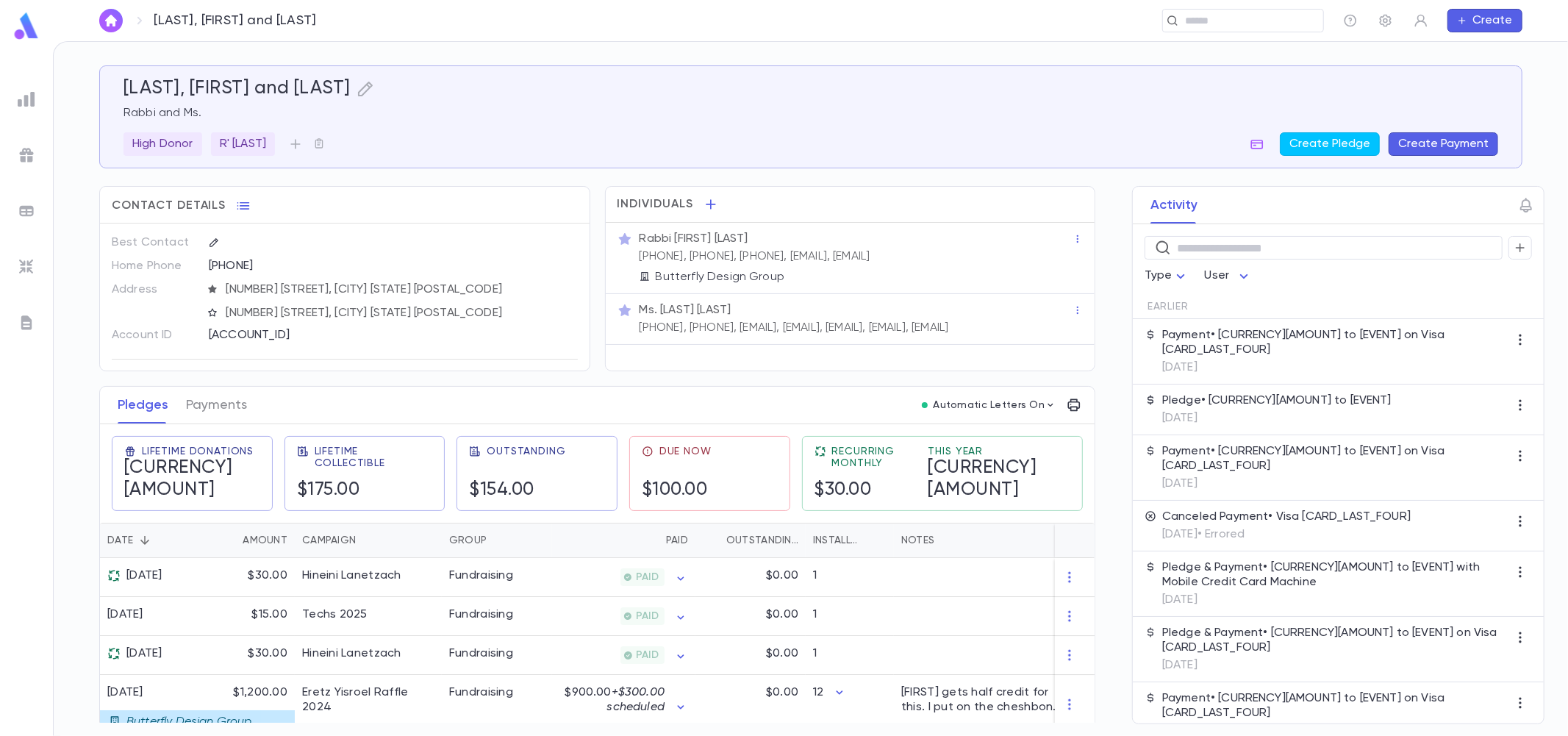 click on "Rabbi [FIRST] [LAST]" at bounding box center (694, 239) 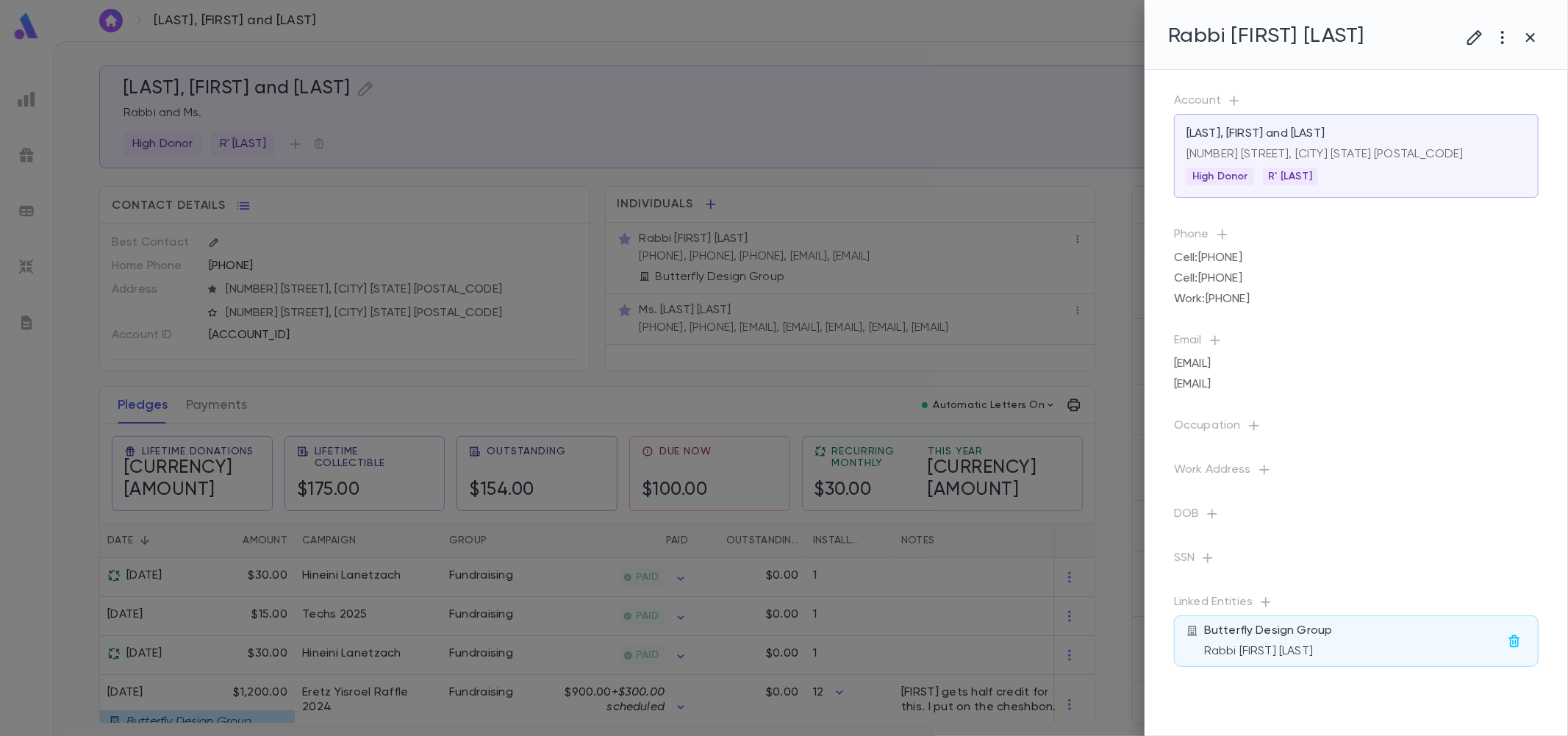 click 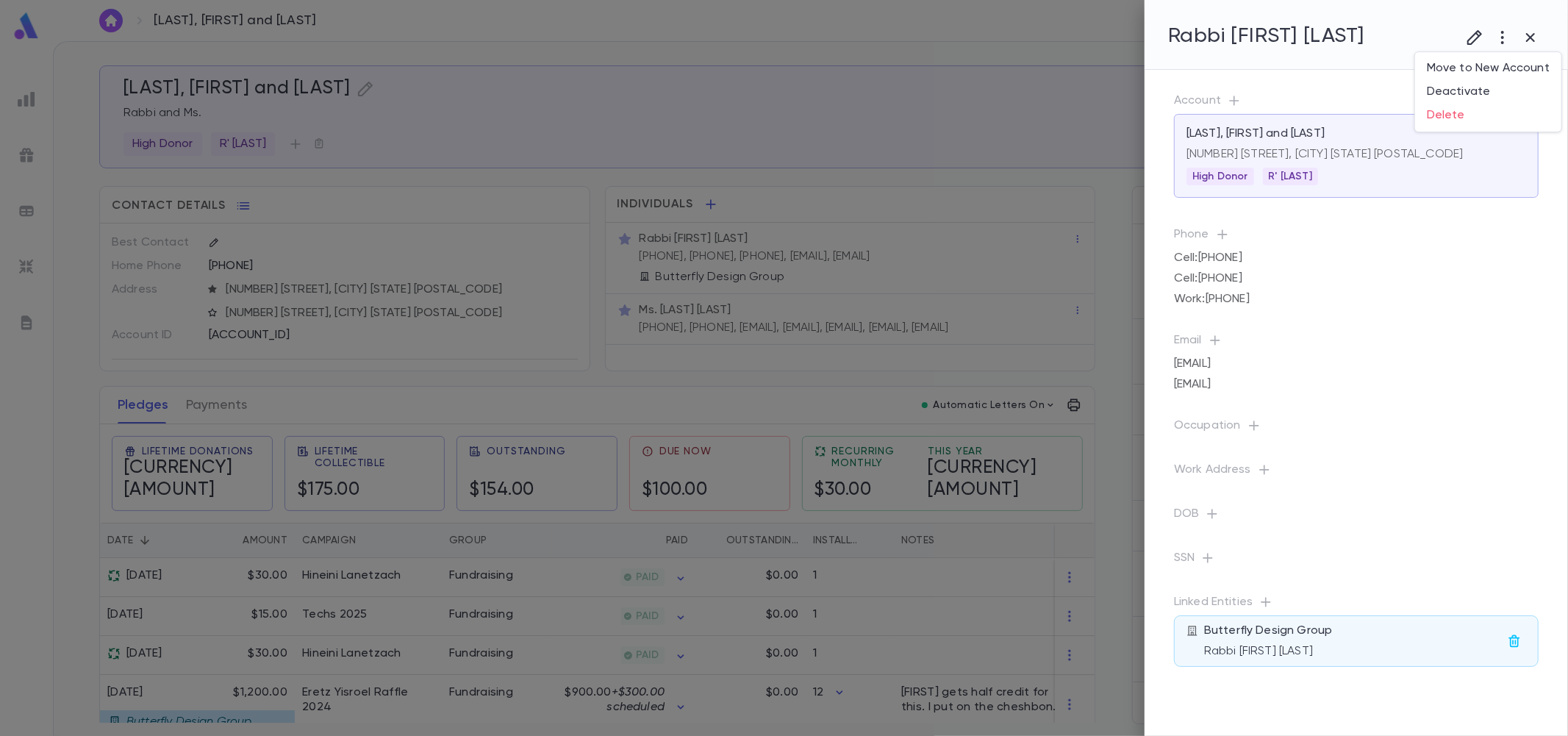 click at bounding box center [784, 368] 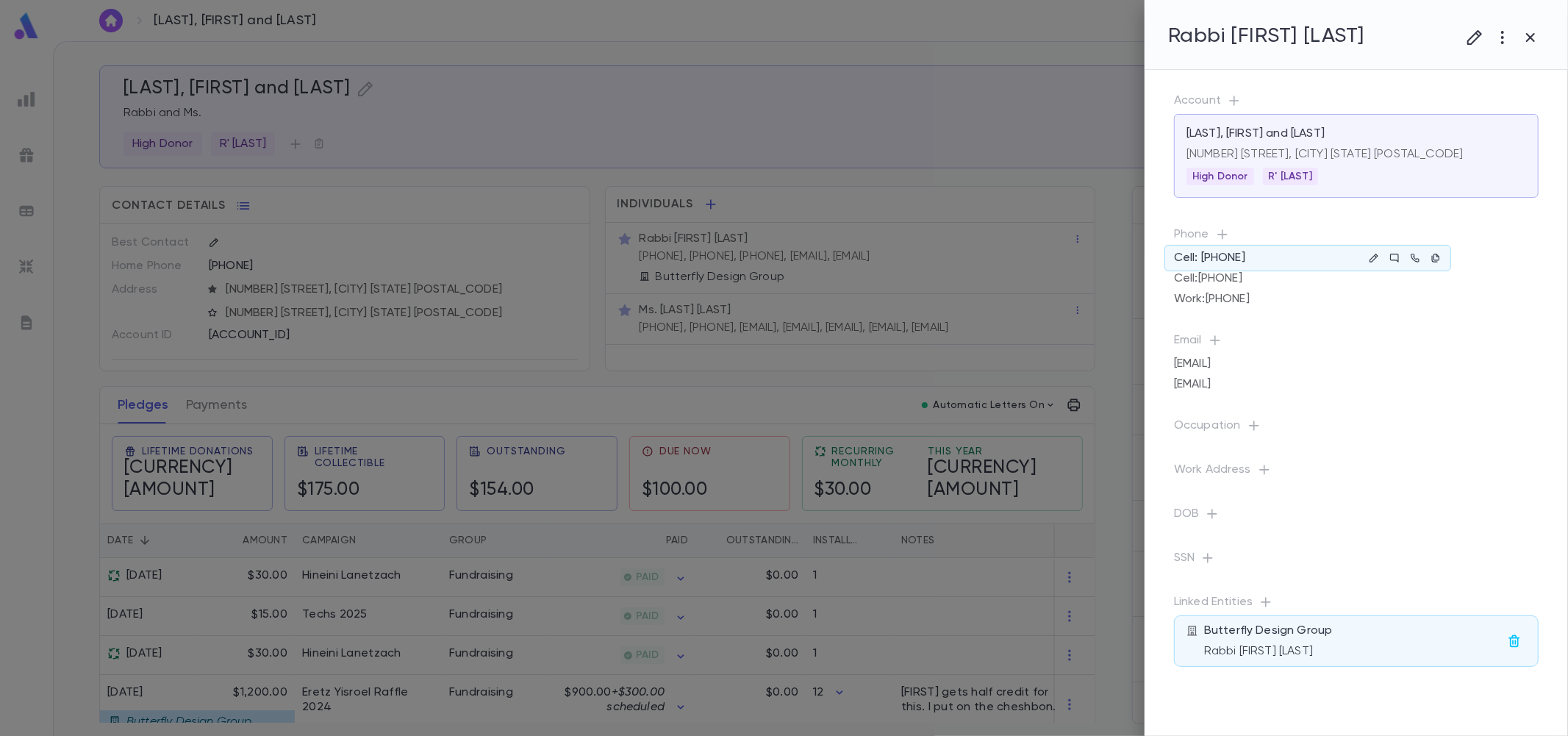 click at bounding box center (784, 368) 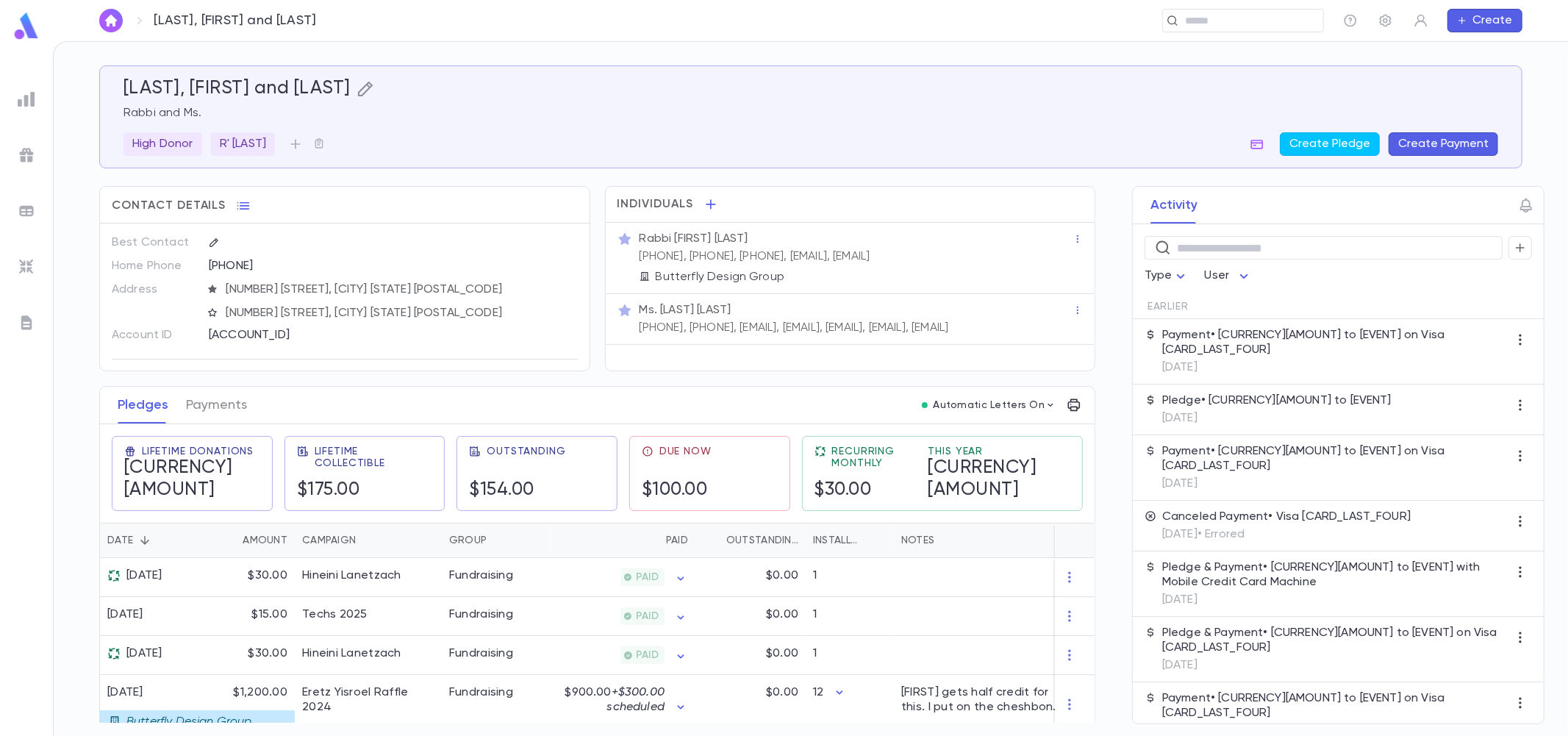 click 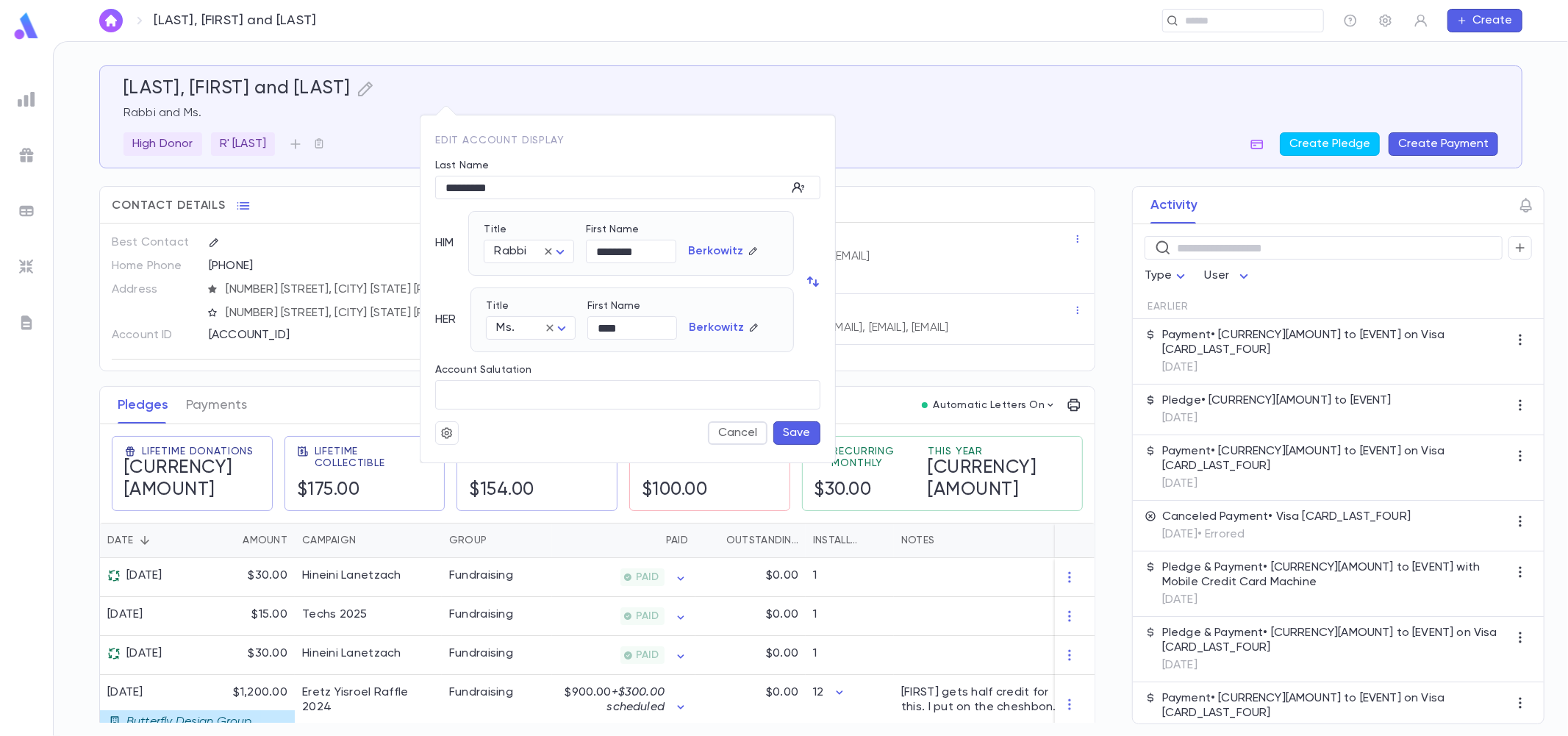 click at bounding box center (447, 433) 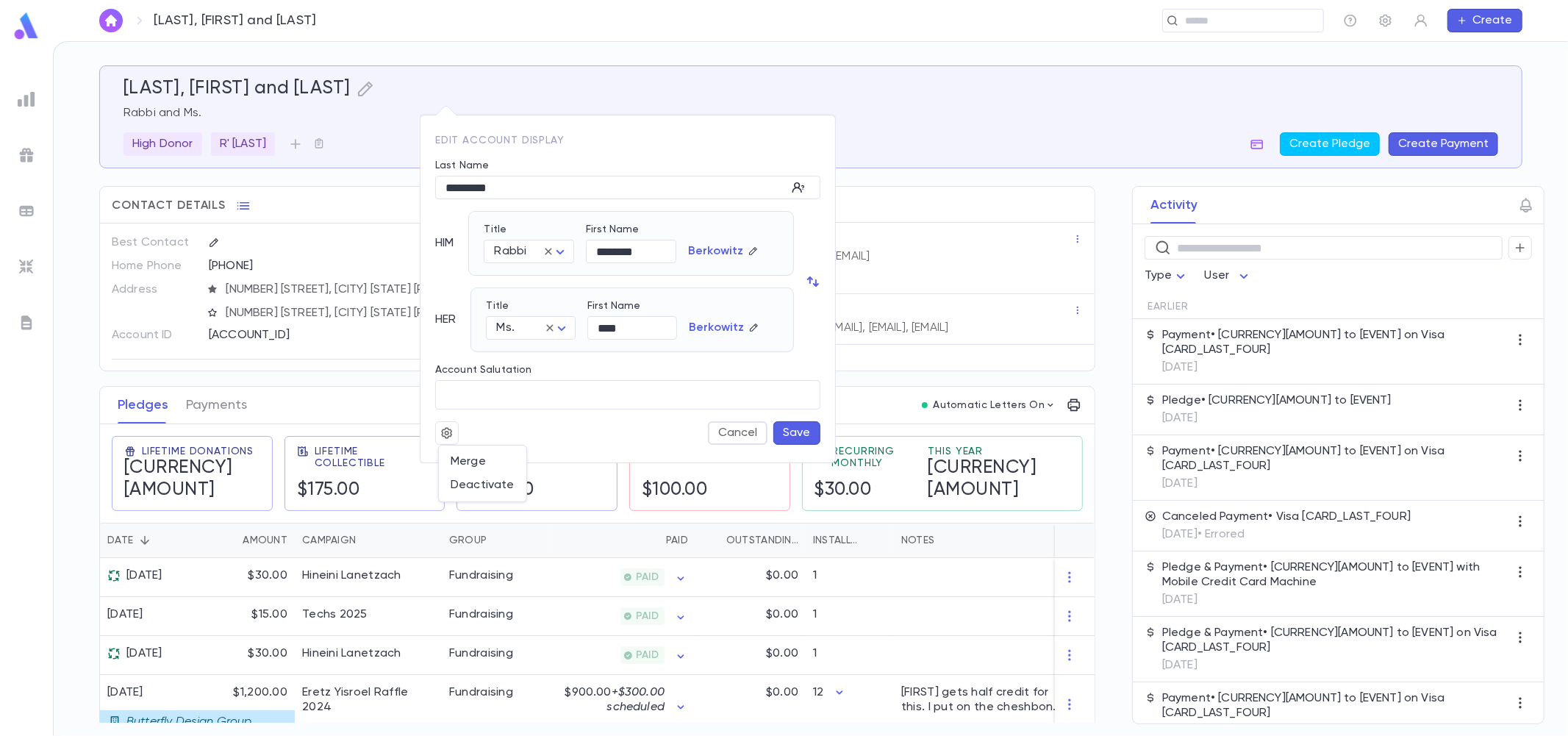 click at bounding box center (784, 368) 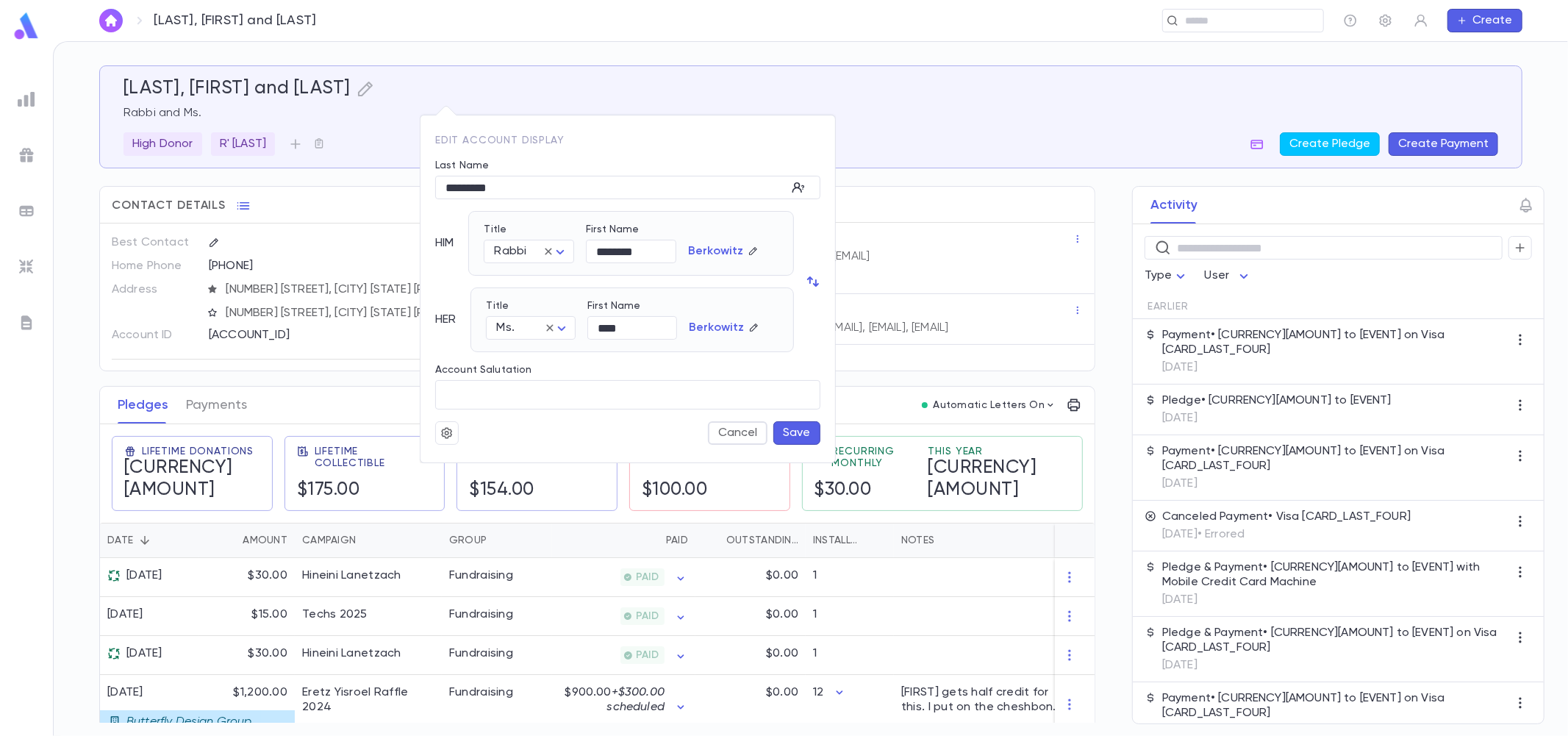 click at bounding box center (784, 368) 